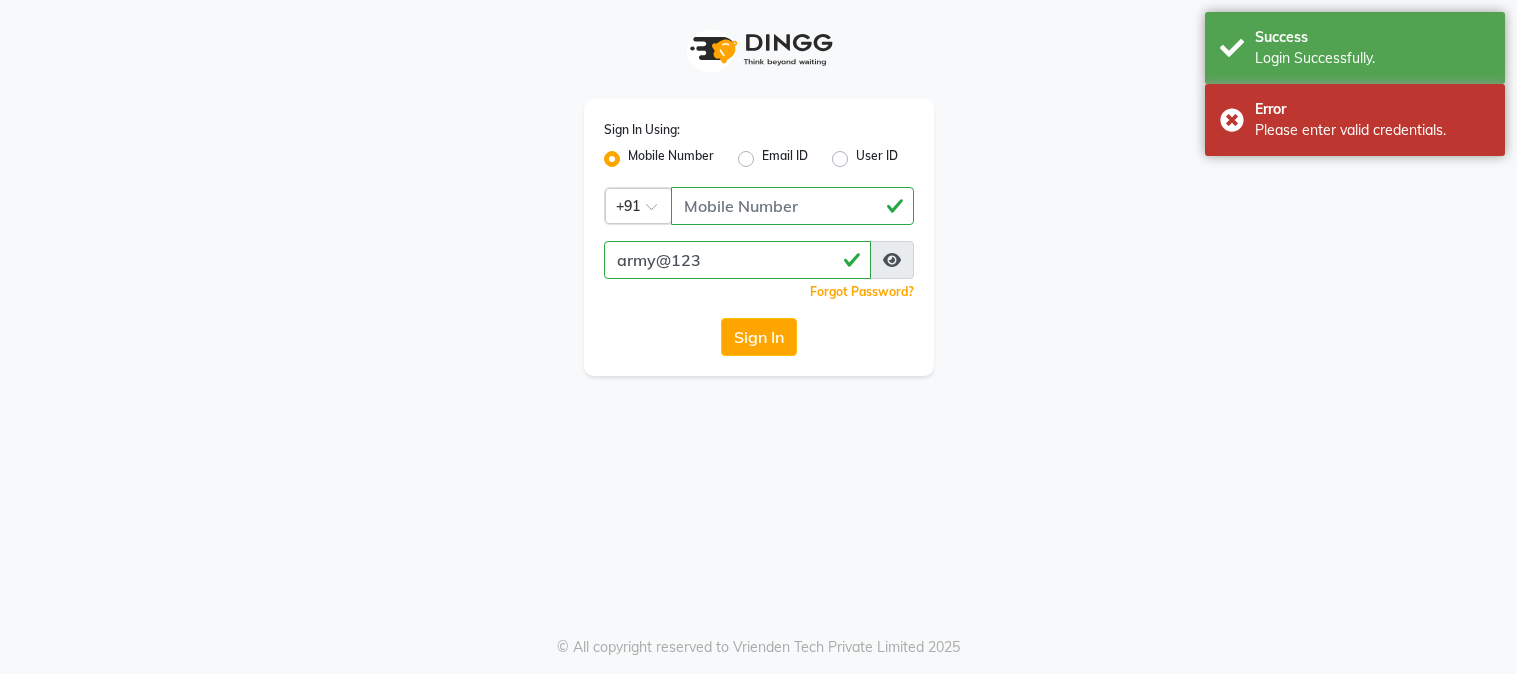 scroll, scrollTop: 0, scrollLeft: 0, axis: both 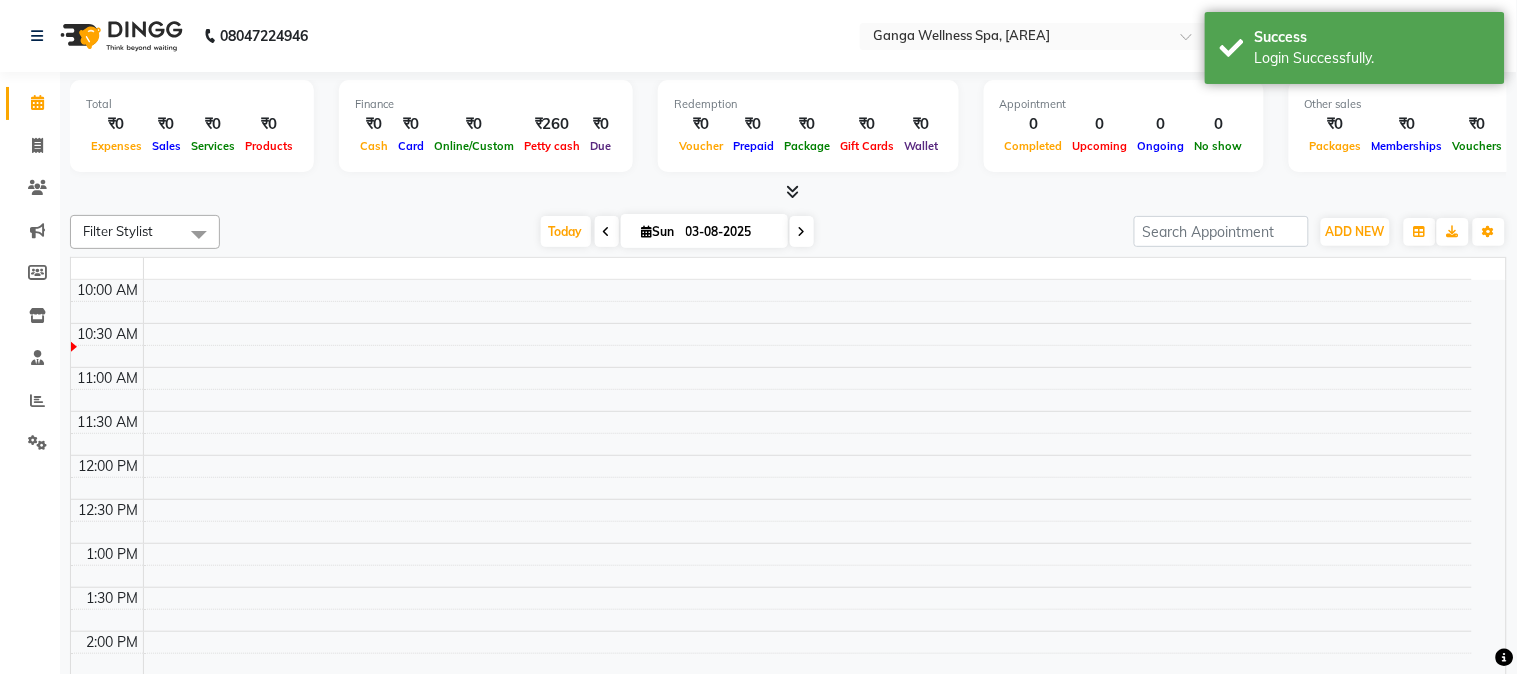 select on "en" 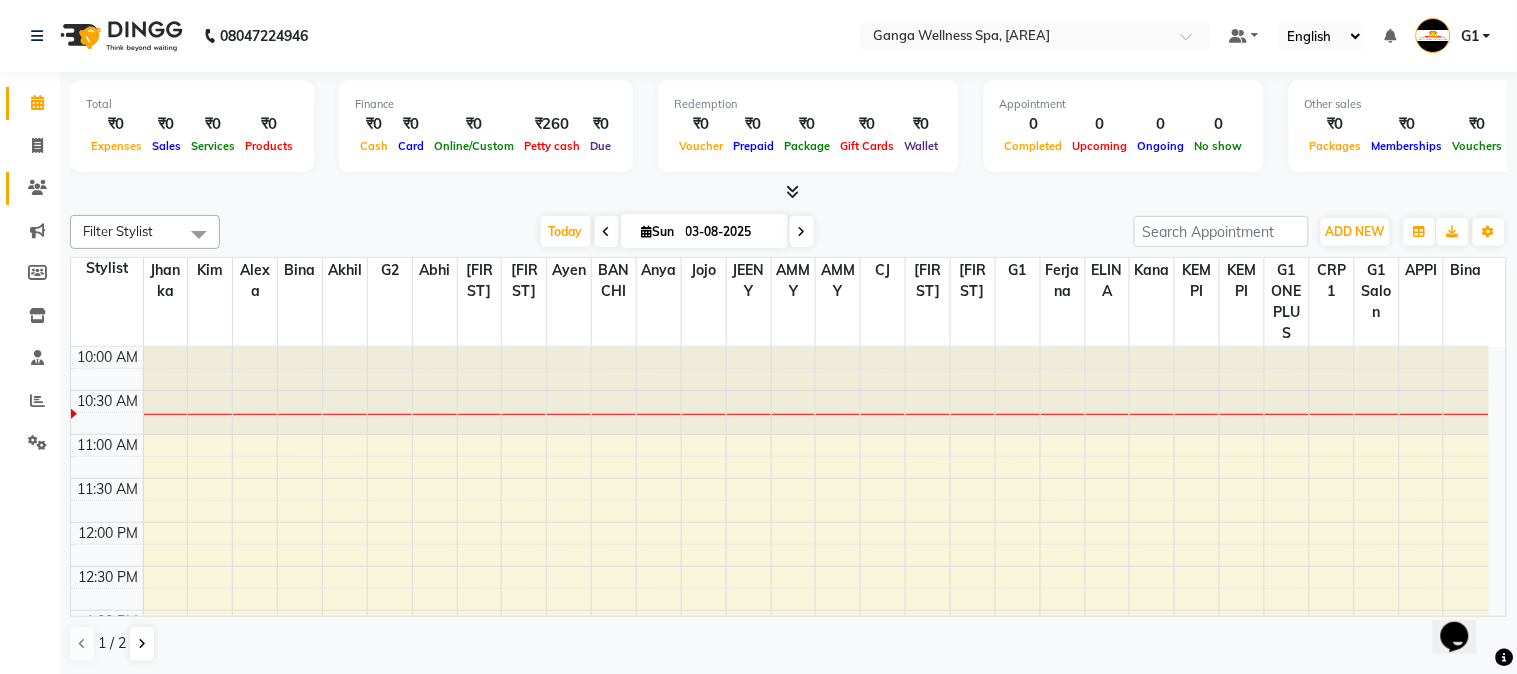 scroll, scrollTop: 0, scrollLeft: 0, axis: both 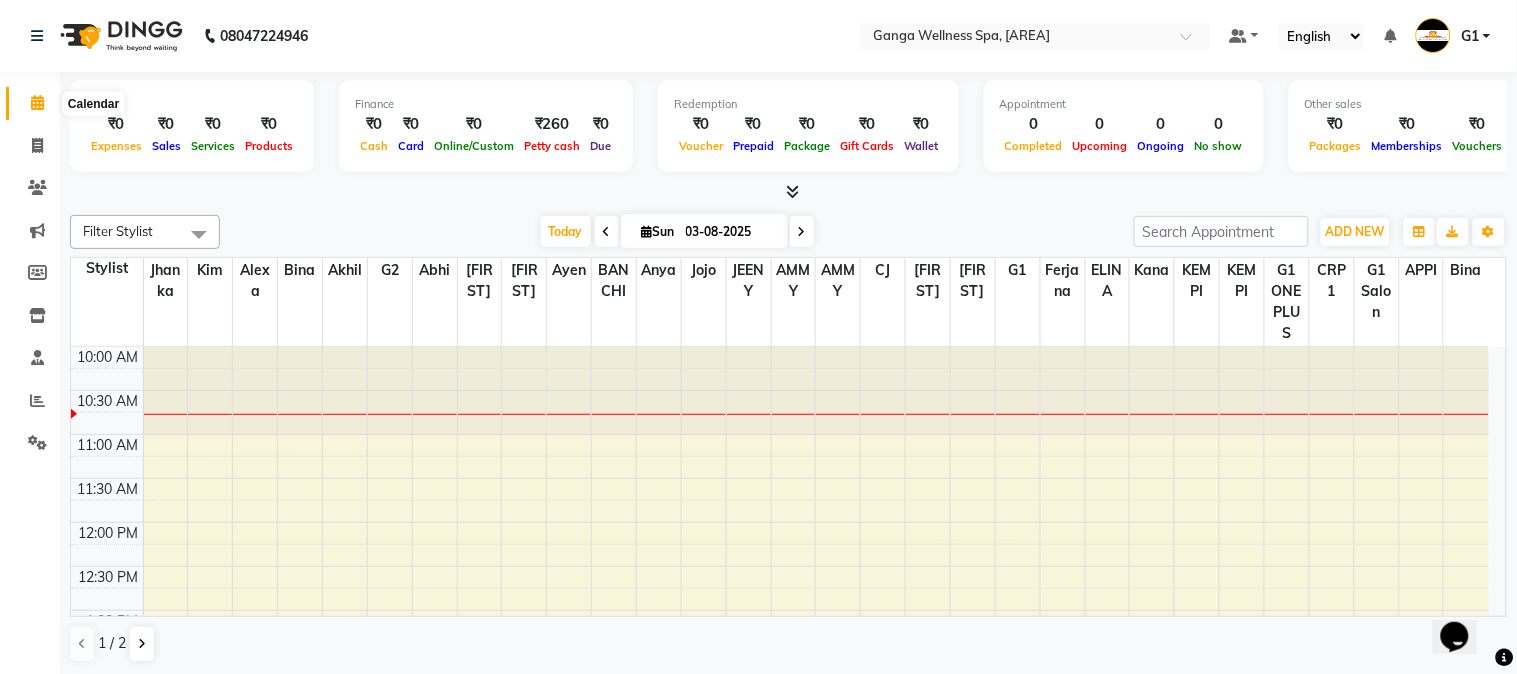 click 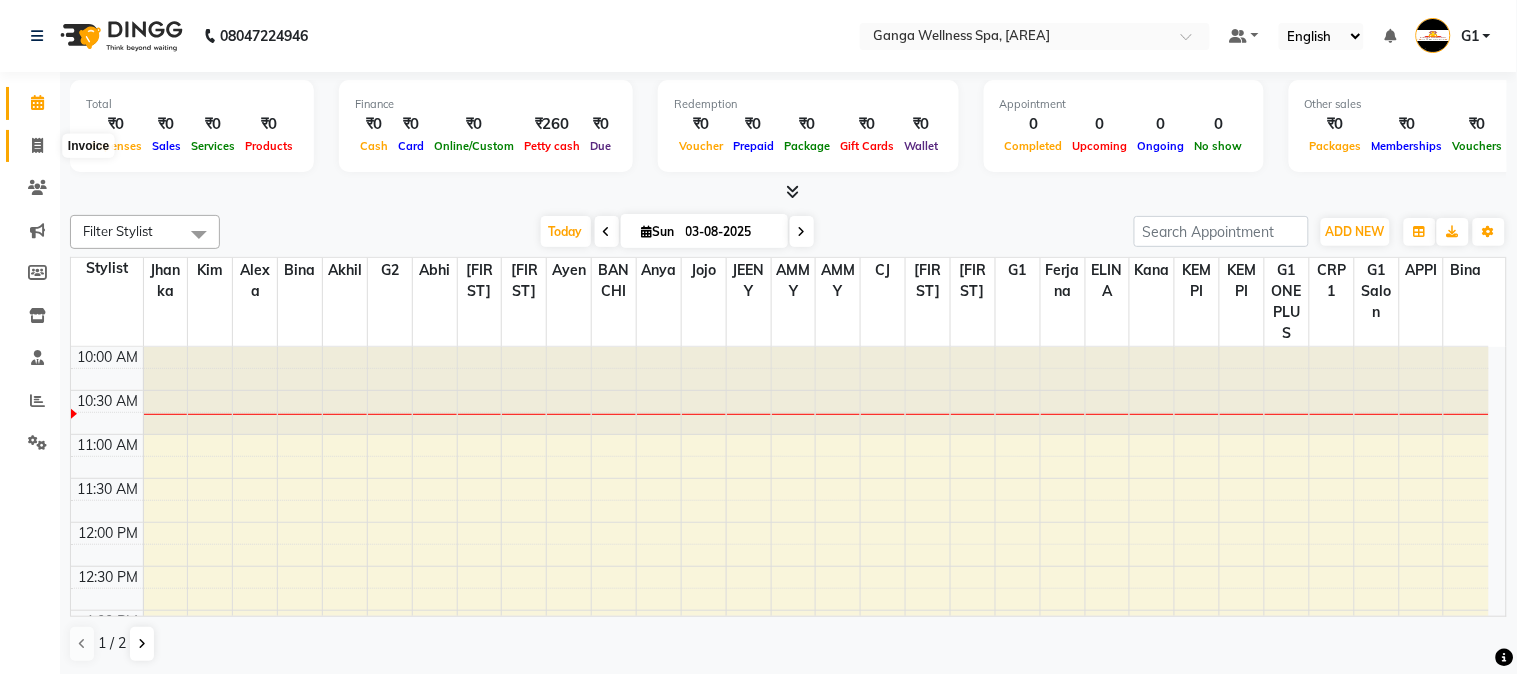 click 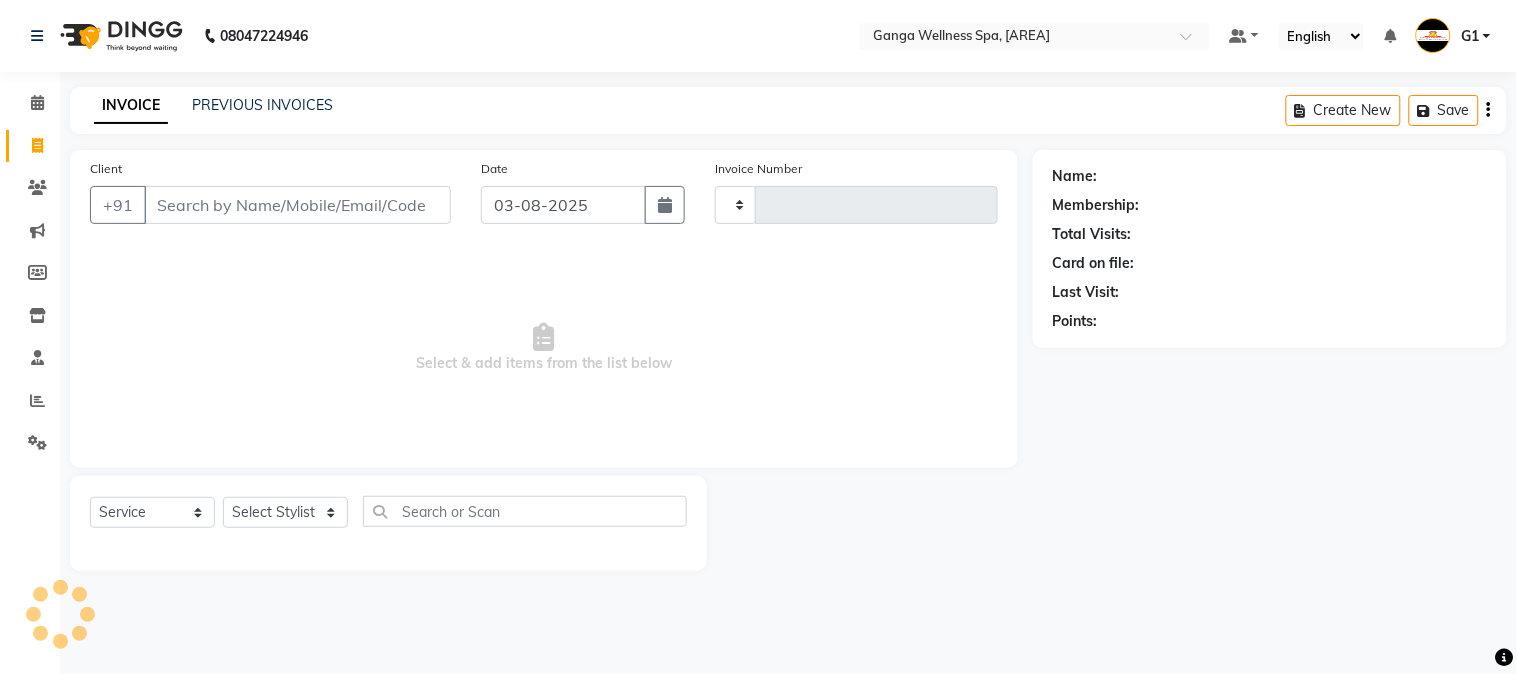 type on "2299" 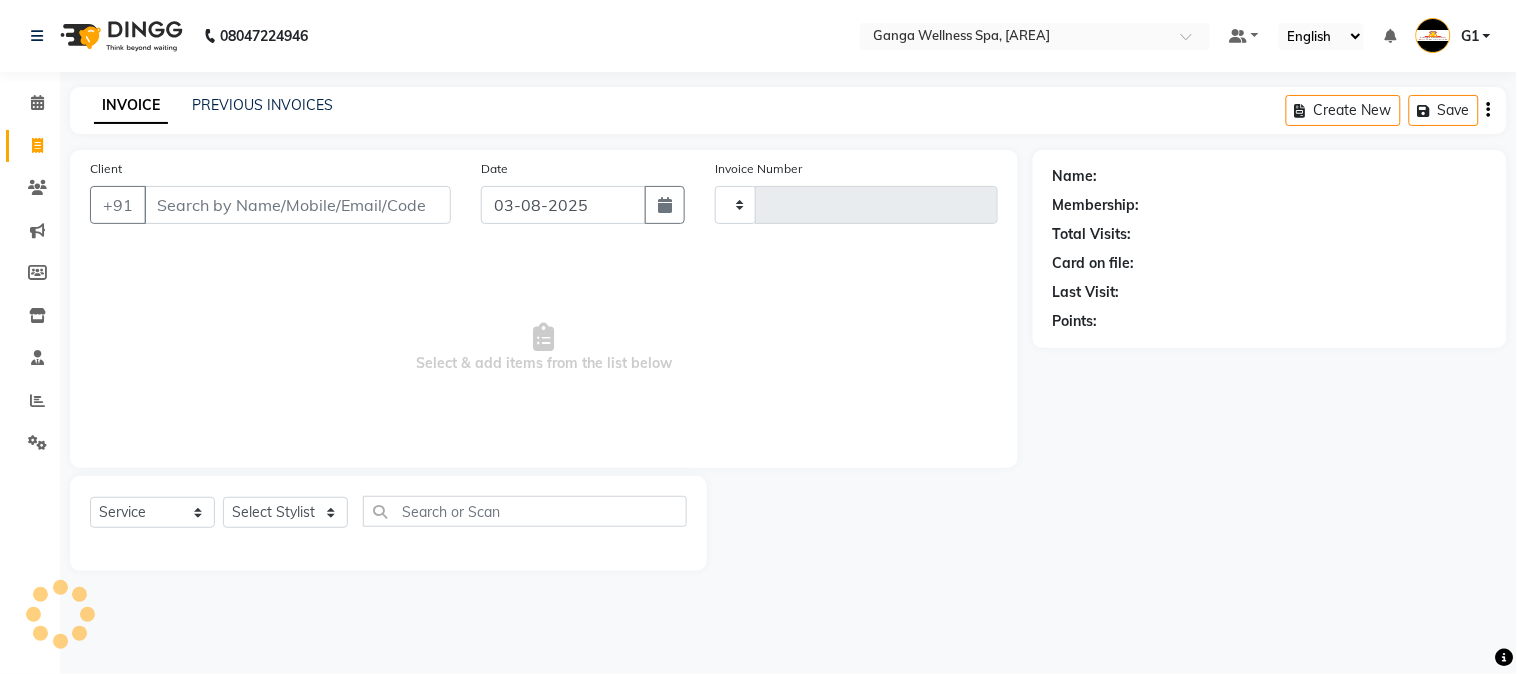 select on "762" 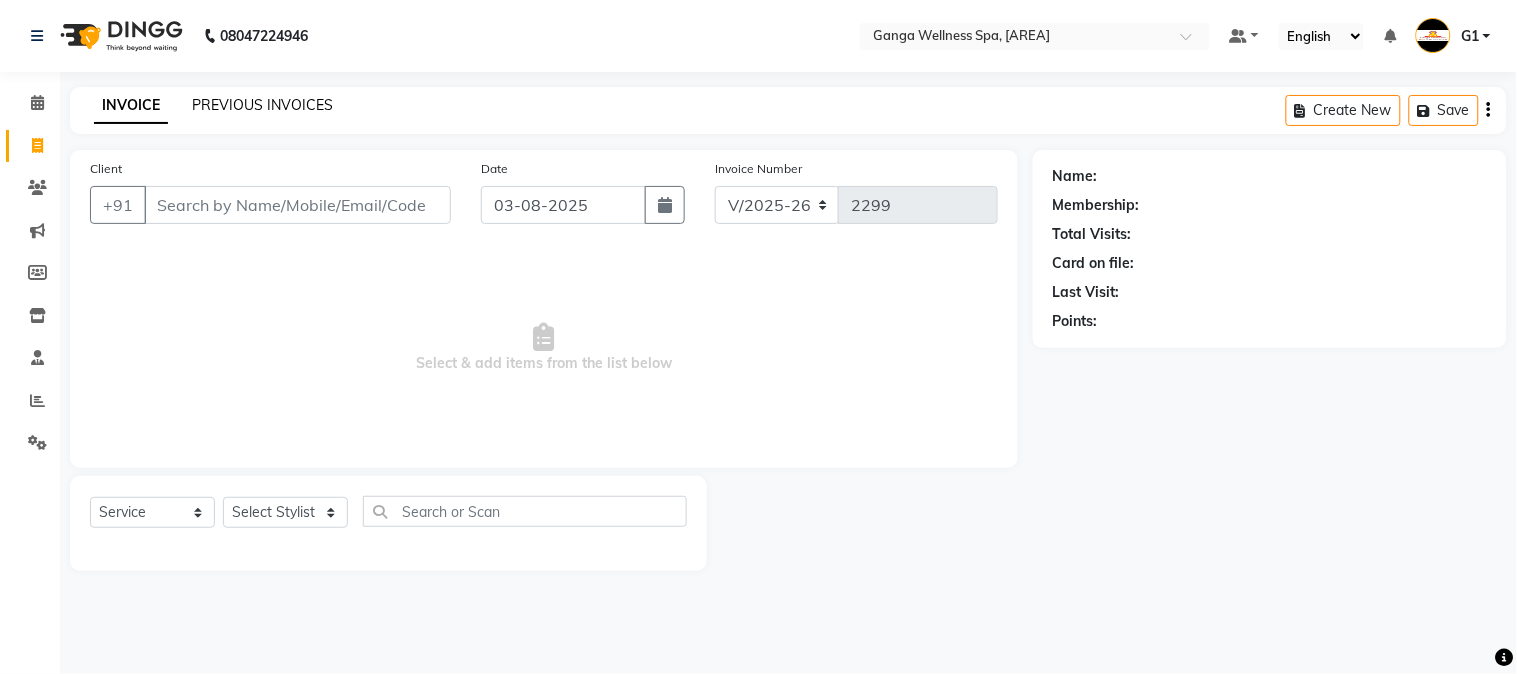 click on "PREVIOUS INVOICES" 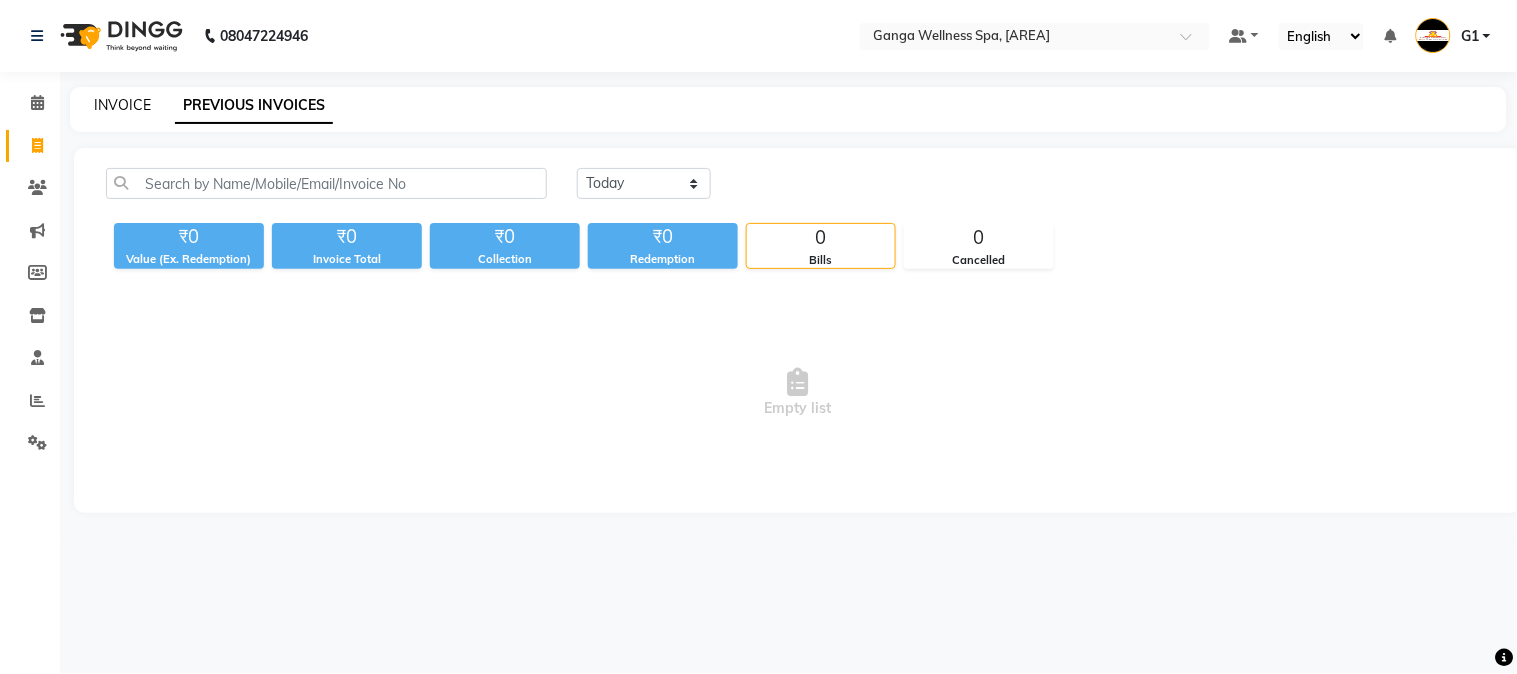 click on "INVOICE" 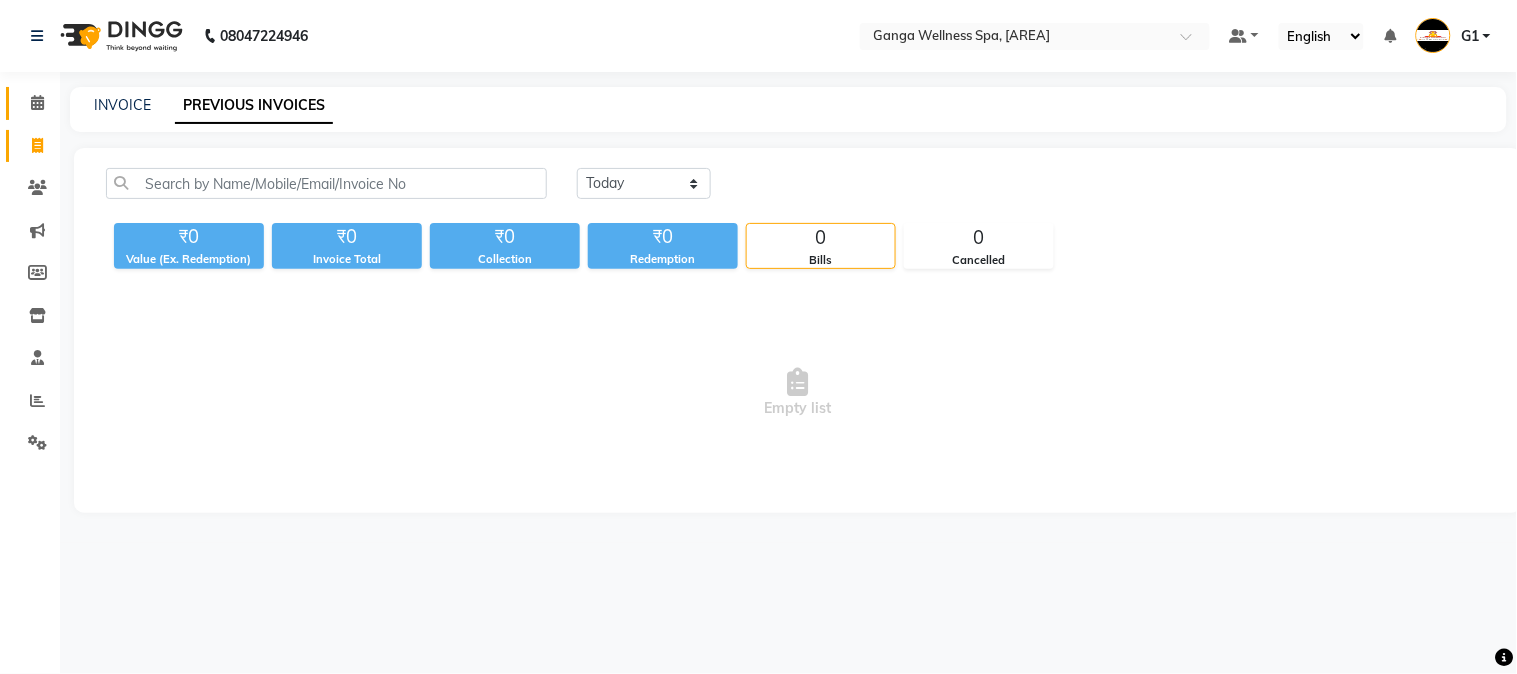 select on "service" 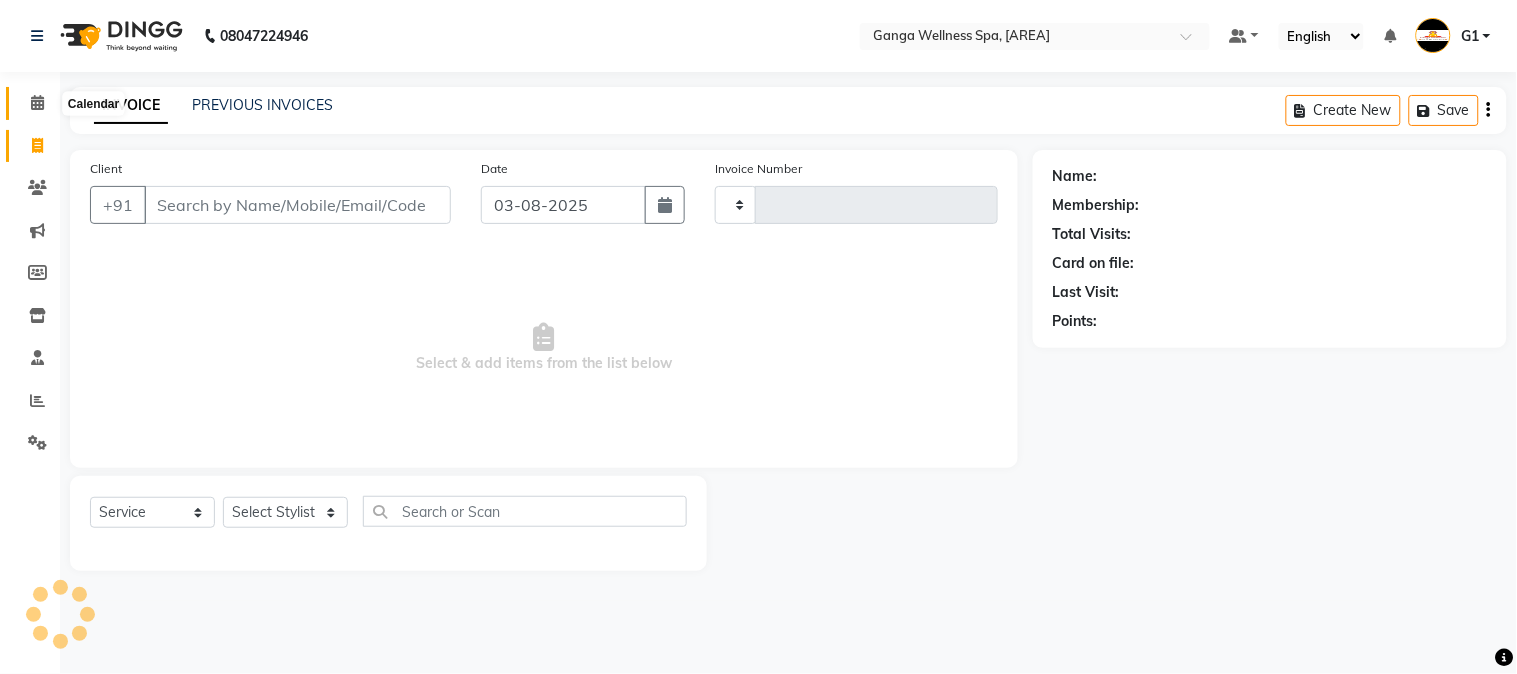 type on "2299" 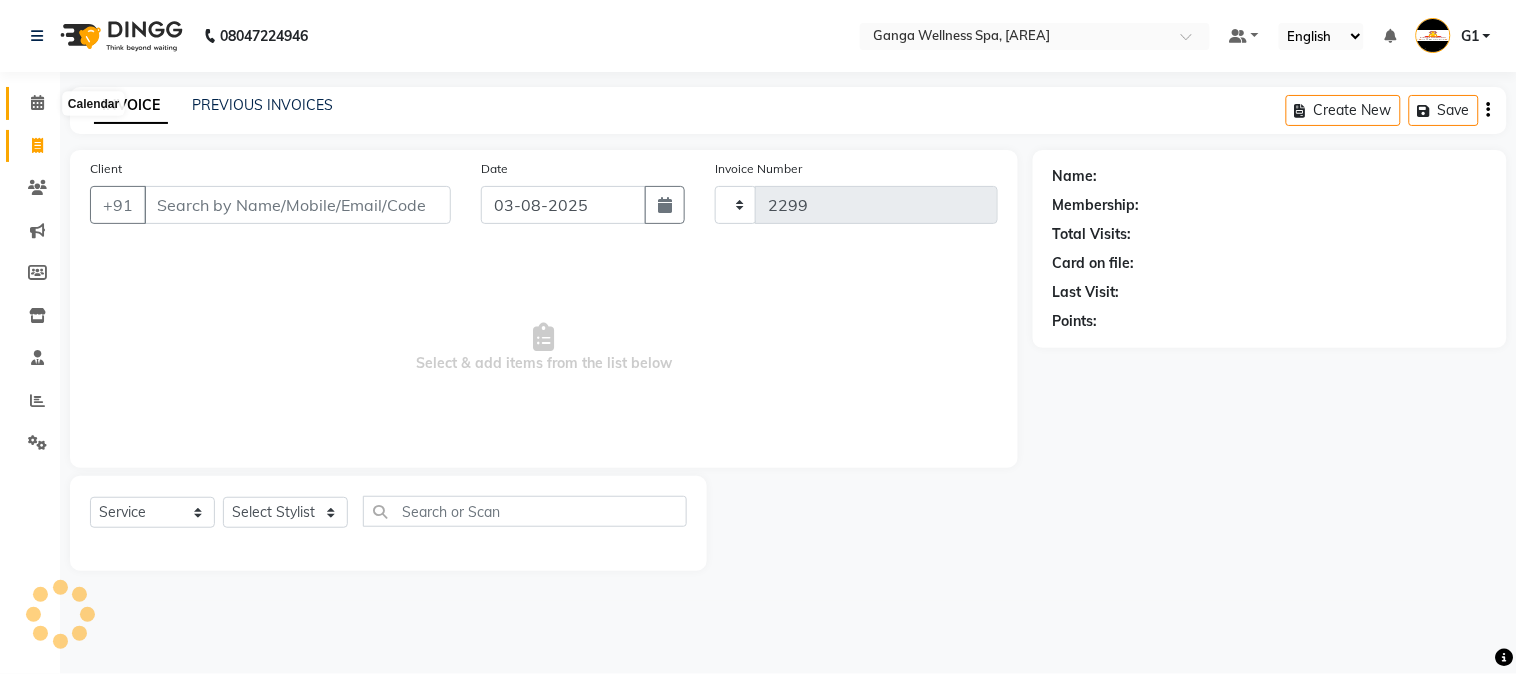 select on "762" 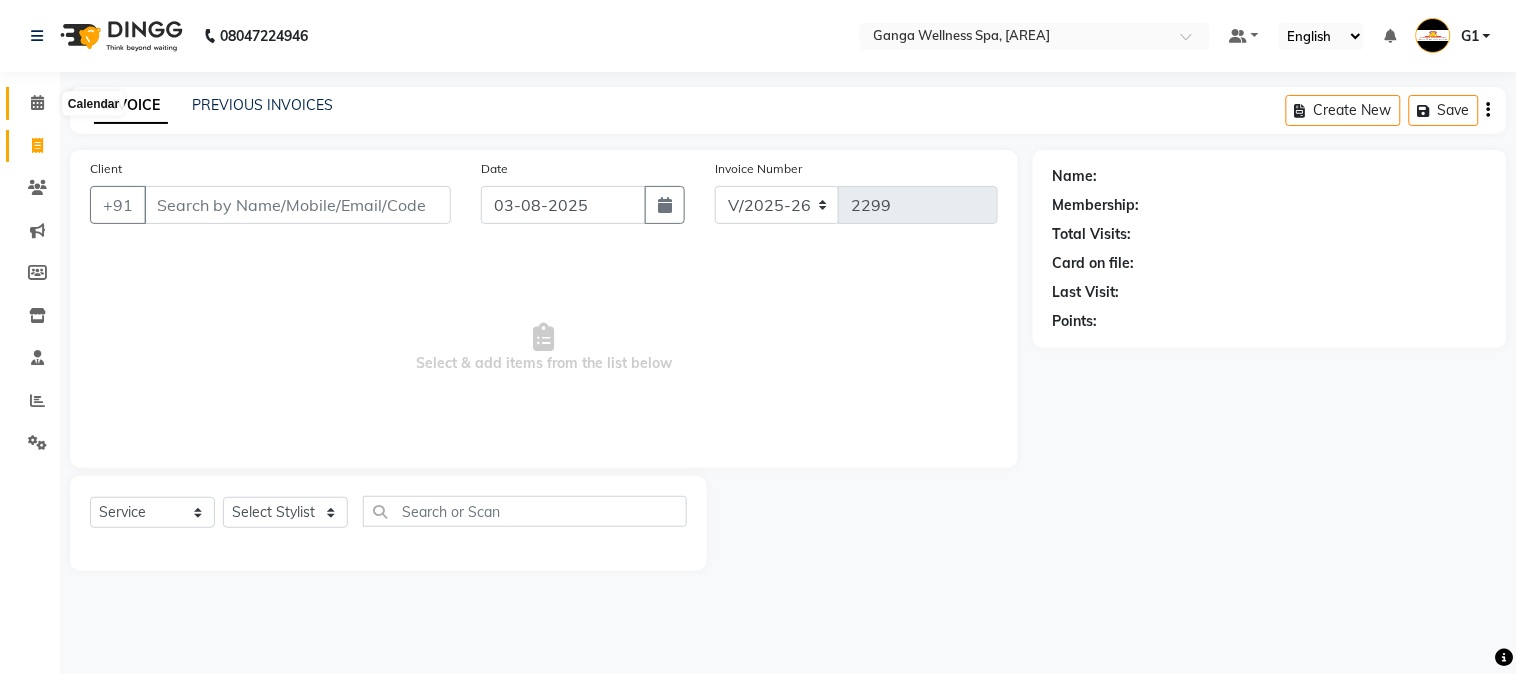 click 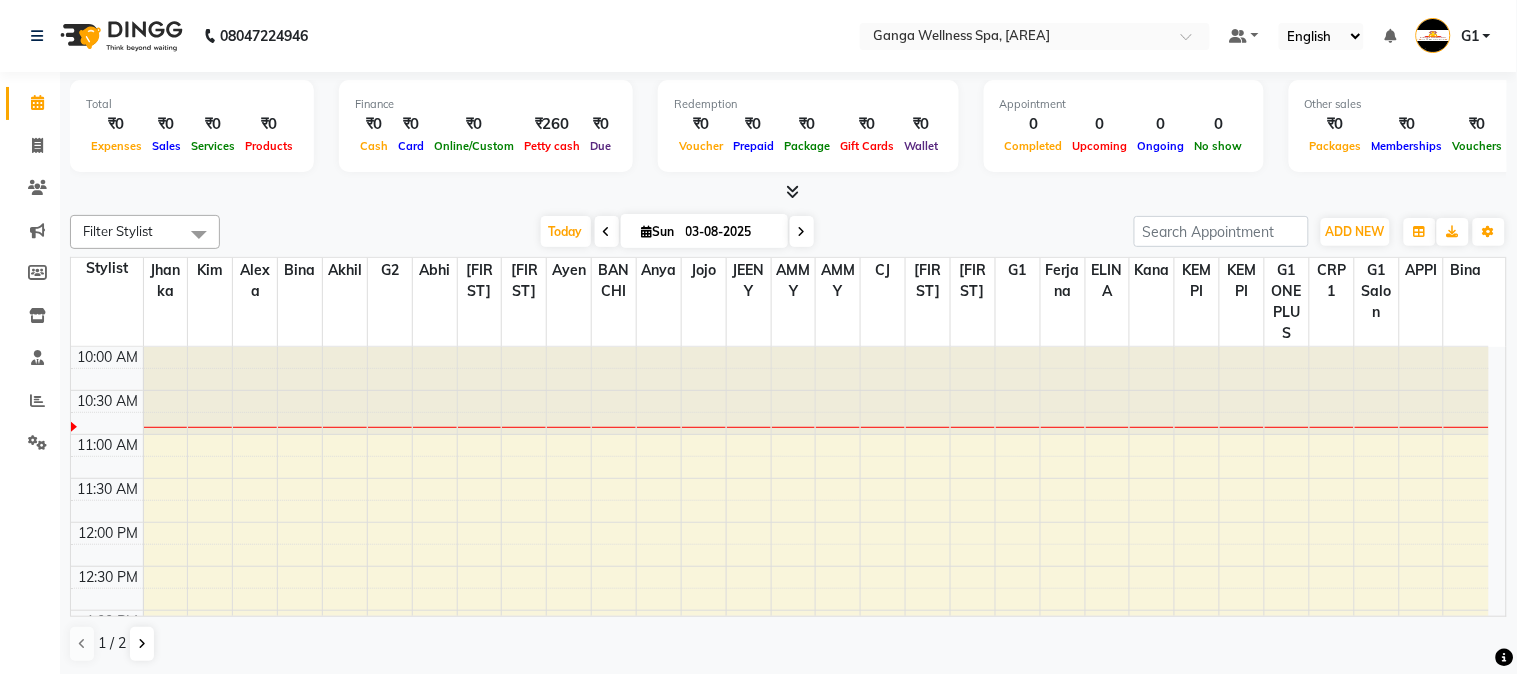 click on "10:00 AM 10:30 AM 11:00 AM 11:30 AM 12:00 PM 12:30 PM 1:00 PM 1:30 PM 2:00 PM 2:30 PM 3:00 PM 3:30 PM 4:00 PM 4:30 PM 5:00 PM 5:30 PM 6:00 PM 6:30 PM 7:00 PM 7:30 PM 8:00 PM 8:30 PM 9:00 PM 9:30 PM" at bounding box center (780, 874) 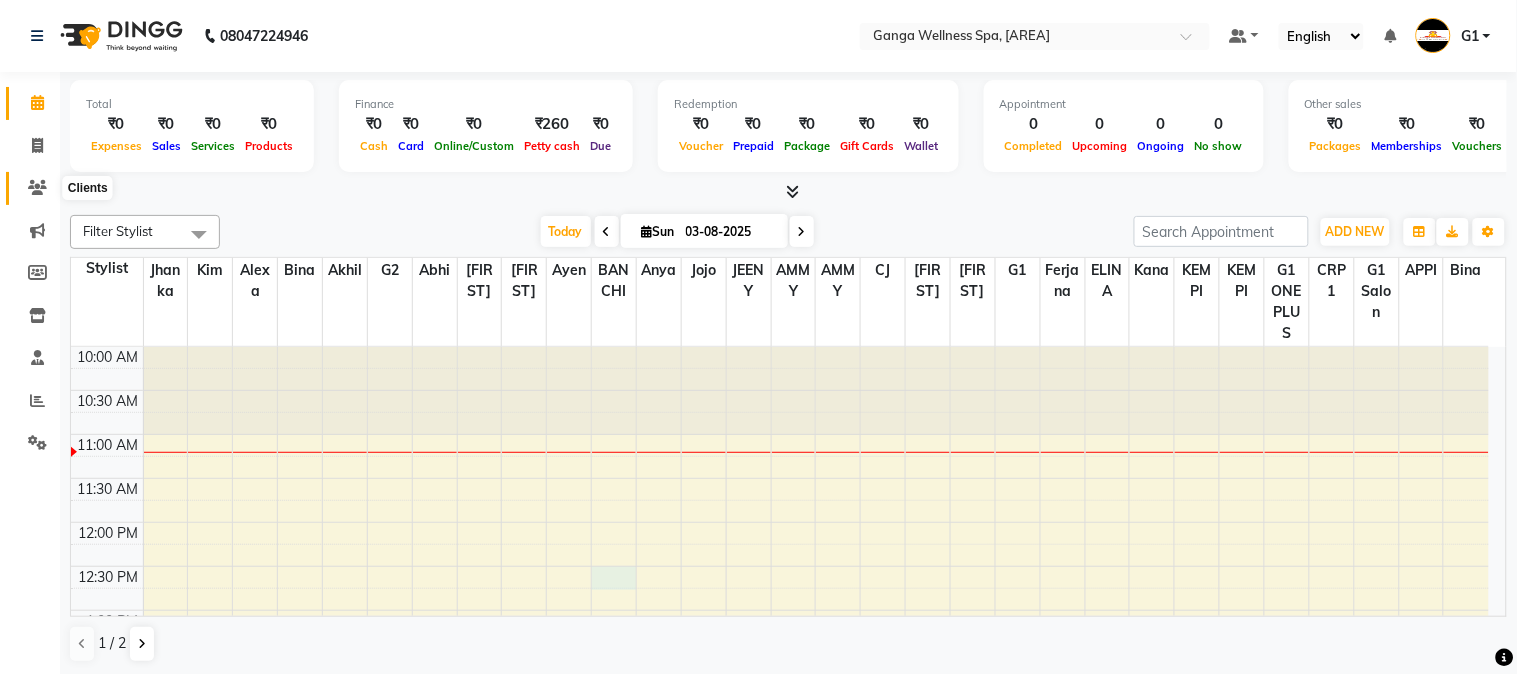 click 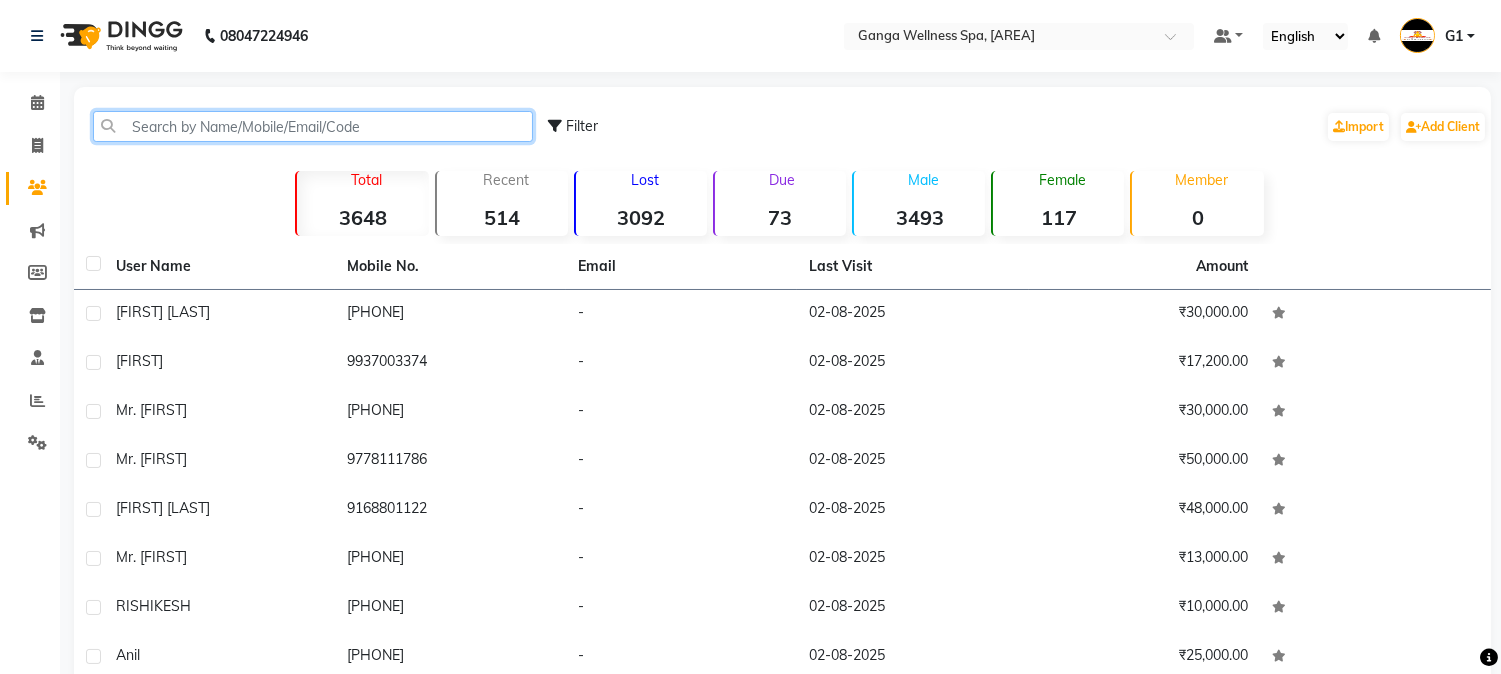 click 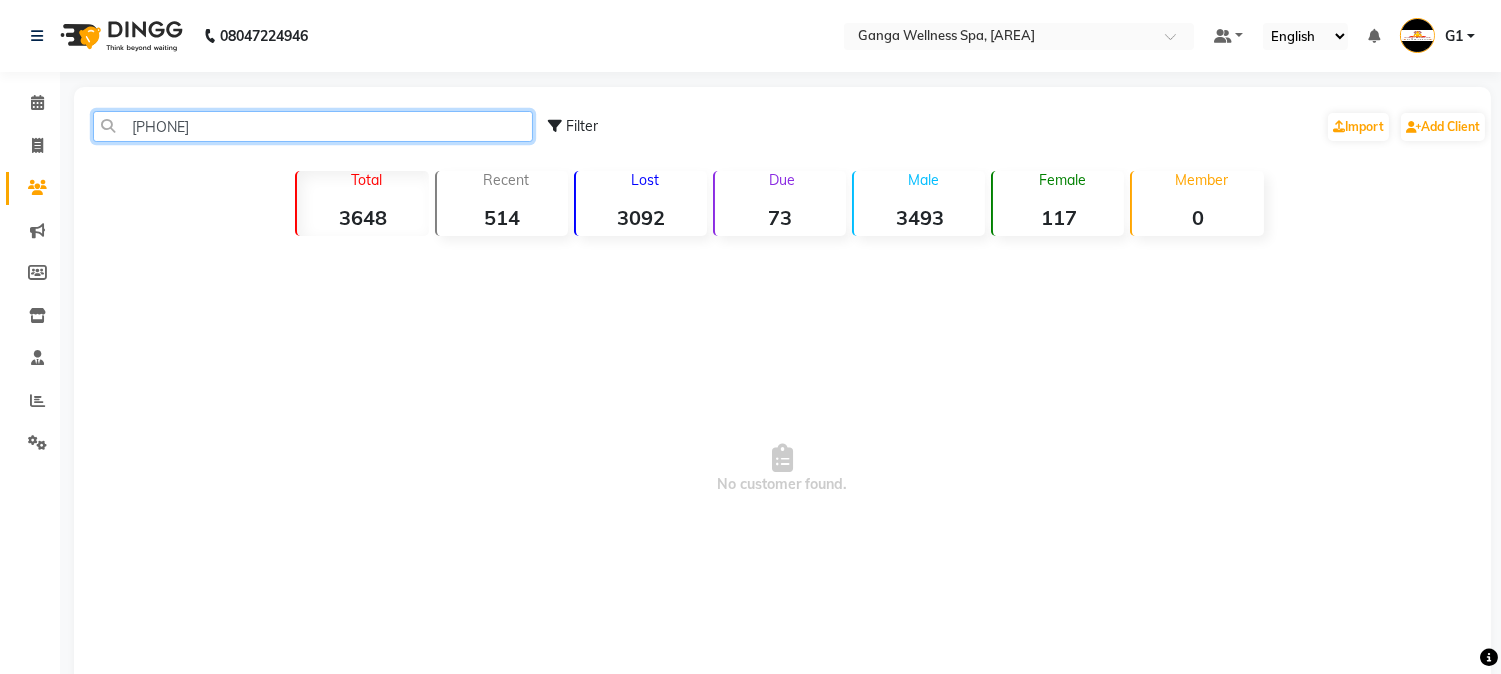 click on "[PHONE]" 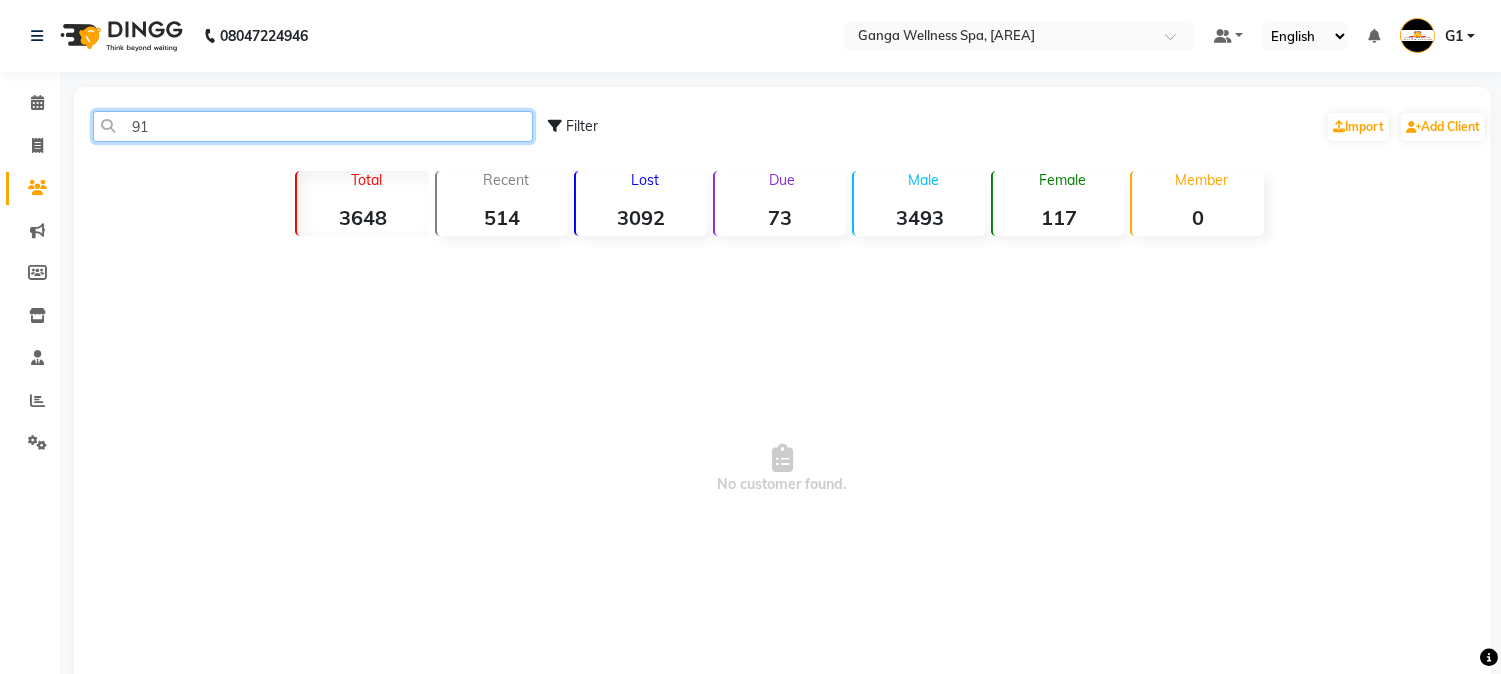 type on "9" 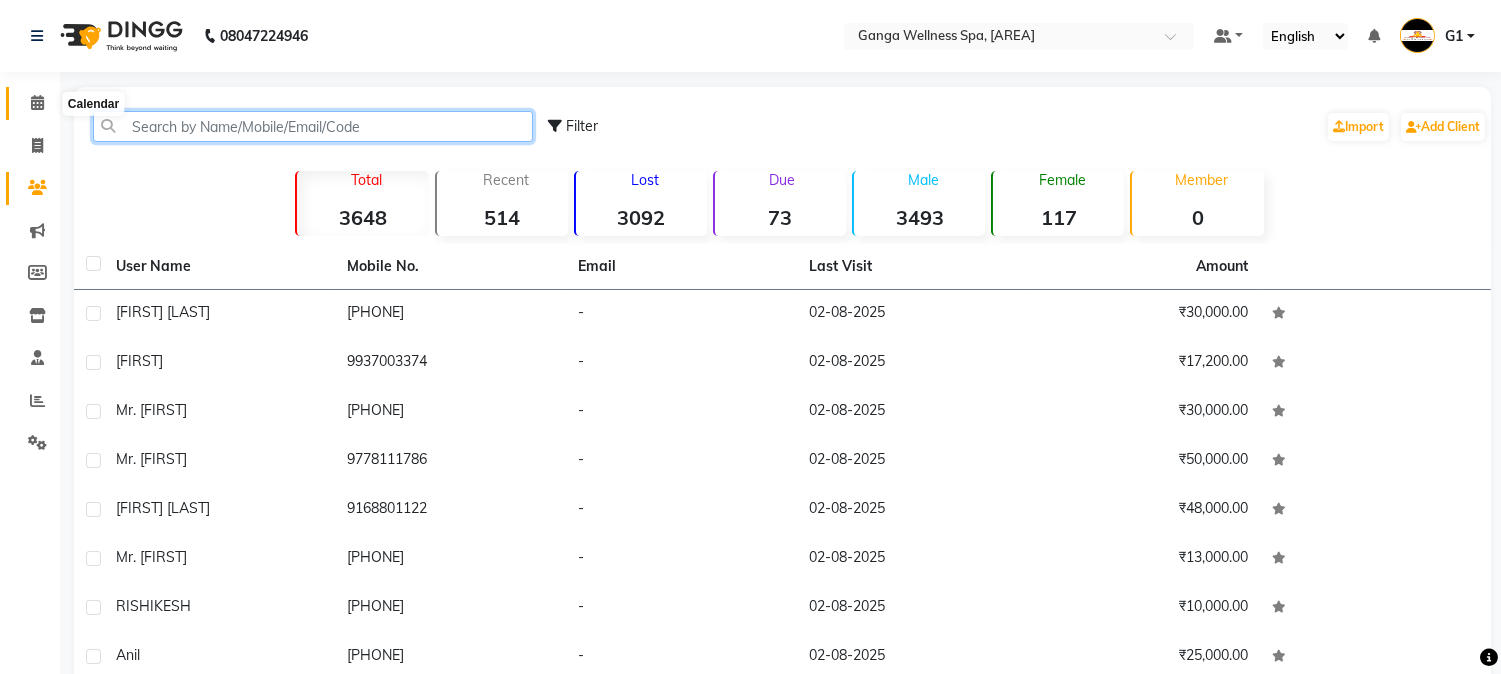 type 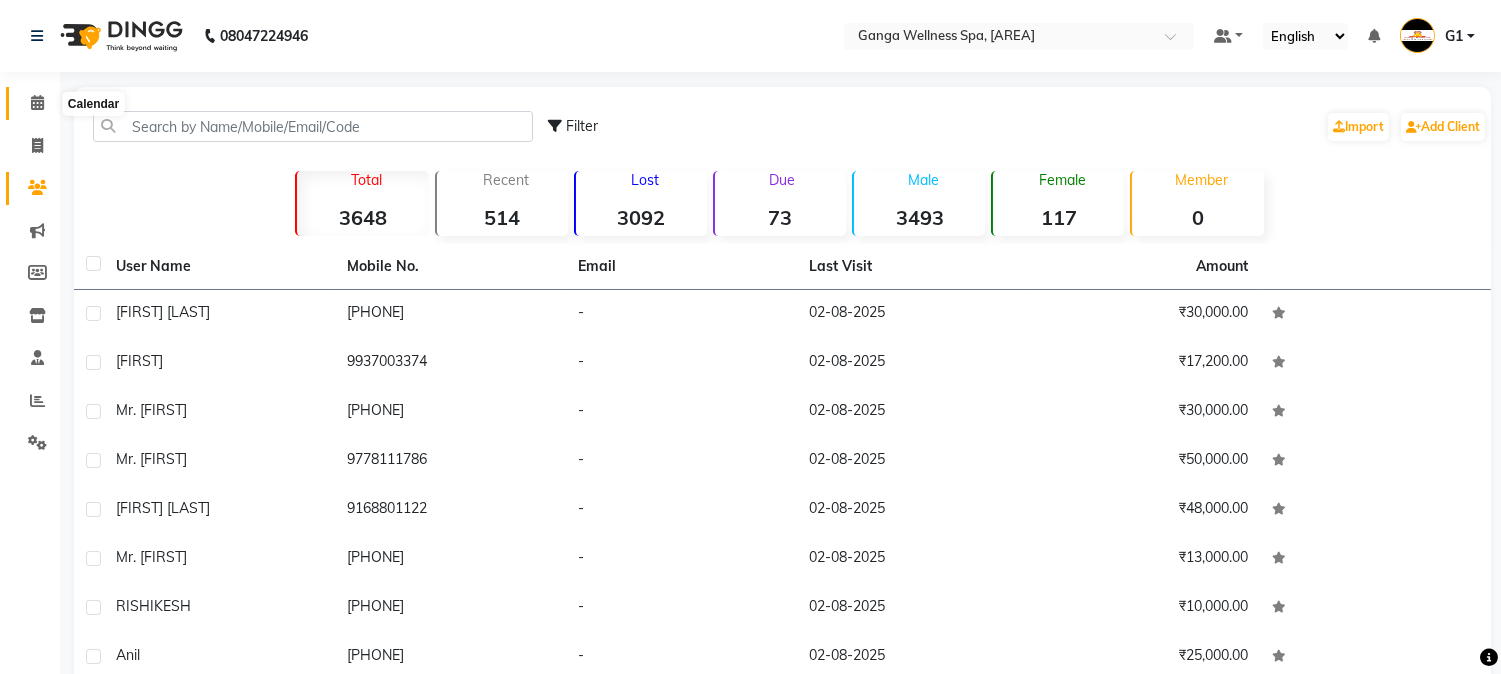 click 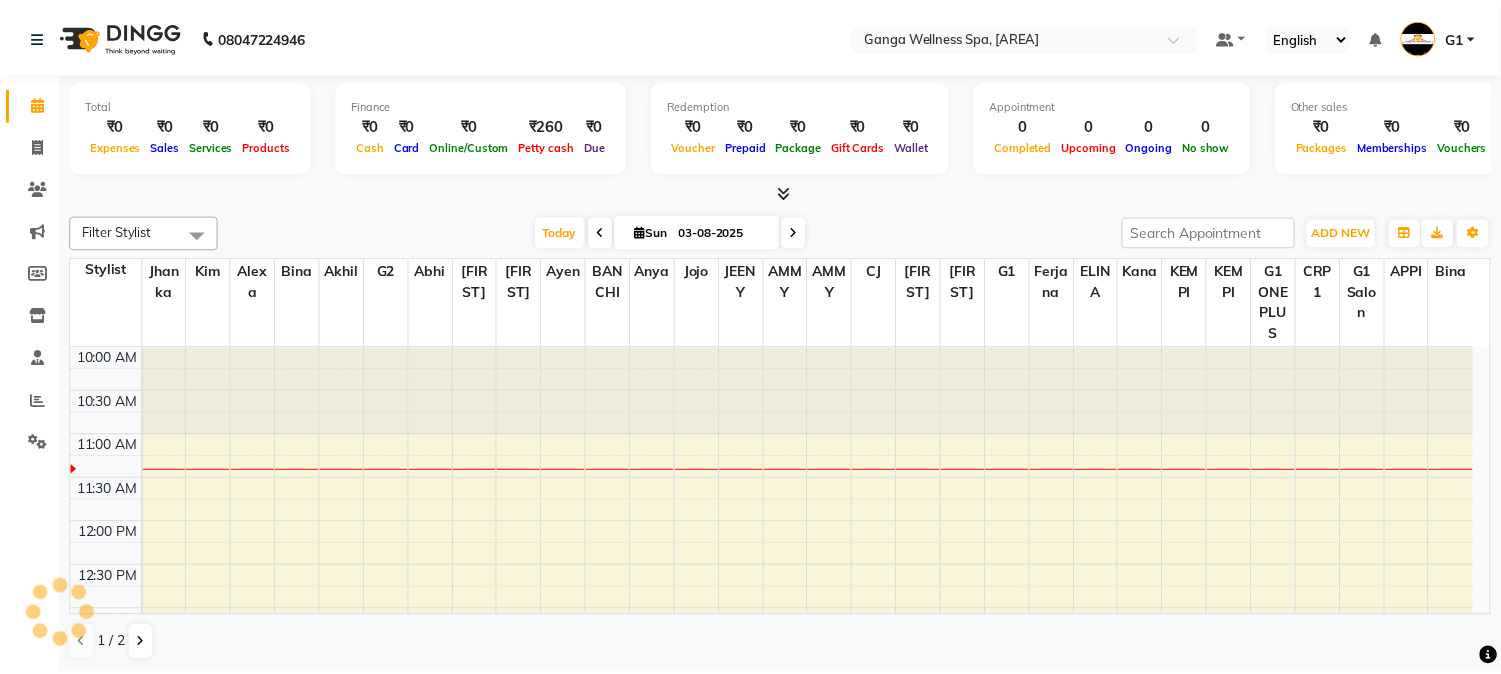 scroll, scrollTop: 0, scrollLeft: 0, axis: both 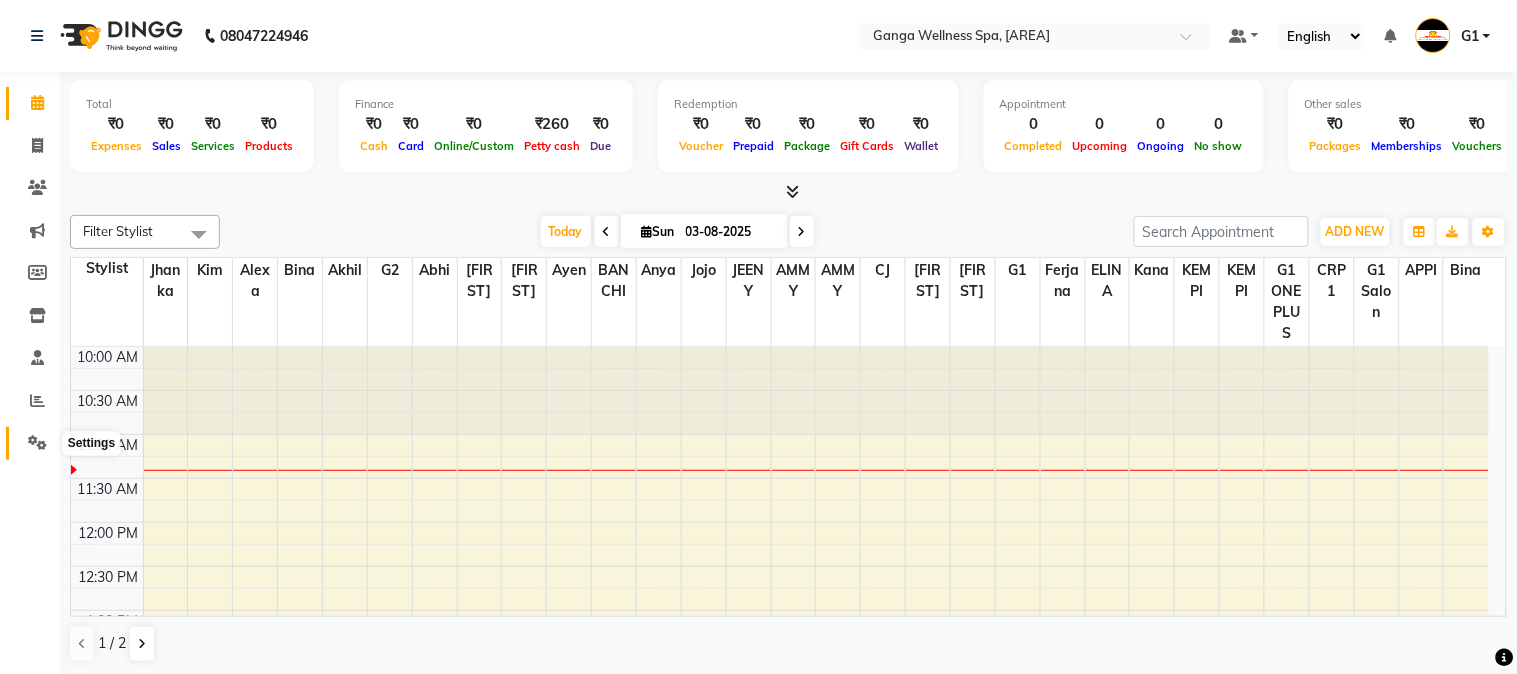 click 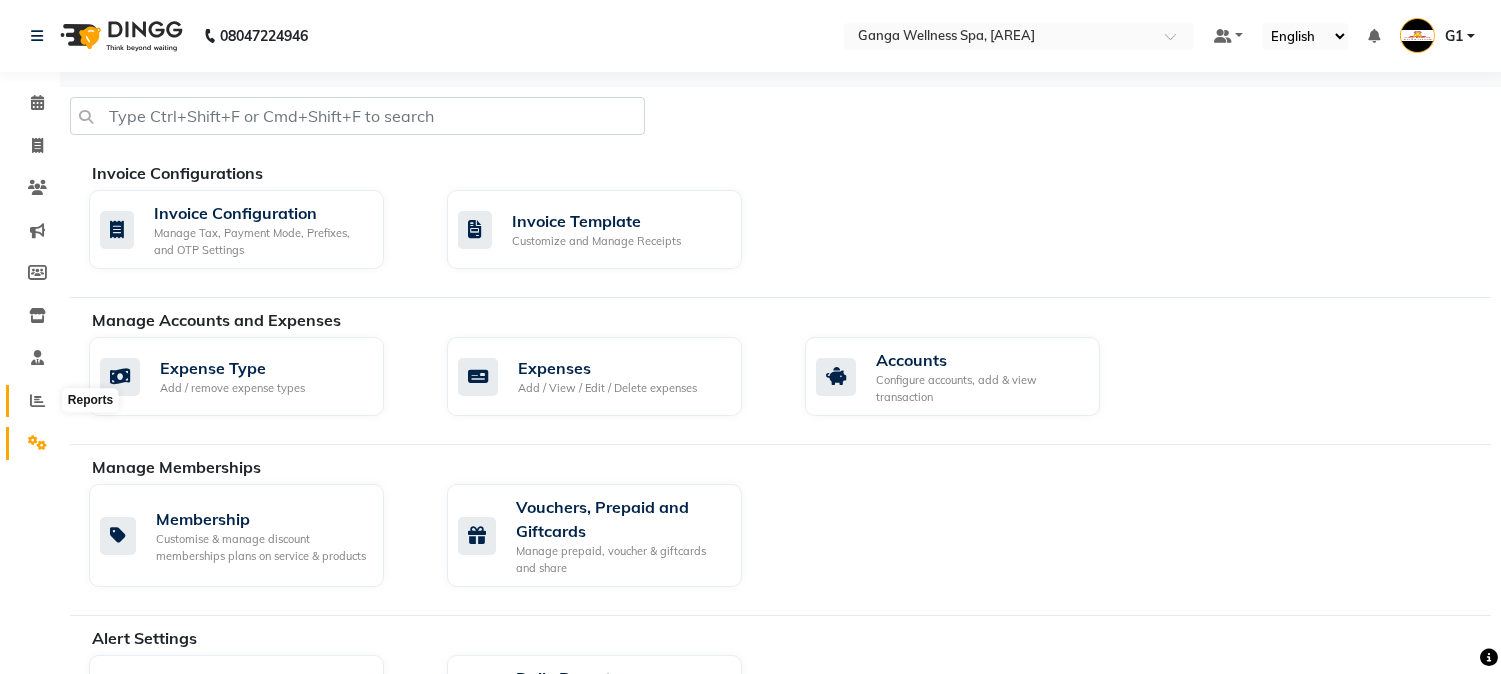 click 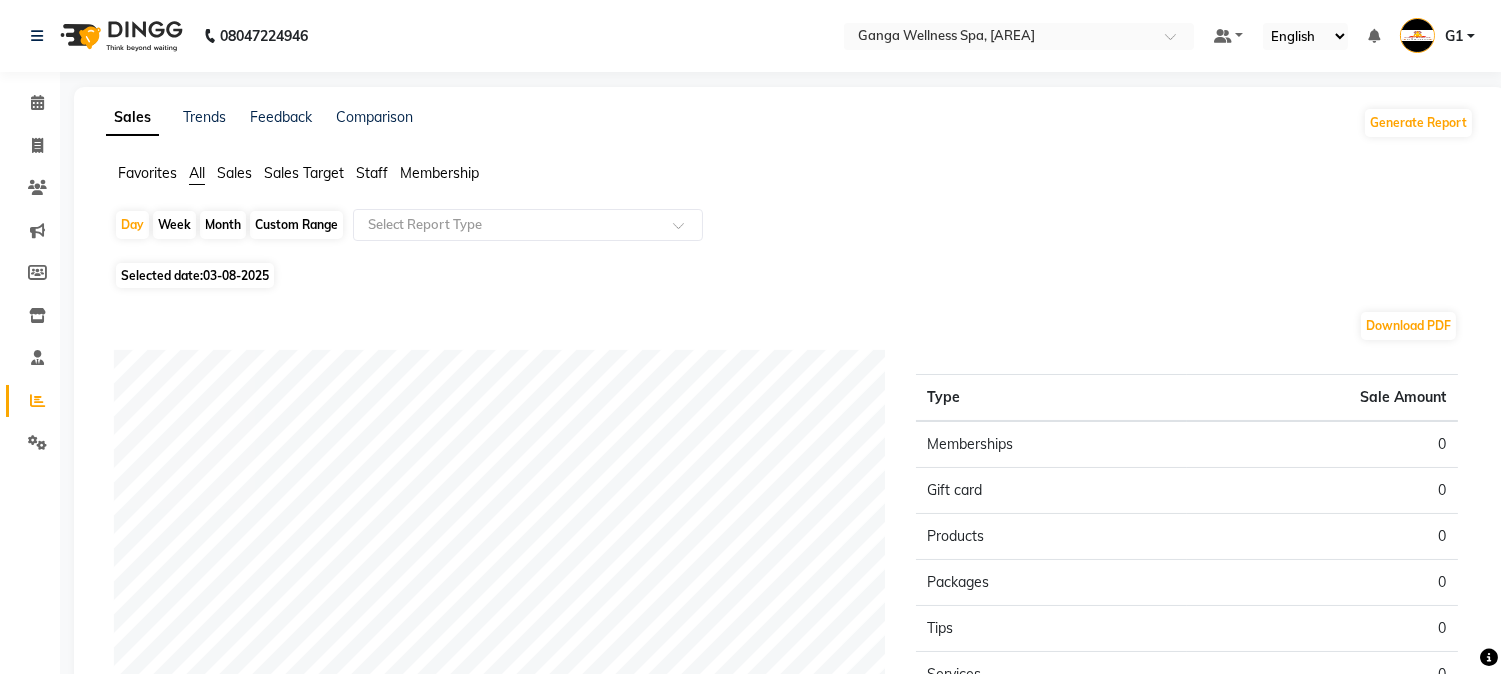 click on "Month" 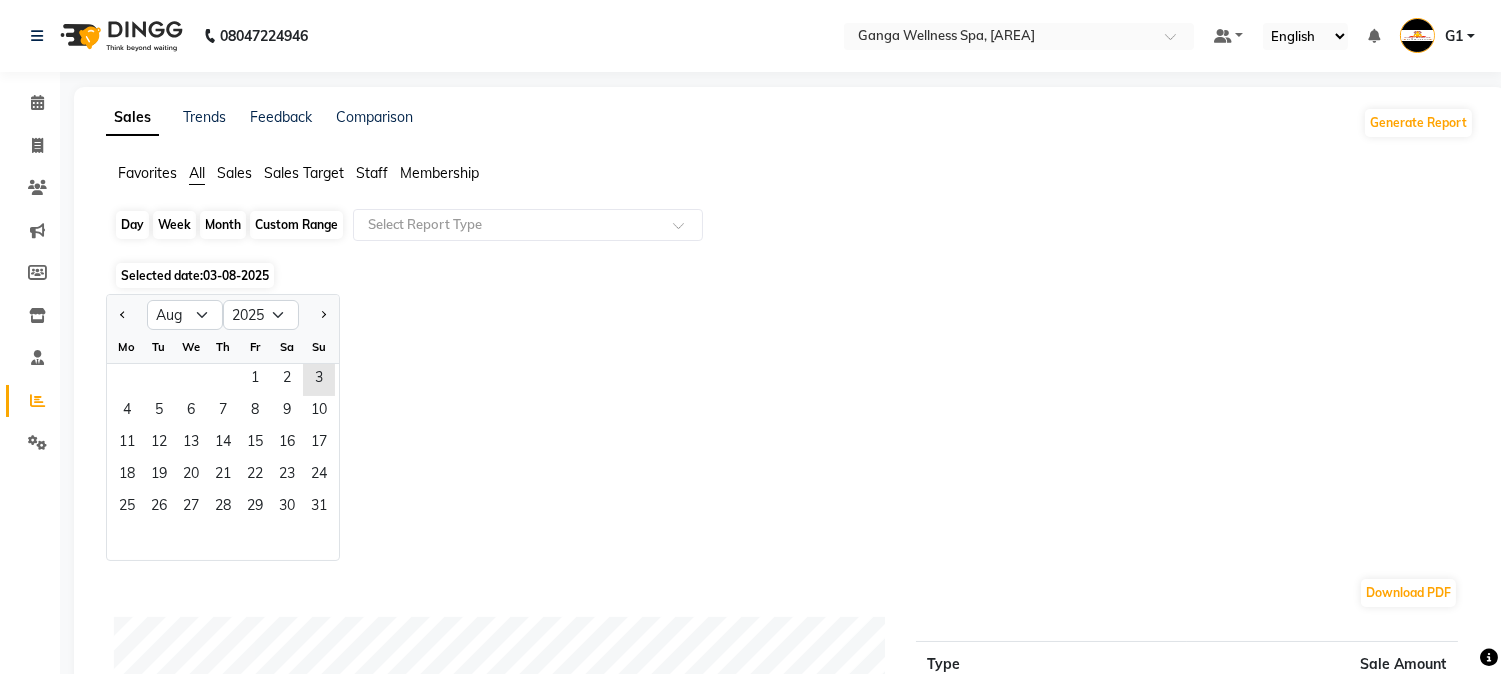 click on "Month" 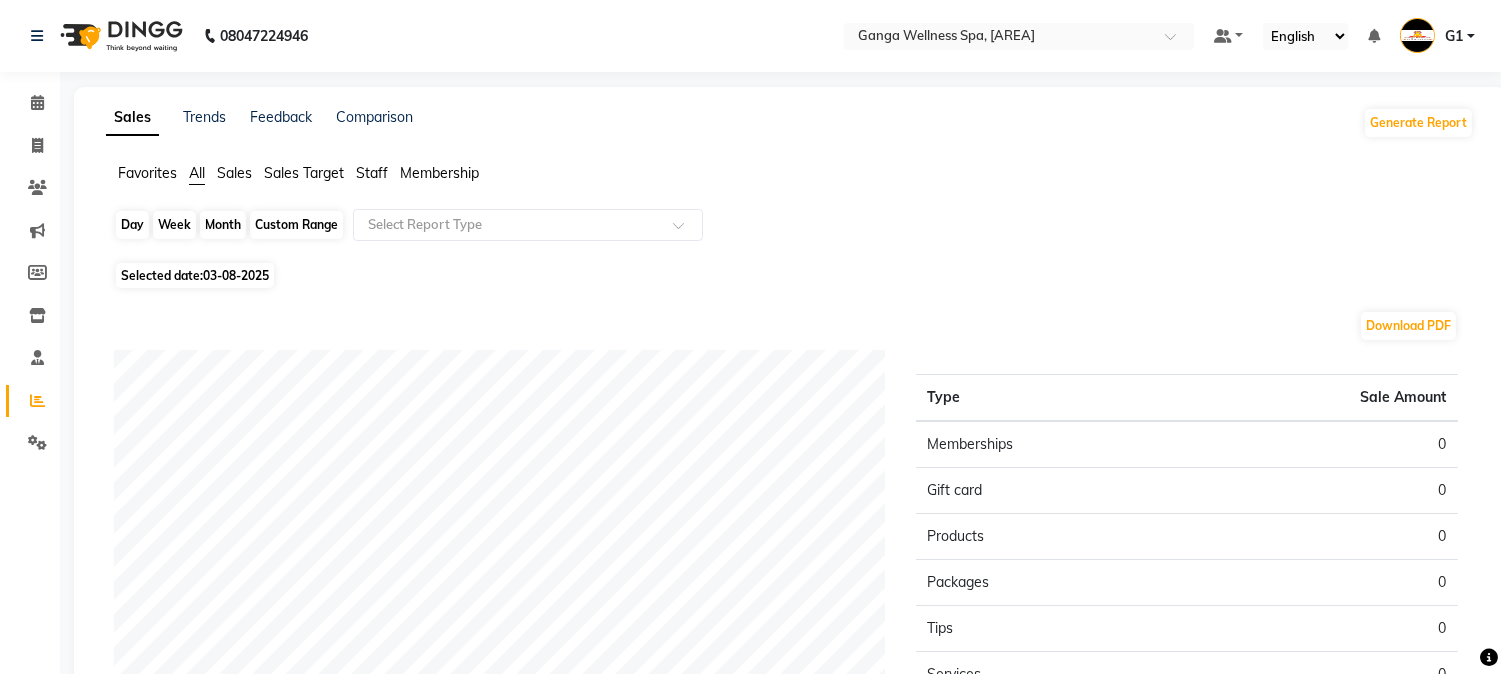 click on "Month" 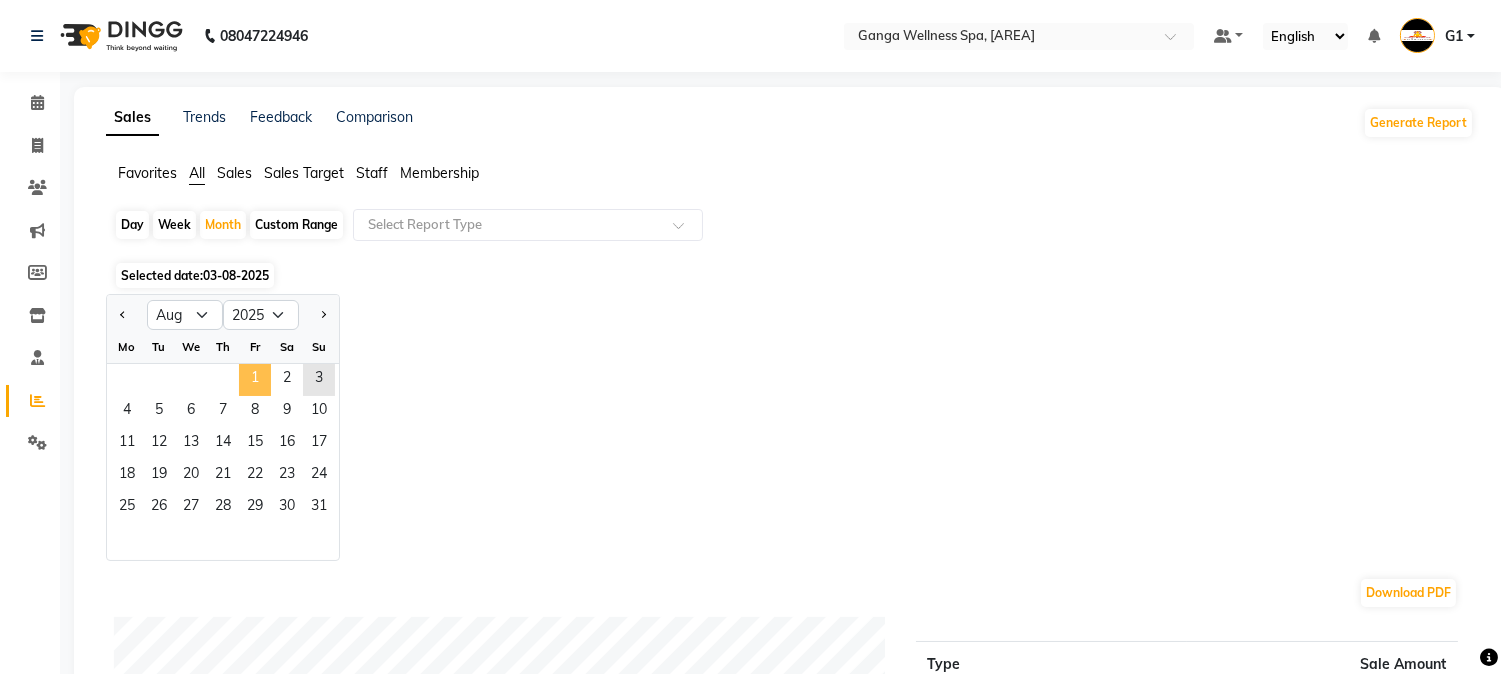 click on "1" 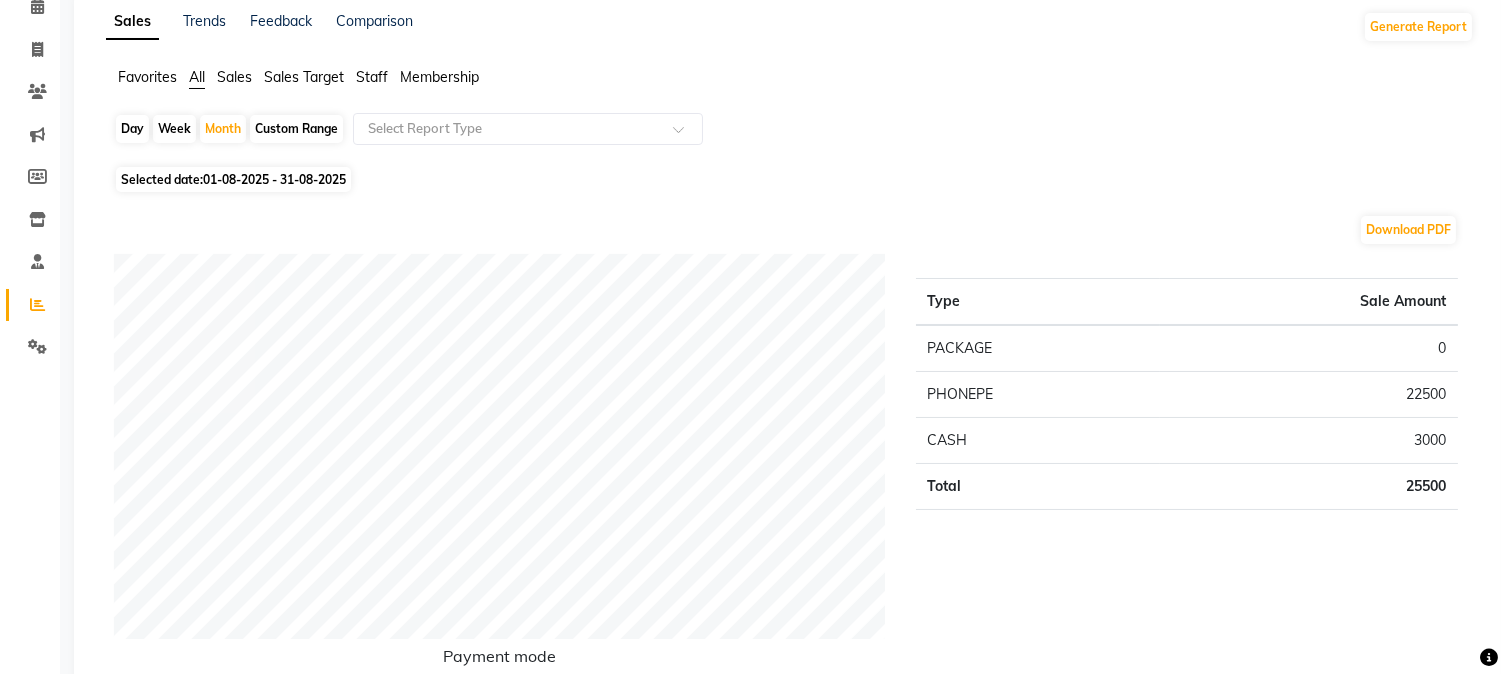 scroll, scrollTop: 0, scrollLeft: 0, axis: both 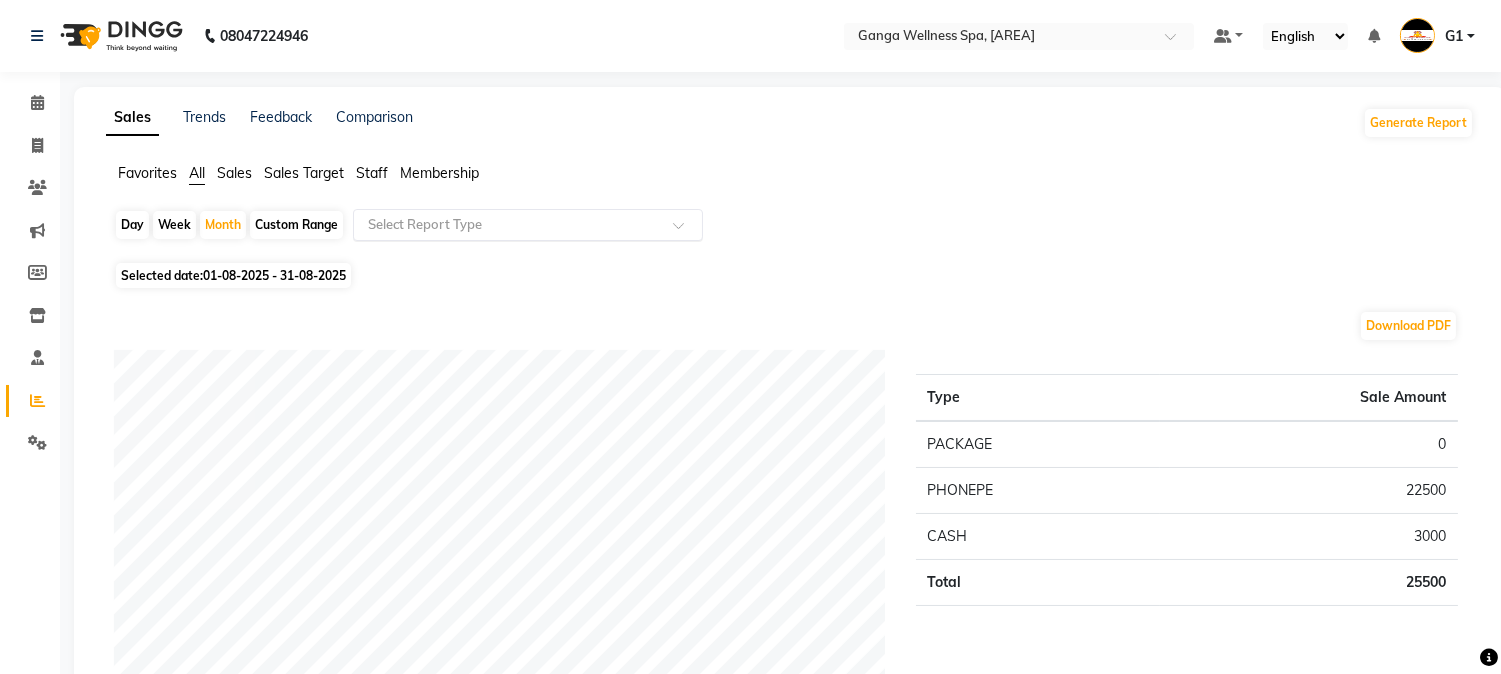 click 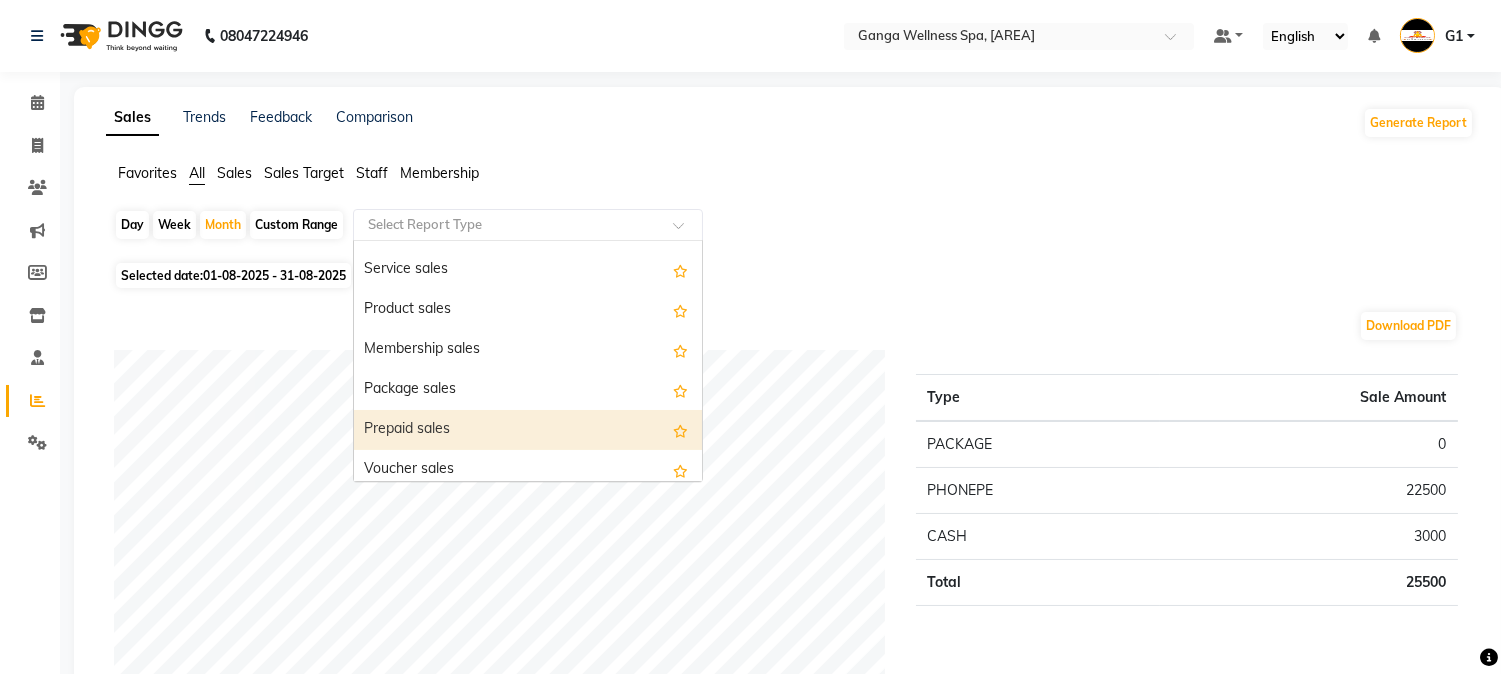 scroll, scrollTop: 222, scrollLeft: 0, axis: vertical 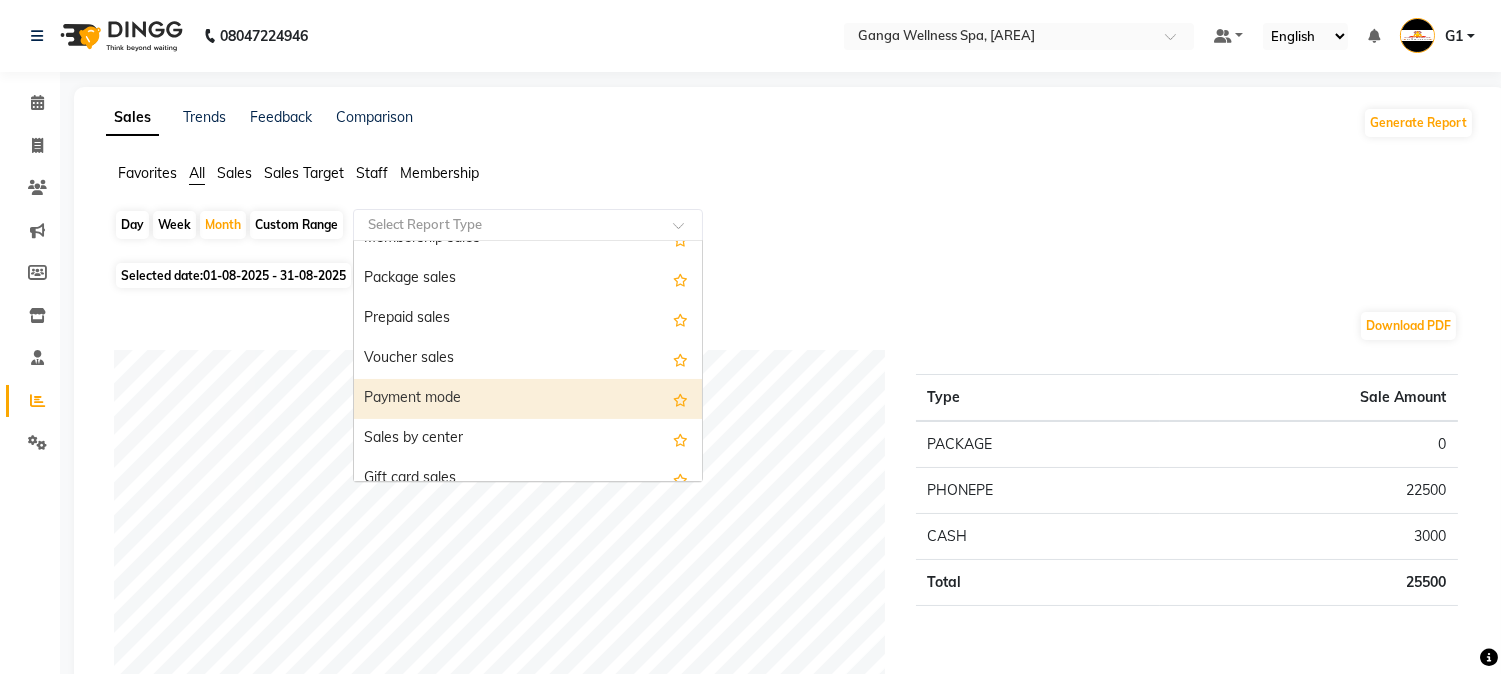 click on "Payment mode" at bounding box center [528, 399] 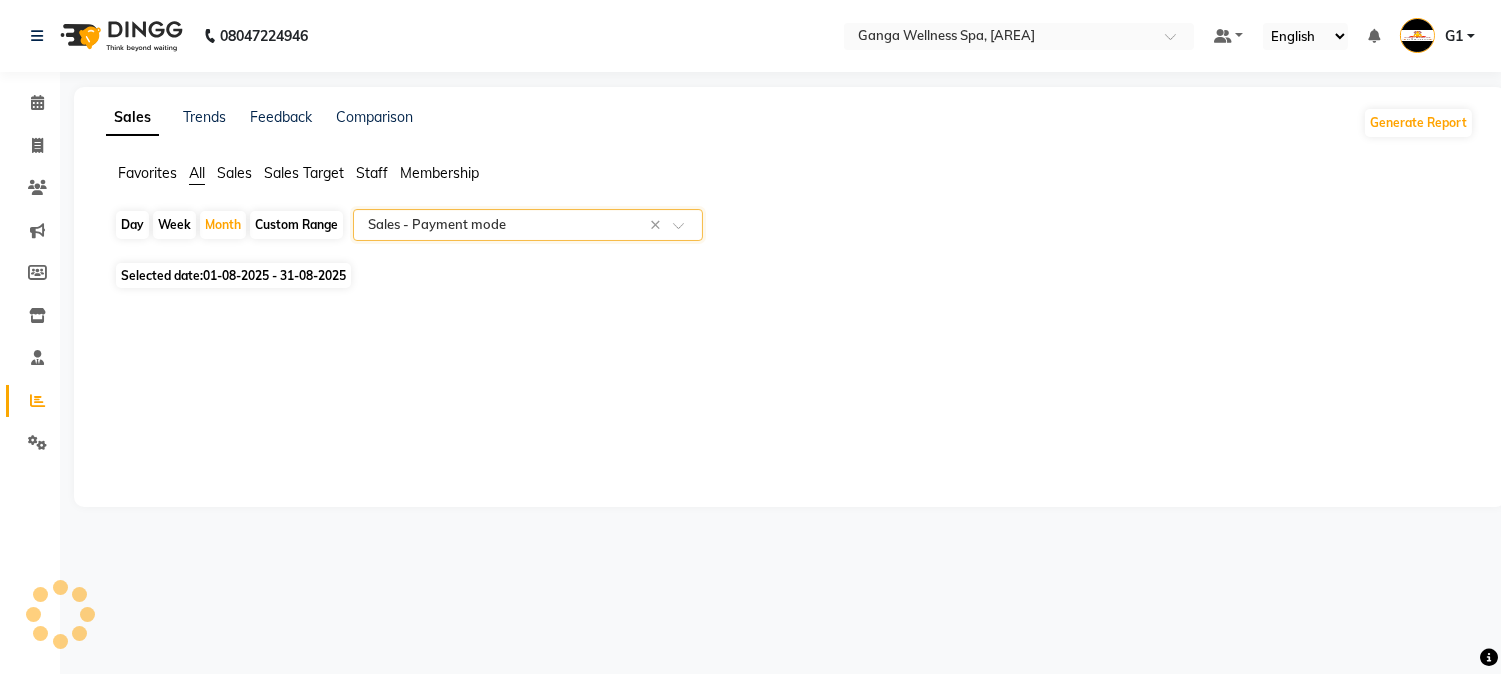 select on "filtered_report" 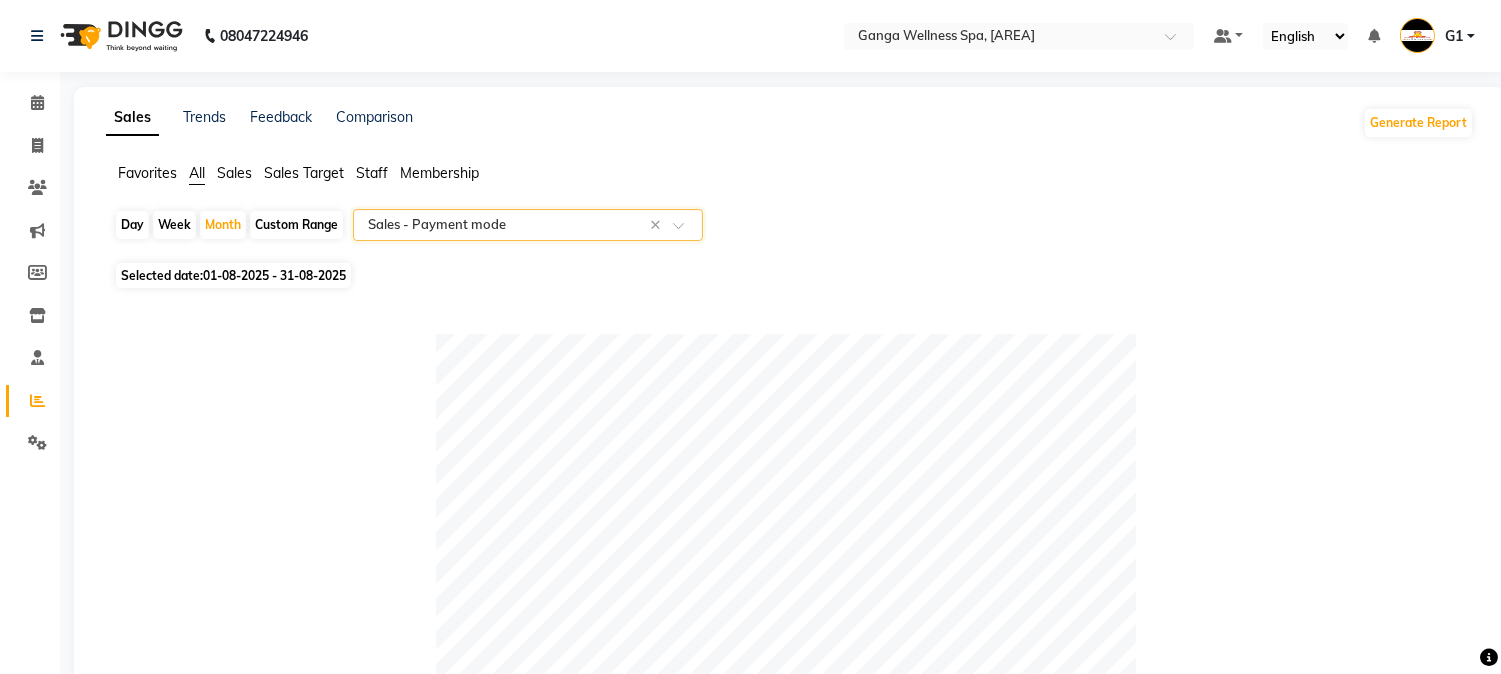 click on "Selected date:  [DD]-[MM]-[YYYY] - [DD]-[MM]-[YYYY]" 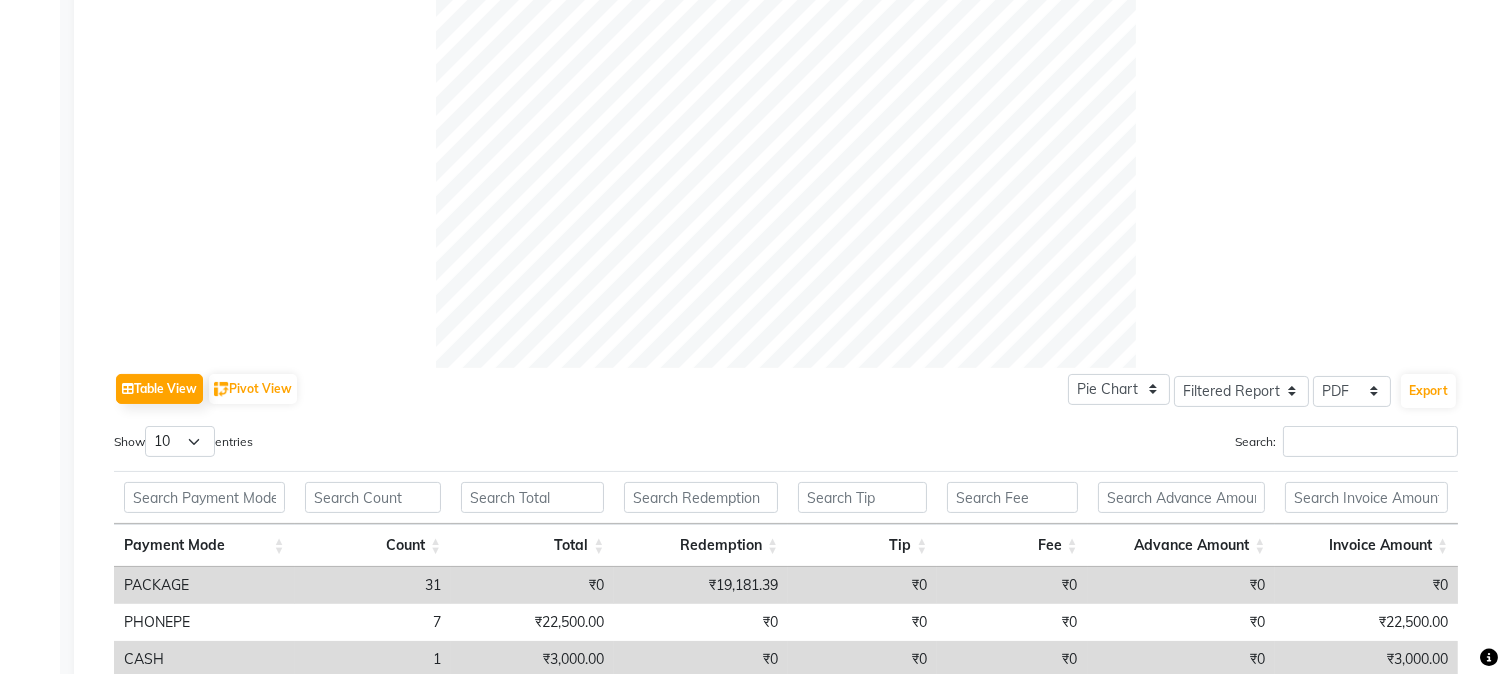 scroll, scrollTop: 837, scrollLeft: 0, axis: vertical 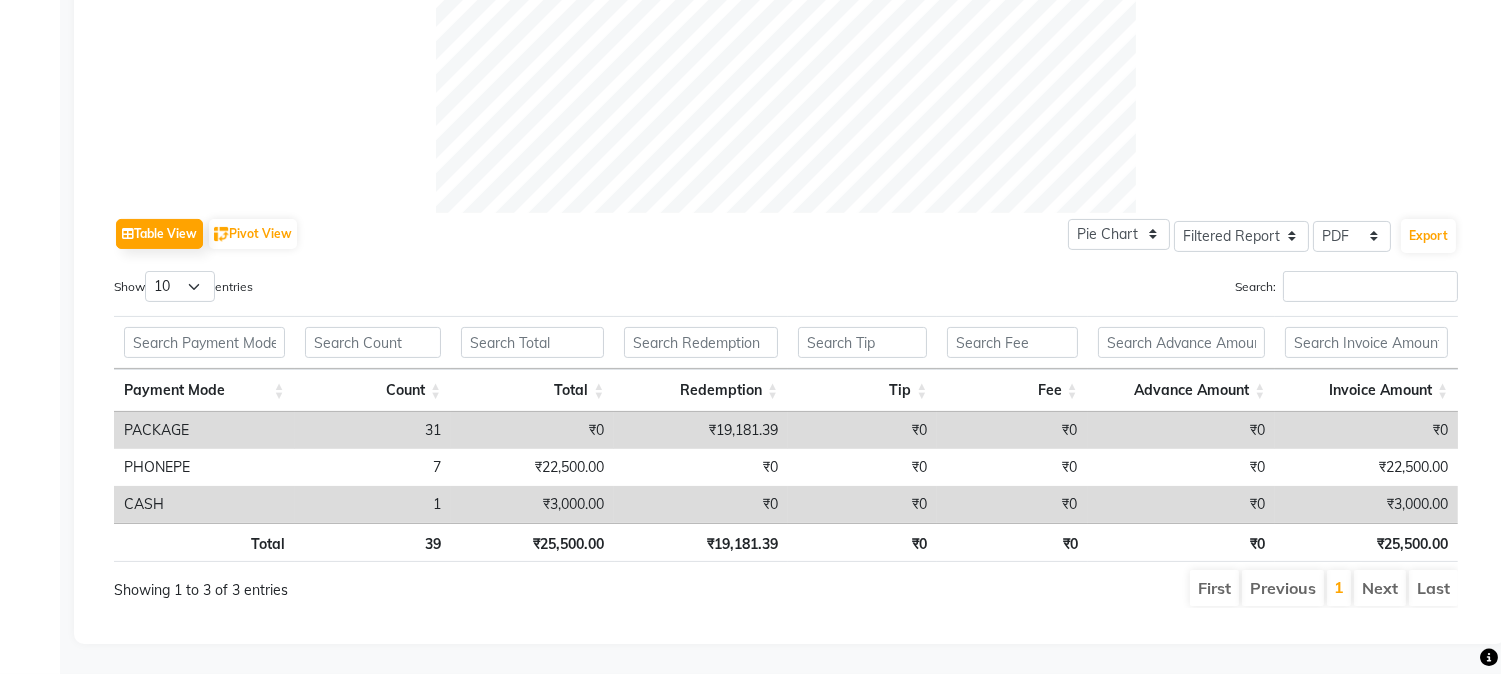 click on "Sales Trends Feedback Comparison Generate Report Favorites All Sales Sales Target Staff Membership  Day   Week   Month   Custom Range  Select Report Type × Sales -  Payment mode × Selected date:  [DD]-[MM]-[YYYY] - [DD]-[MM]-[YYYY]   Table View   Pivot View  Pie Chart Bar Chart Select Full Report Filtered Report Select CSV PDF  Export  Show  10 25 50 100  entries Search: Payment Mode Count Total Redemption Tip Fee Advance Amount Invoice Amount Payment Mode Count Total Redemption Tip Fee Advance Amount Invoice Amount Total 39 ₹25,500.00 ₹19,181.39 ₹0 ₹0 ₹0 ₹25,500.00 PACKAGE 31 ₹0 ₹19,181.39 ₹0 ₹0 ₹0 ₹0 PHONEPE 7 ₹22,500.00 ₹0 ₹0 ₹0 ₹0 ₹22,500.00 CASH 1 ₹3,000.00 ₹0 ₹0 ₹0 ₹0 ₹3,000.00 Total 39 ₹25,500.00 ₹19,181.39 ₹0 ₹0 ₹0 ₹25,500.00 Showing 1 to 3 of 3 entries First Previous 1 Next Last ★ Mark as Favorite  Choose how you'd like to save "" report to favorites  Save to Personal Favorites:   Only you can see this report in your favorites tab." 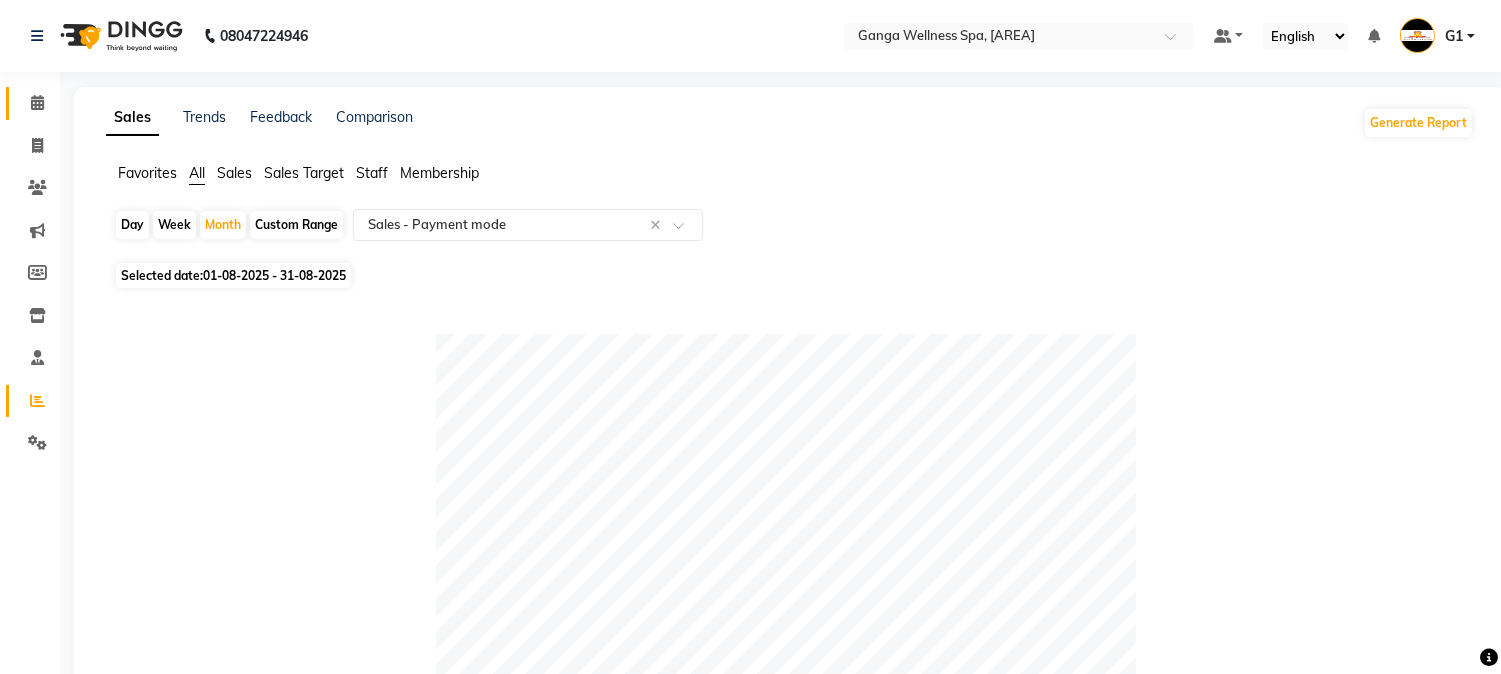 click 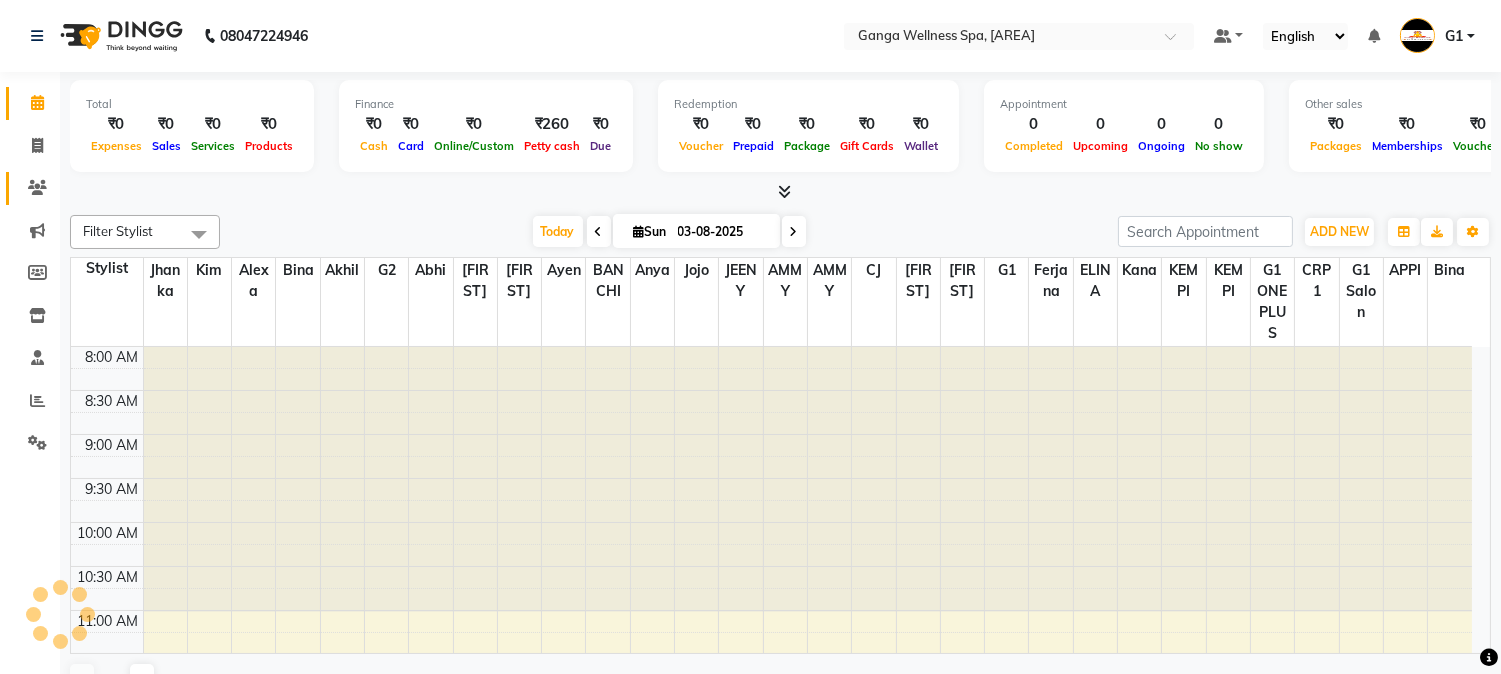click 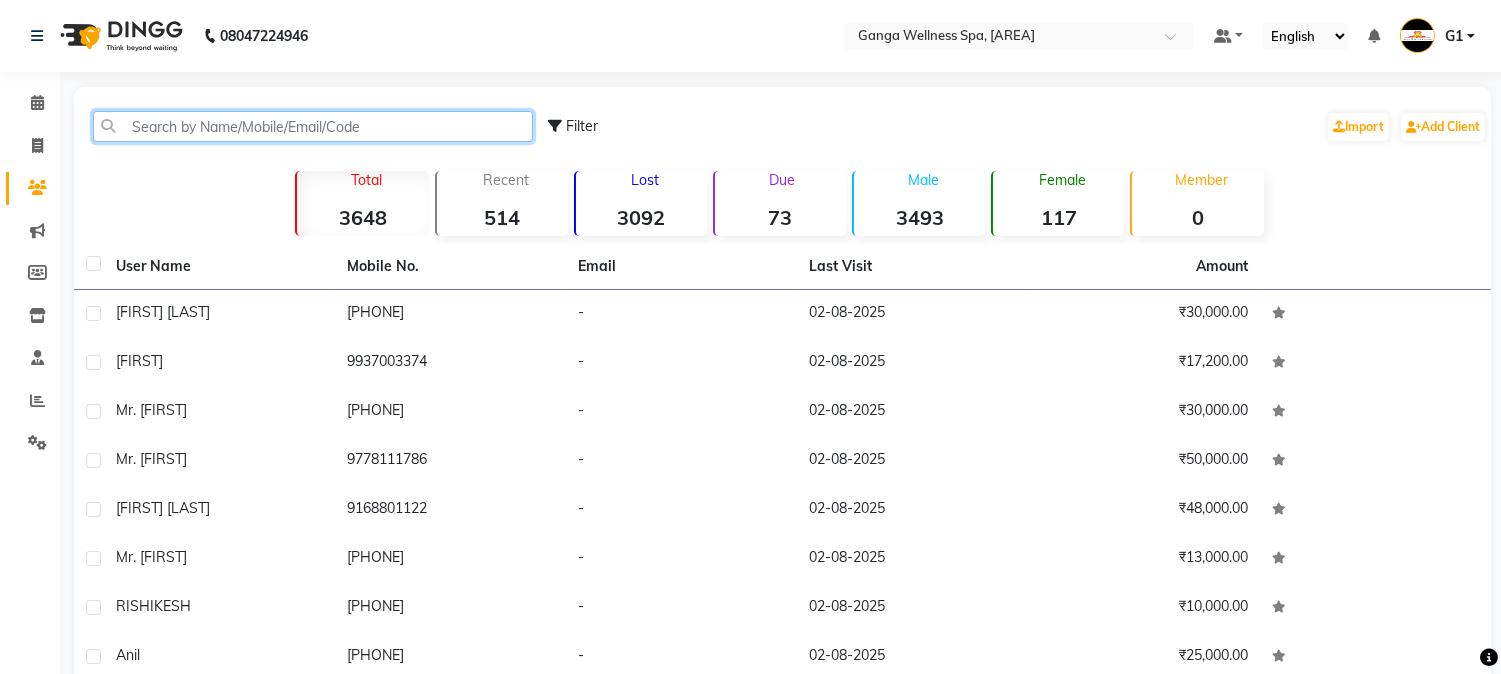 click 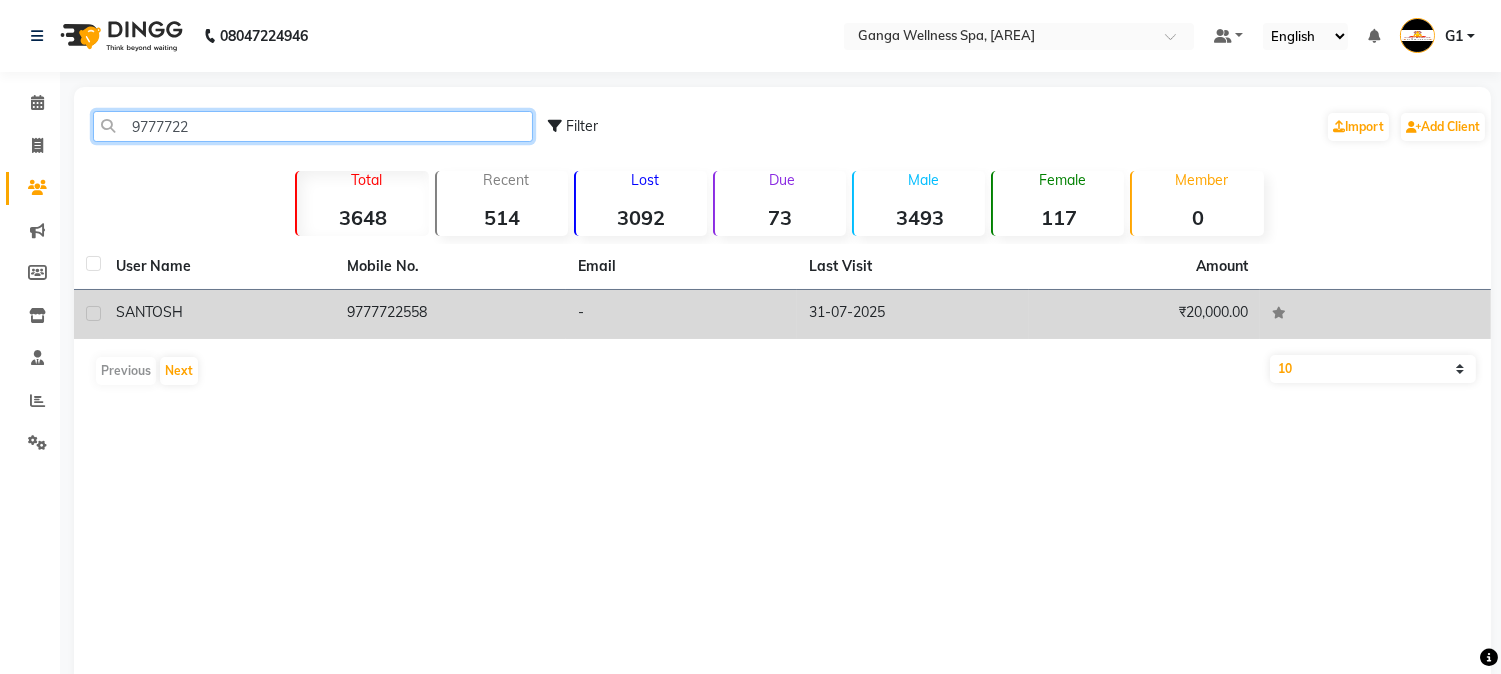 type on "9777722" 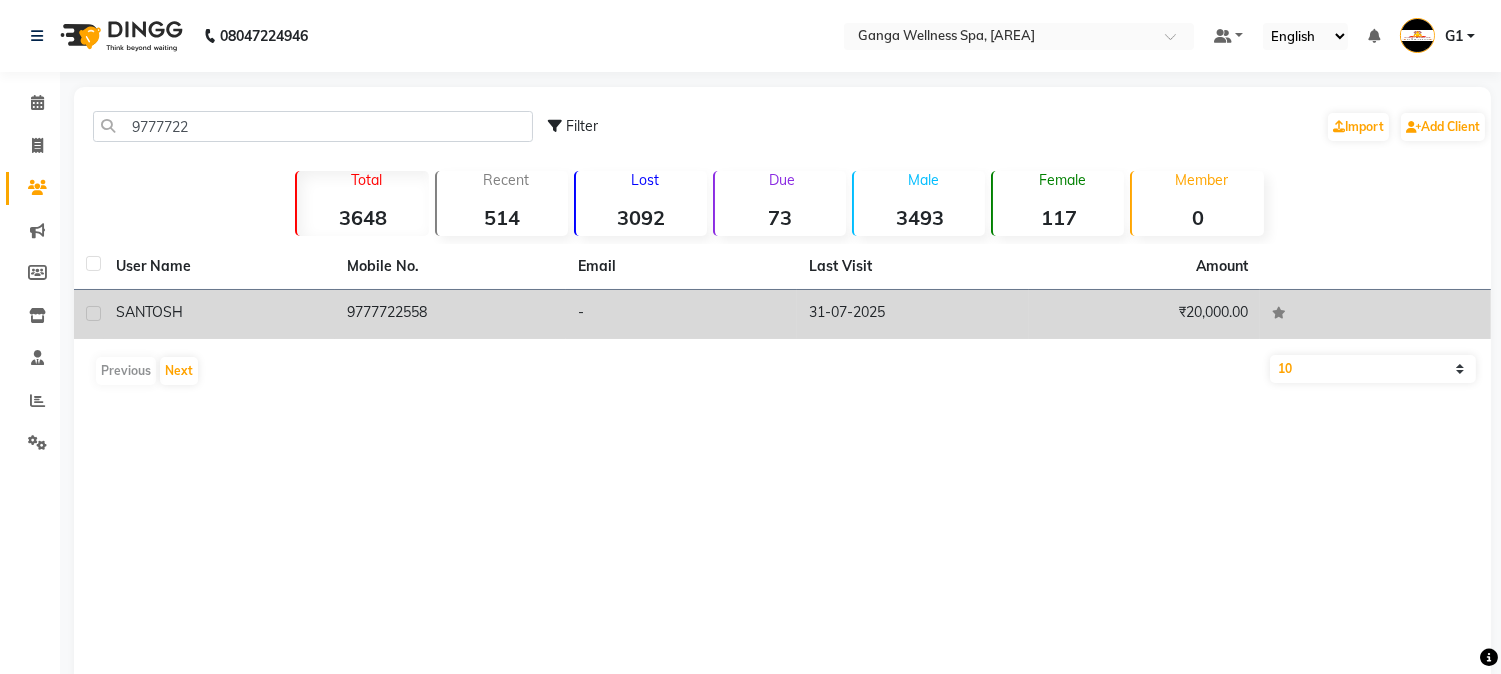 click on "9777722558" 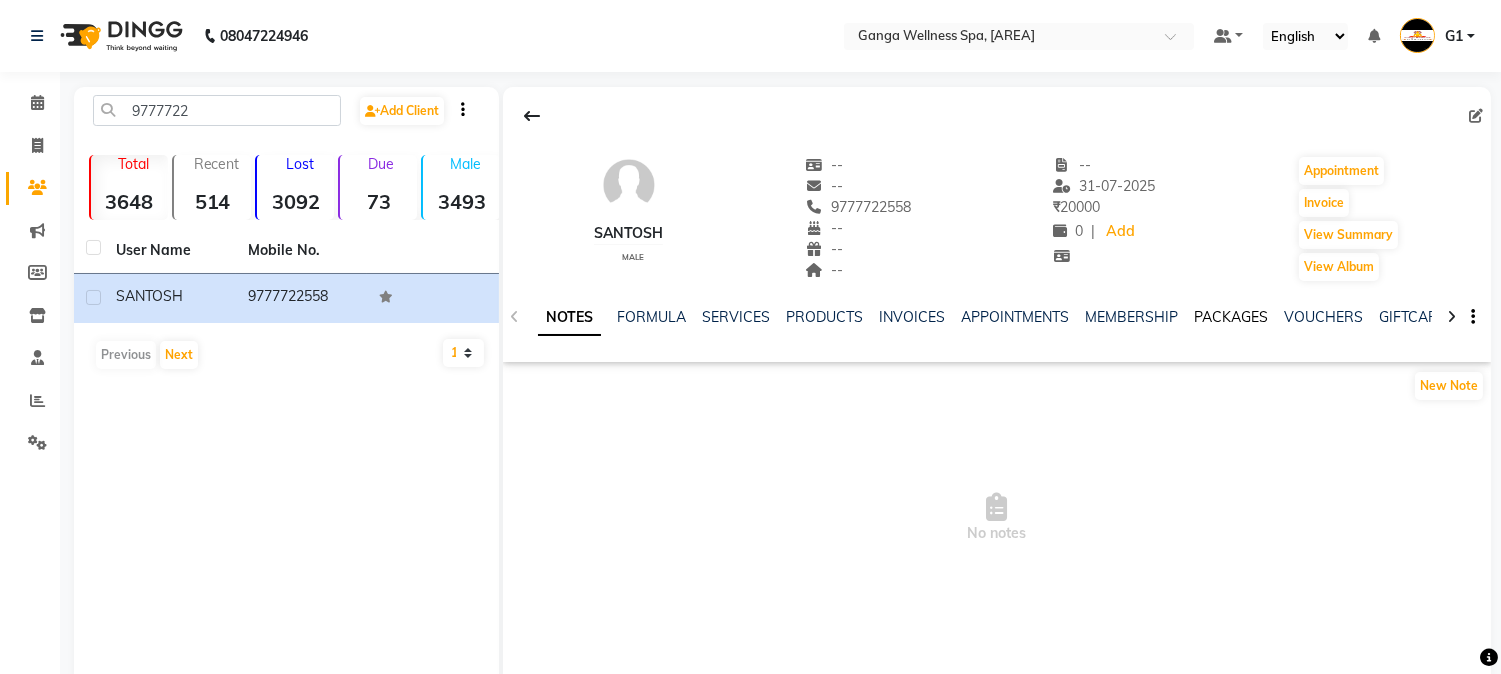 click on "PACKAGES" 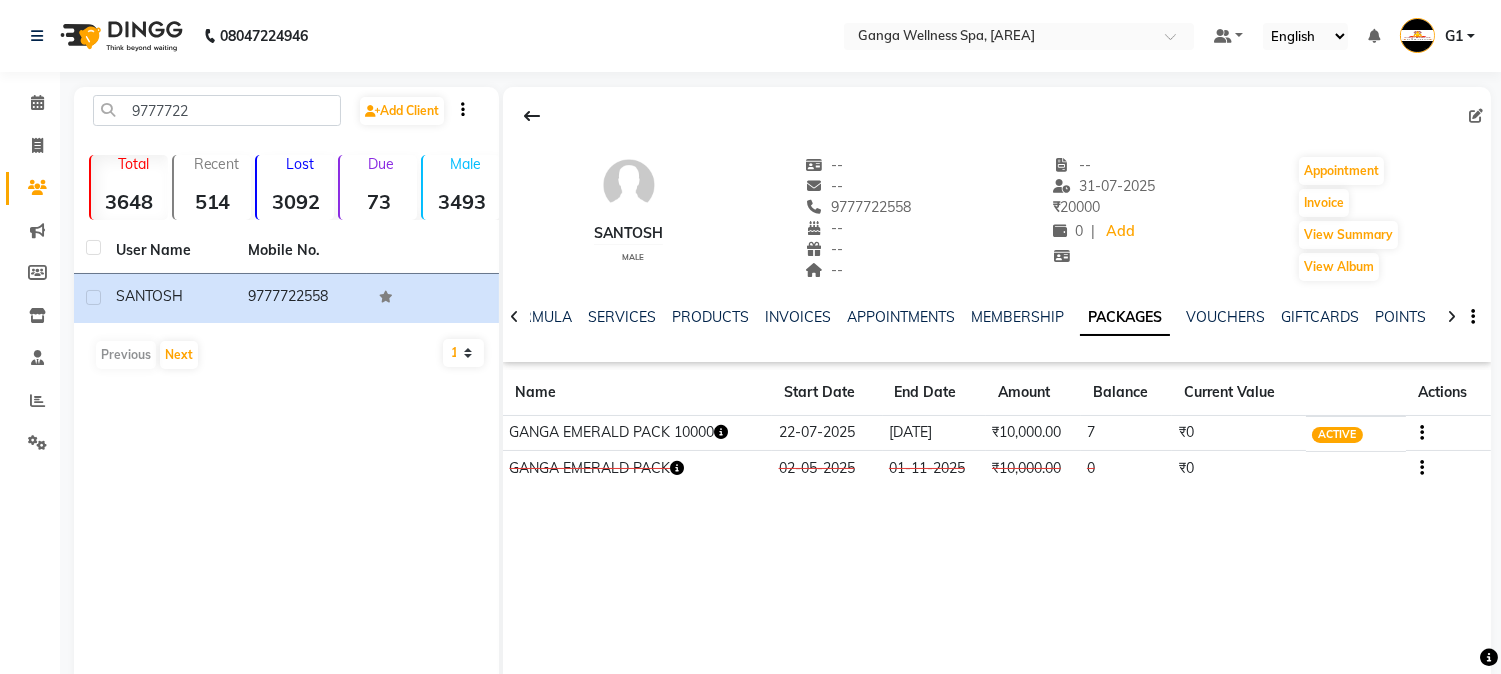click 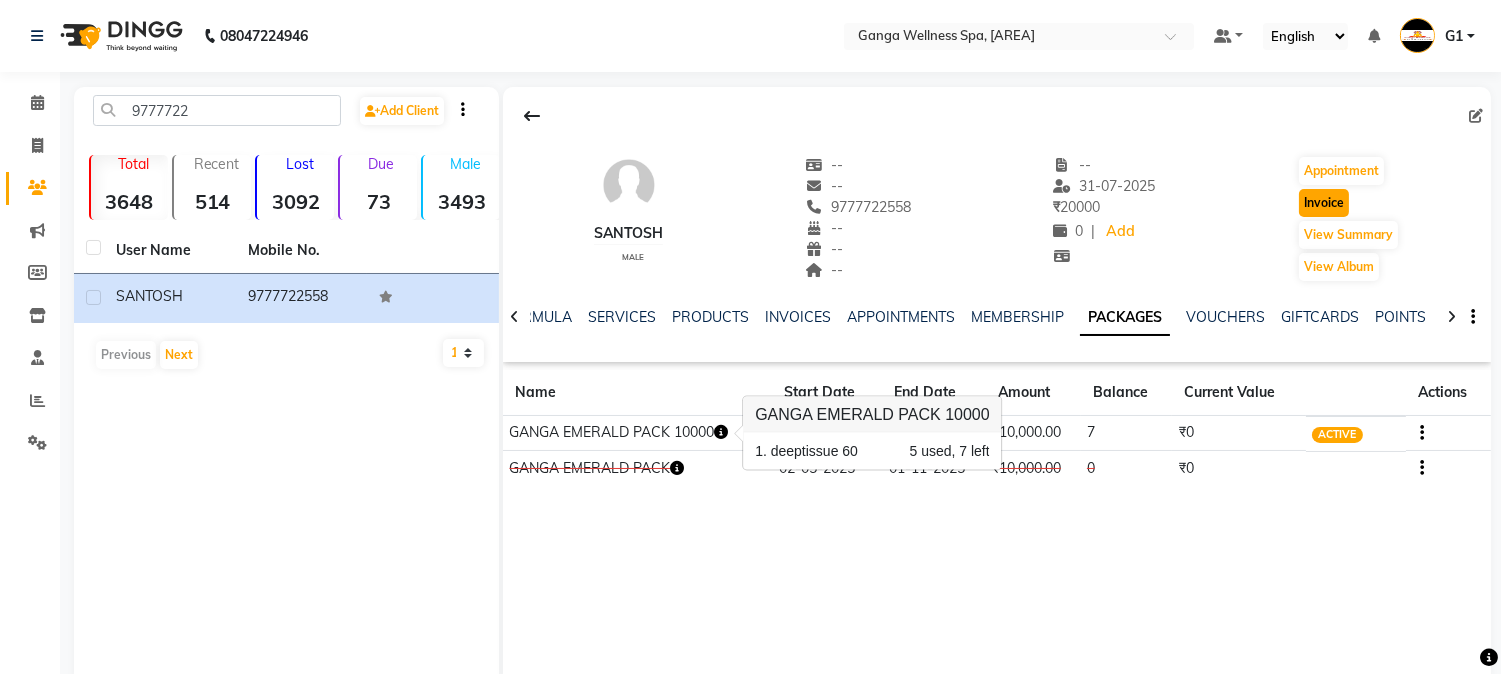 click on "Invoice" 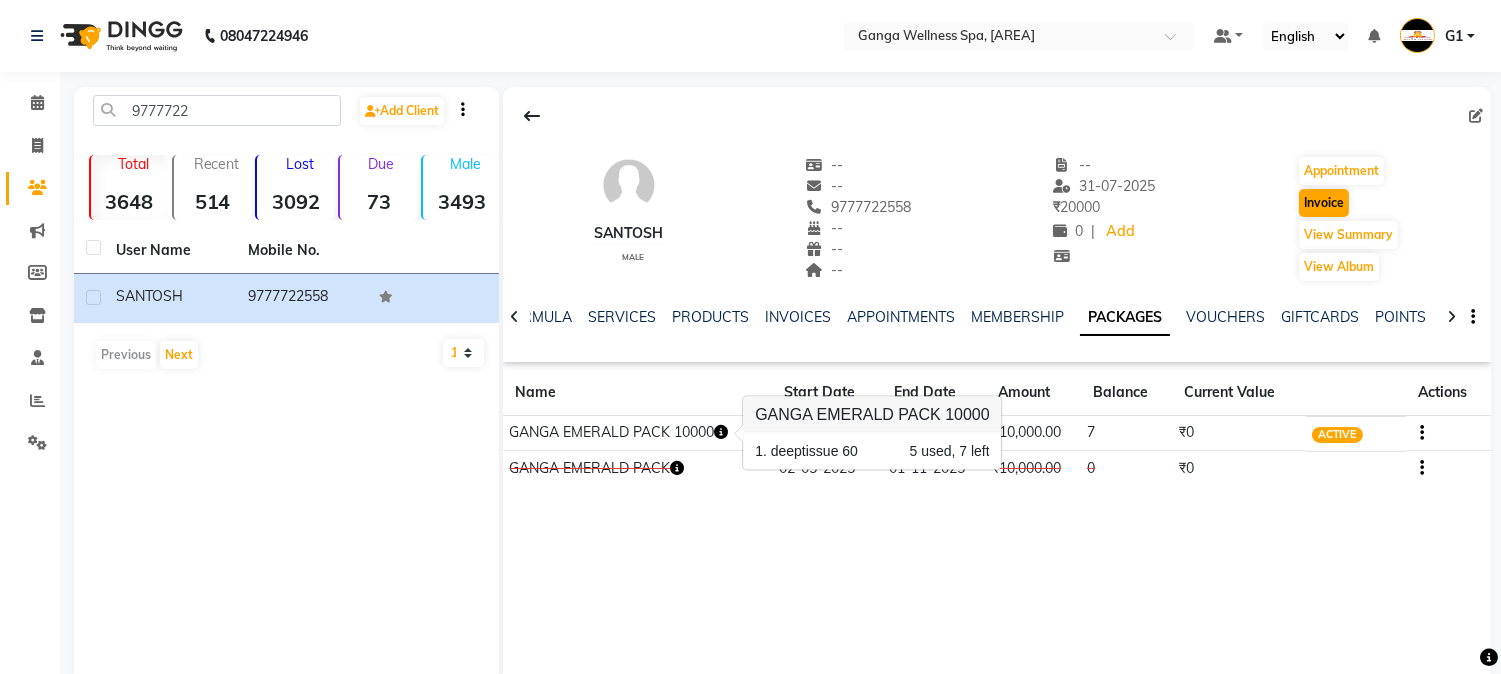 select on "service" 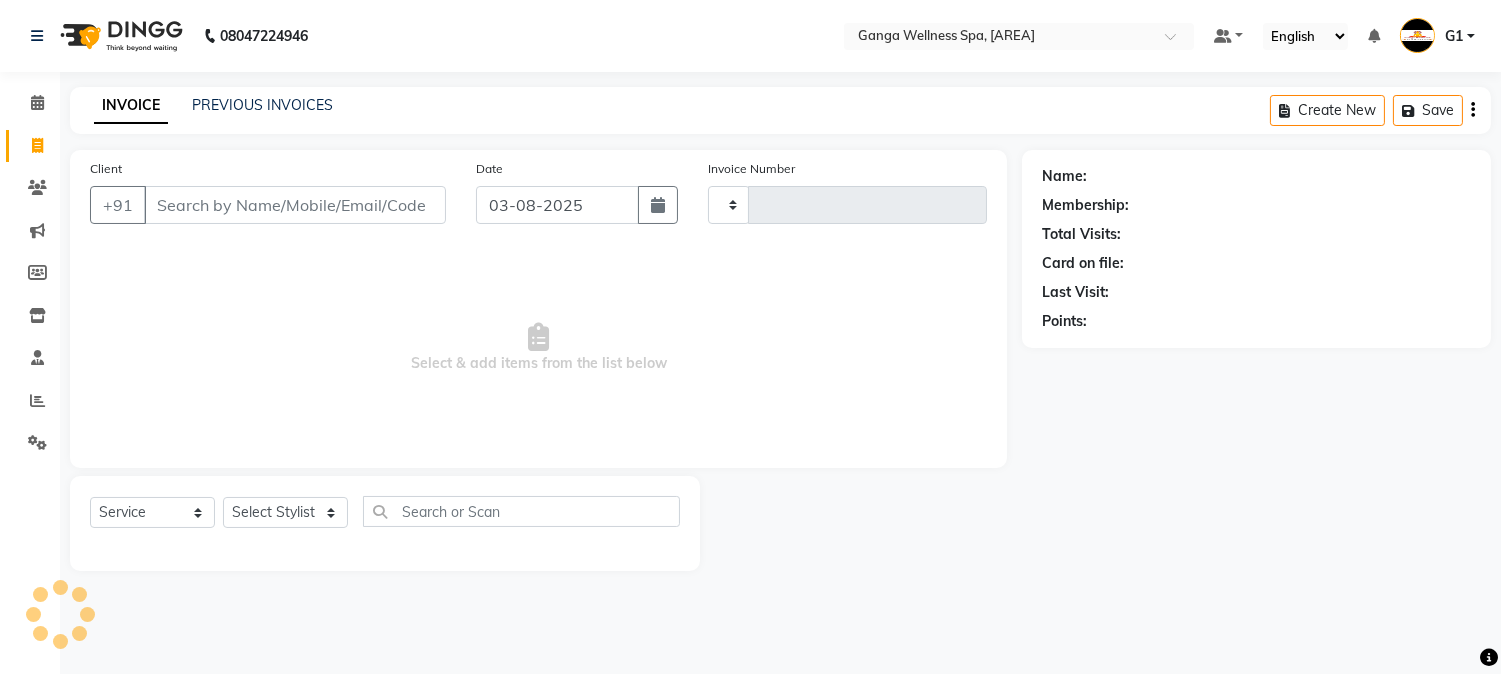 type on "2299" 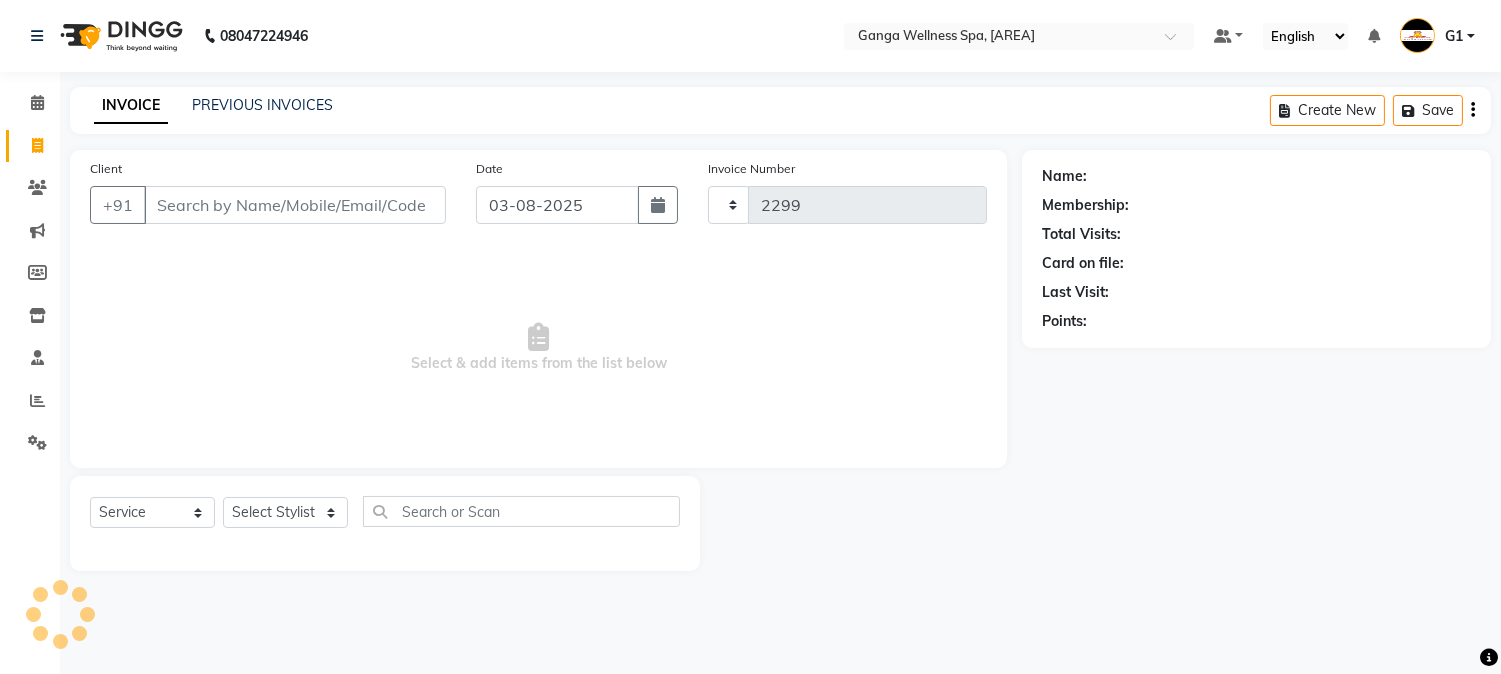 select on "762" 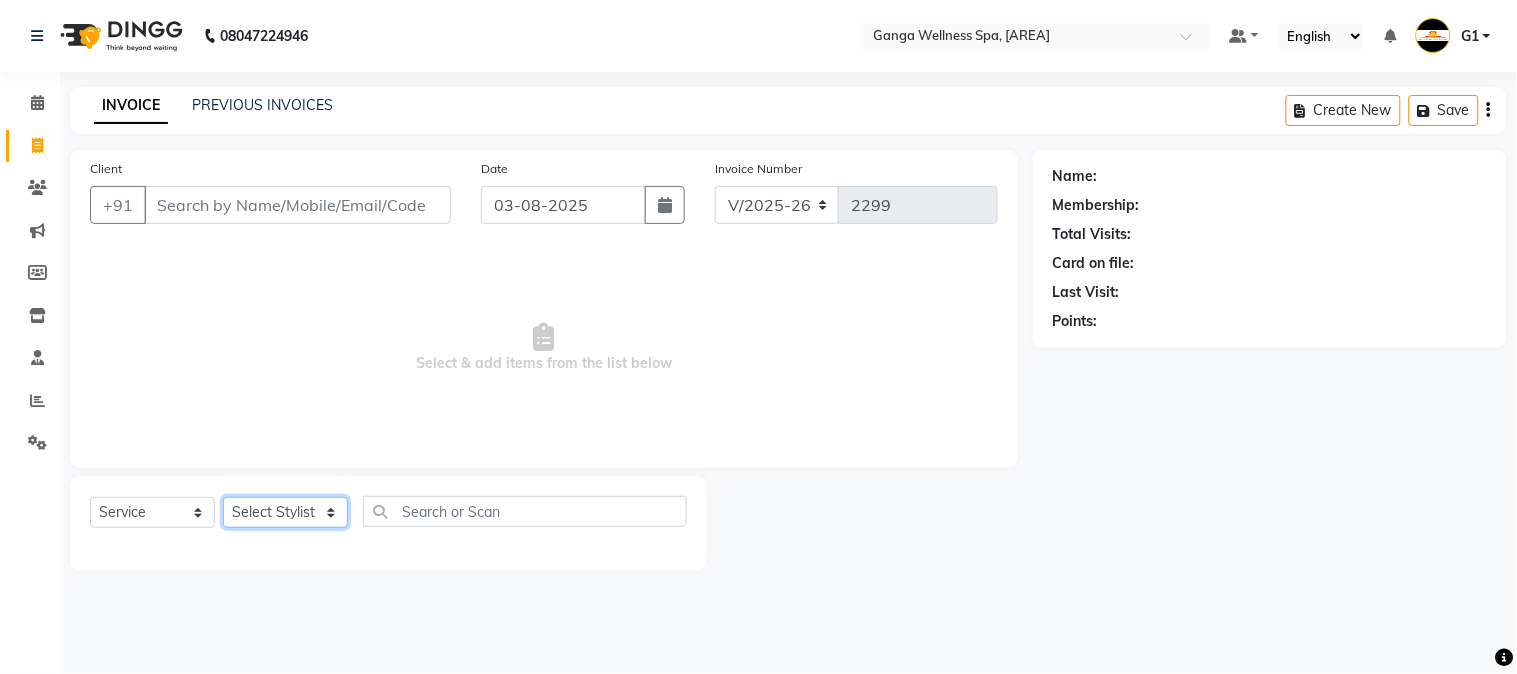 click on "Select Stylist" 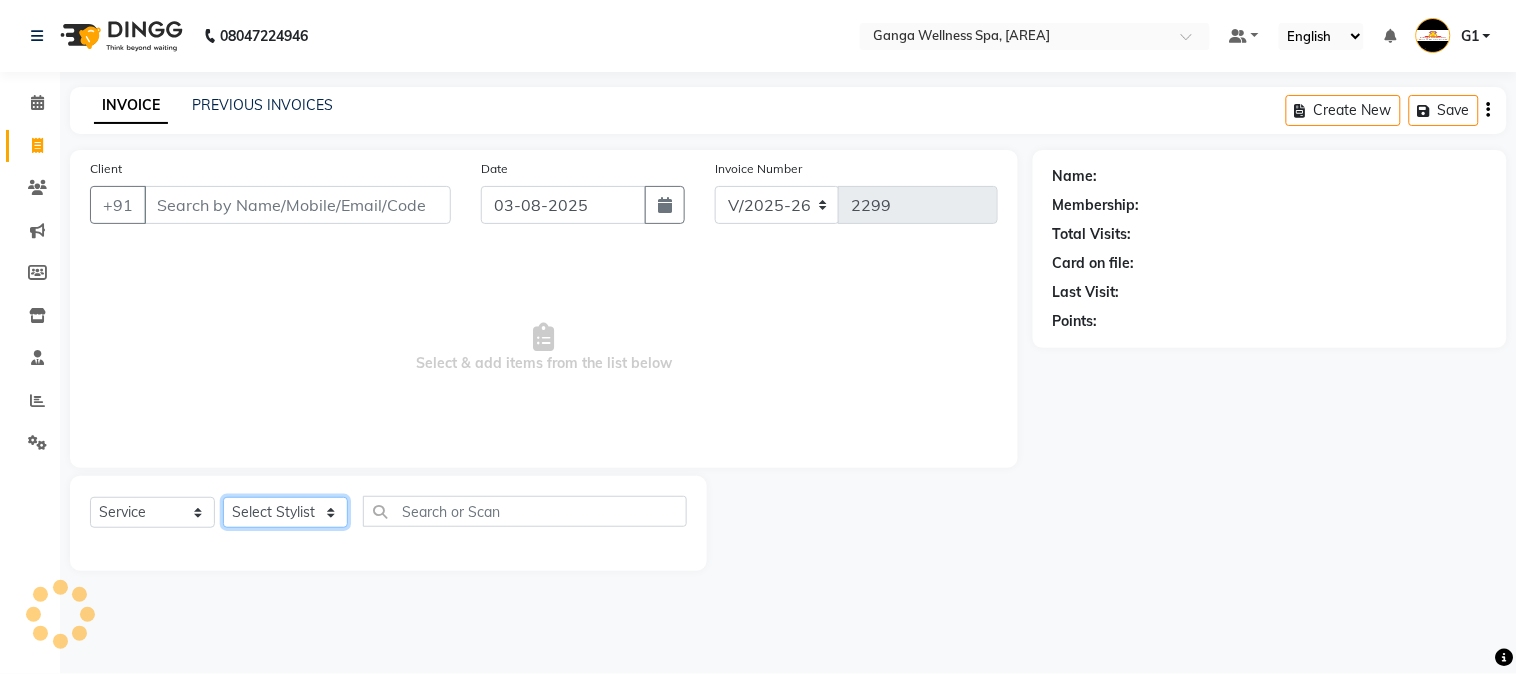 type on "9777722558" 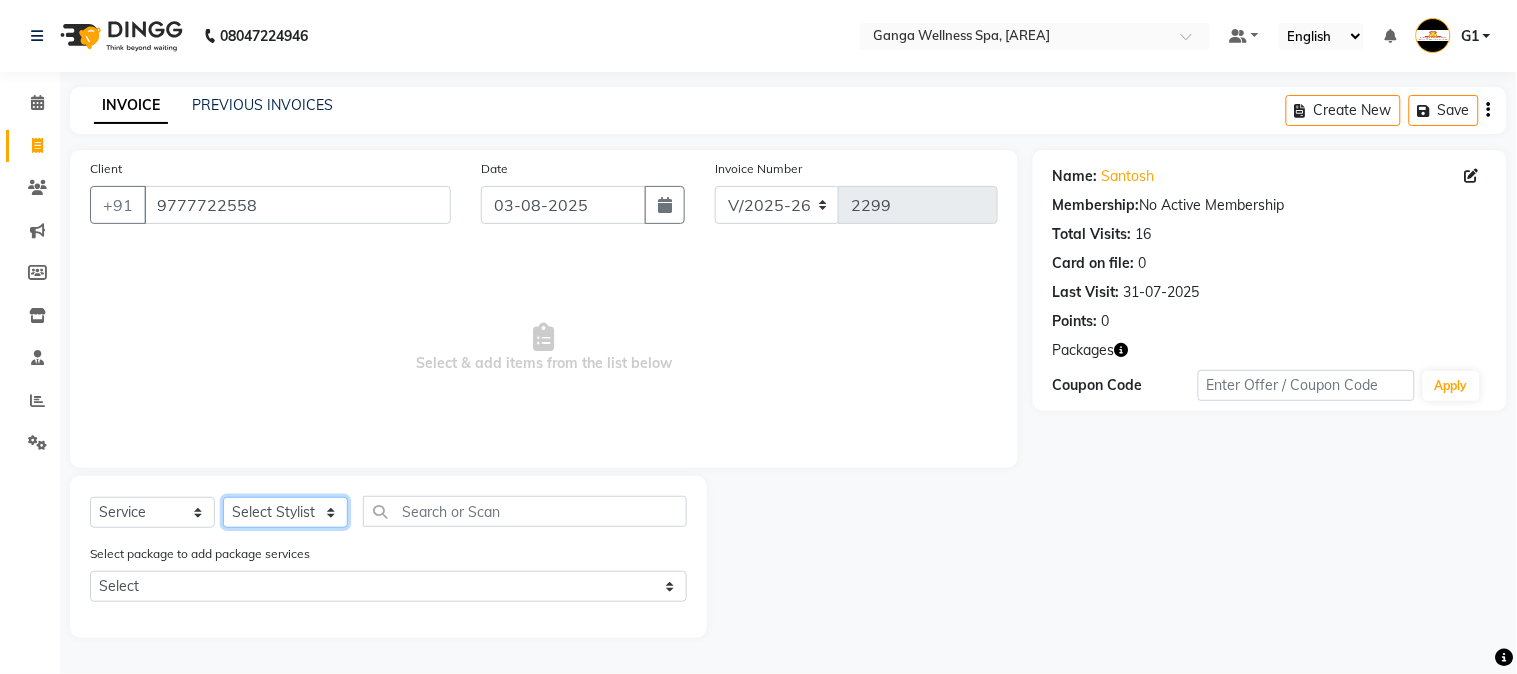 select on "[NUMBER]" 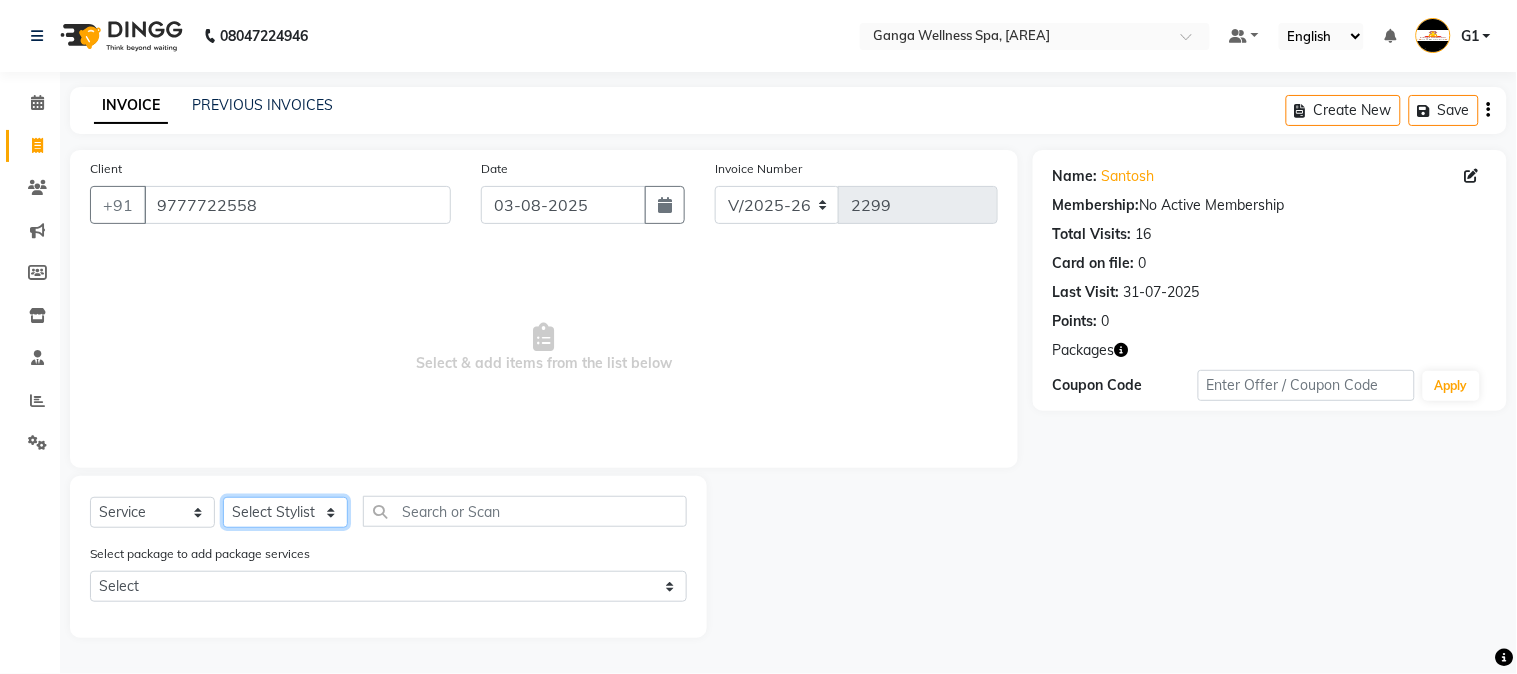 click on "Select Stylist Abhi akhil Alexa AMMY AMMY Annie anya APPI Arohi Ayen BANCHI Bina Bina CJ CRP 1 Daina ELINA ferjana G1 G1 ONE PLUS G1 Salon G2 Helen JEENY Jhanka Jojo Kana KEMPI KEMPI Kim krishna KTI Lili Rout Lily LINDA LIZA Martha MELODY MERRY minu Moon nancy Noiny pinkey Pradeep Prity Riya ROOZ Sony steffy SUCHI Surren Sir Sushree Swapna Umpi upashana Zouli" 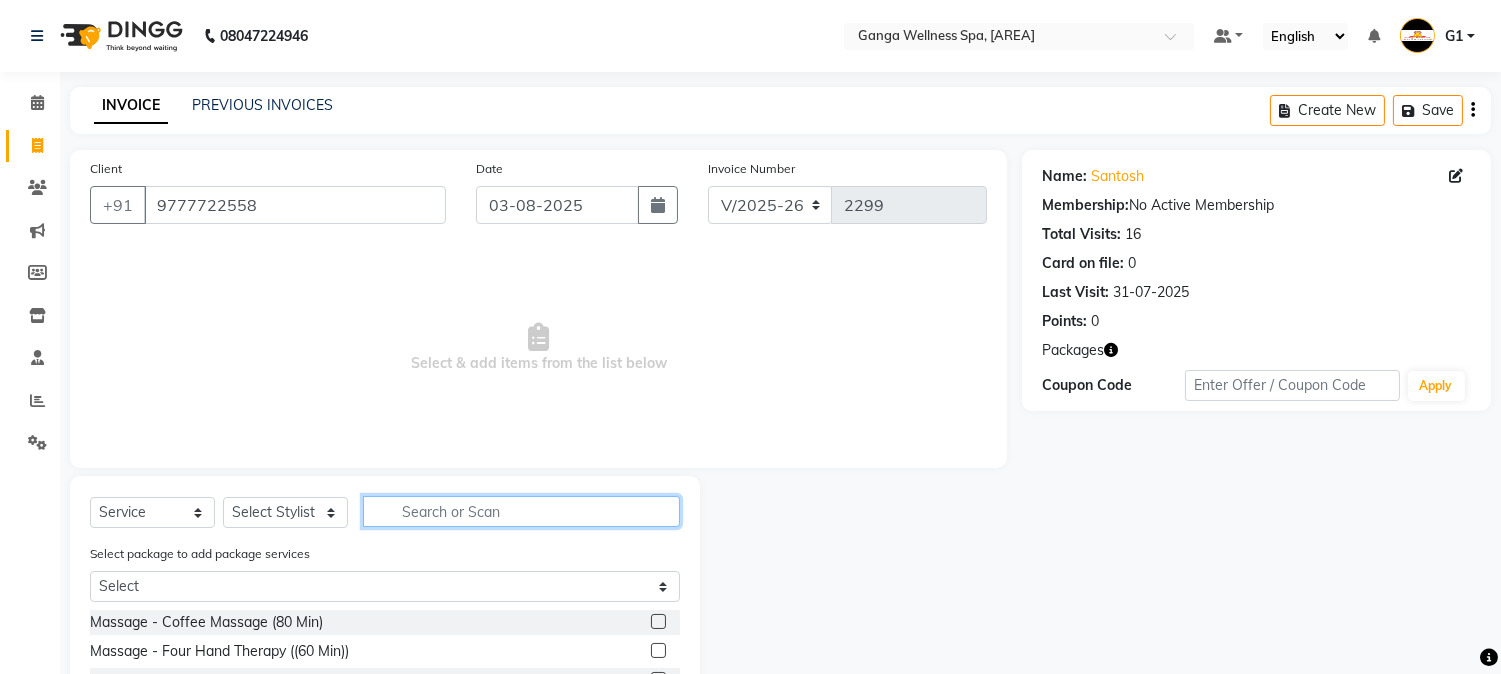 click 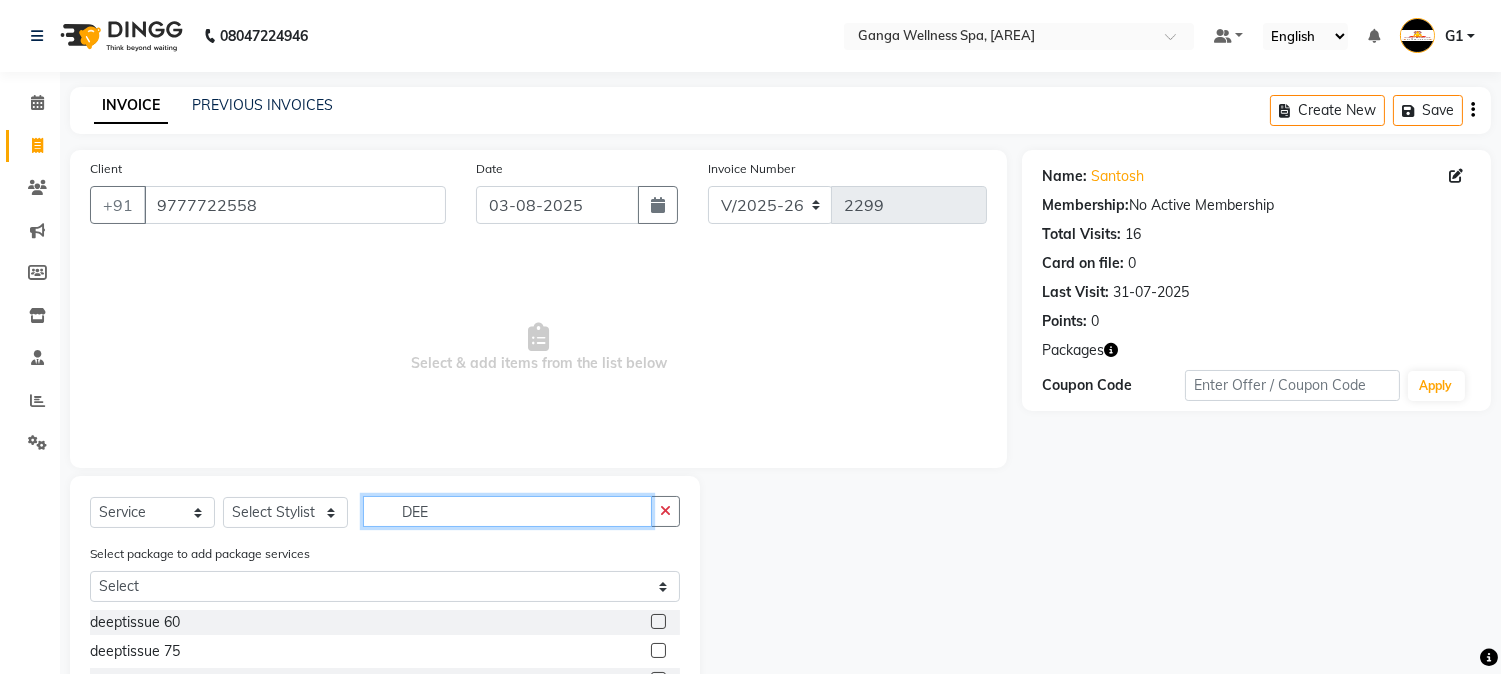 scroll, scrollTop: 167, scrollLeft: 0, axis: vertical 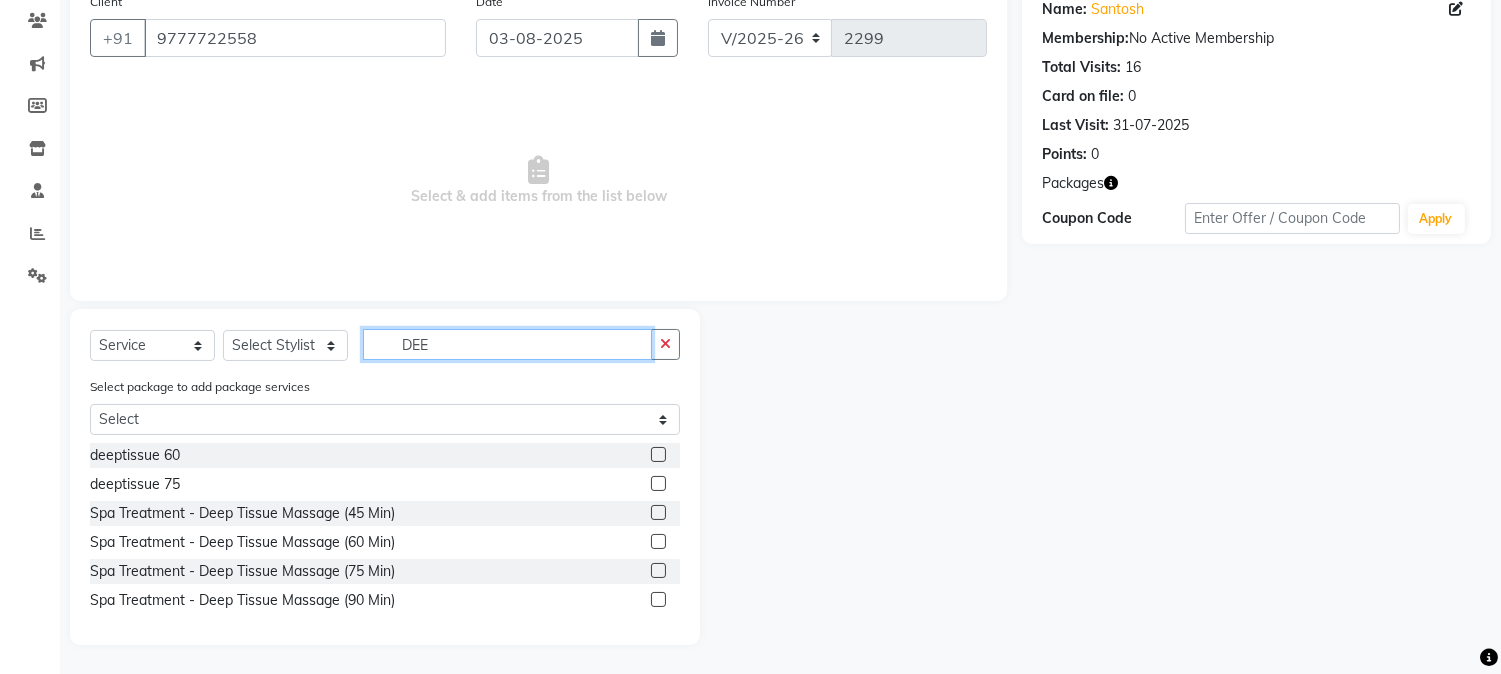 type on "DEE" 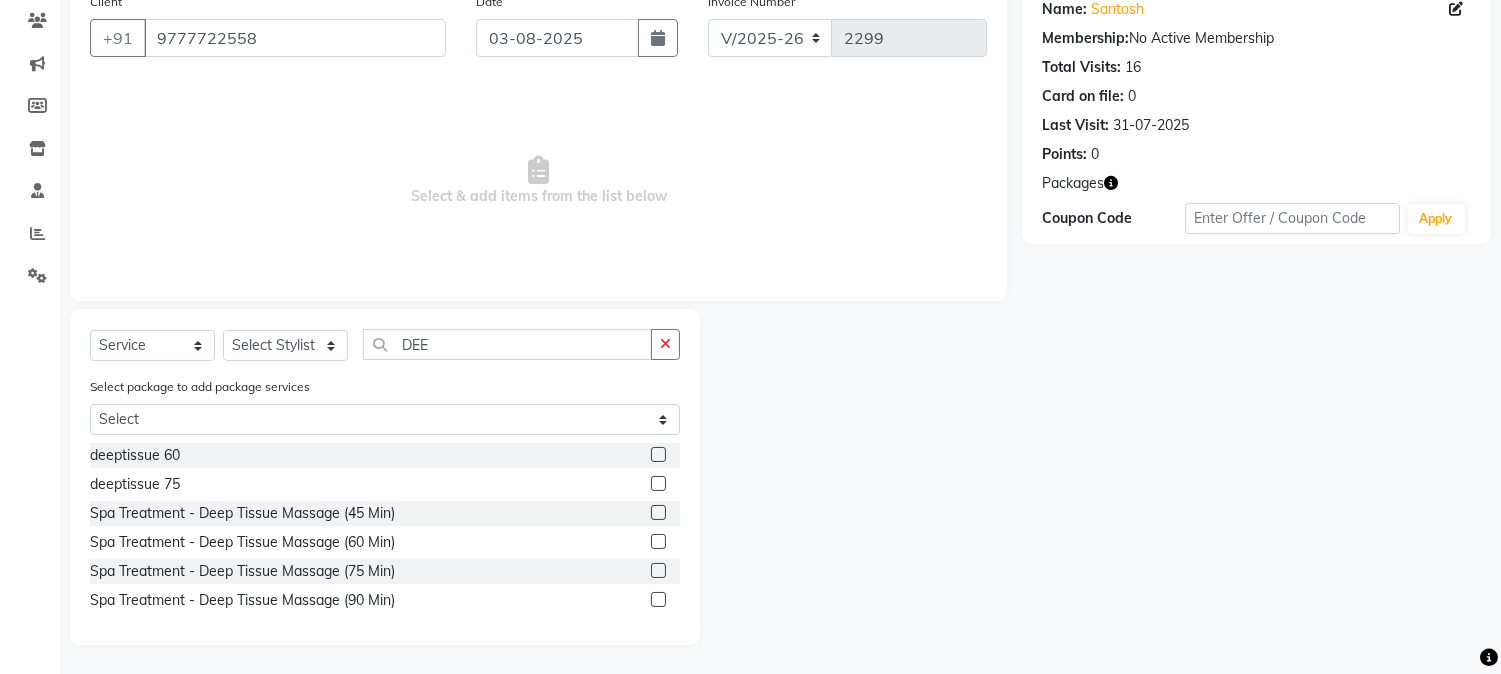 click 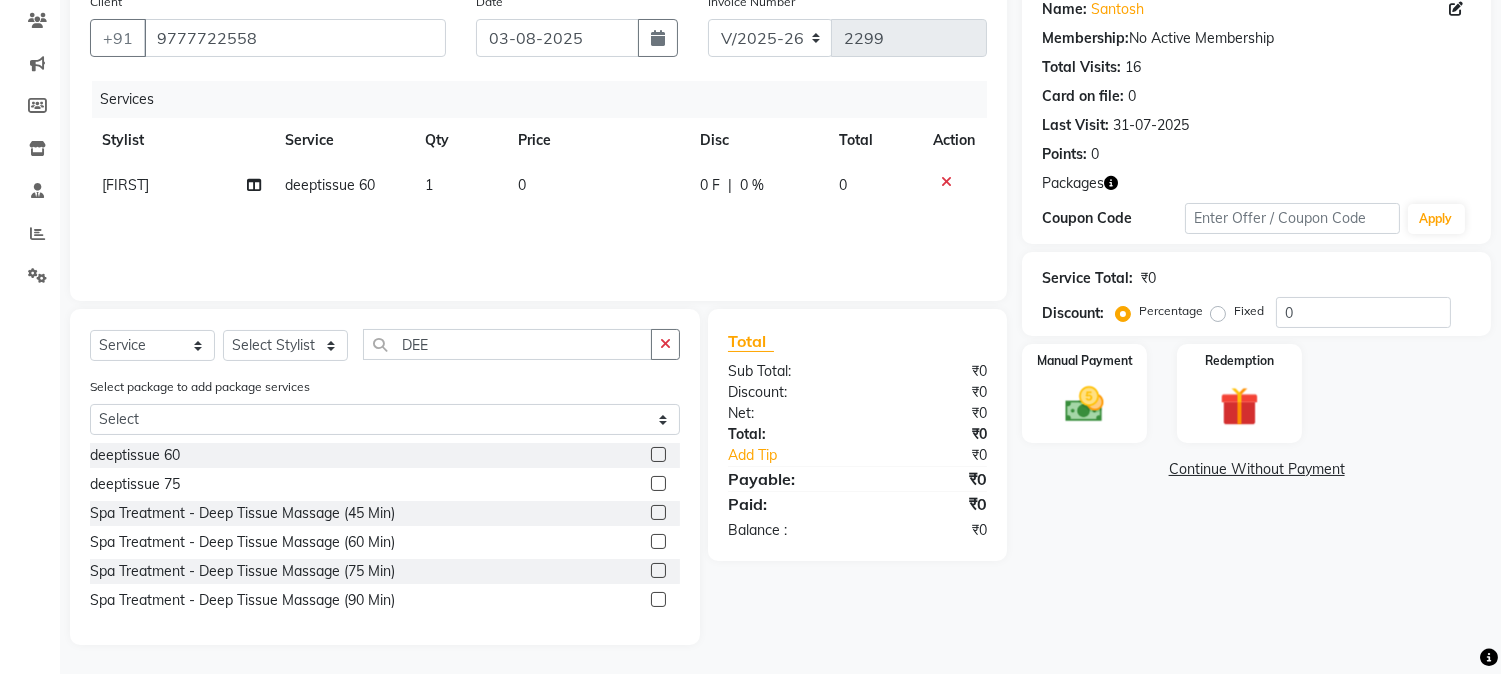 click 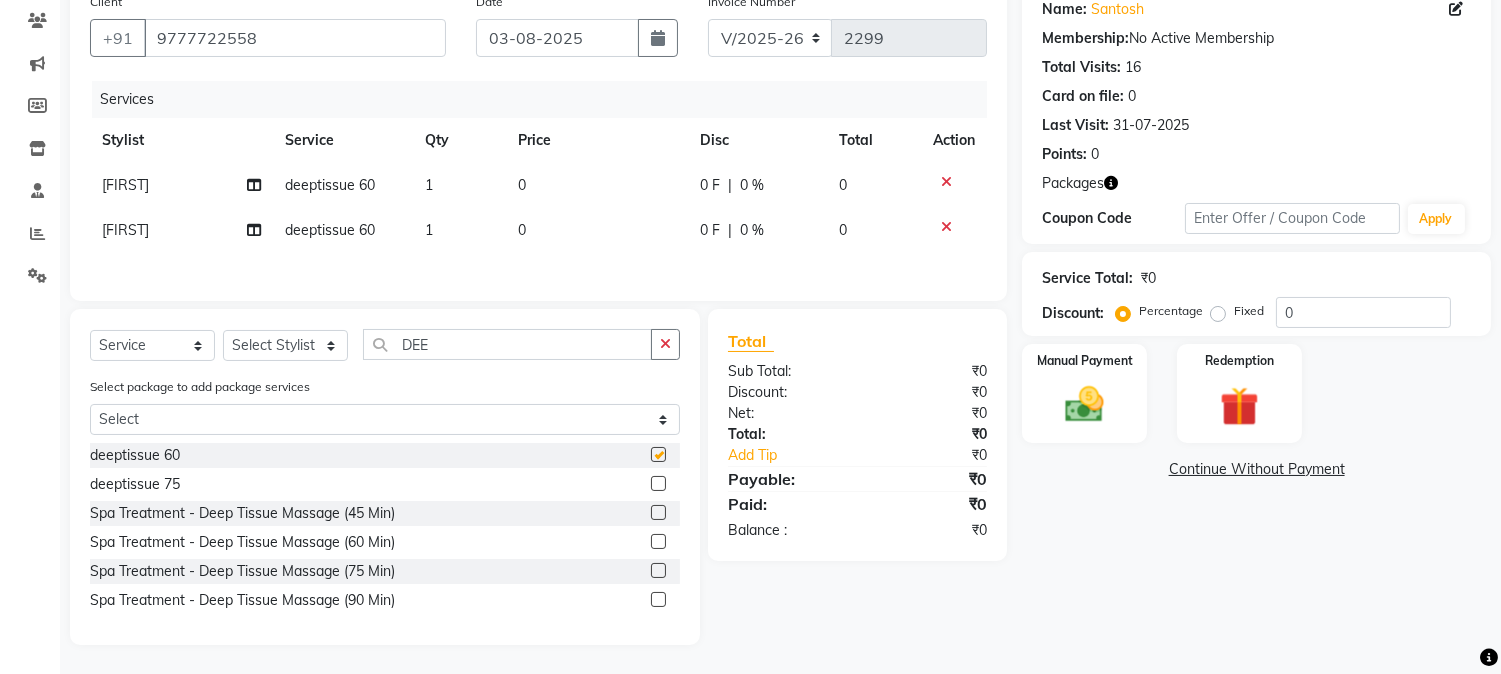 checkbox on "false" 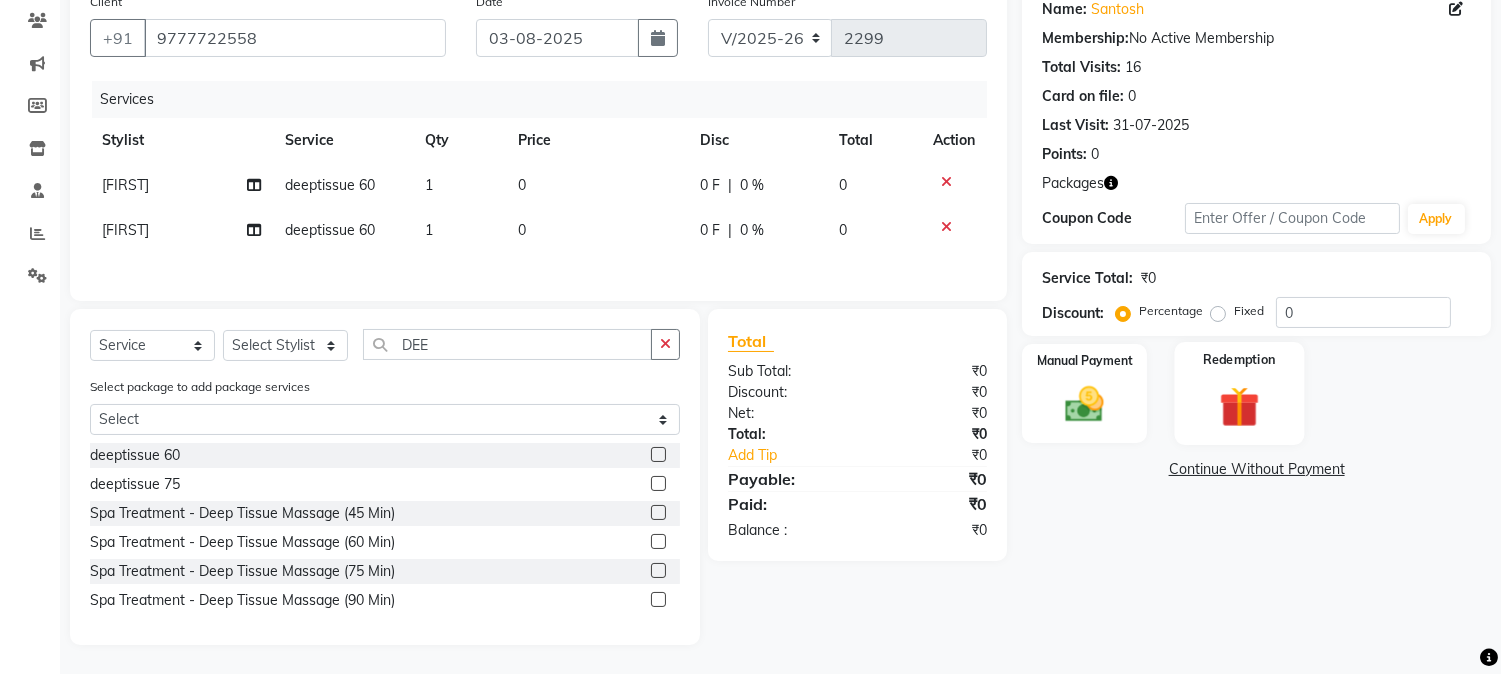 click 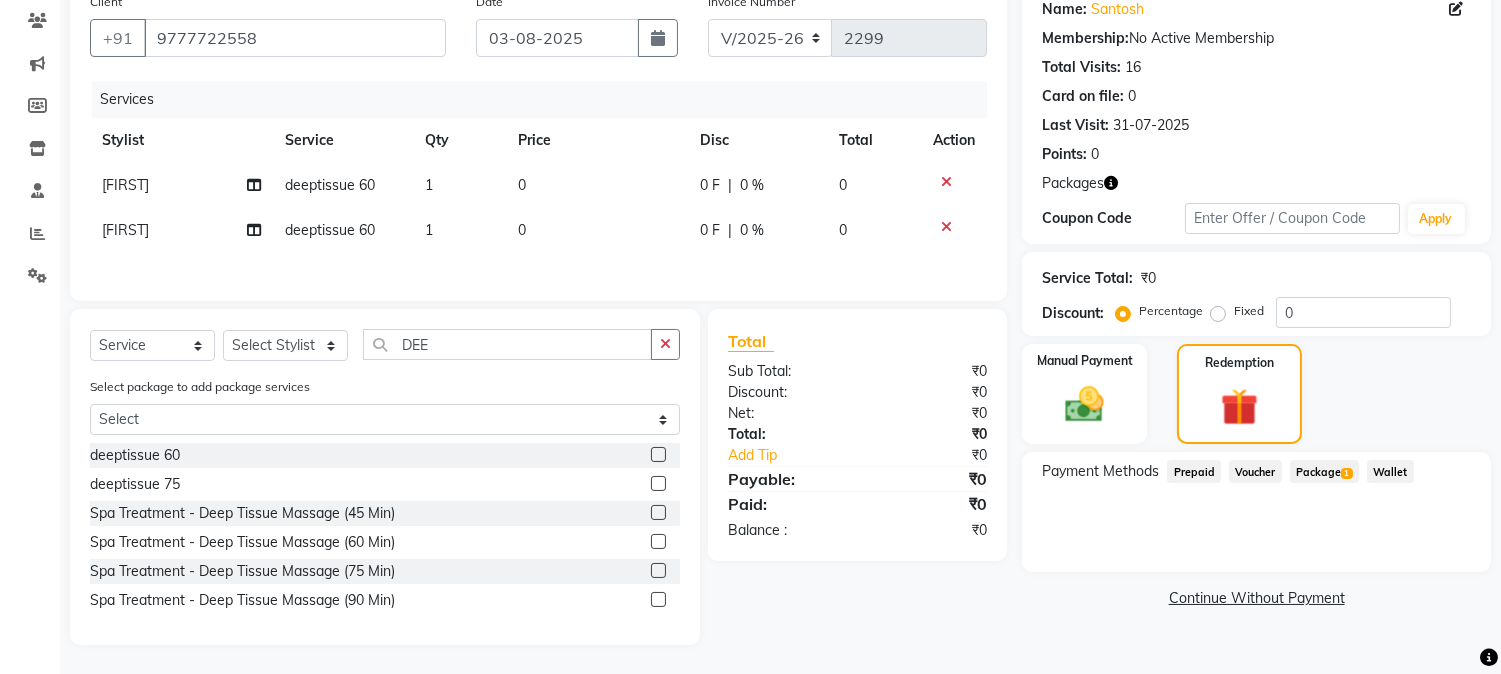 click on "Package  1" 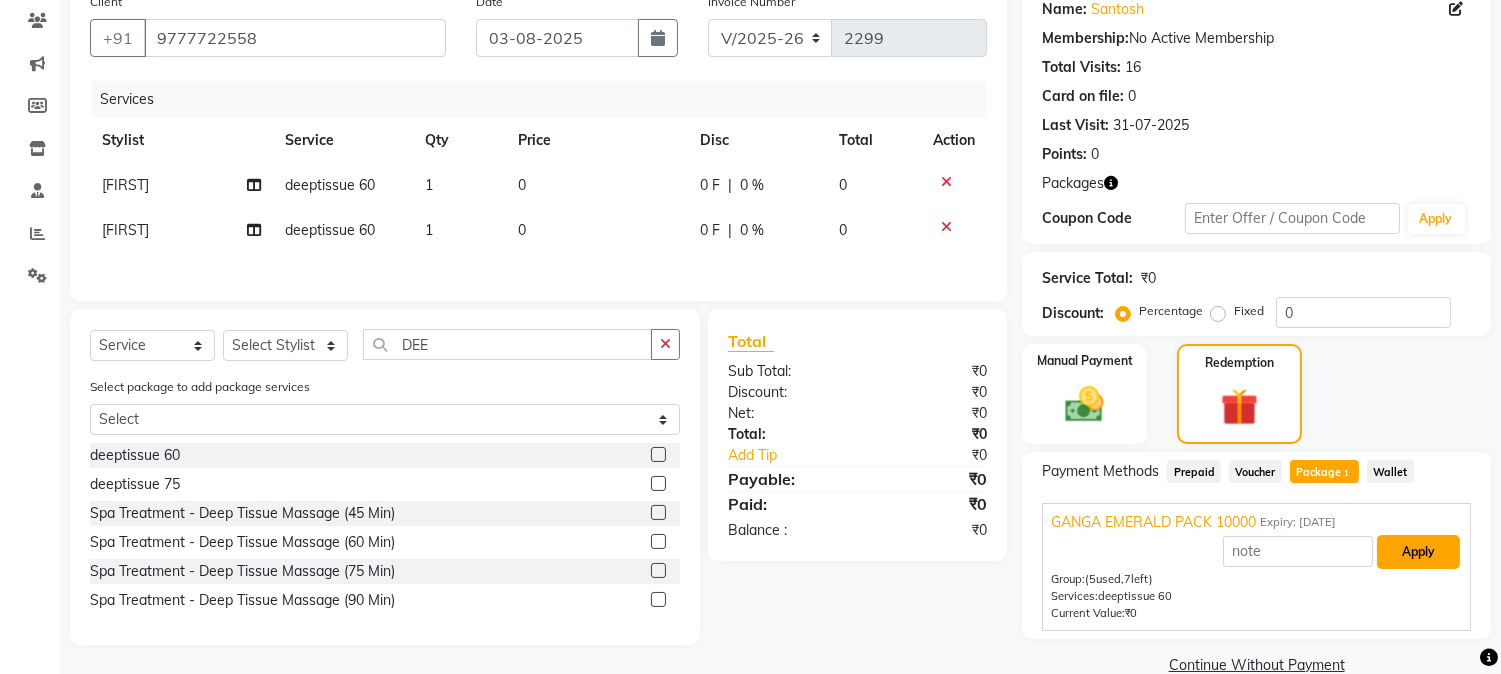 click on "Apply" at bounding box center [1418, 552] 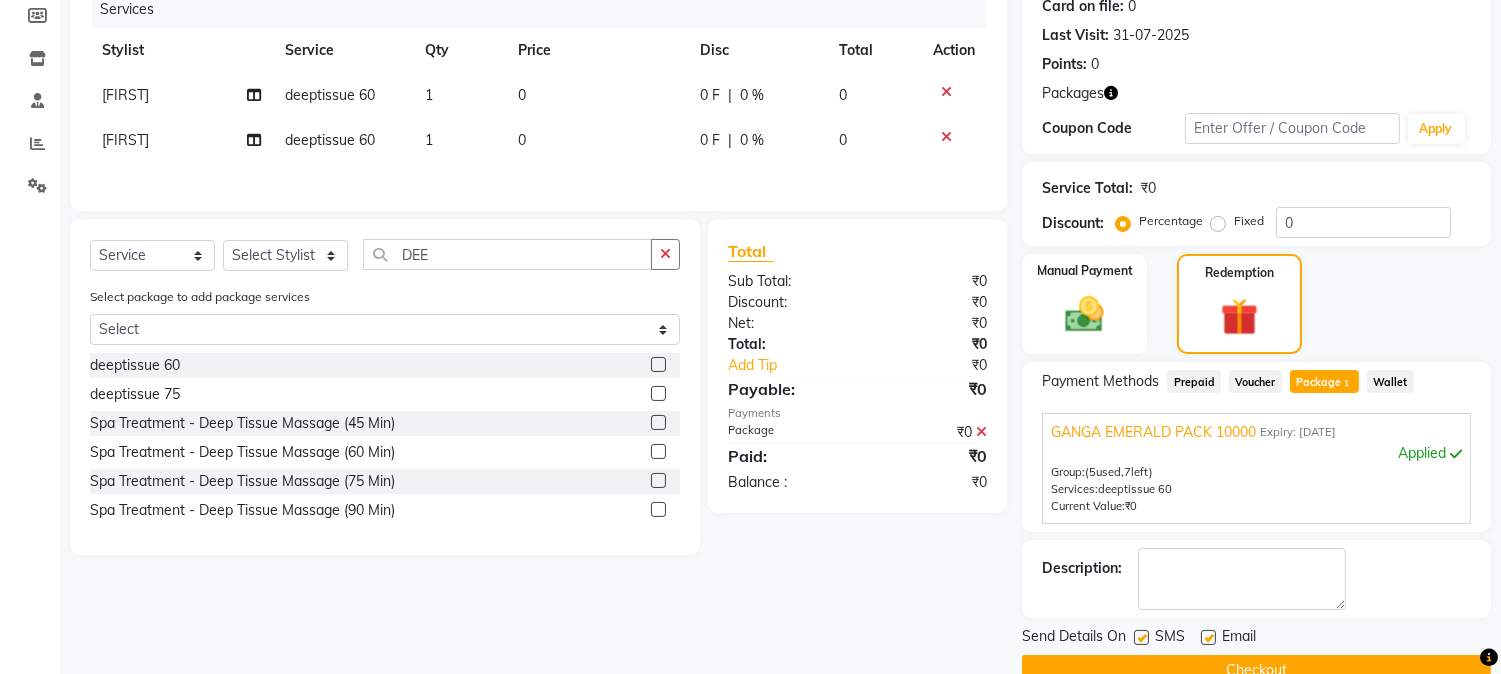 scroll, scrollTop: 297, scrollLeft: 0, axis: vertical 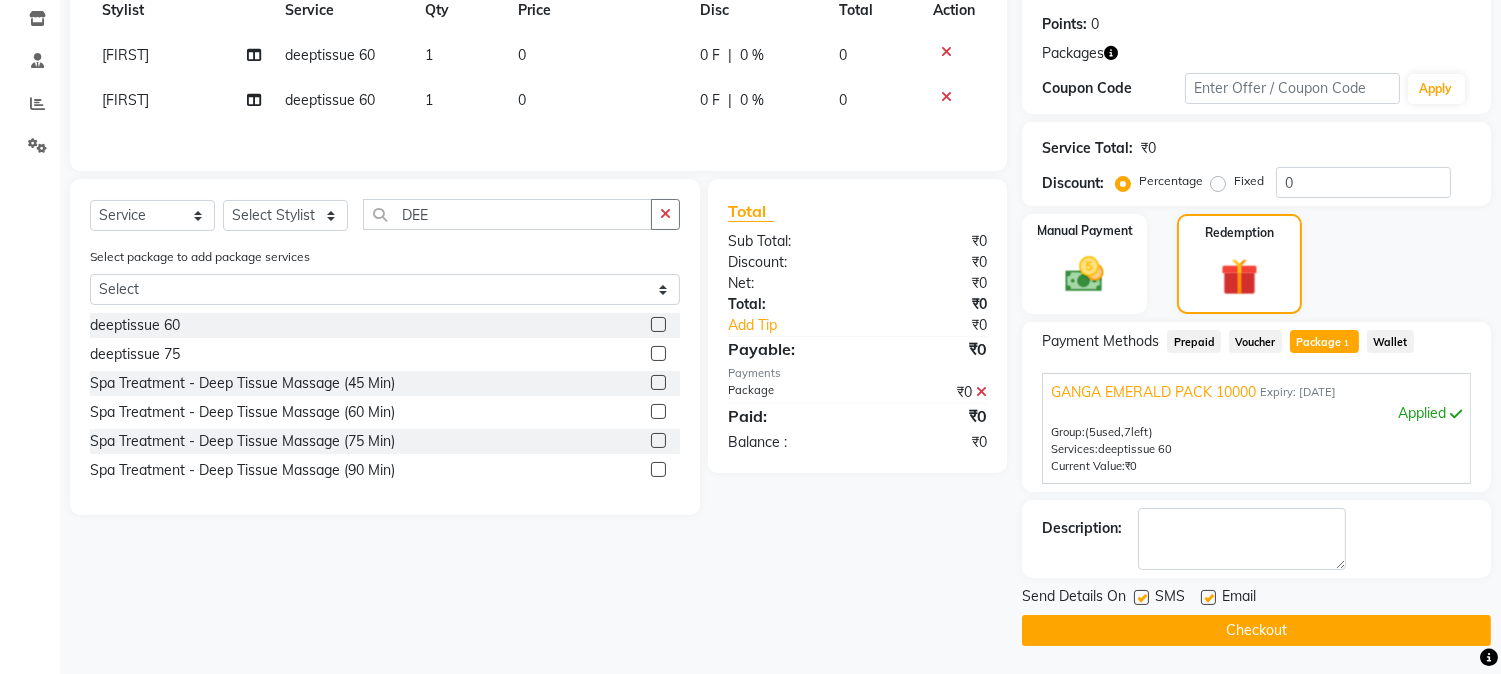 click on "Checkout" 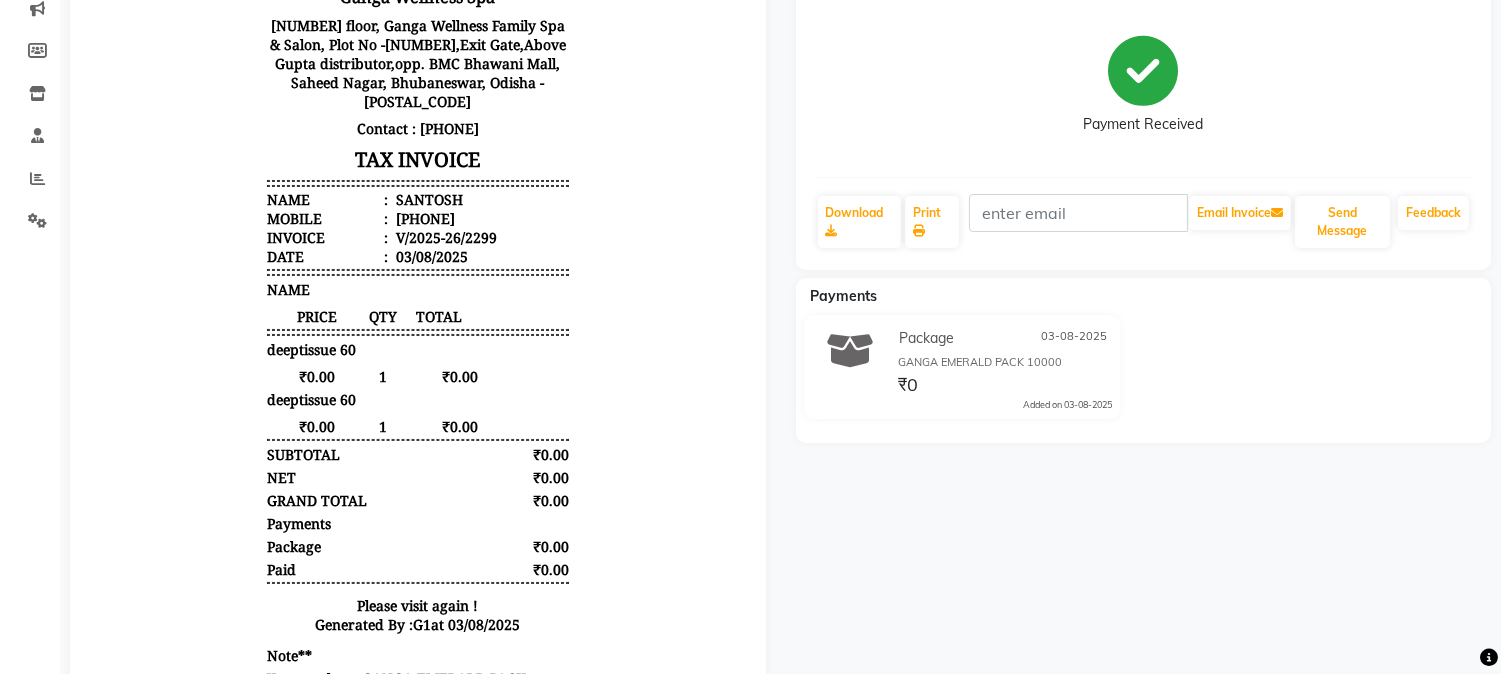 scroll, scrollTop: 0, scrollLeft: 0, axis: both 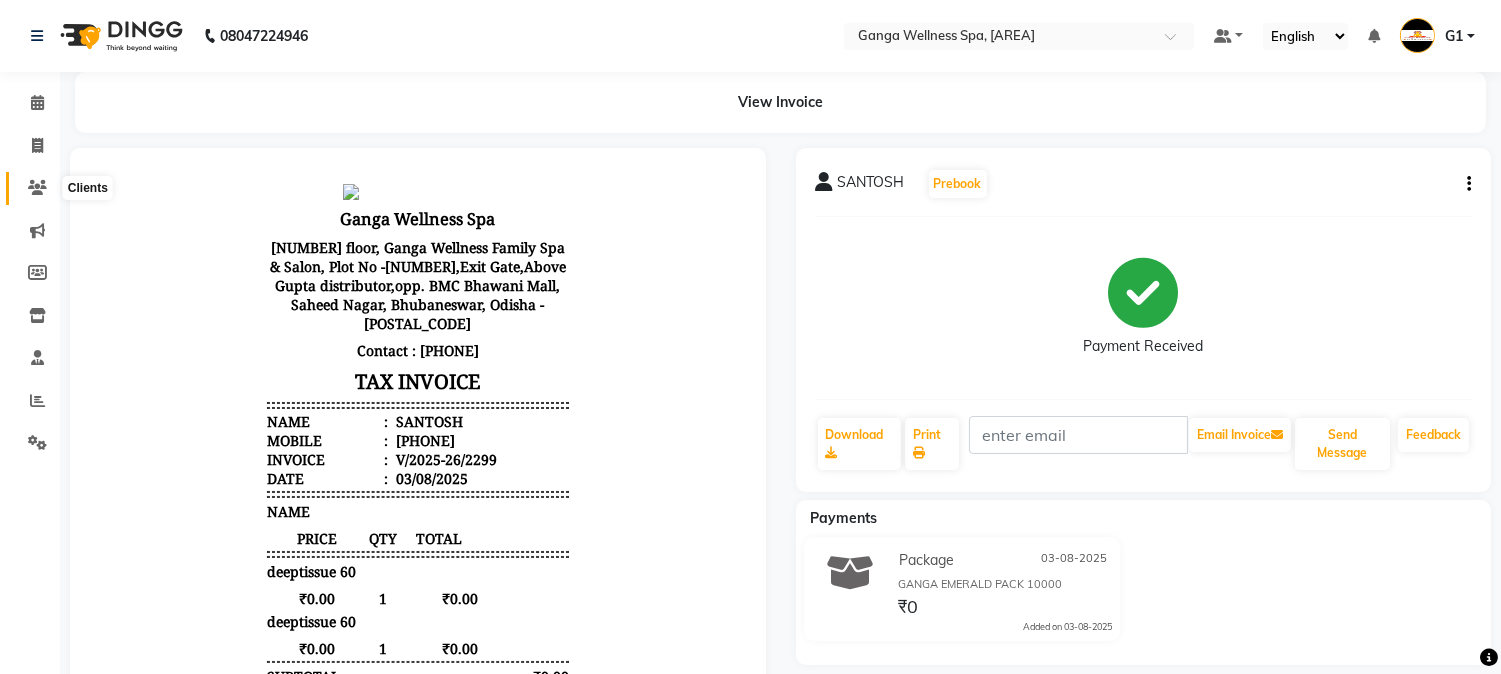 click 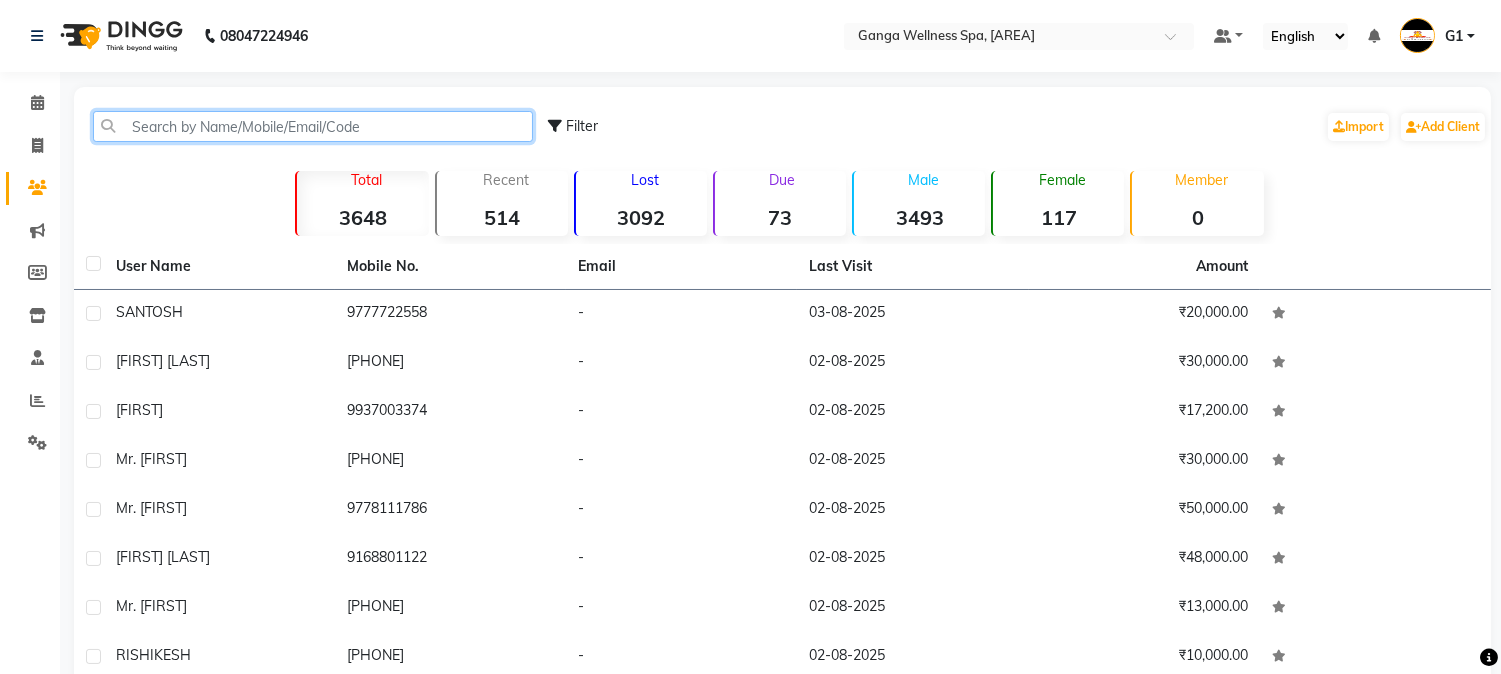 click 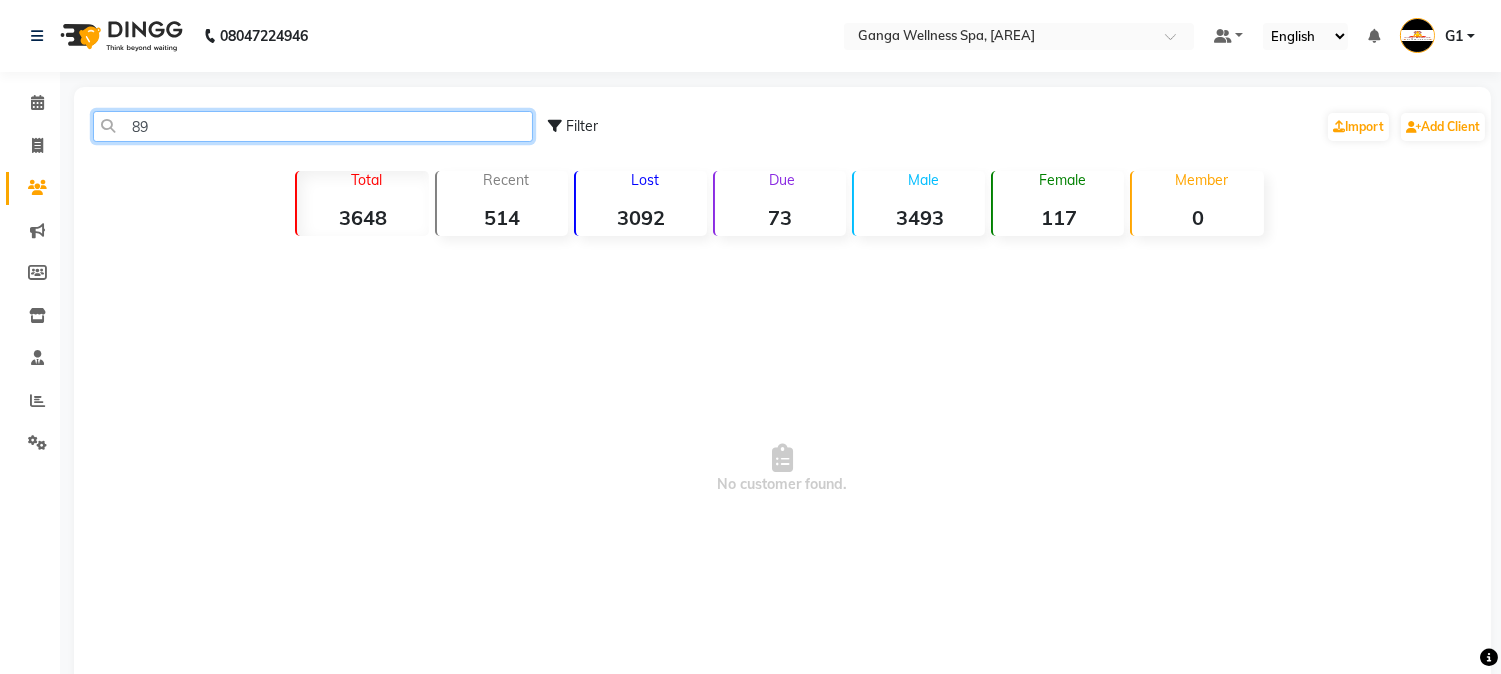 type on "8" 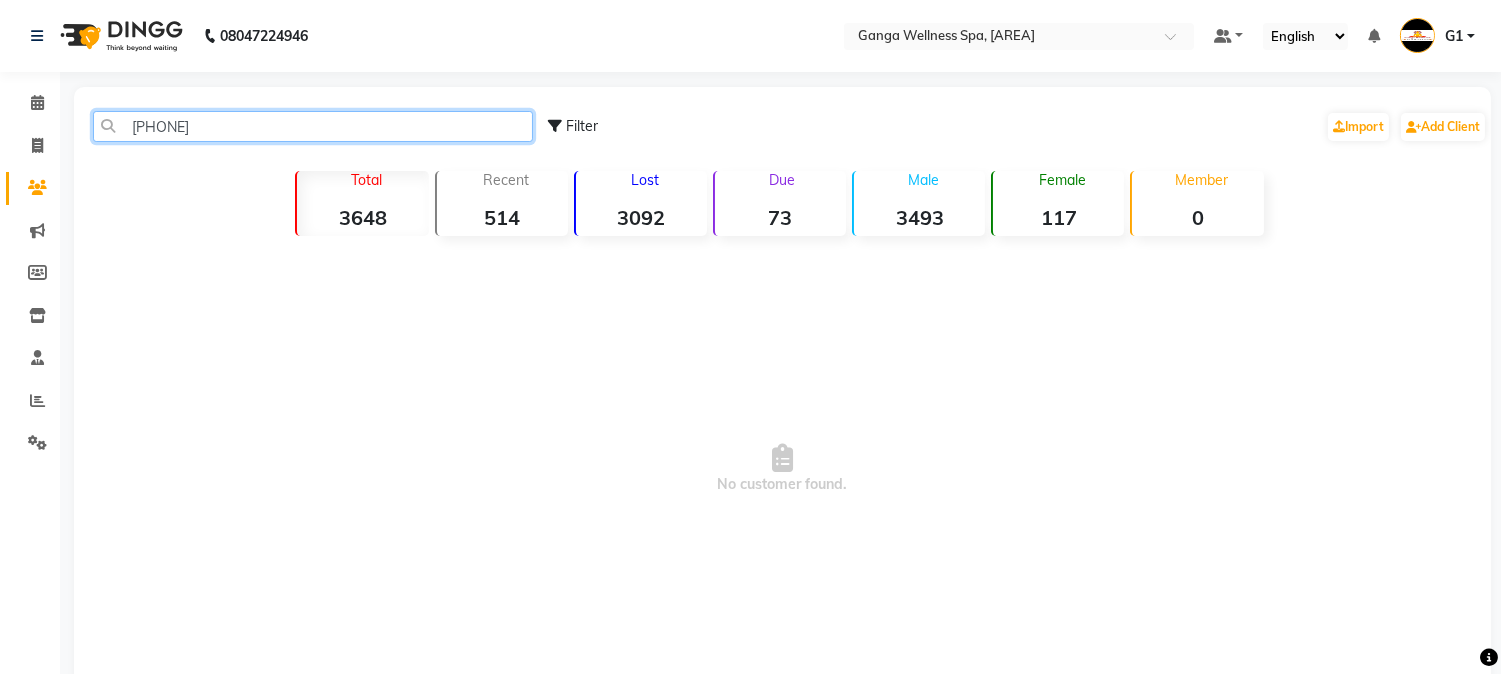 type on "[PHONE]" 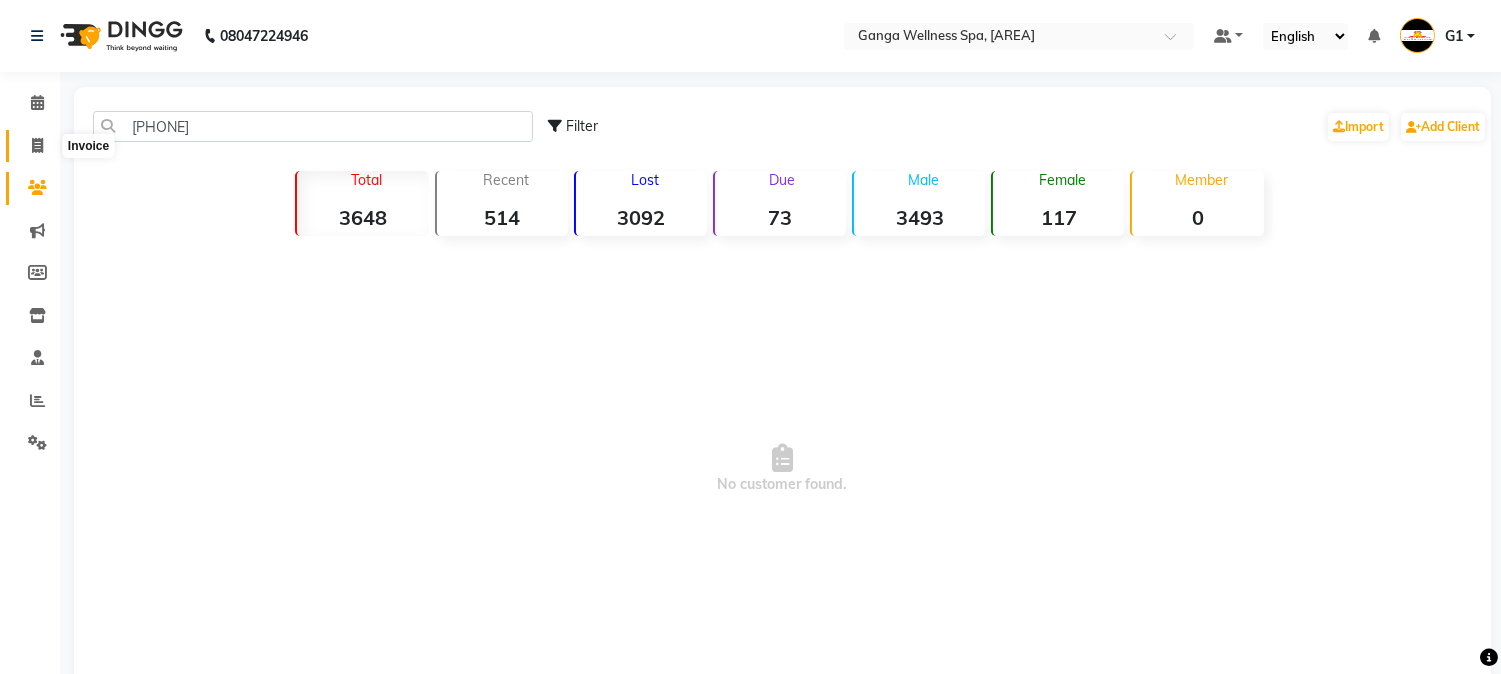 click 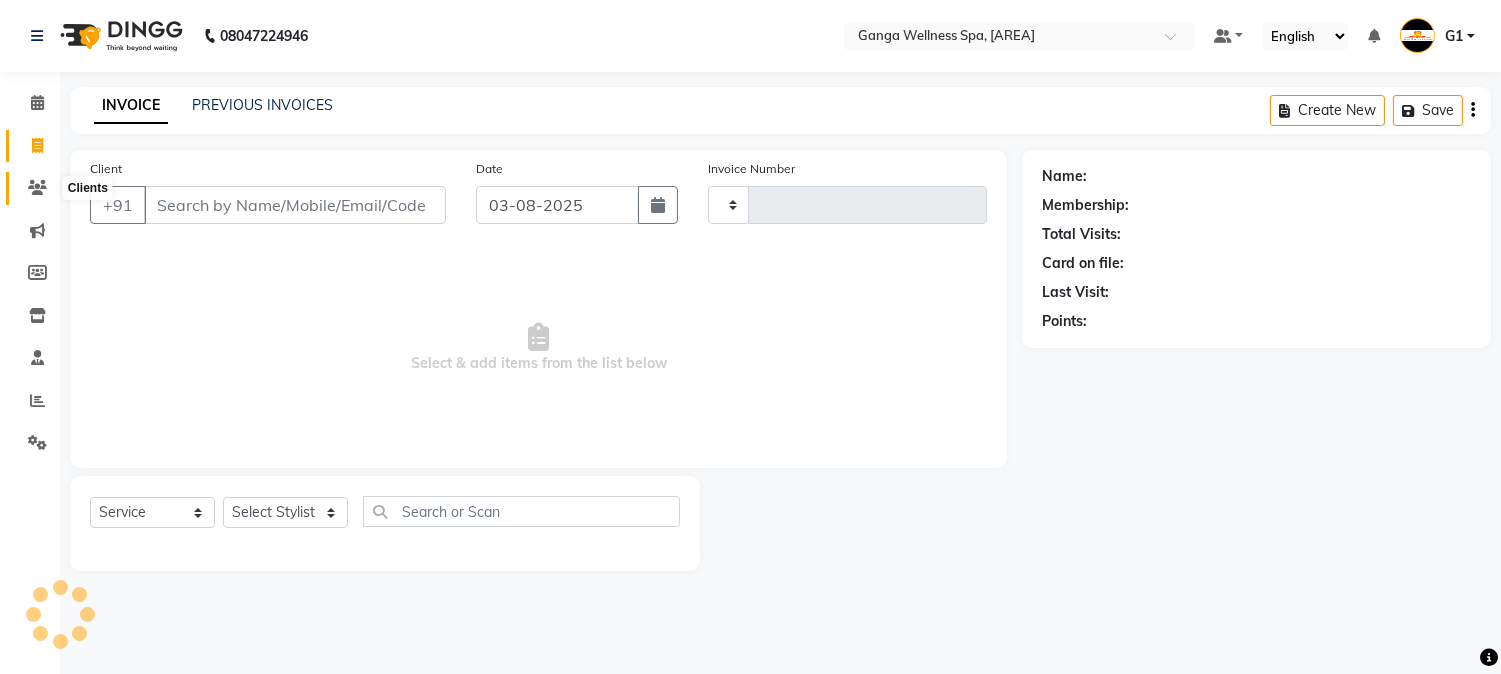 click 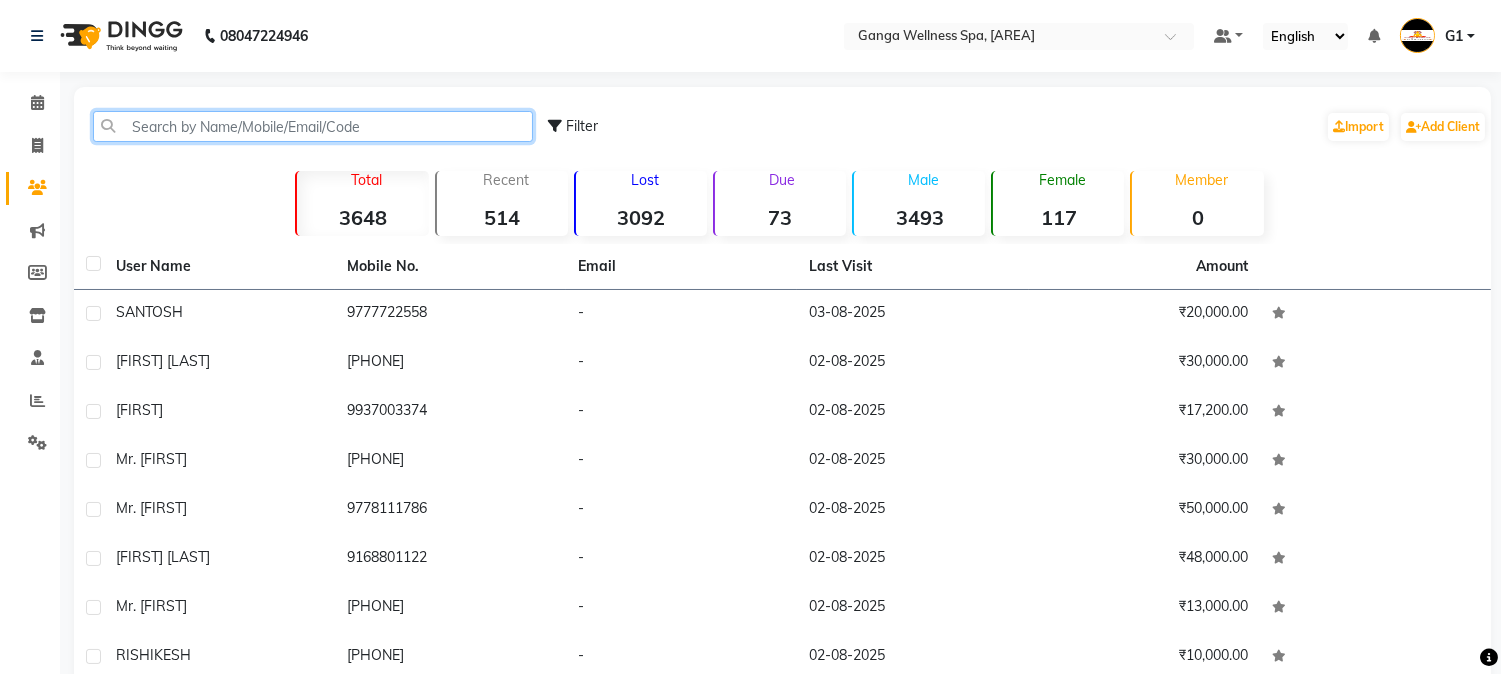 click 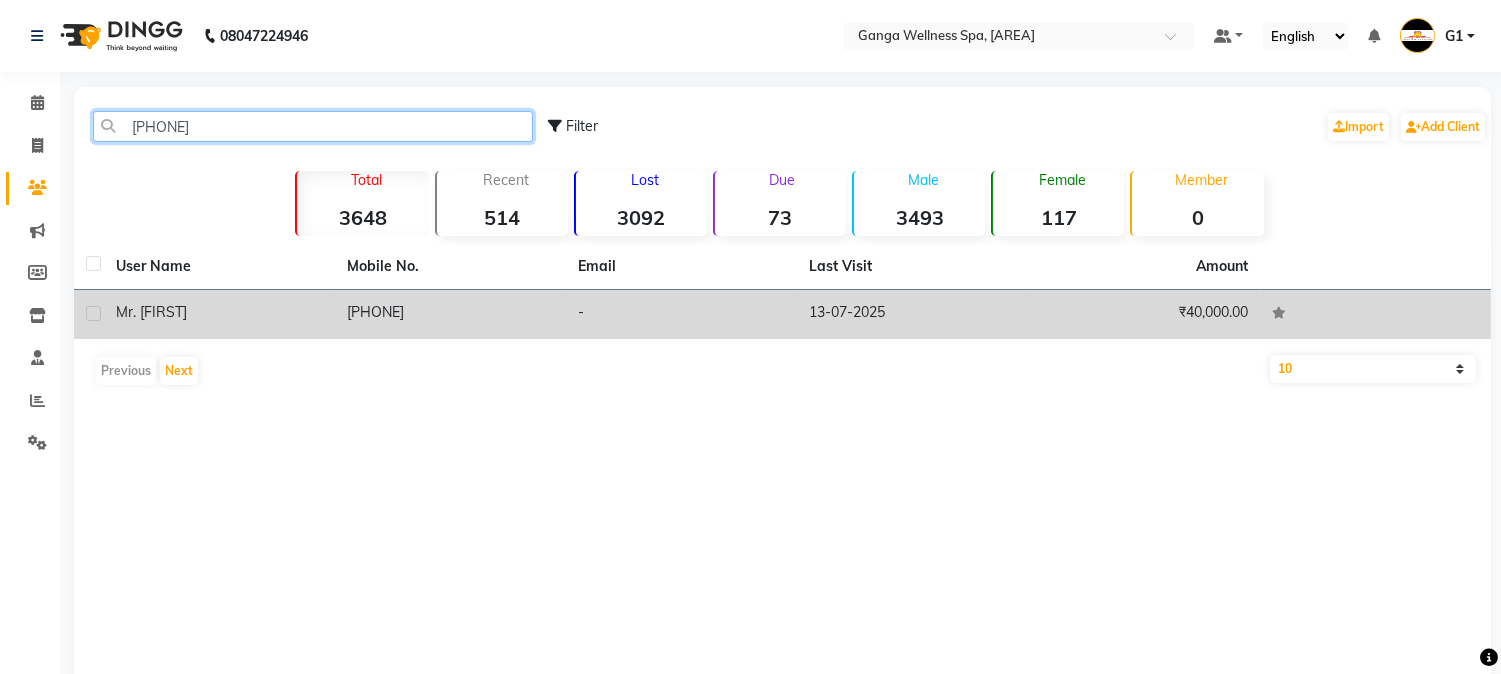 type on "[PHONE]" 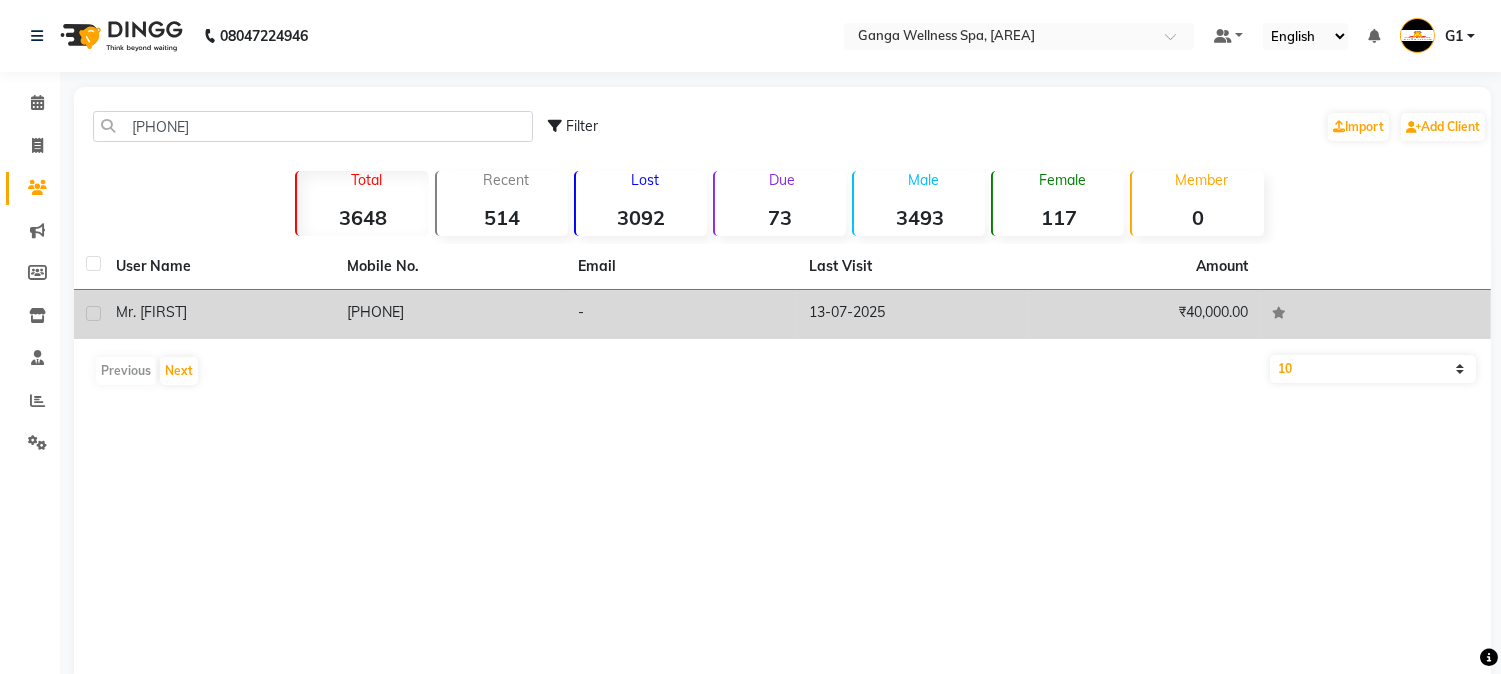 click on "13-07-2025" 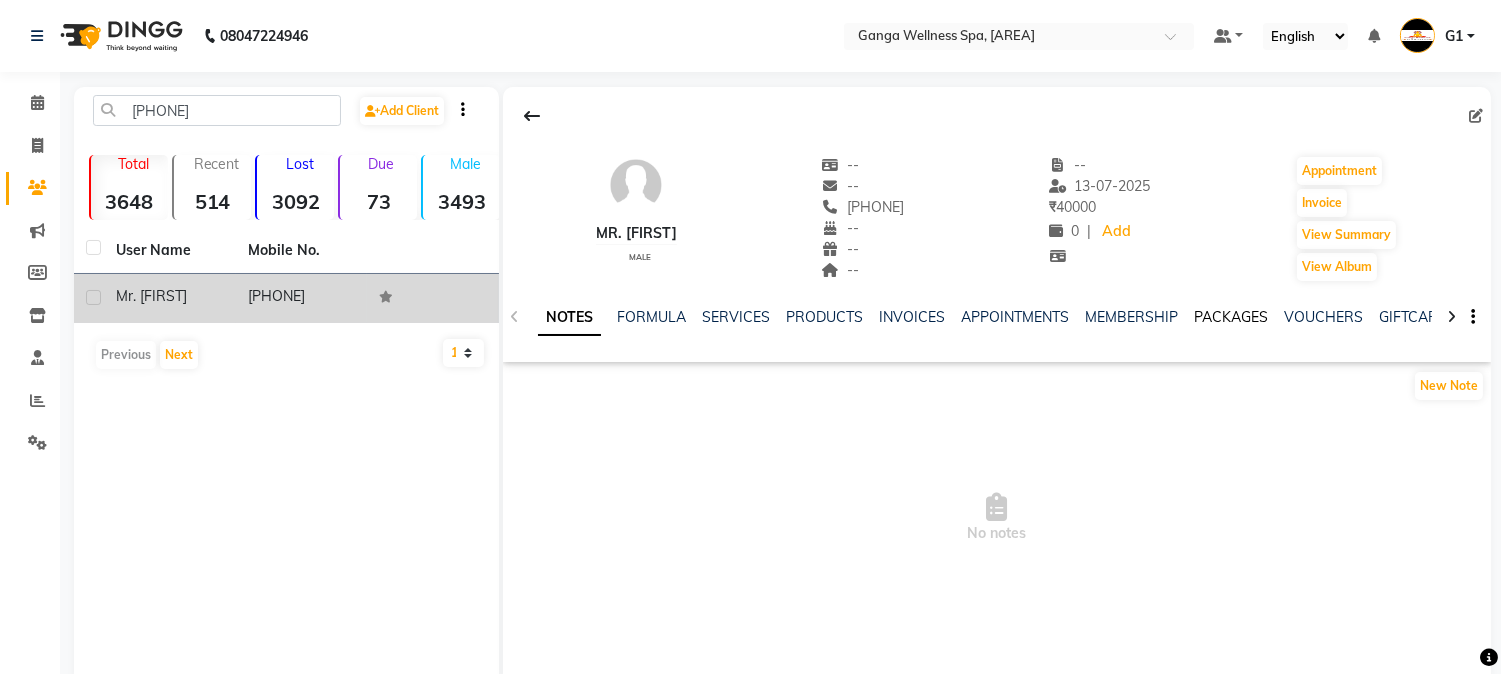 click on "PACKAGES" 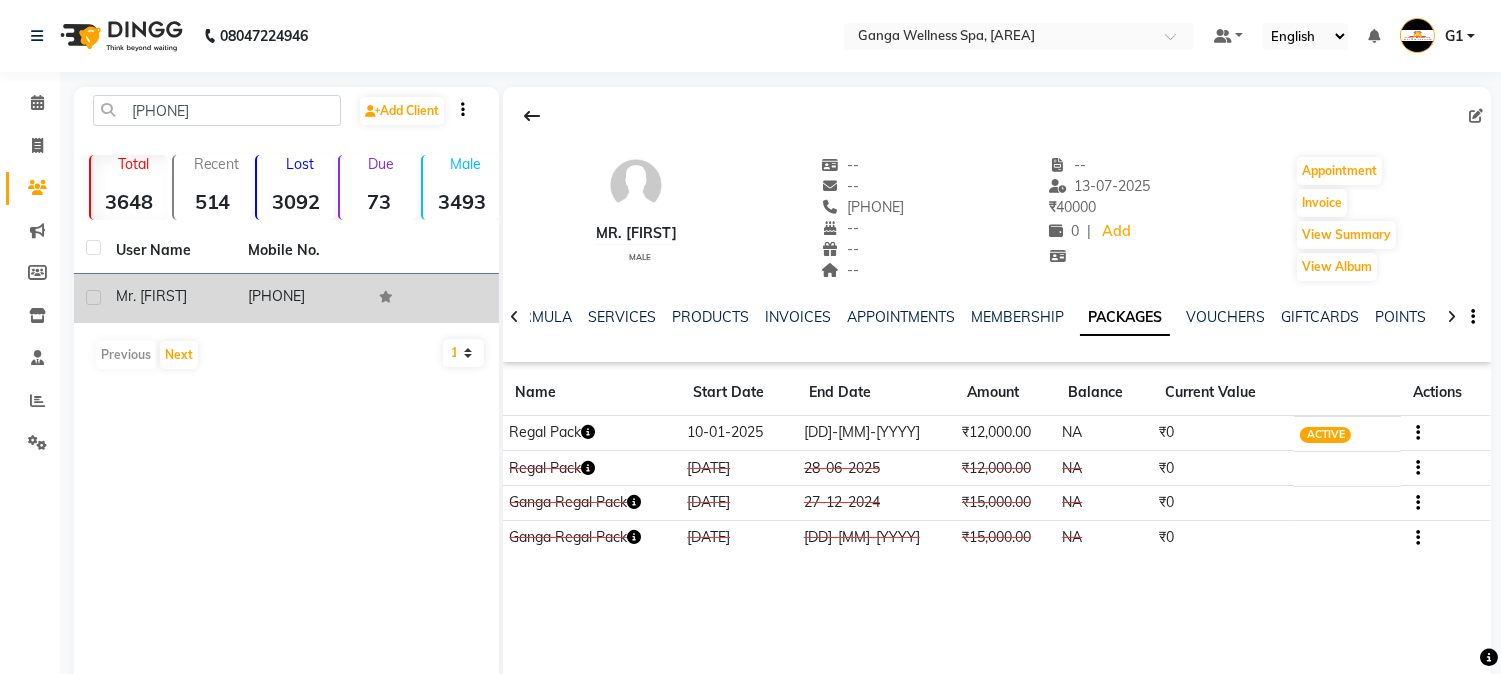 click 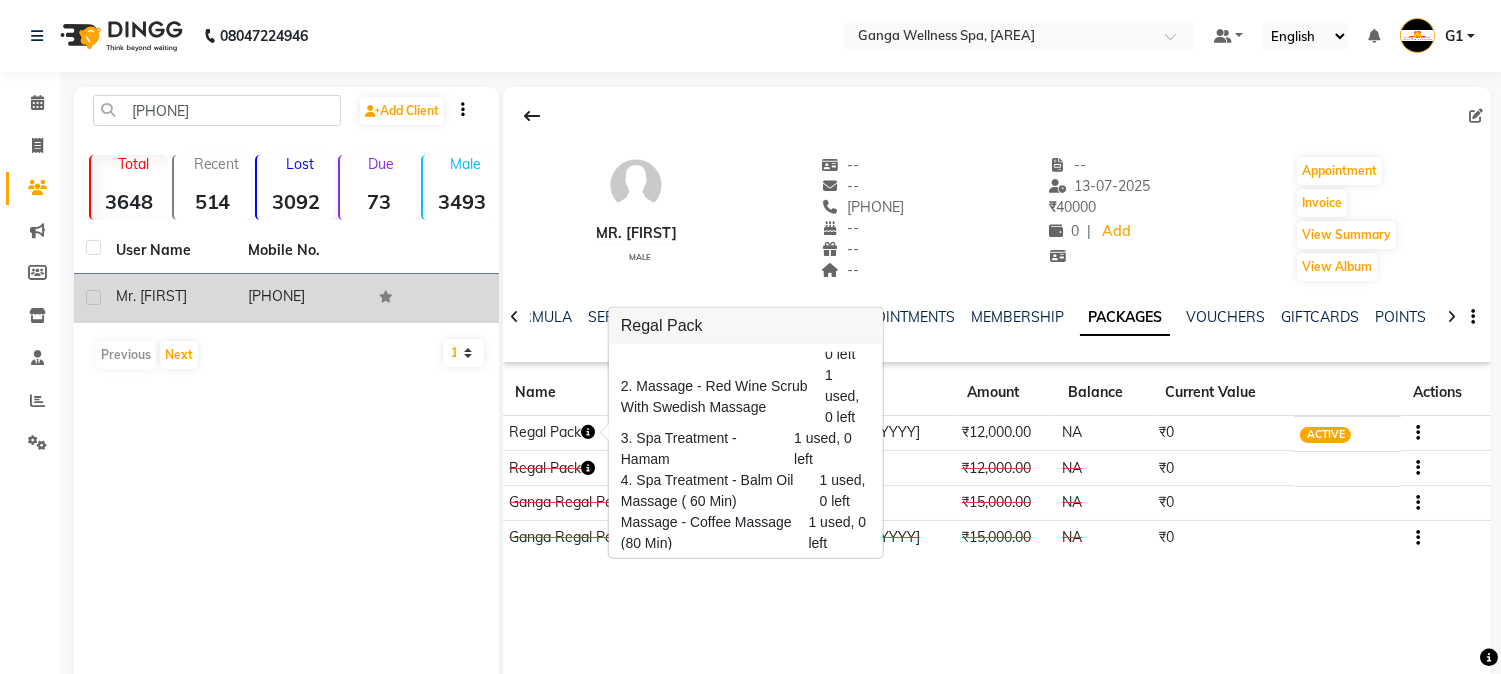 scroll, scrollTop: 95, scrollLeft: 0, axis: vertical 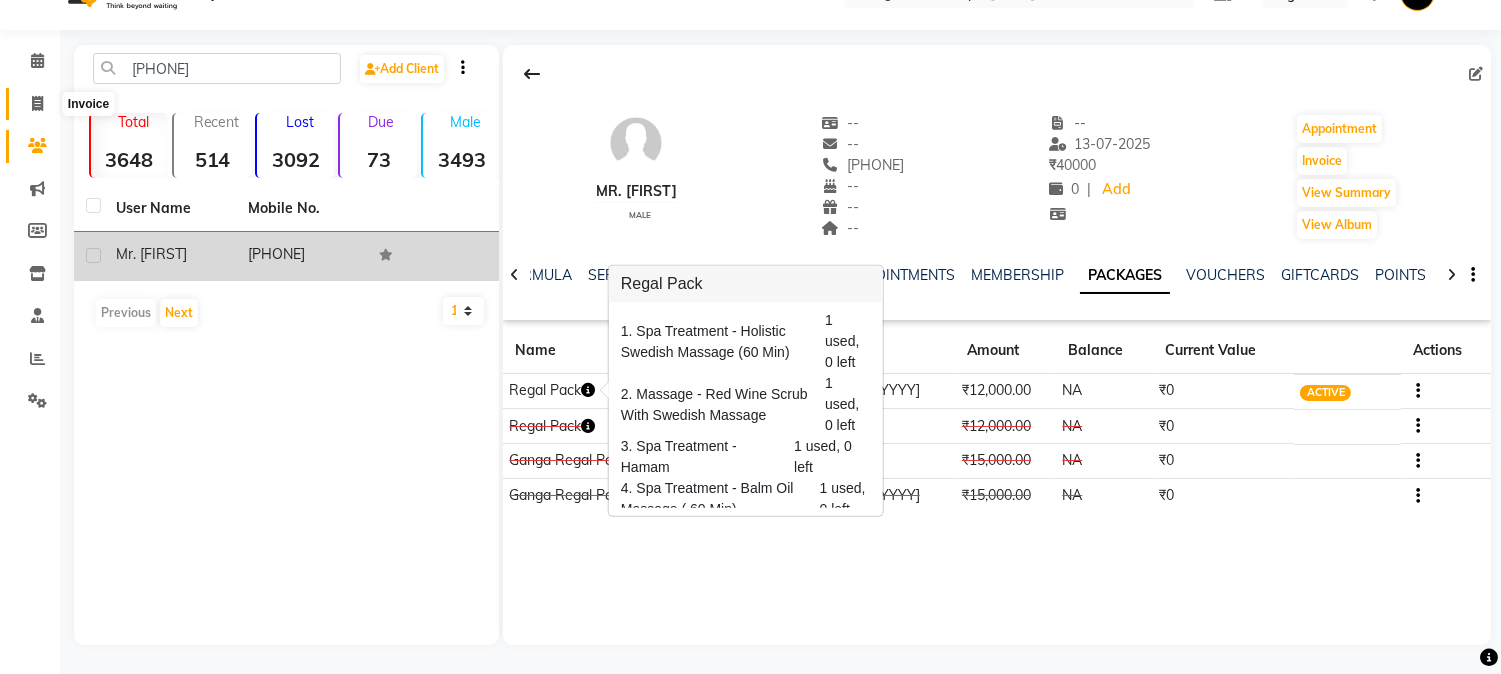 click 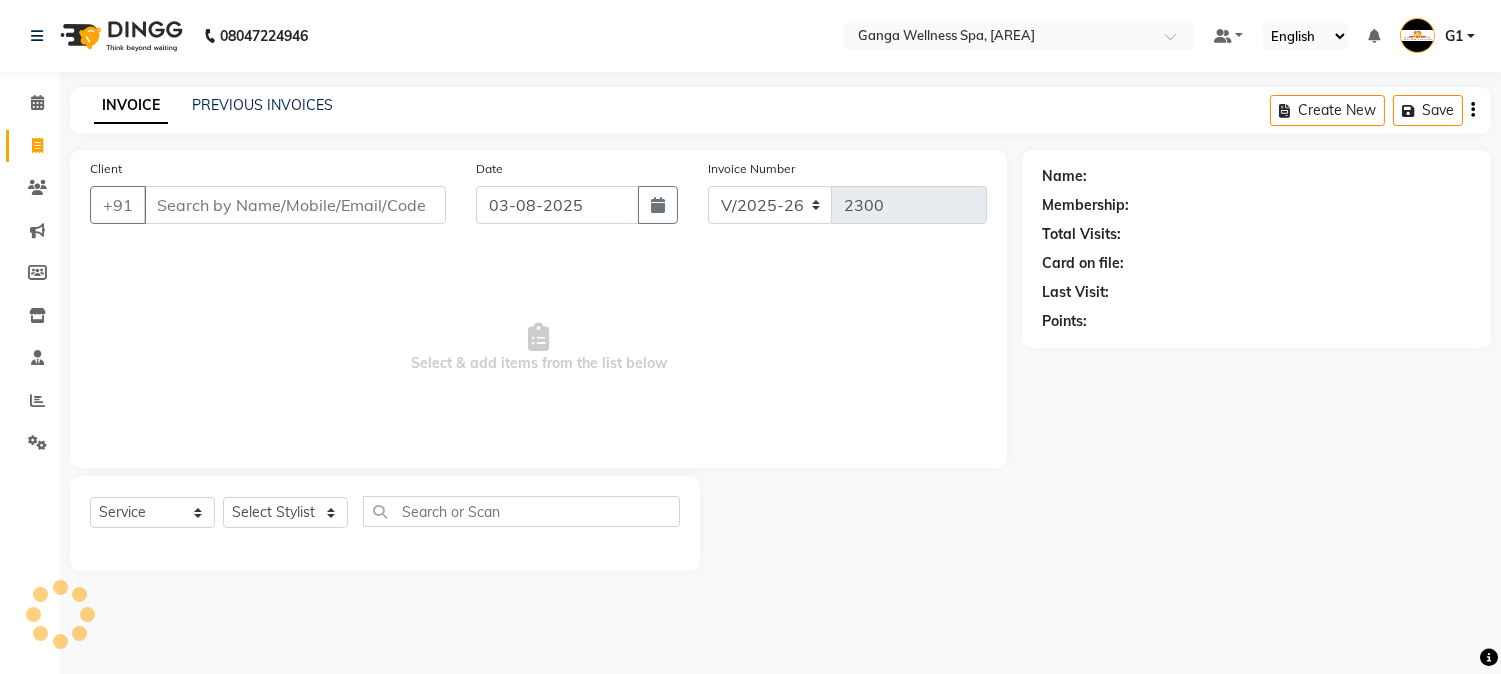 scroll, scrollTop: 0, scrollLeft: 0, axis: both 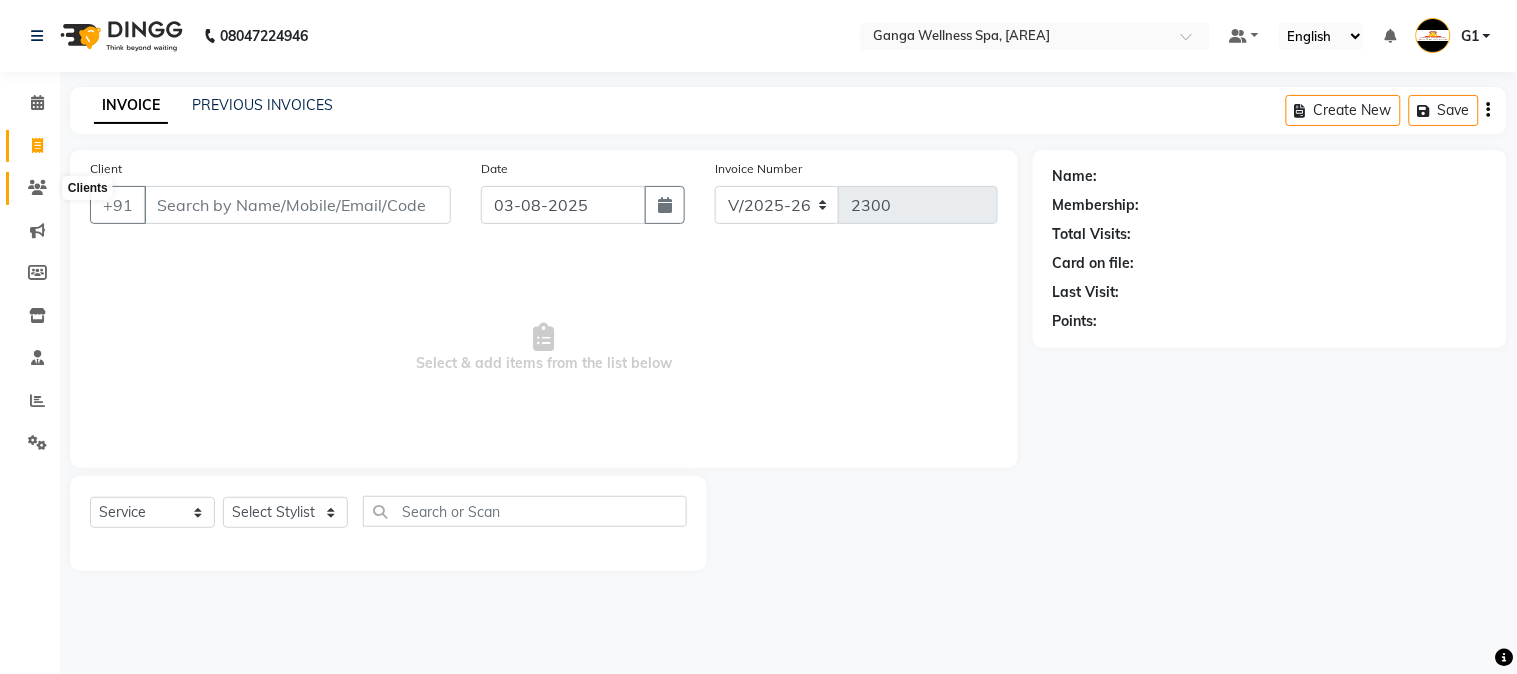 click 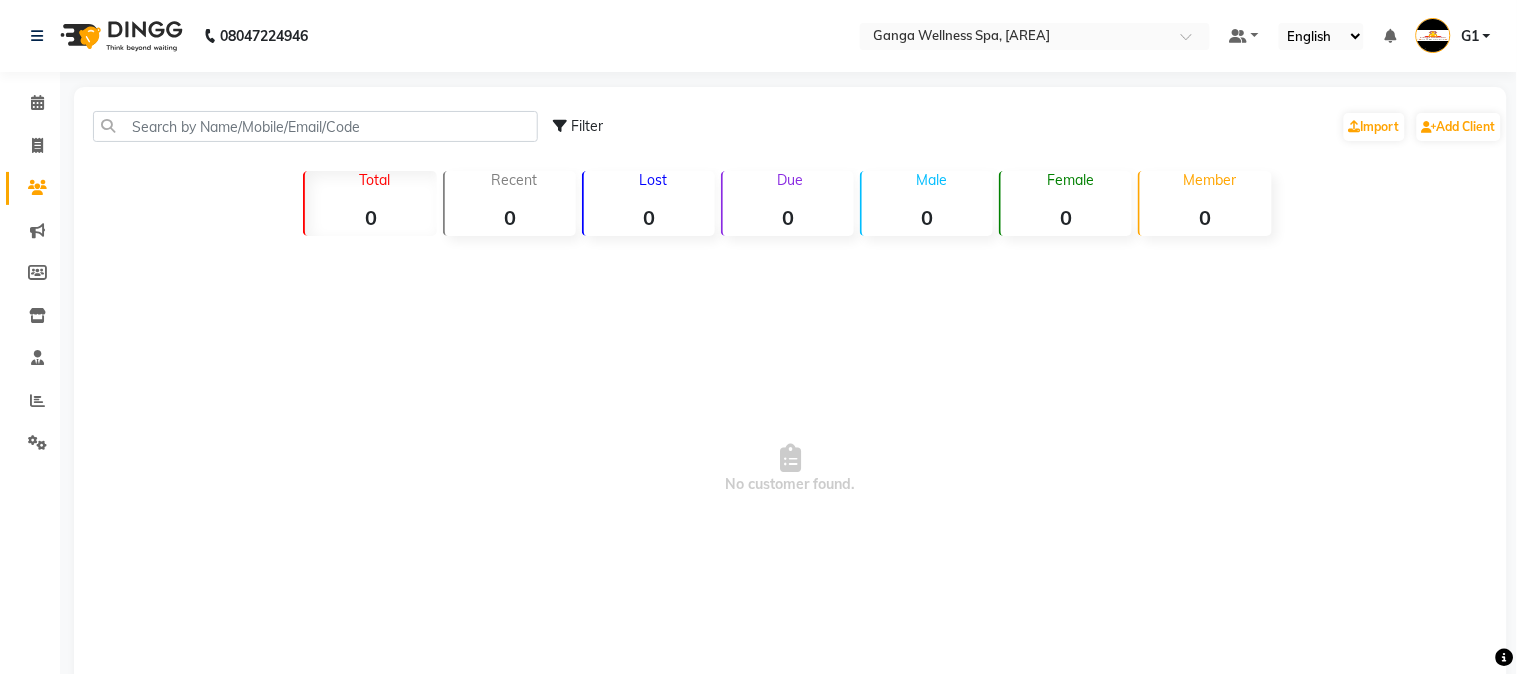 click 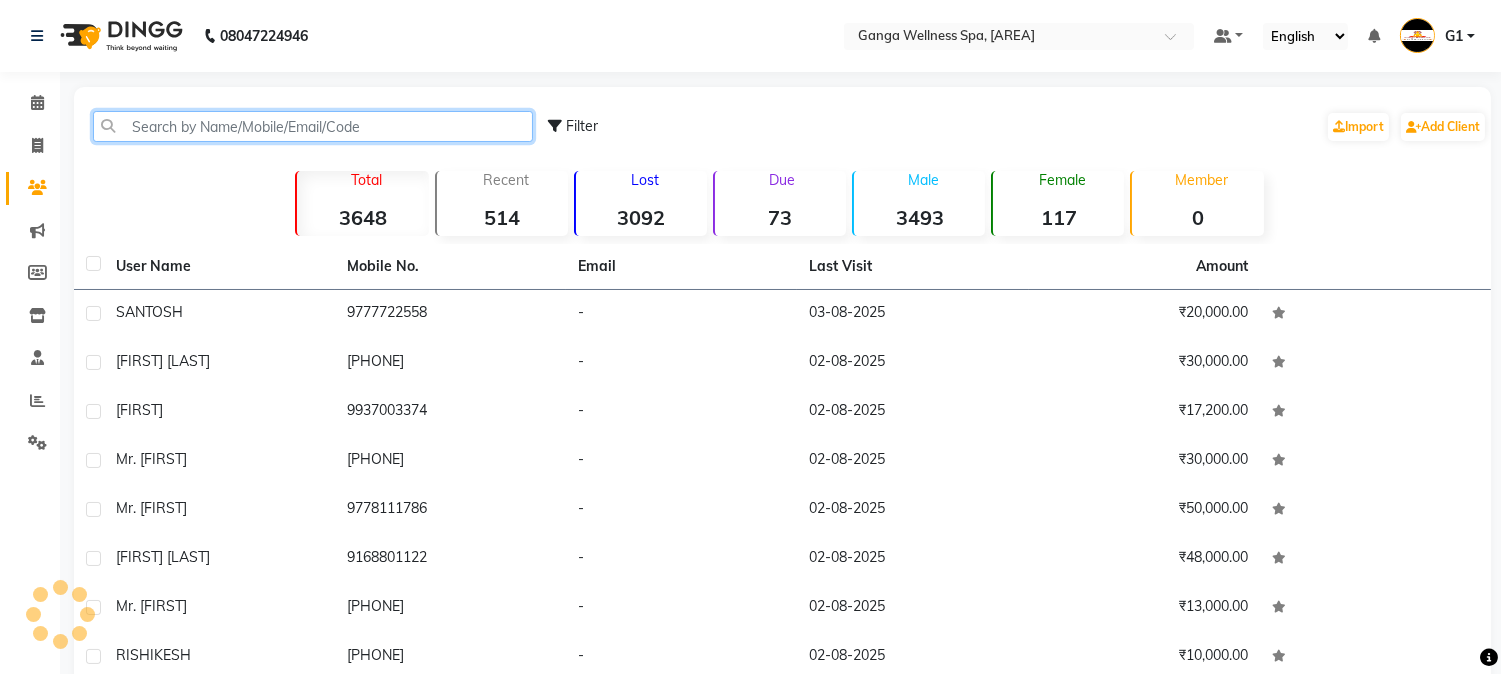 click 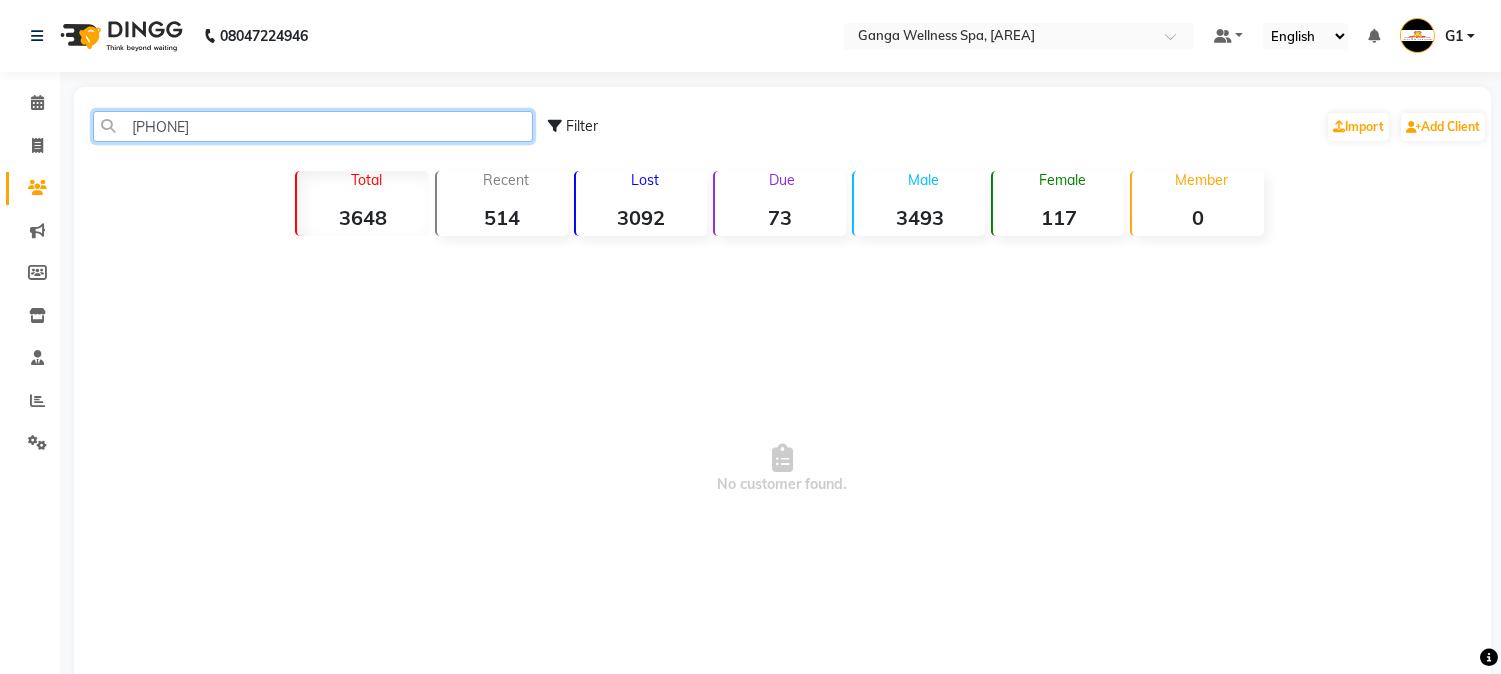 type on "[PHONE]" 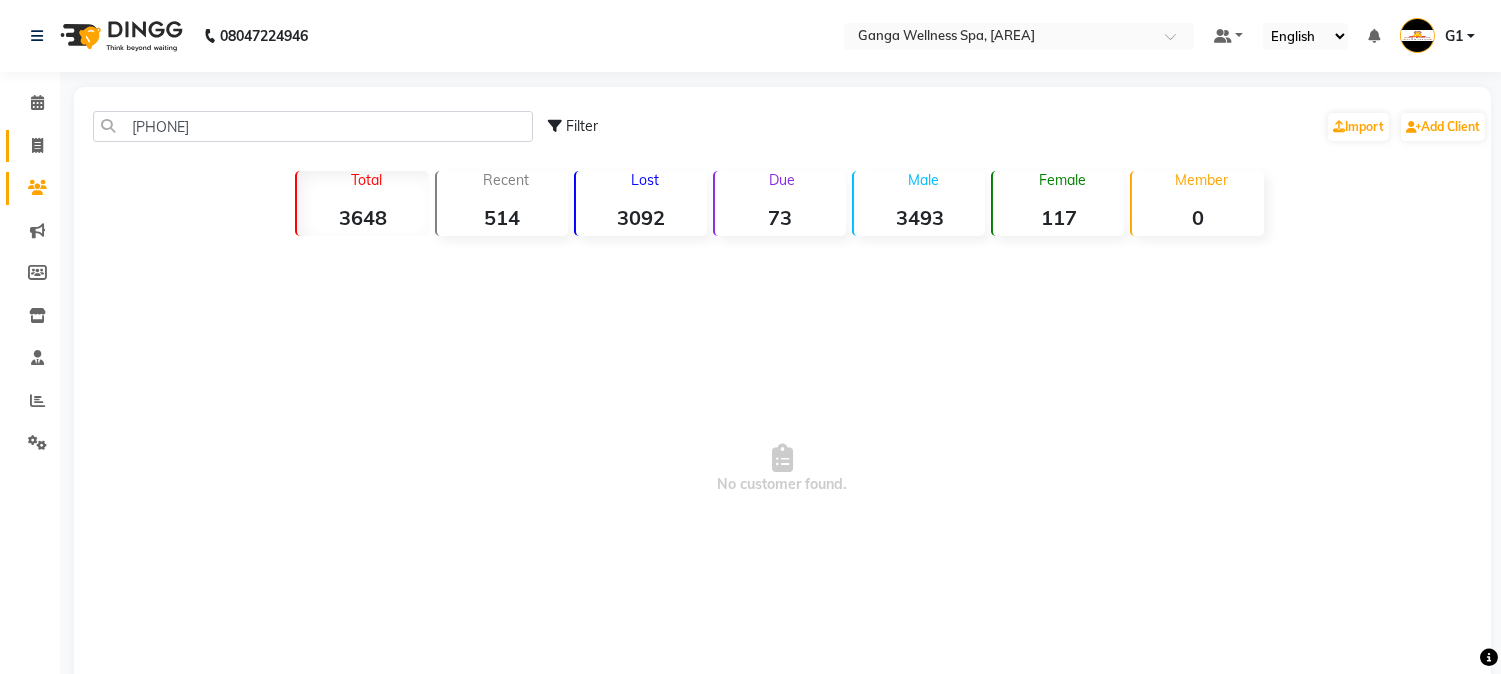 click on "Invoice" 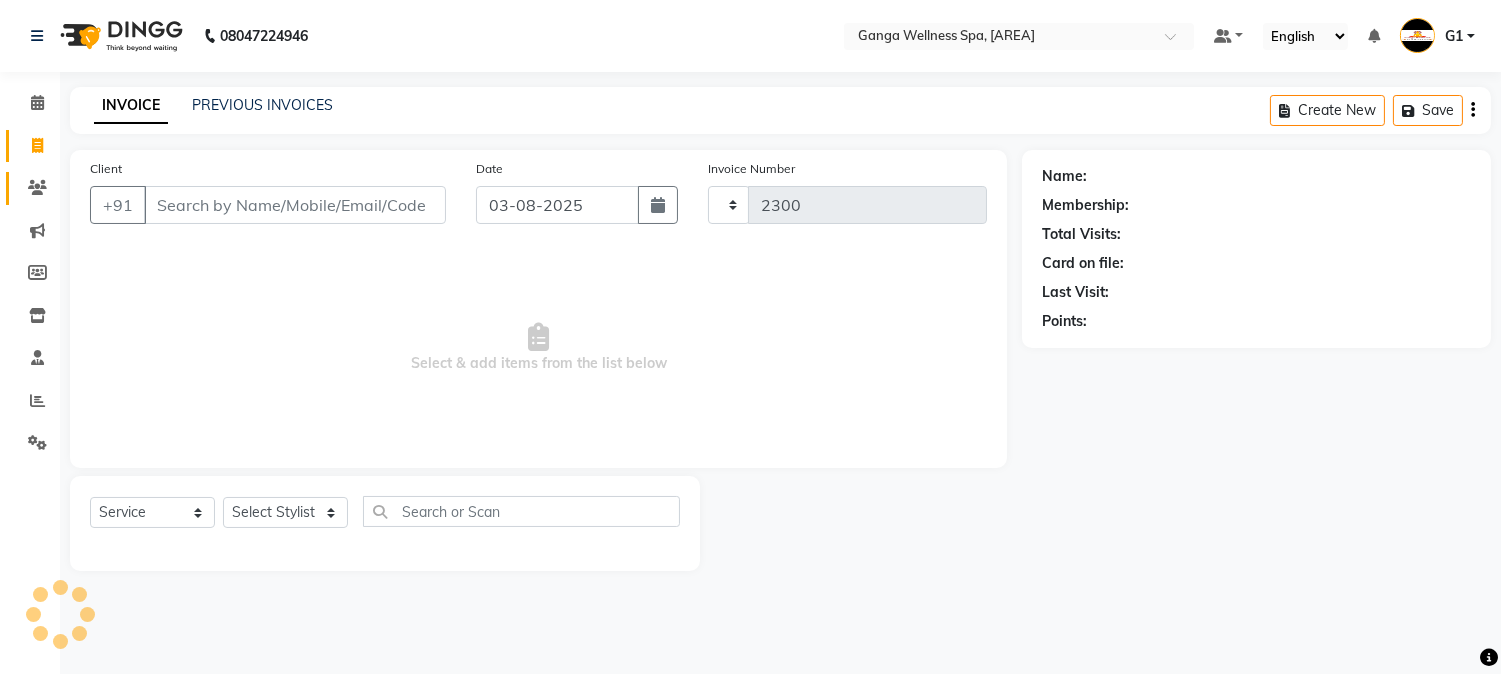 click 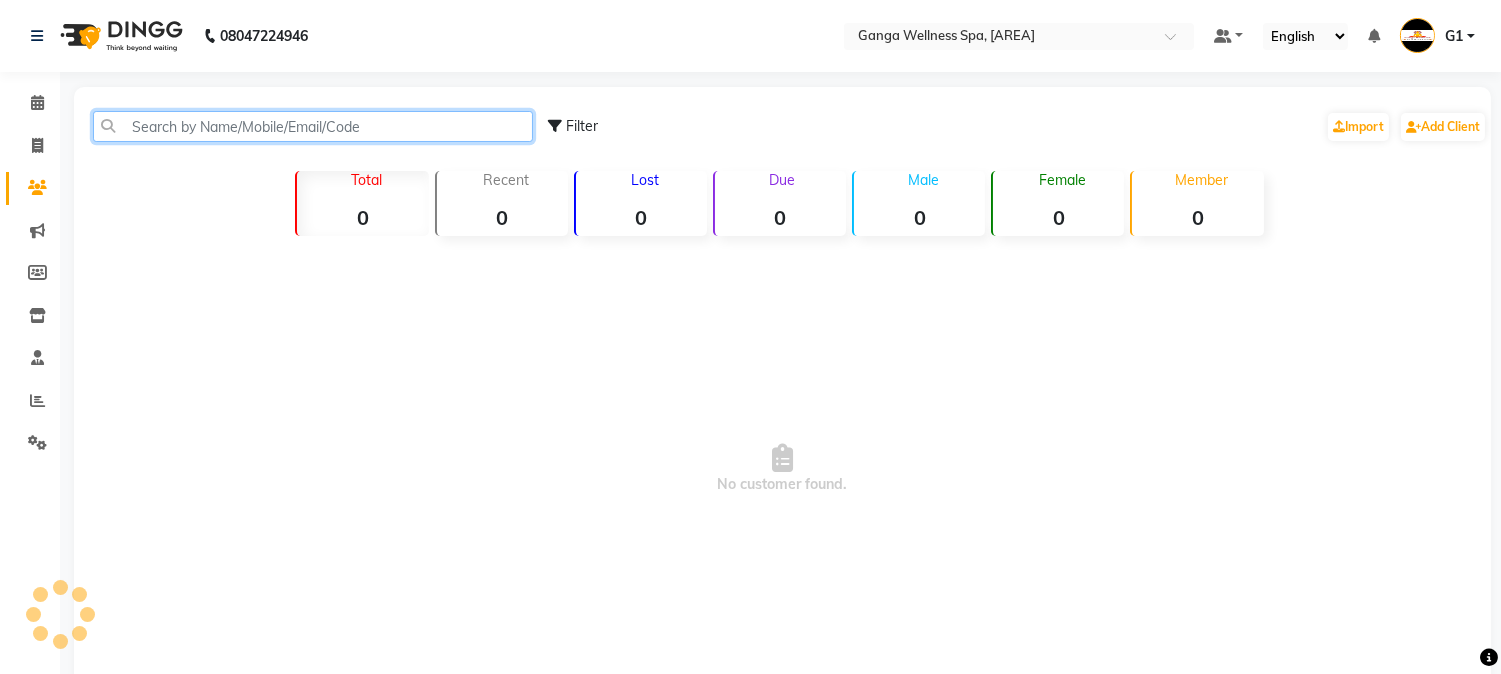 click 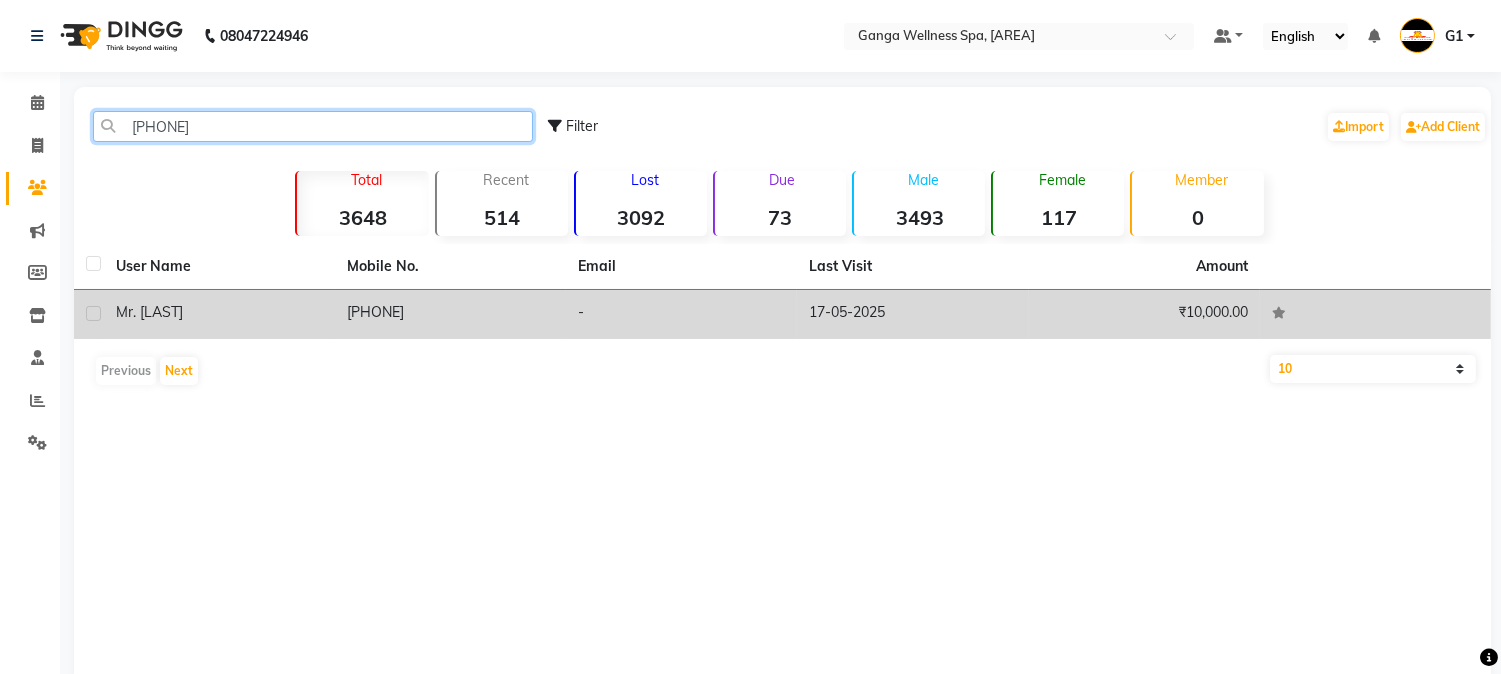 type on "[PHONE]" 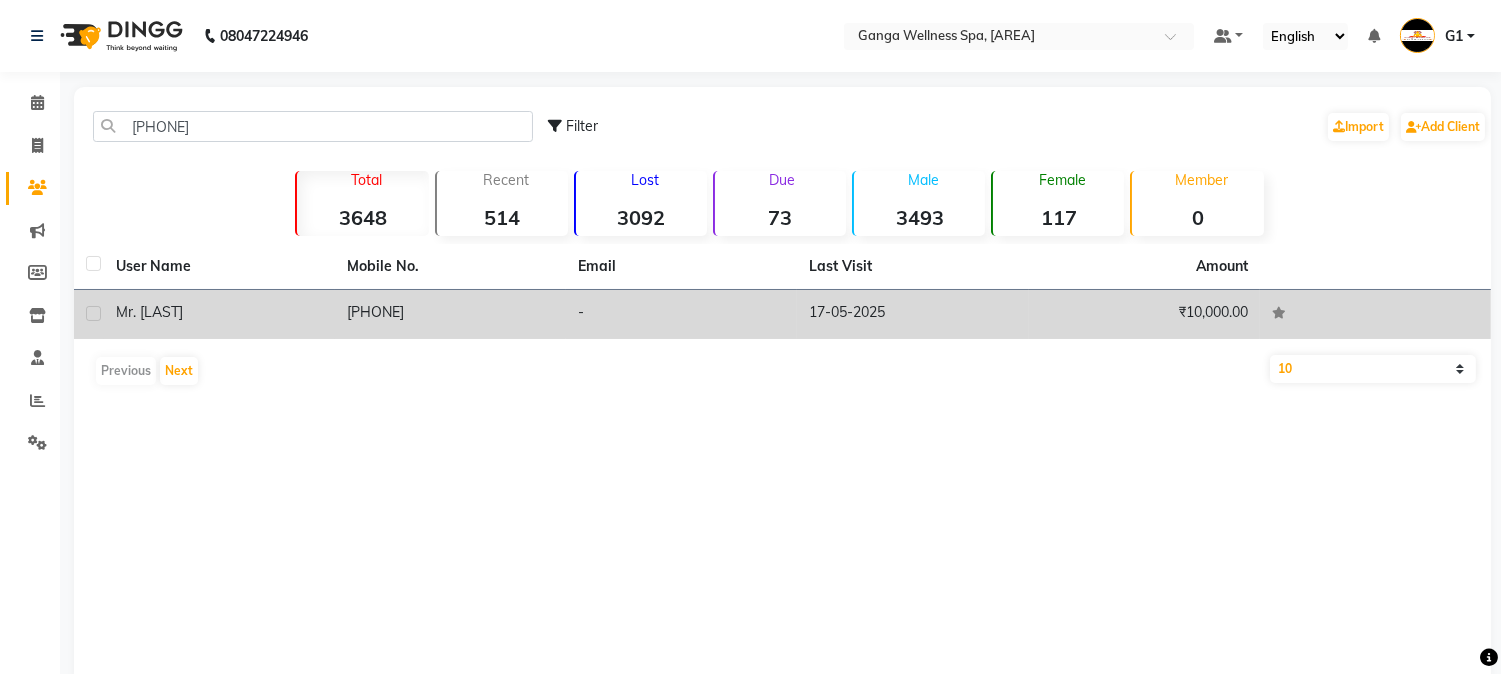click on "[PHONE]" 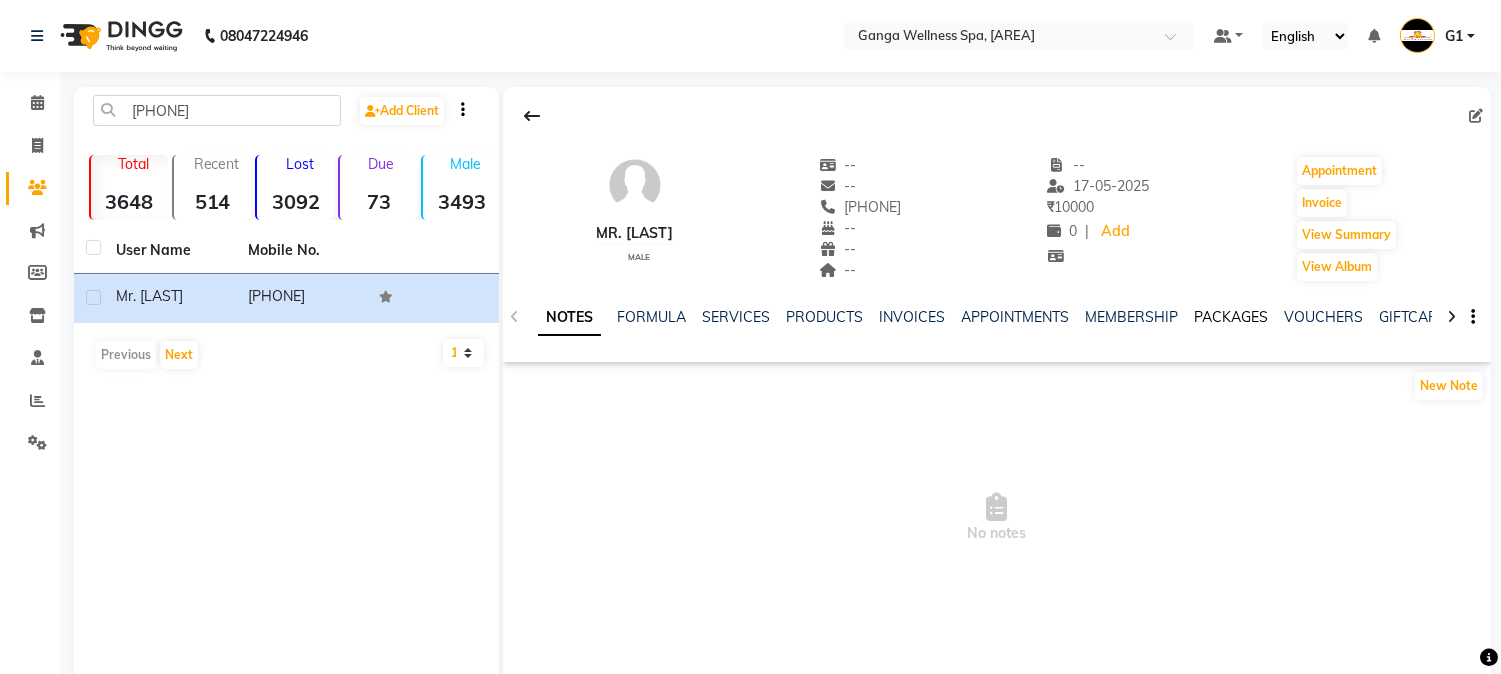 click on "PACKAGES" 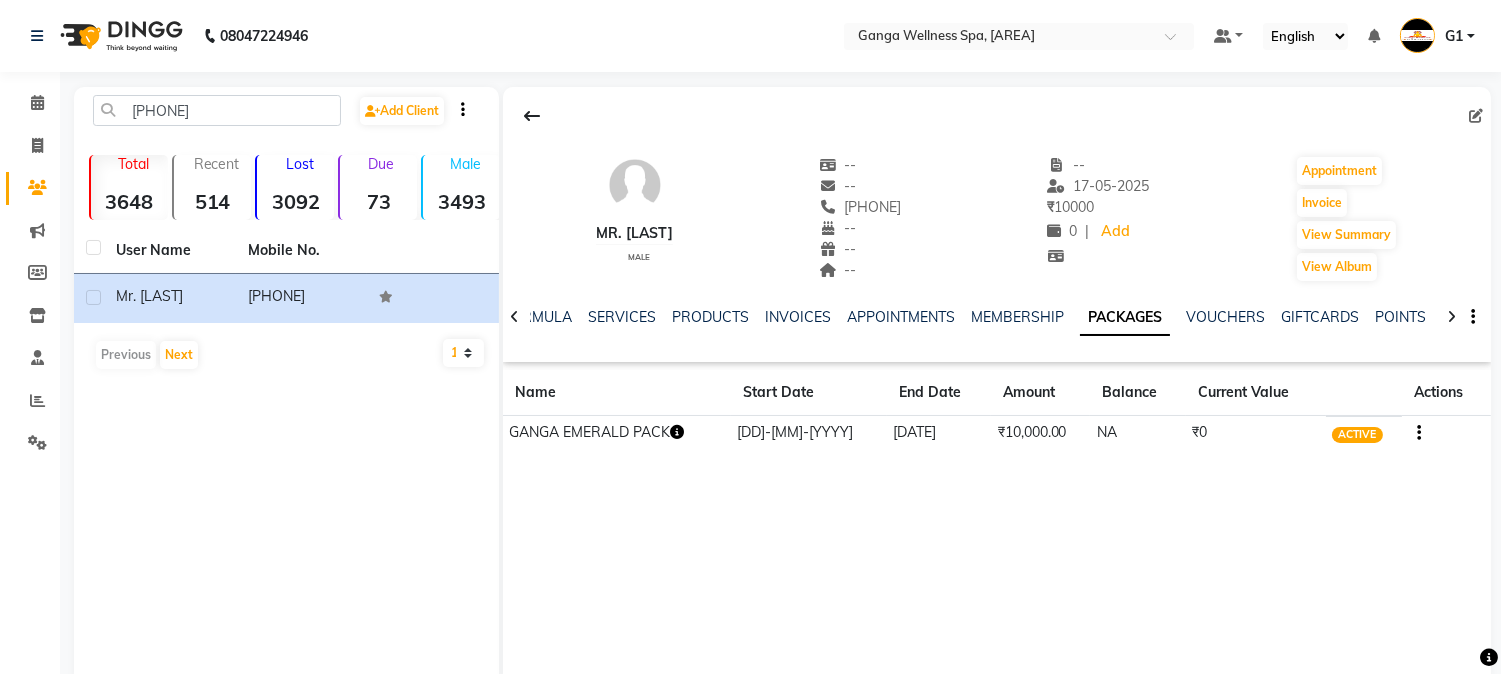 click 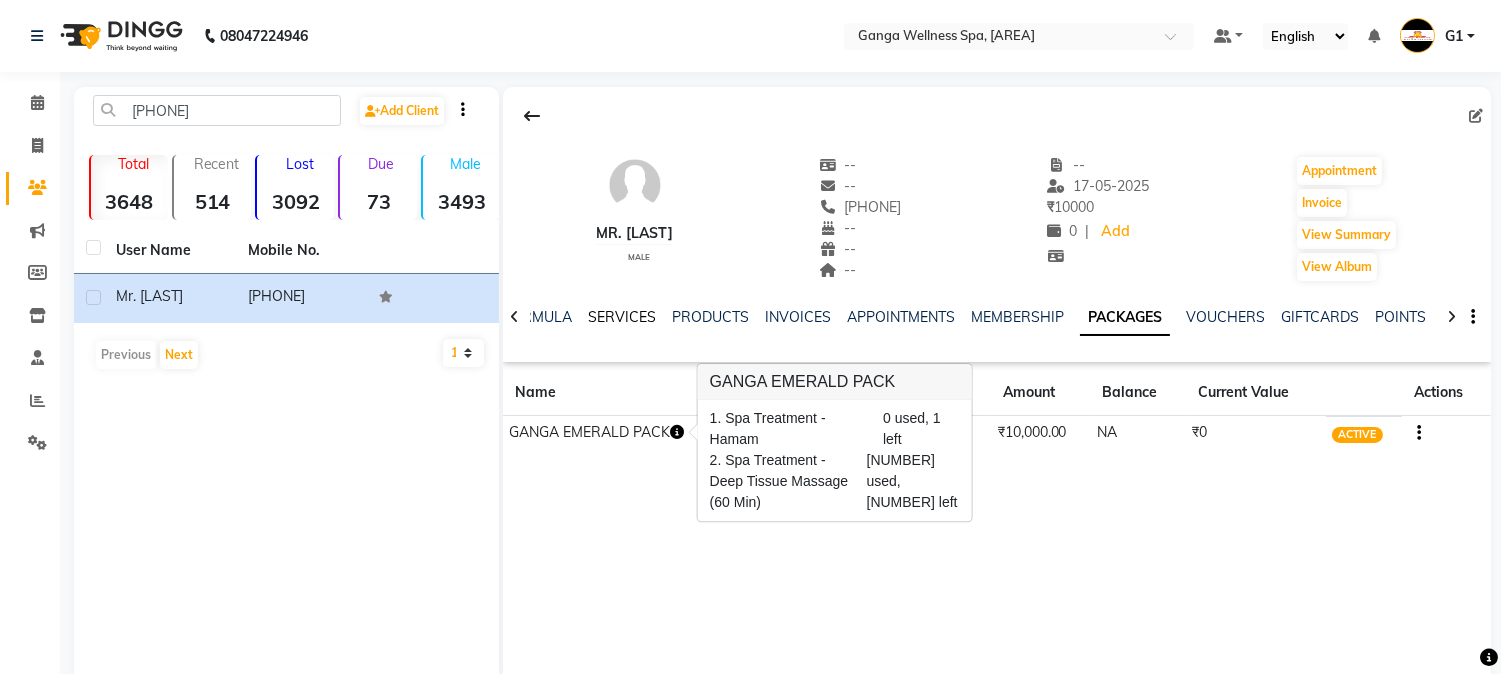 click on "SERVICES" 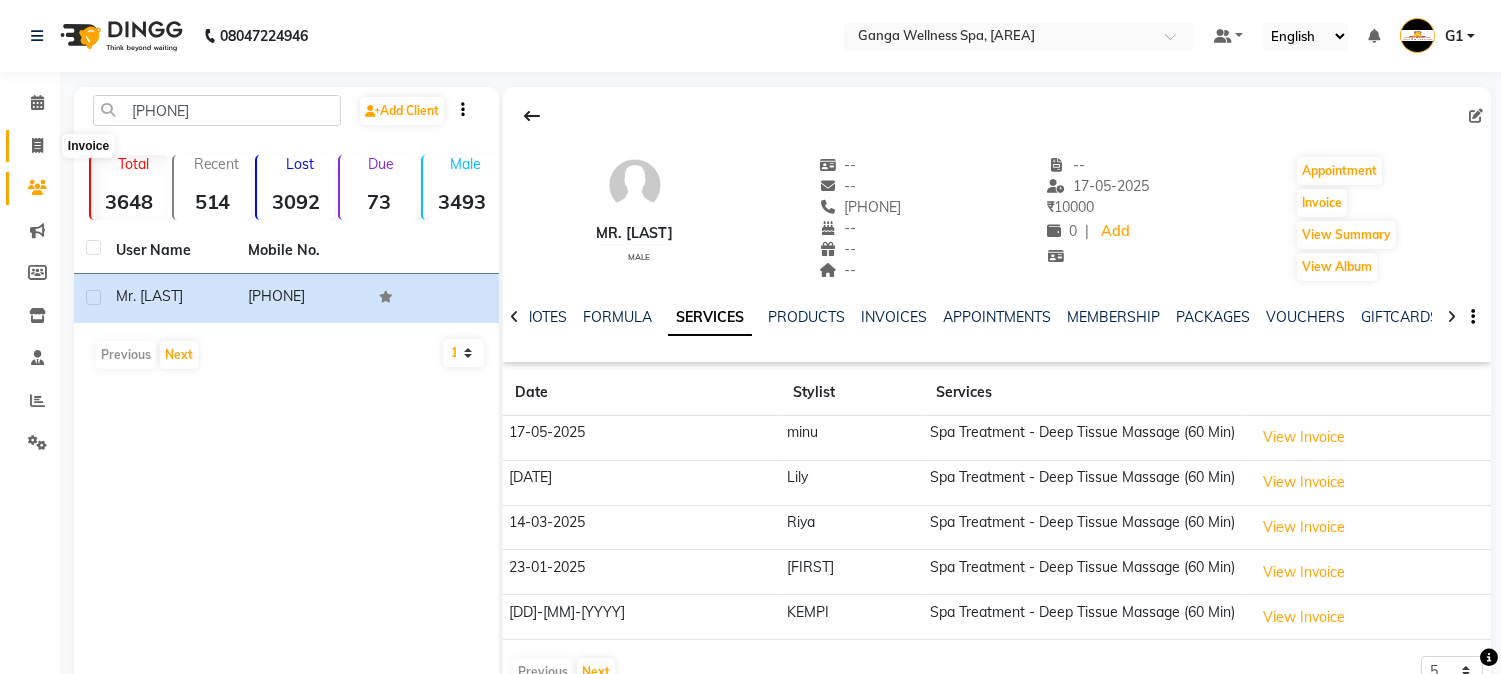 click 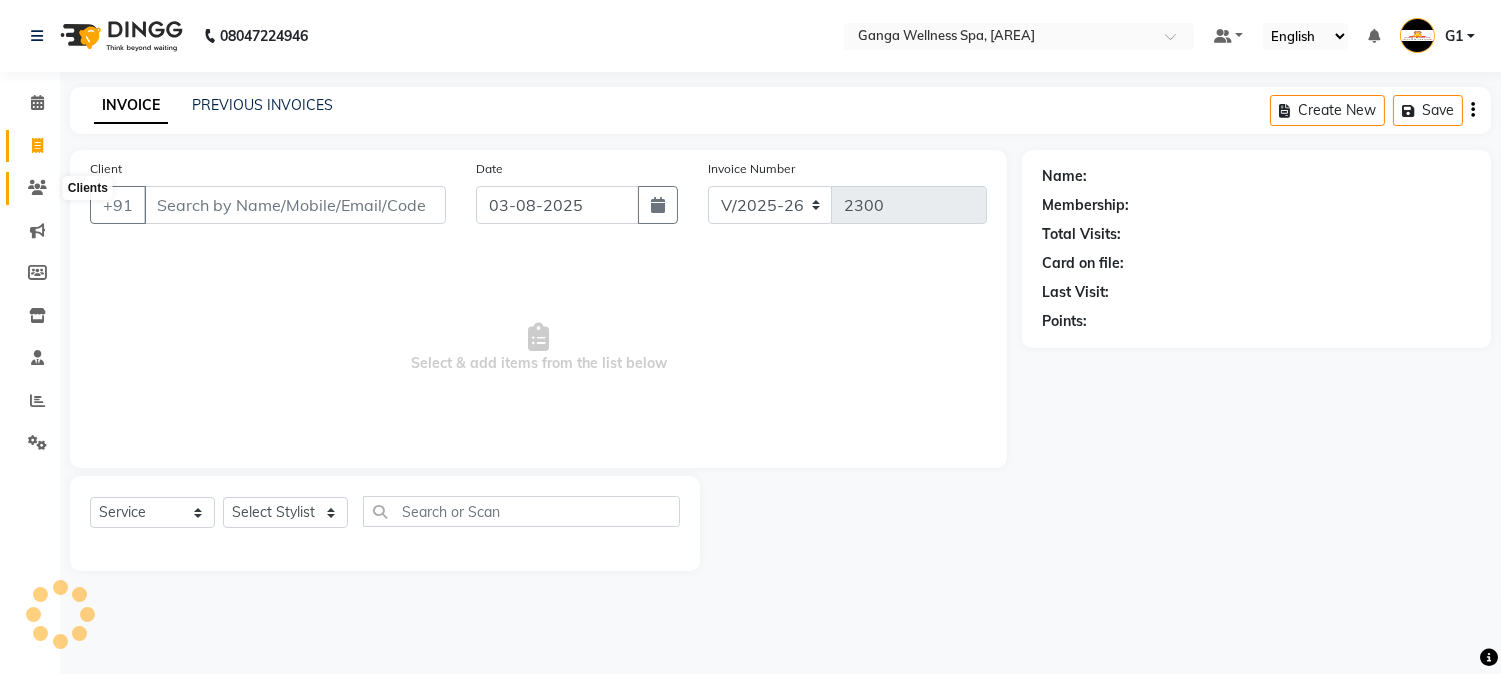 click 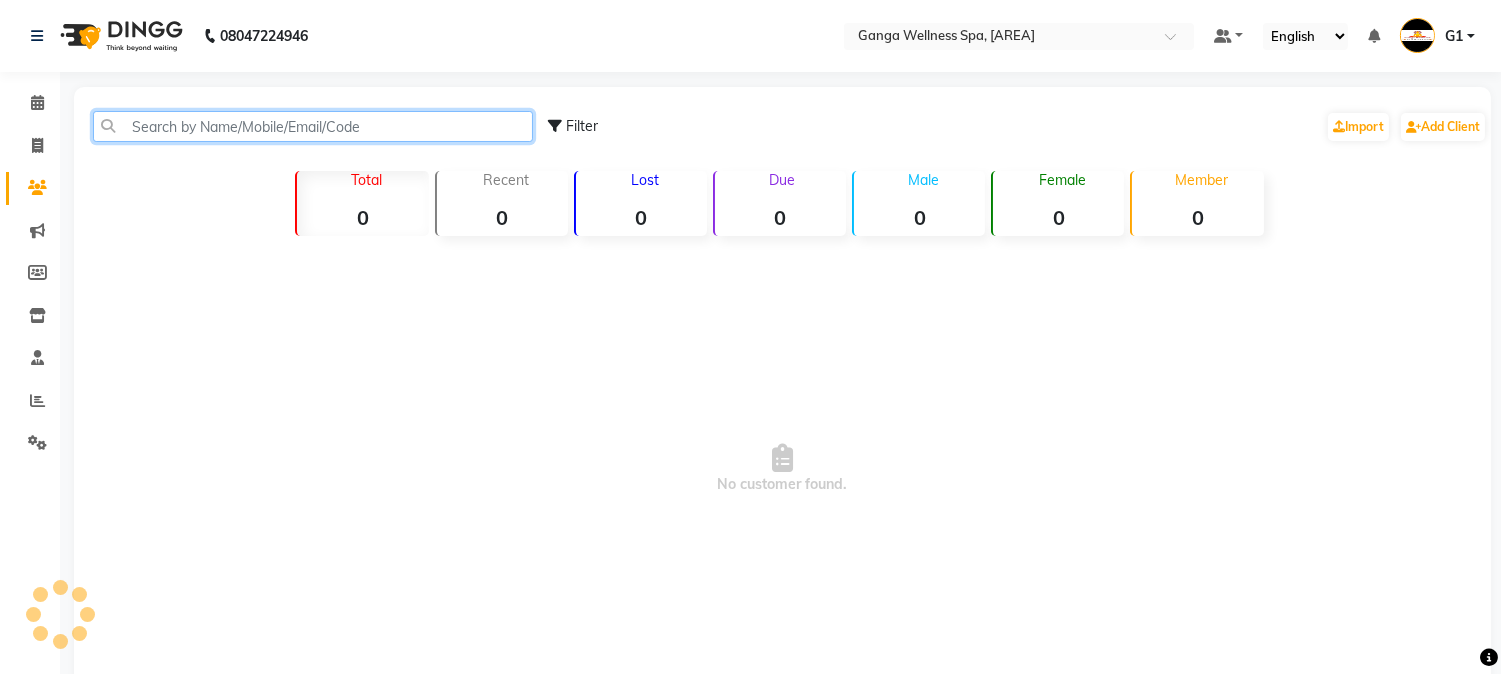 click 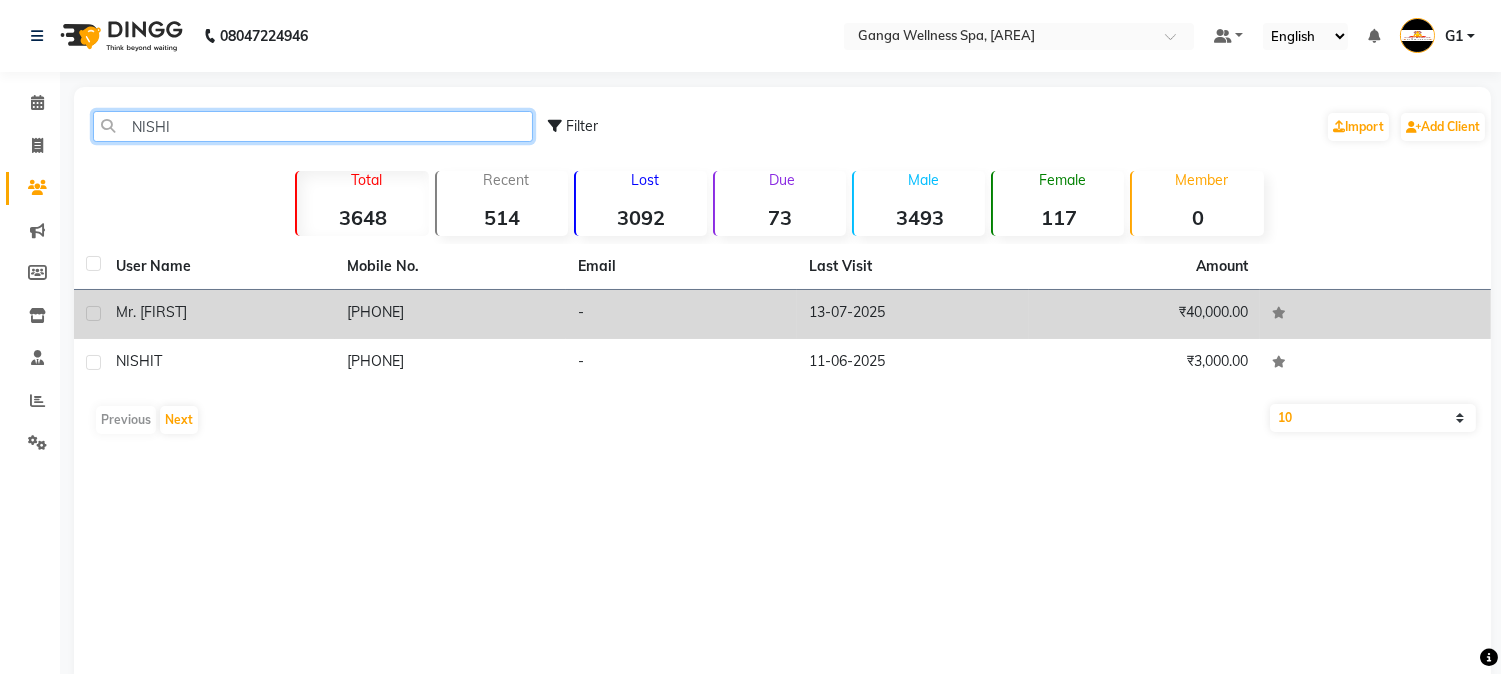 type on "NISHI" 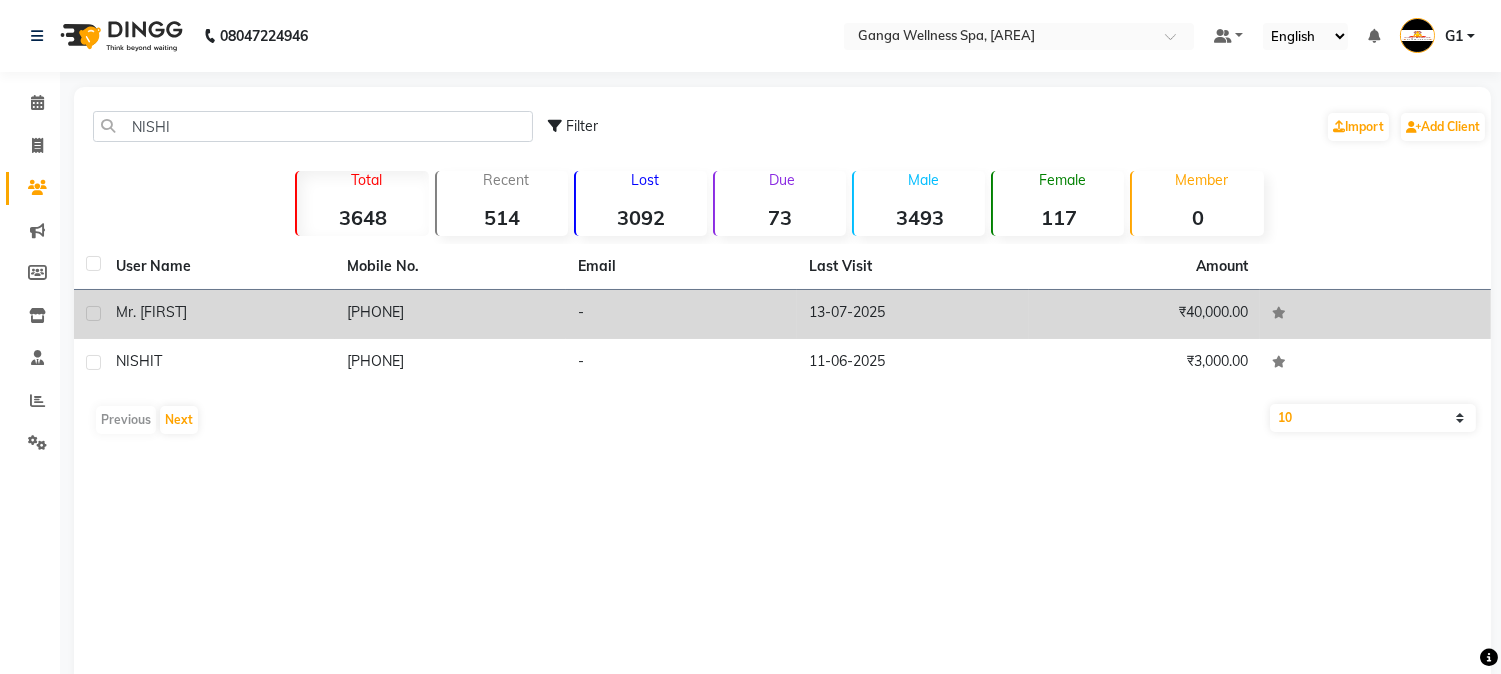 click on "Mr. [FIRST]" 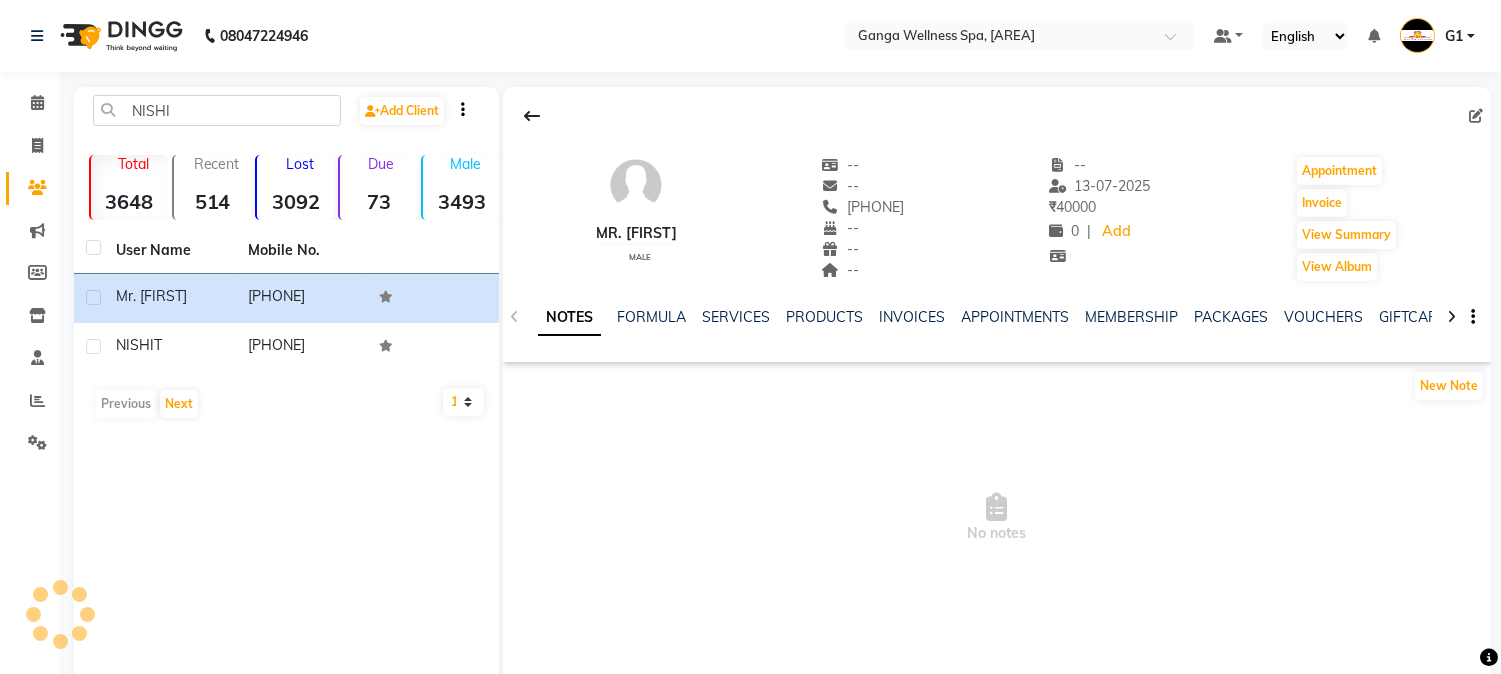 click on "PACKAGES" 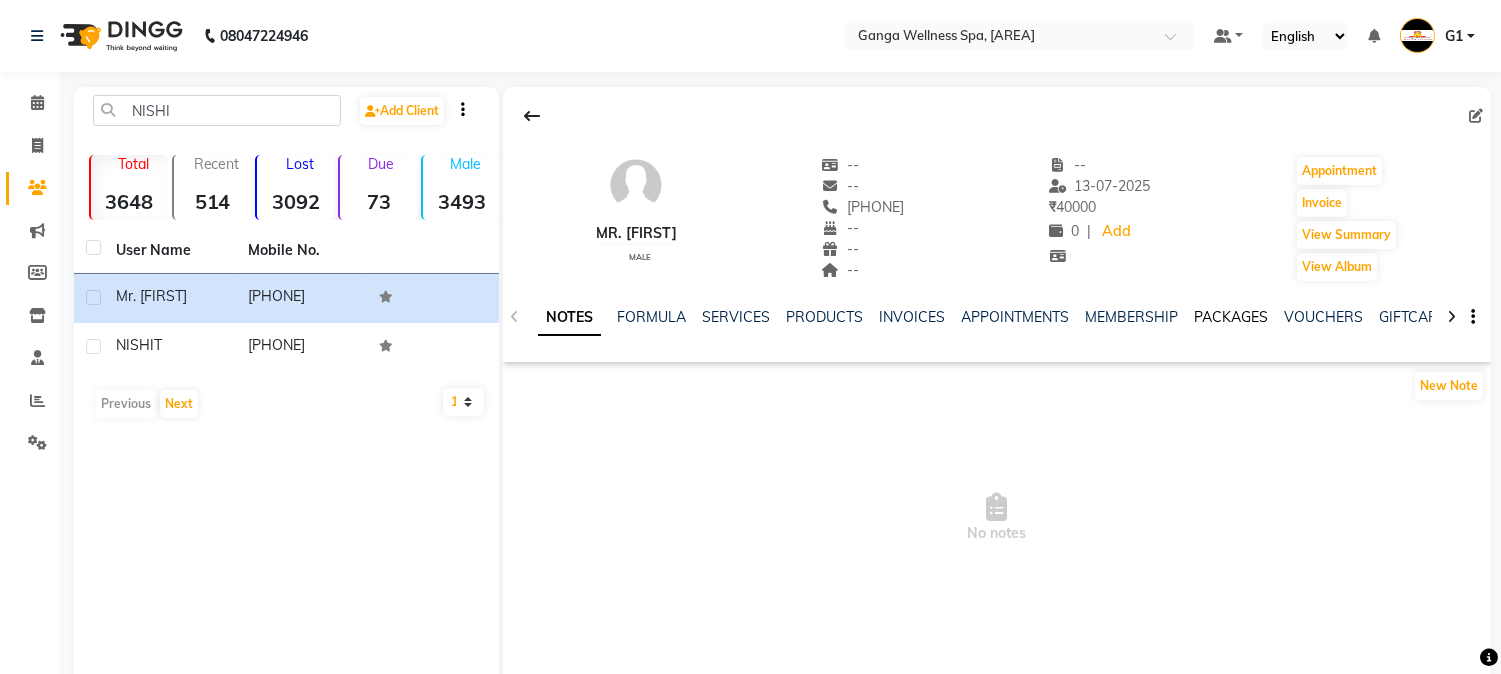 click on "PACKAGES" 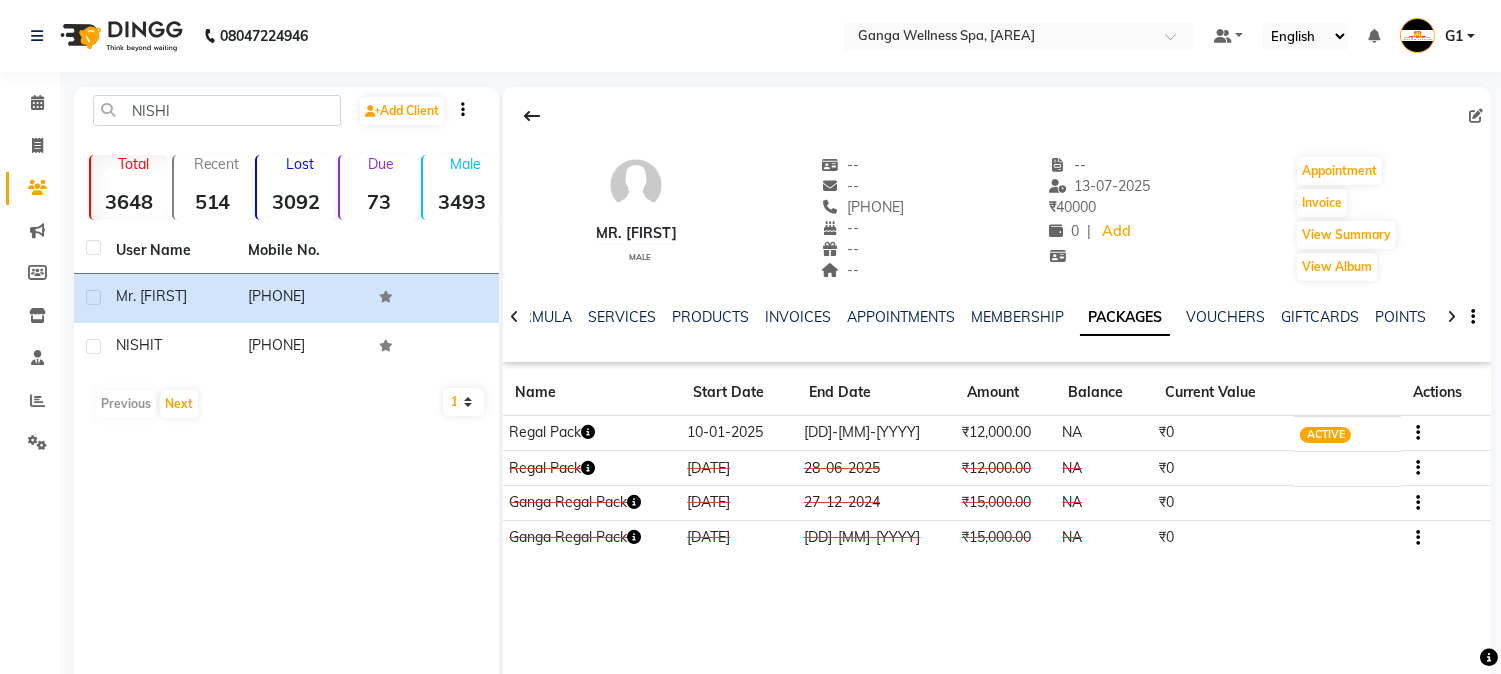 click 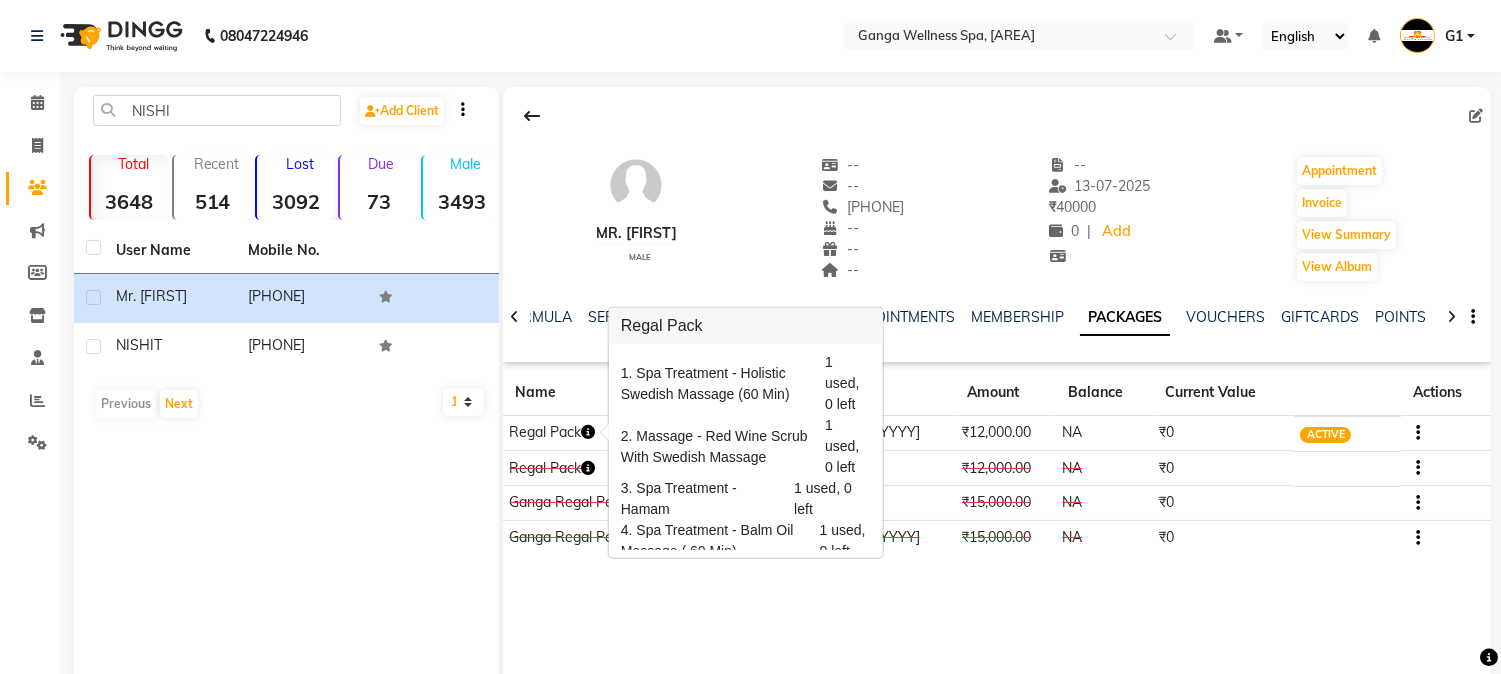 click 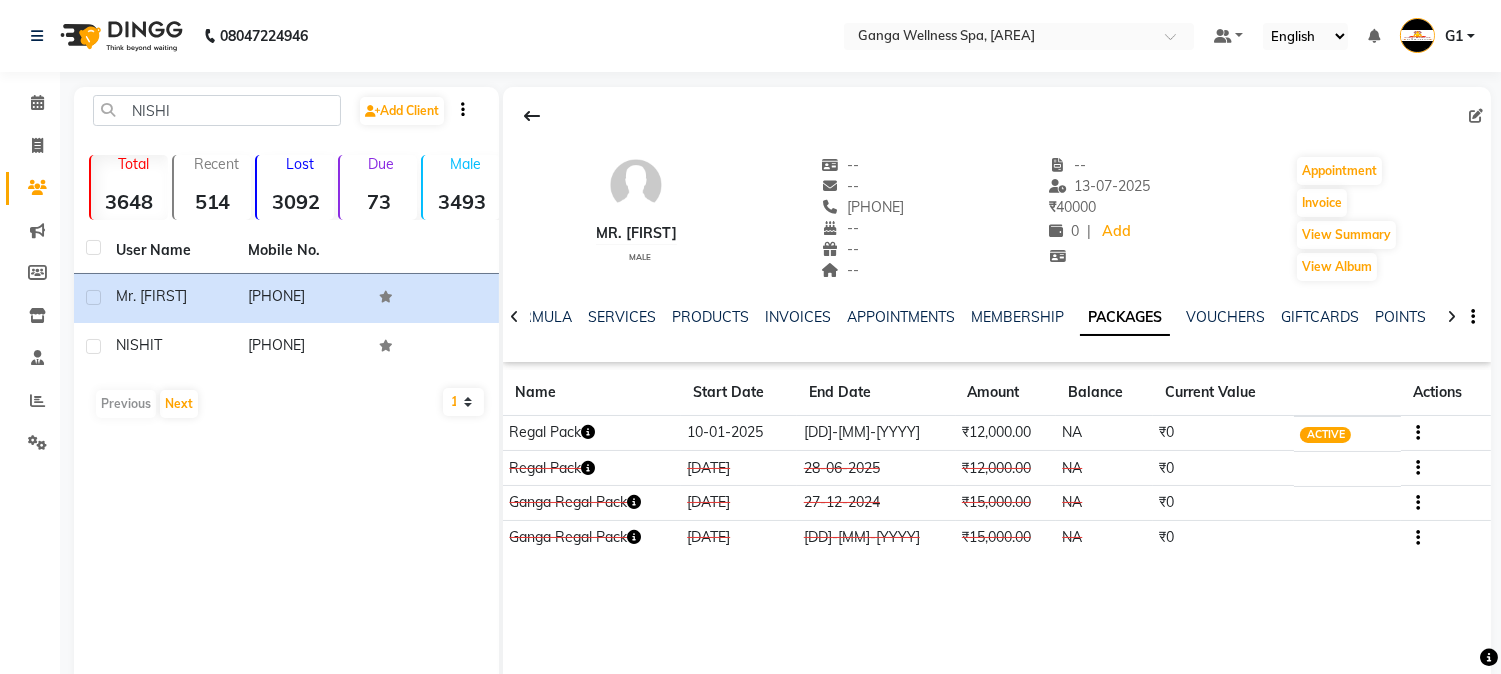 click 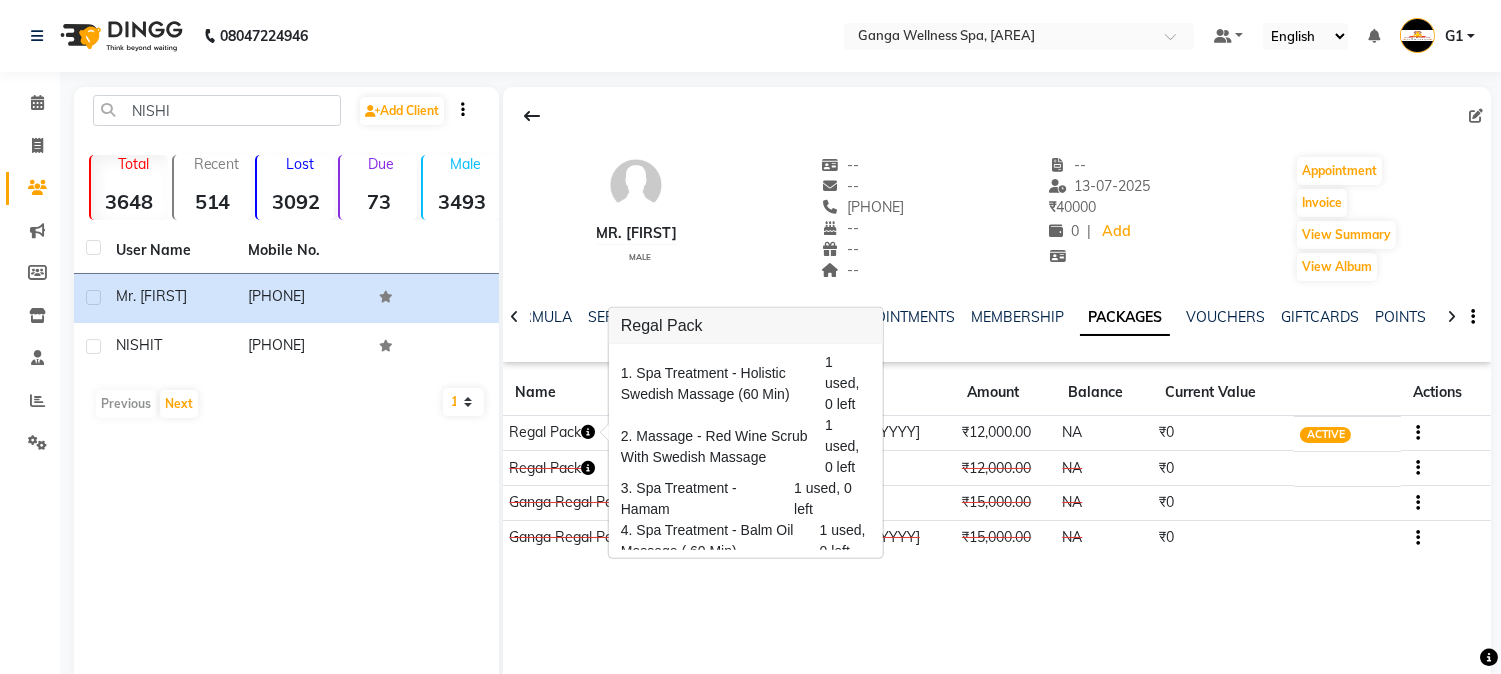 click 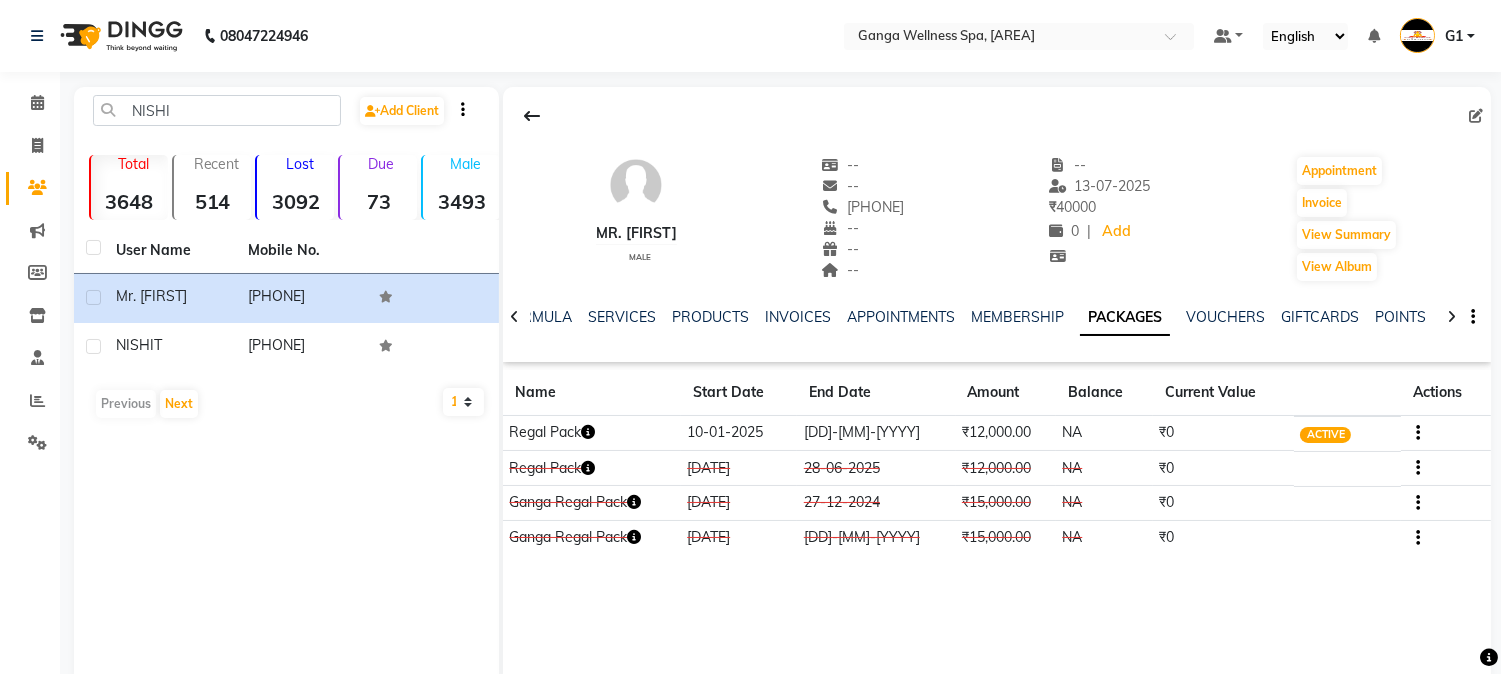 click 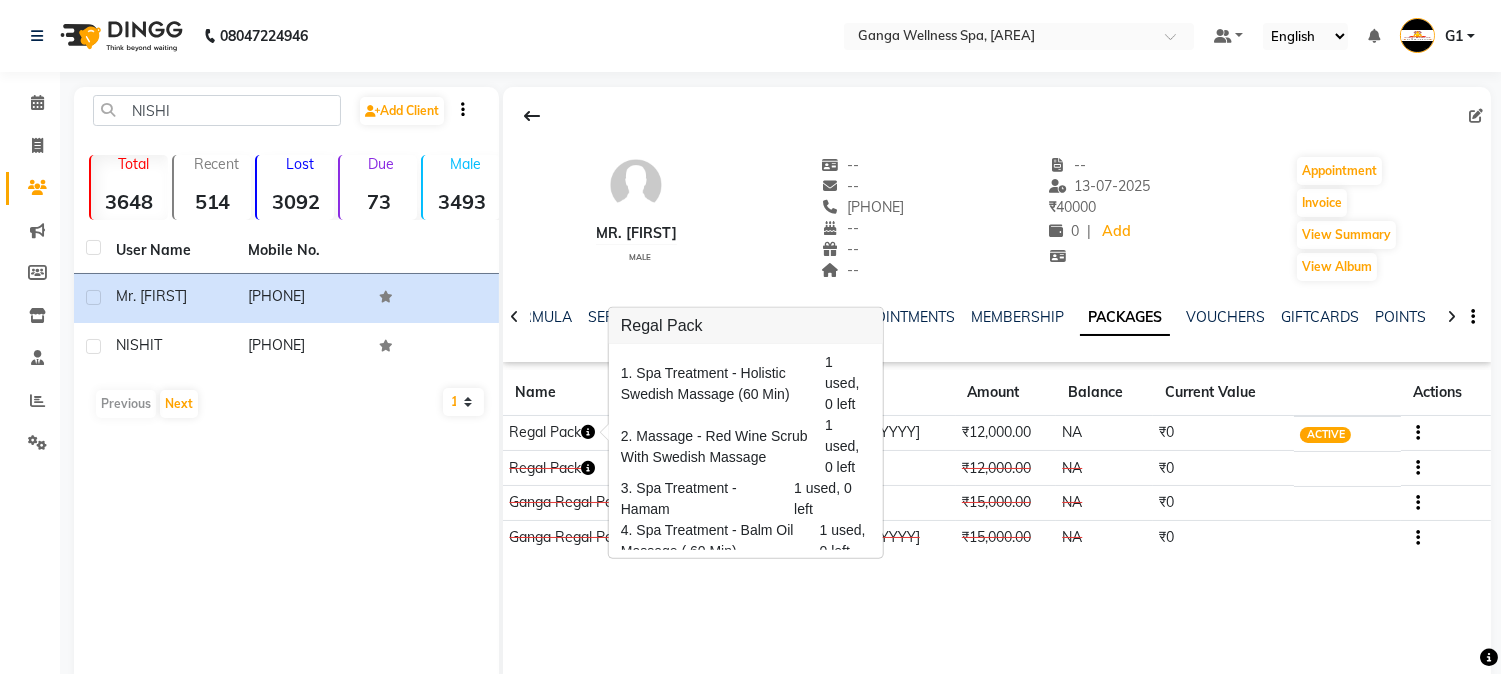 click on "Regal Pack" 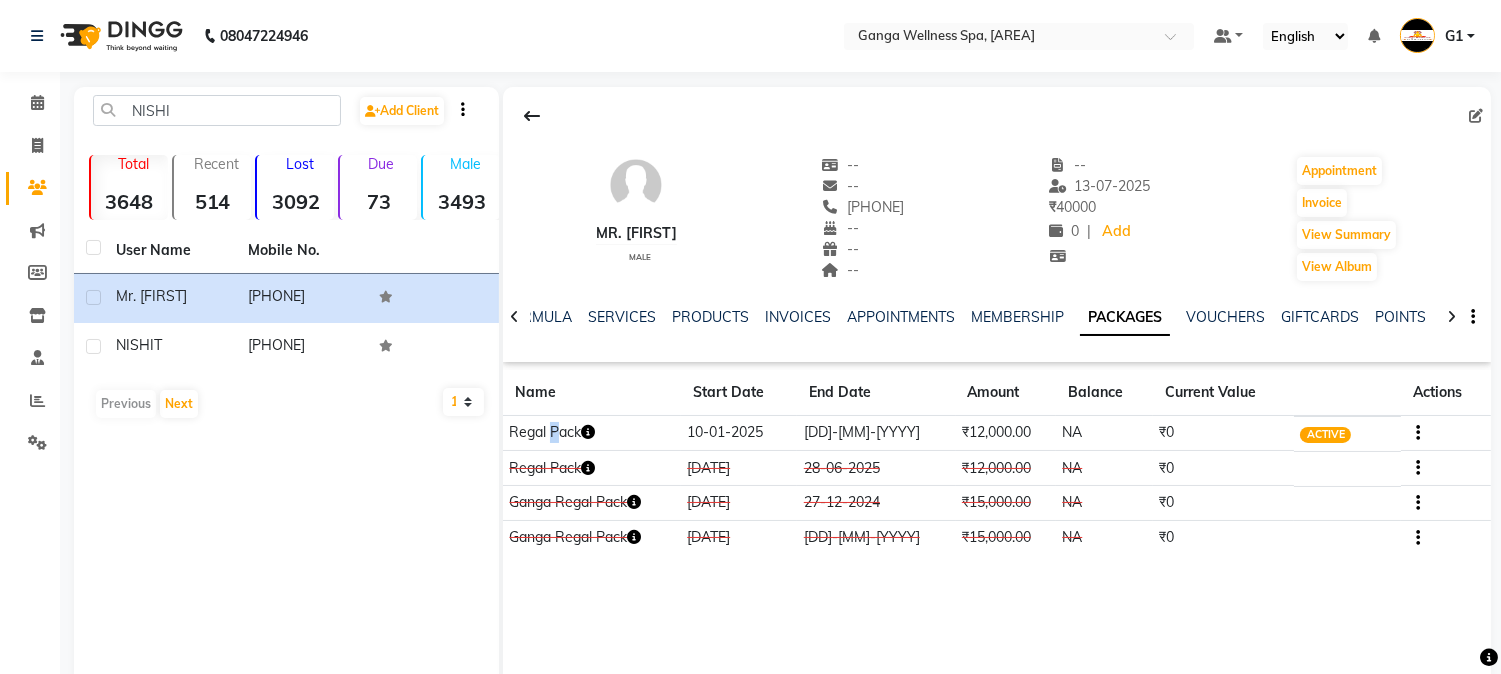 click on "Regal Pack" 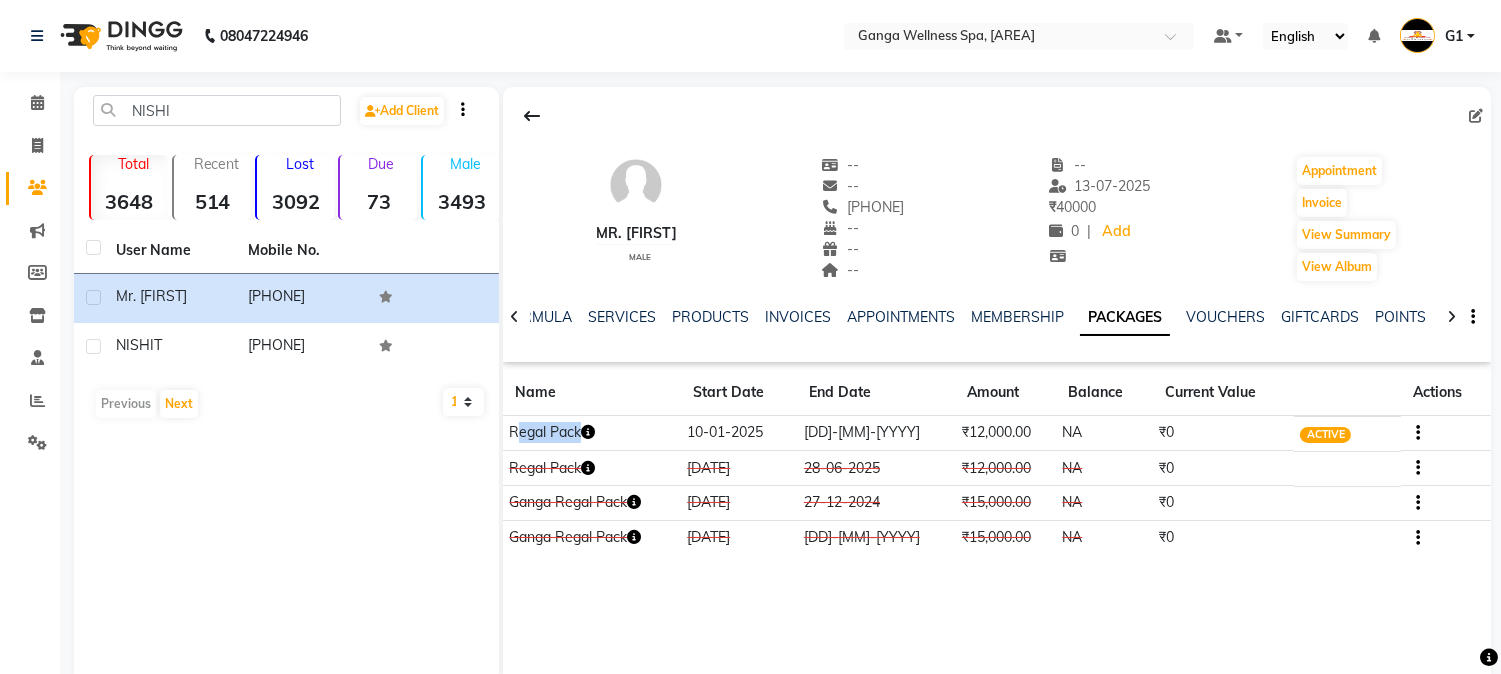 click on "Regal Pack" 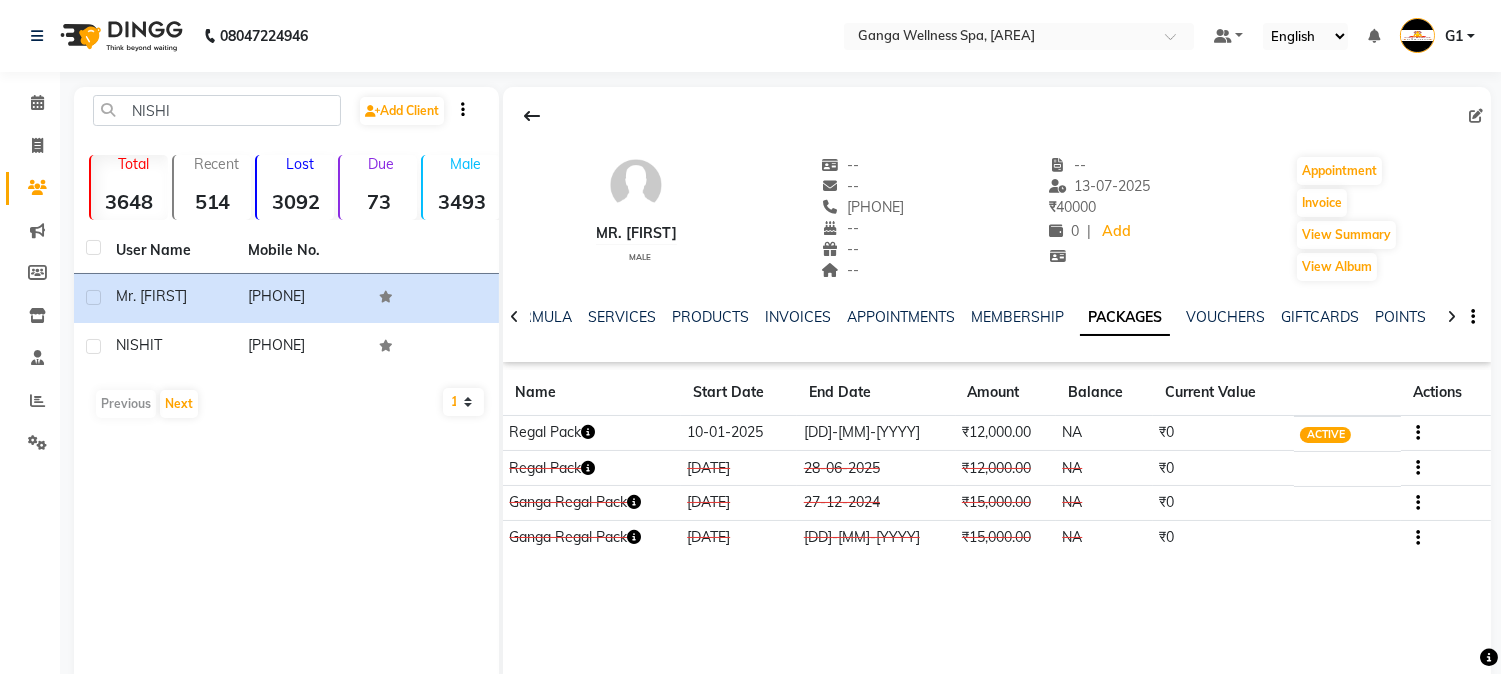 click 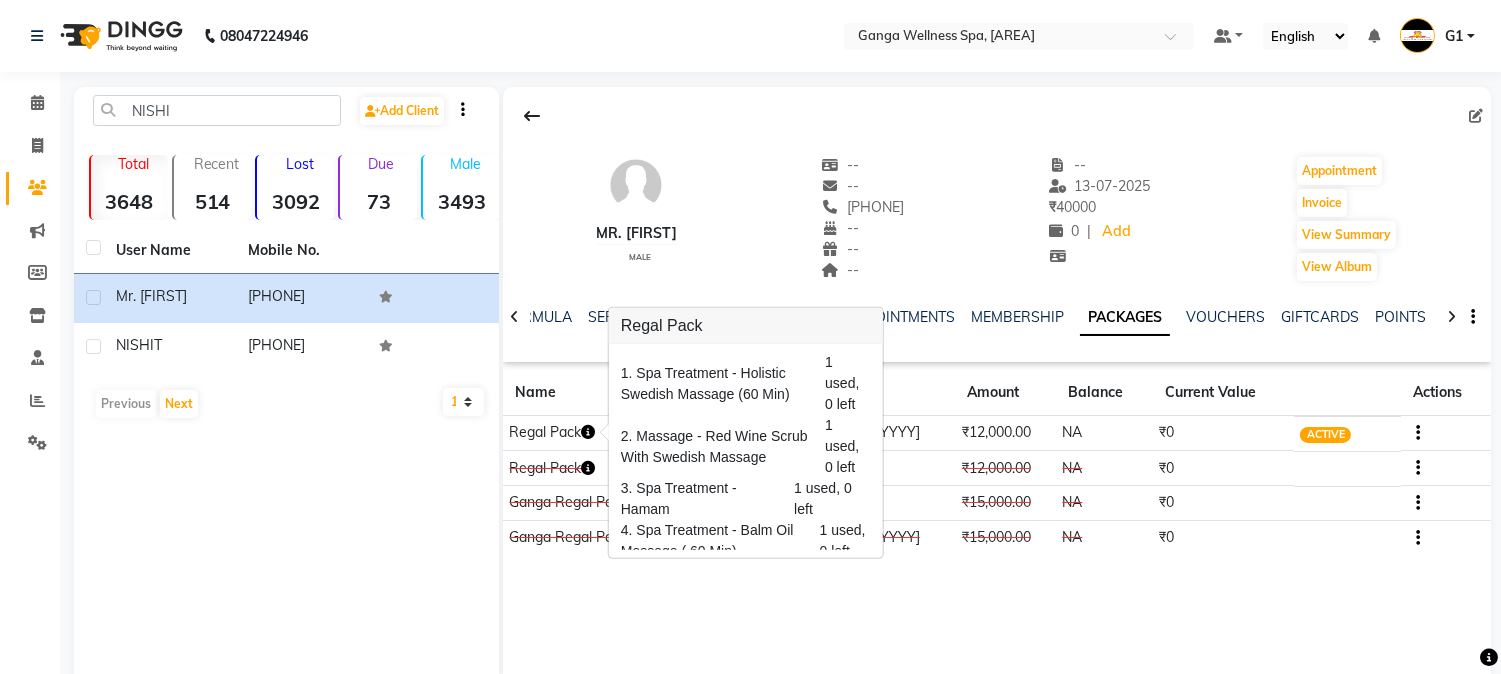 click 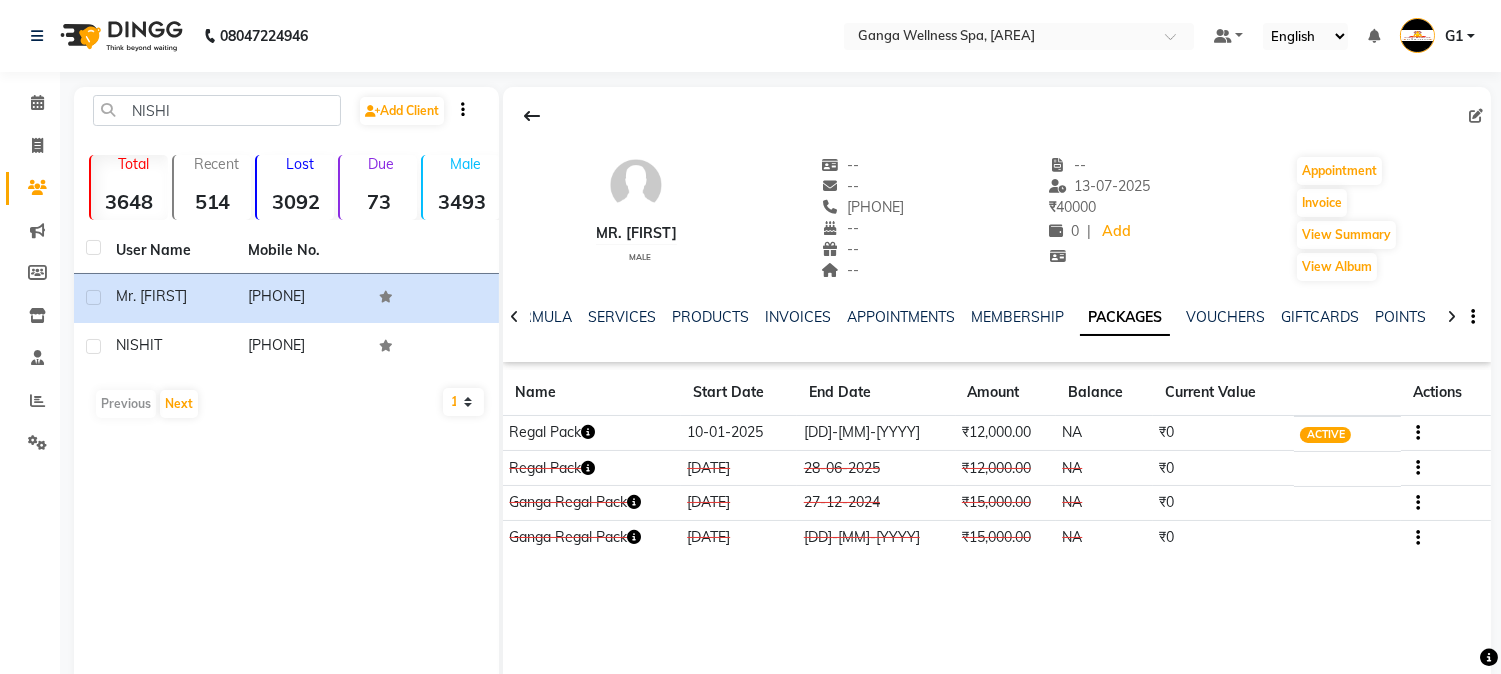 click 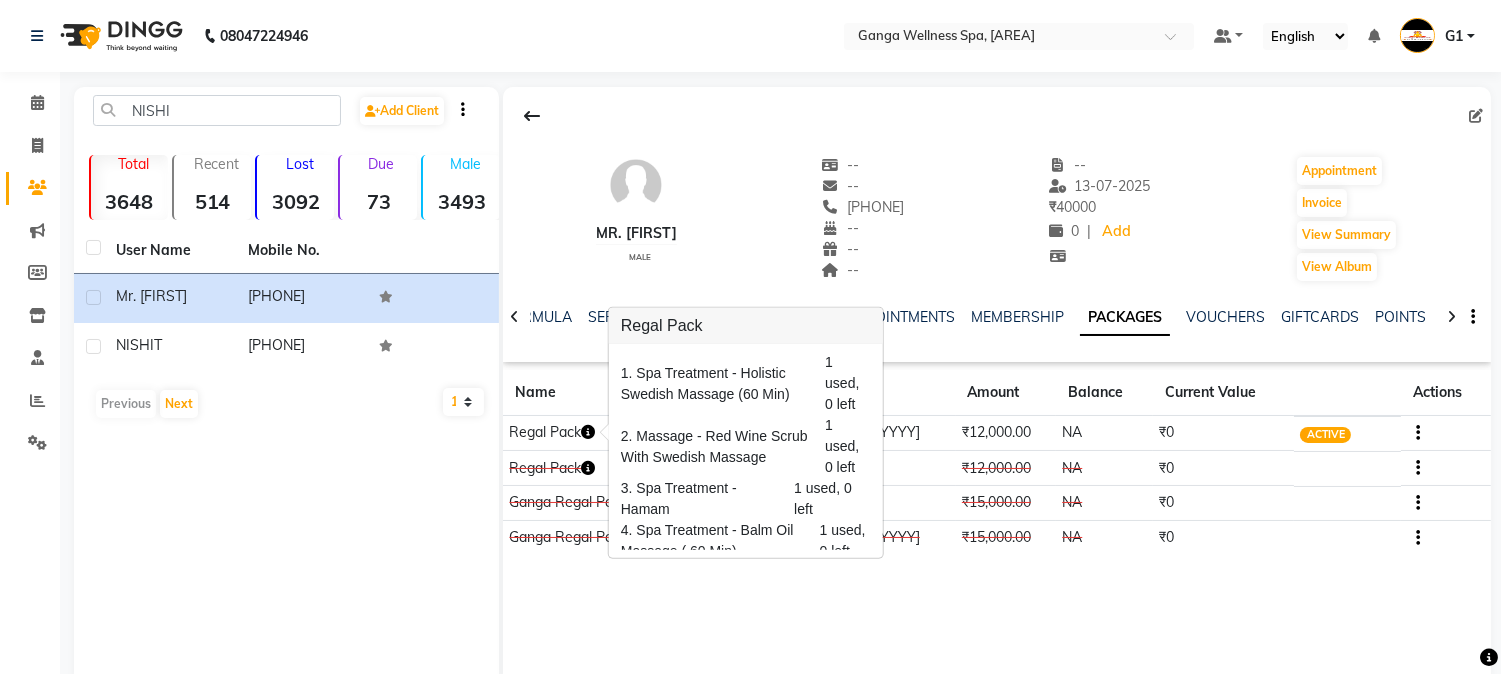 click 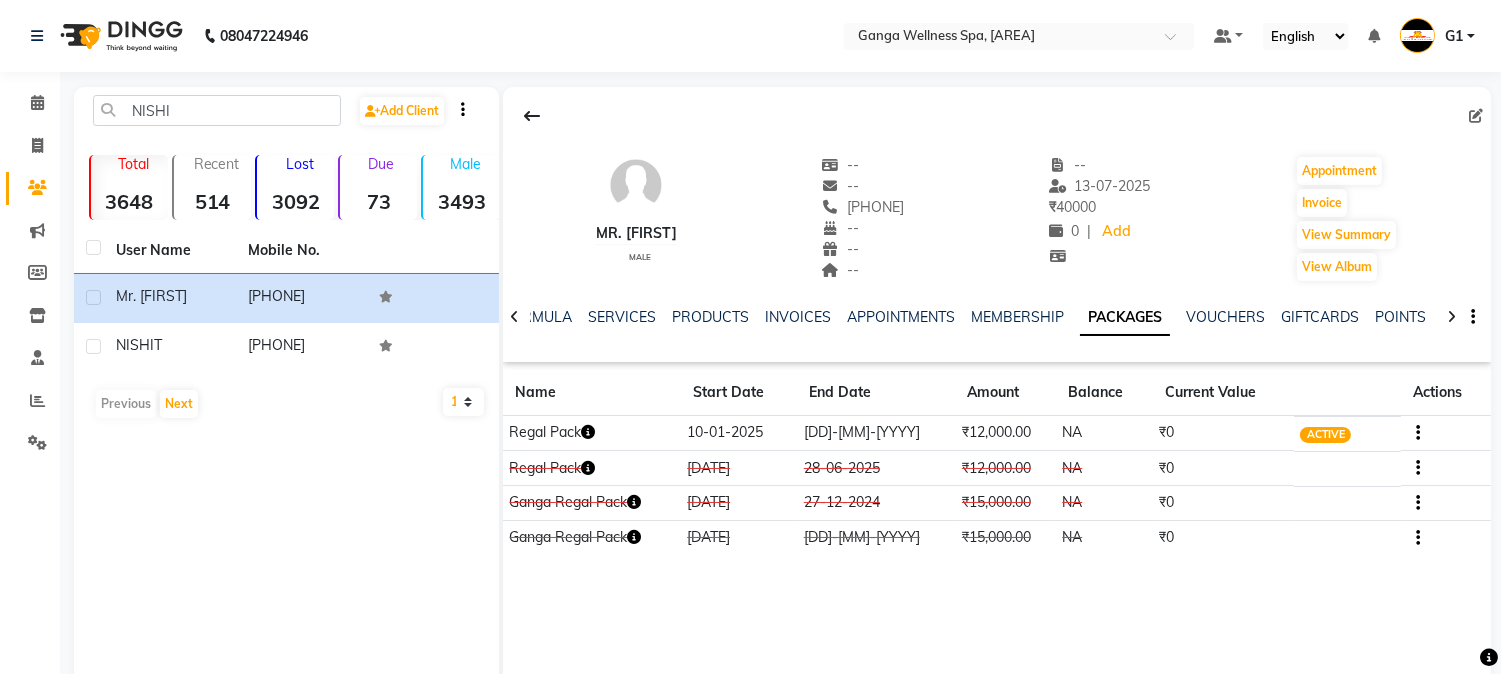click 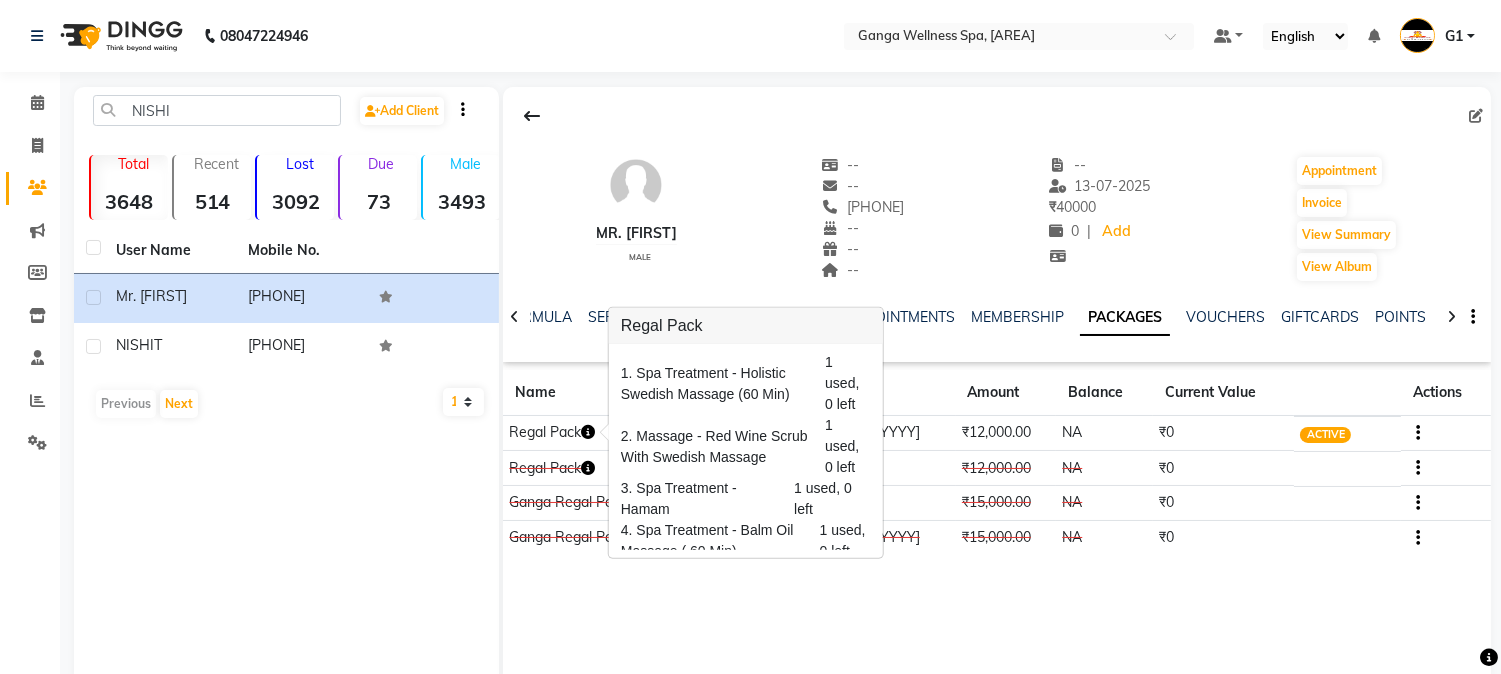 click 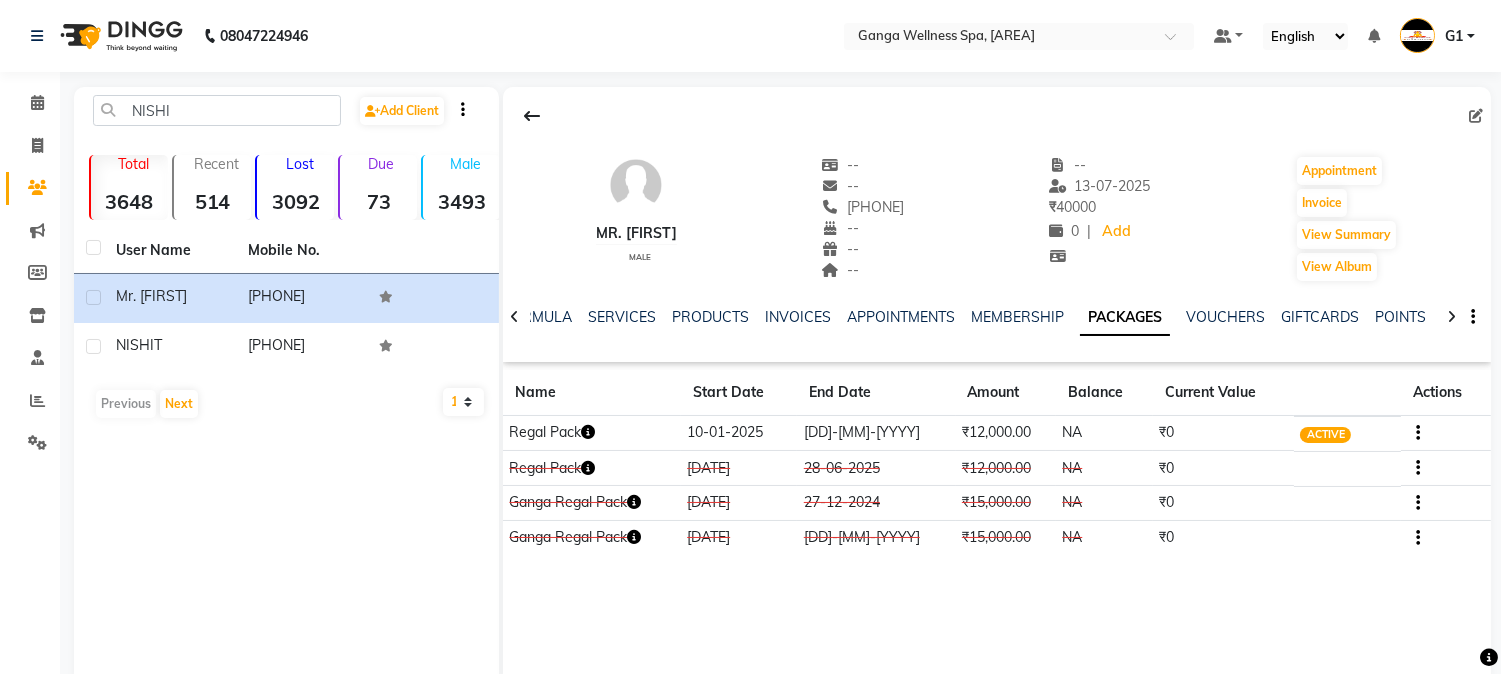 click 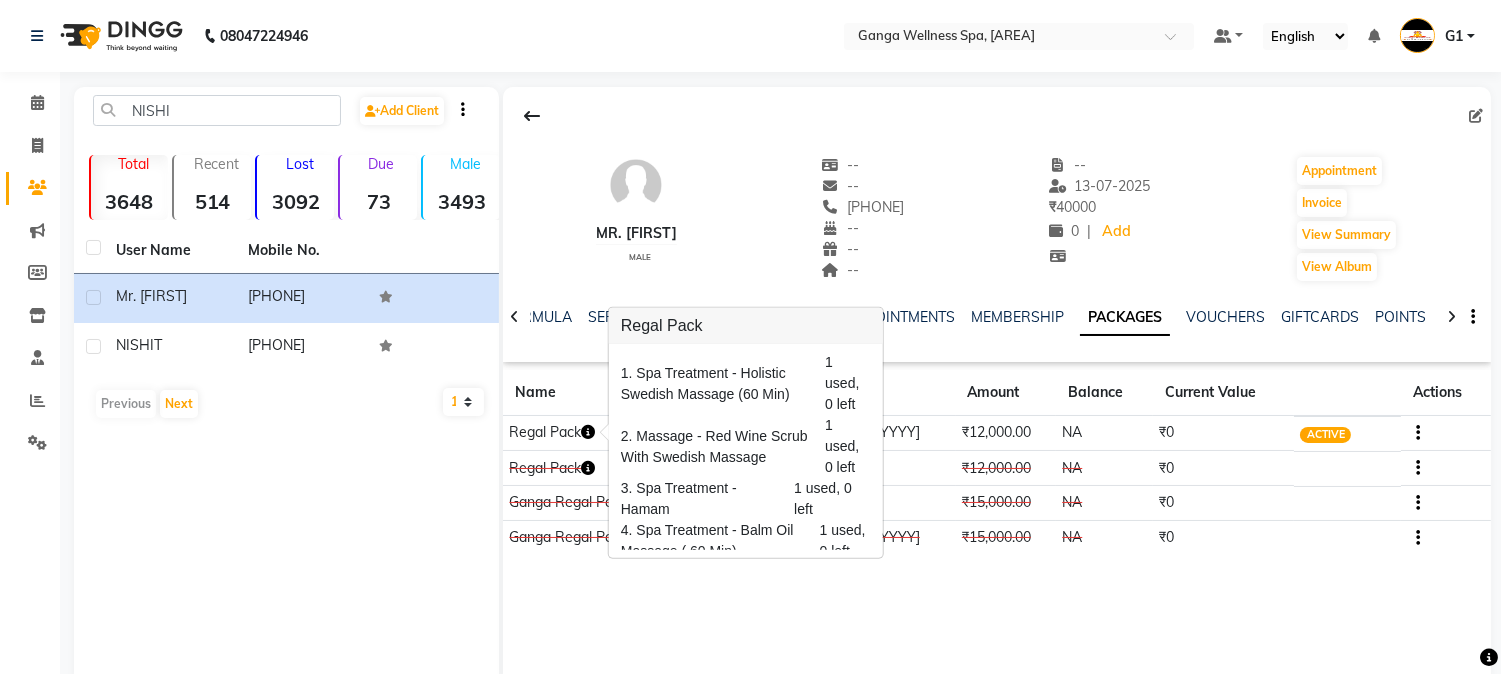 click 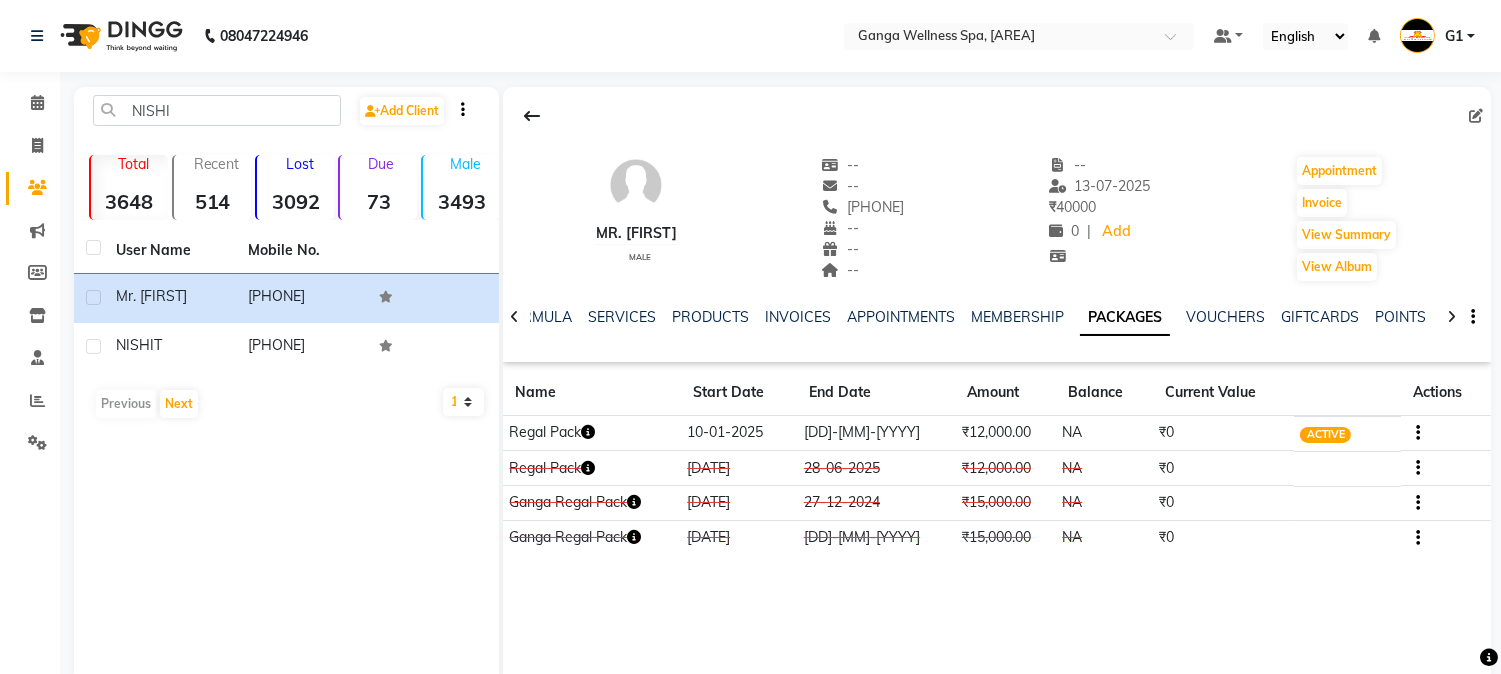 click 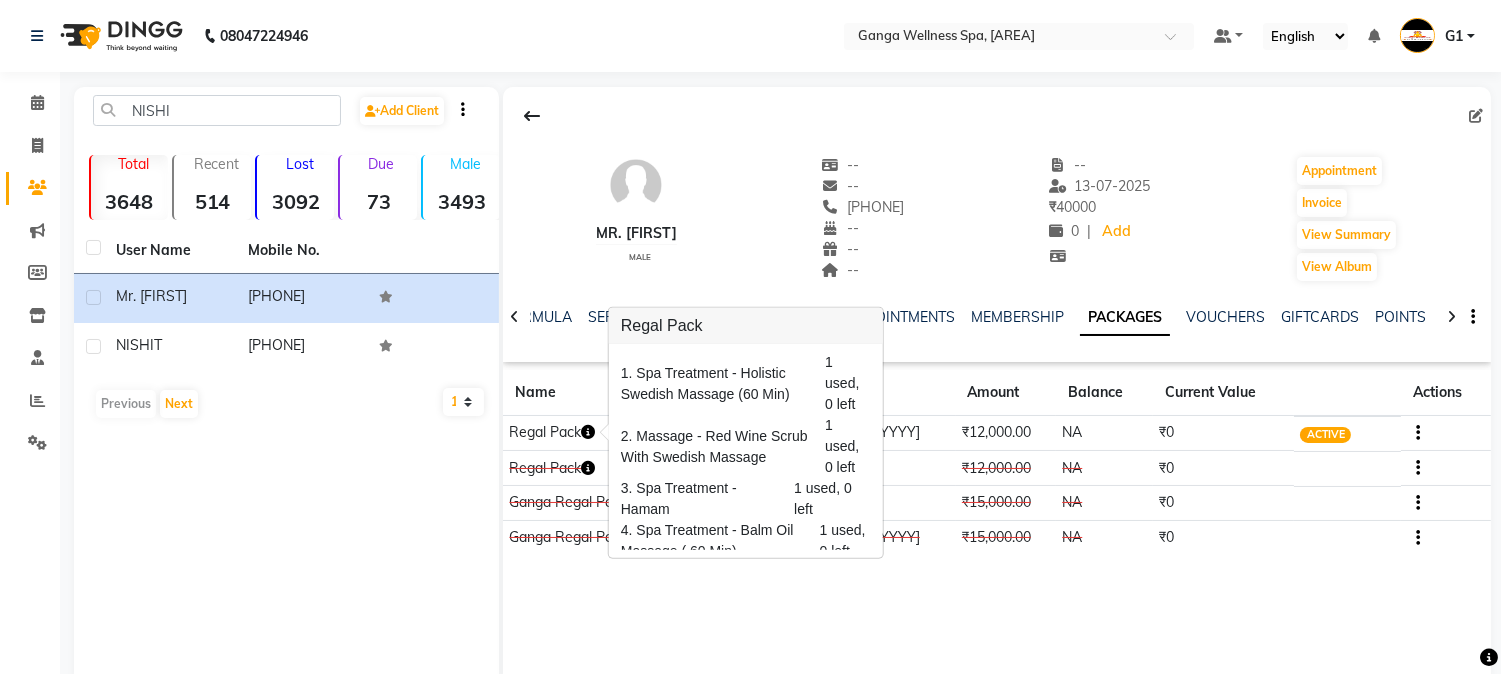 click 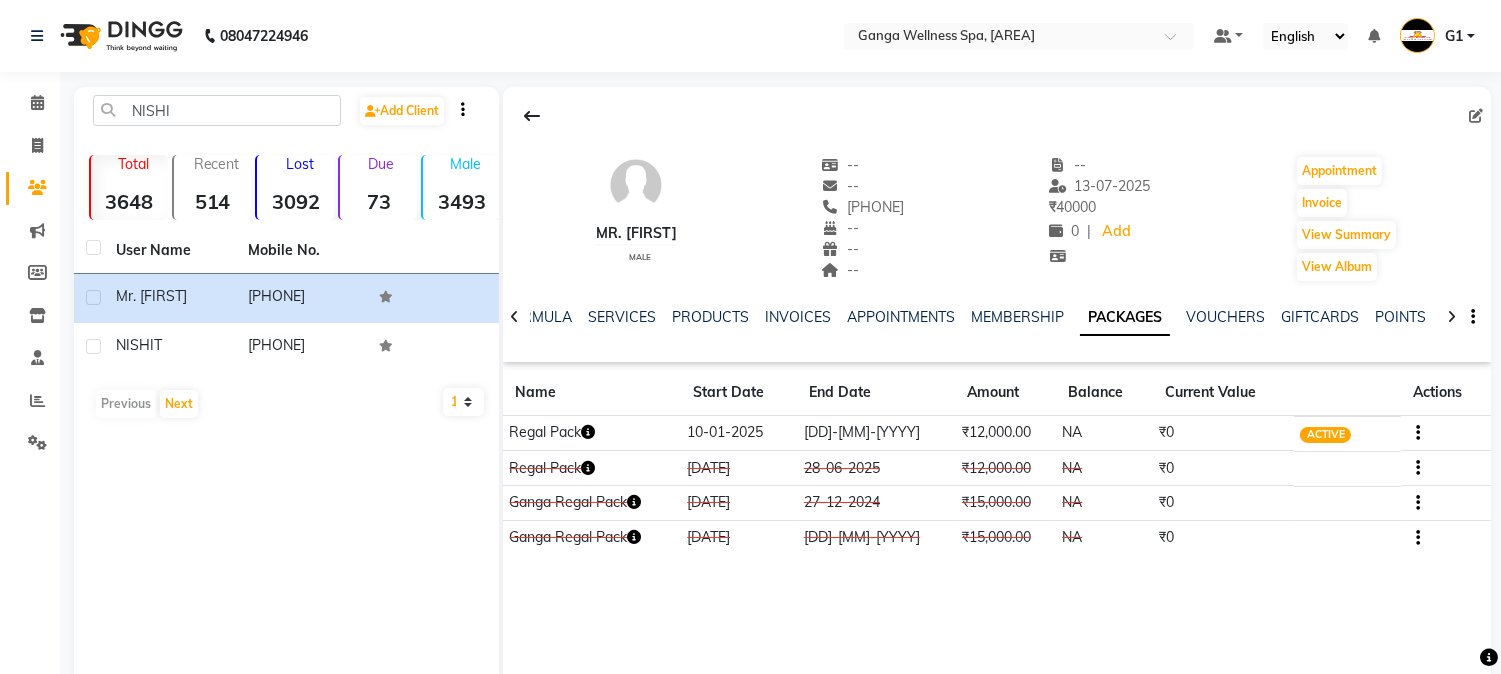 click 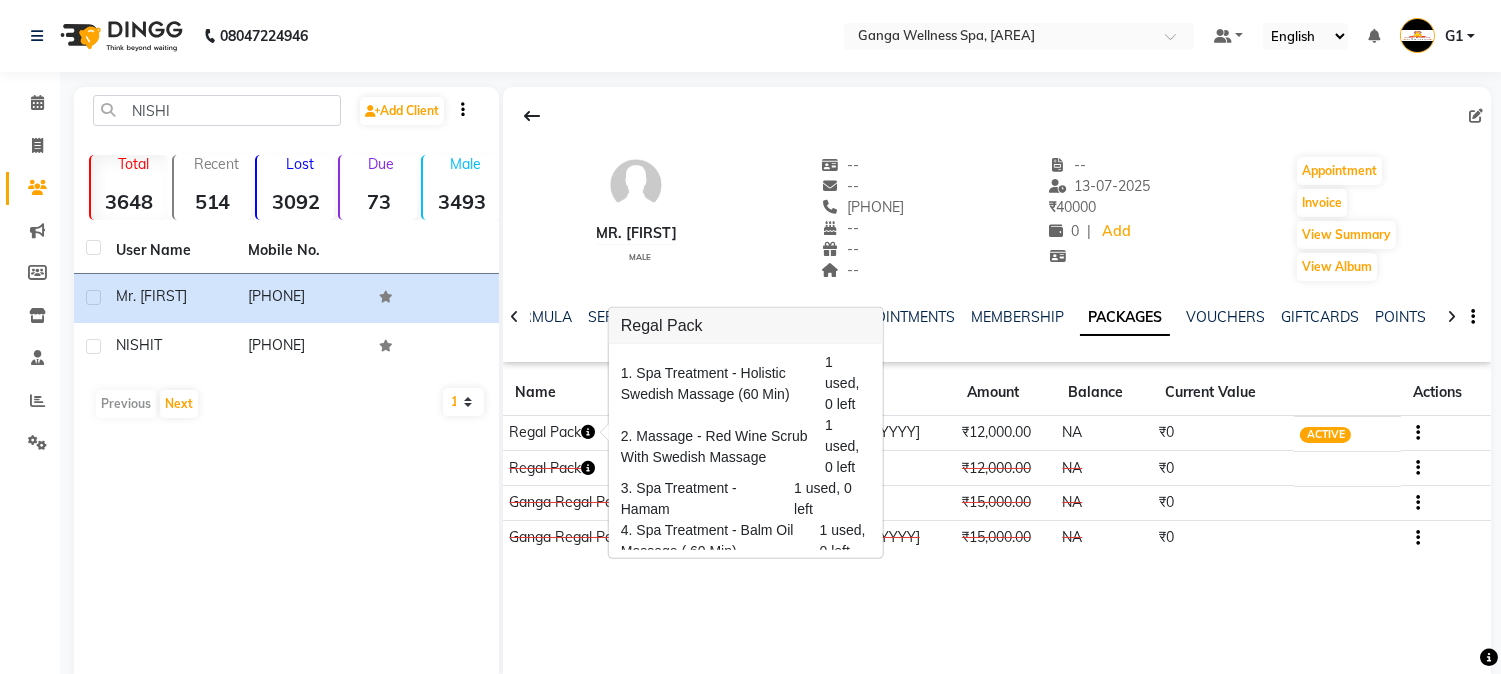 click 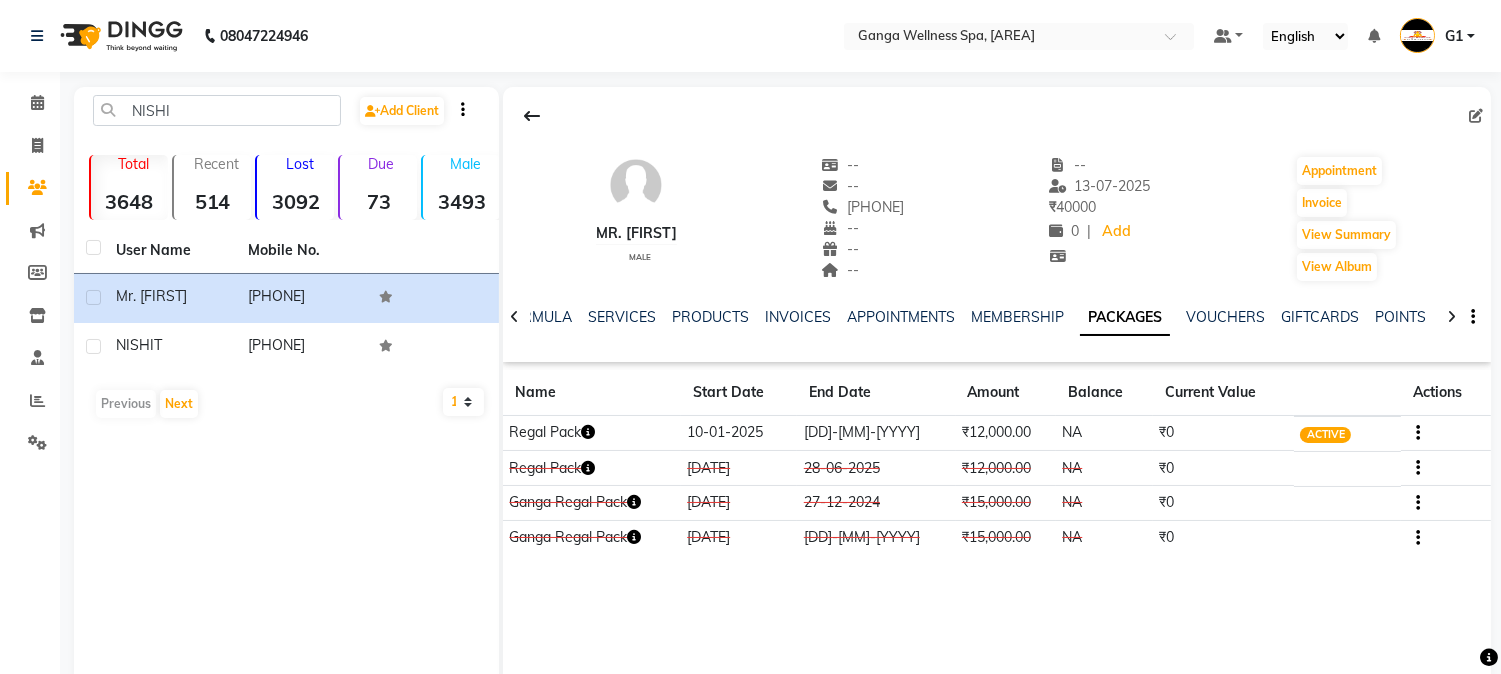 click 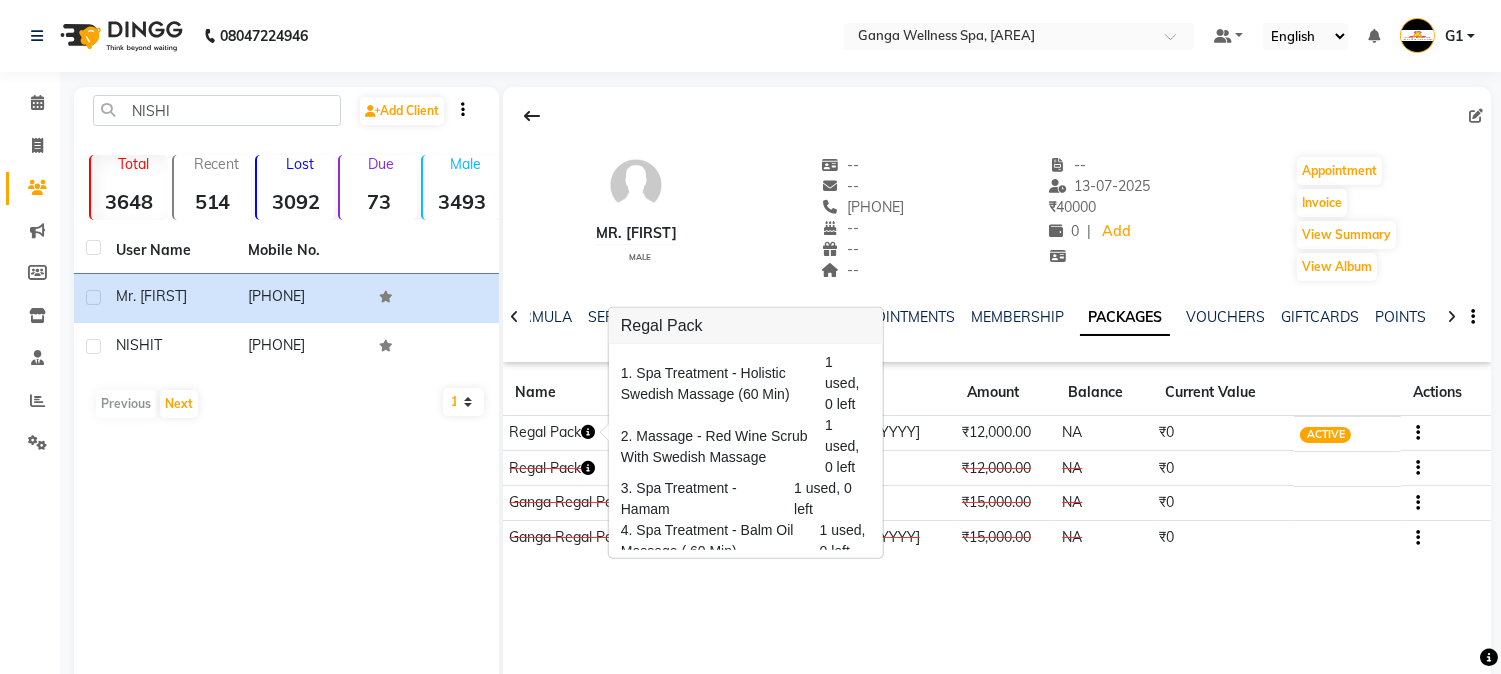 scroll, scrollTop: 42, scrollLeft: 0, axis: vertical 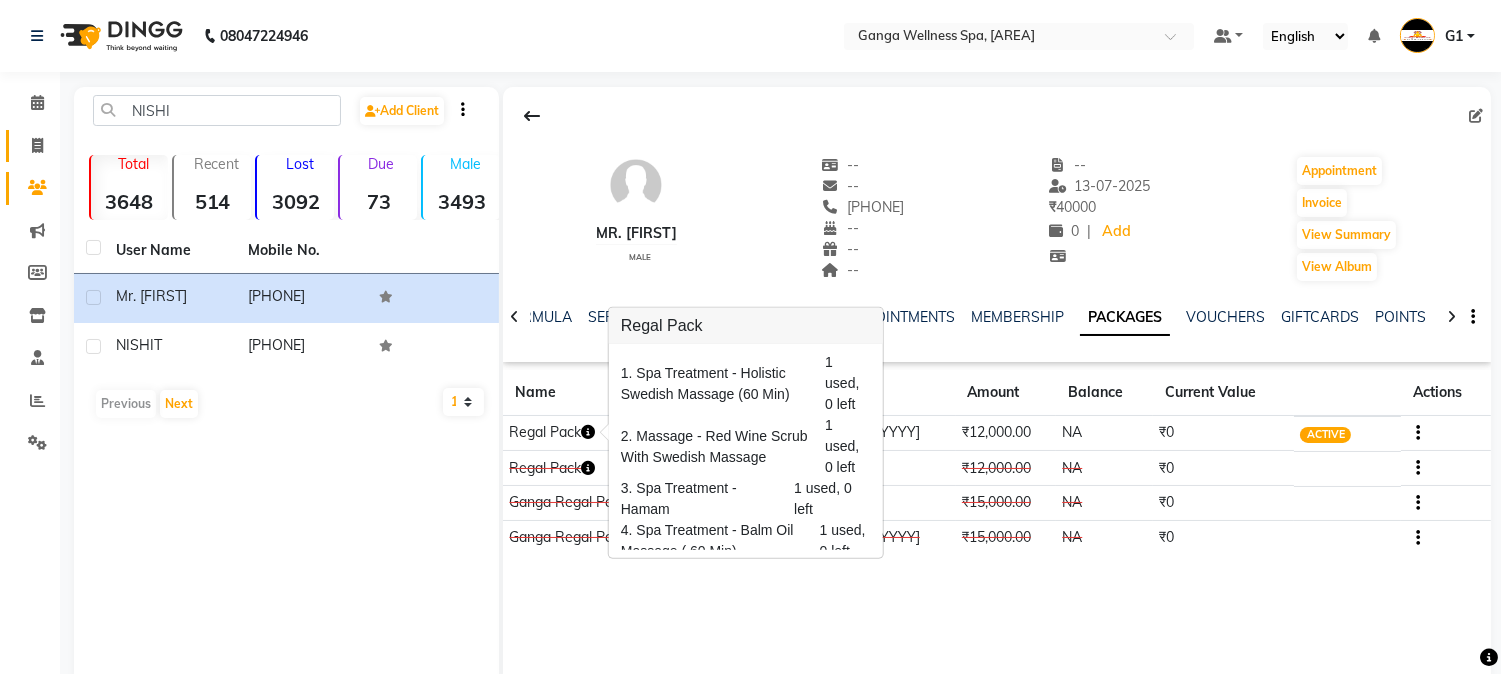 click on "Invoice" 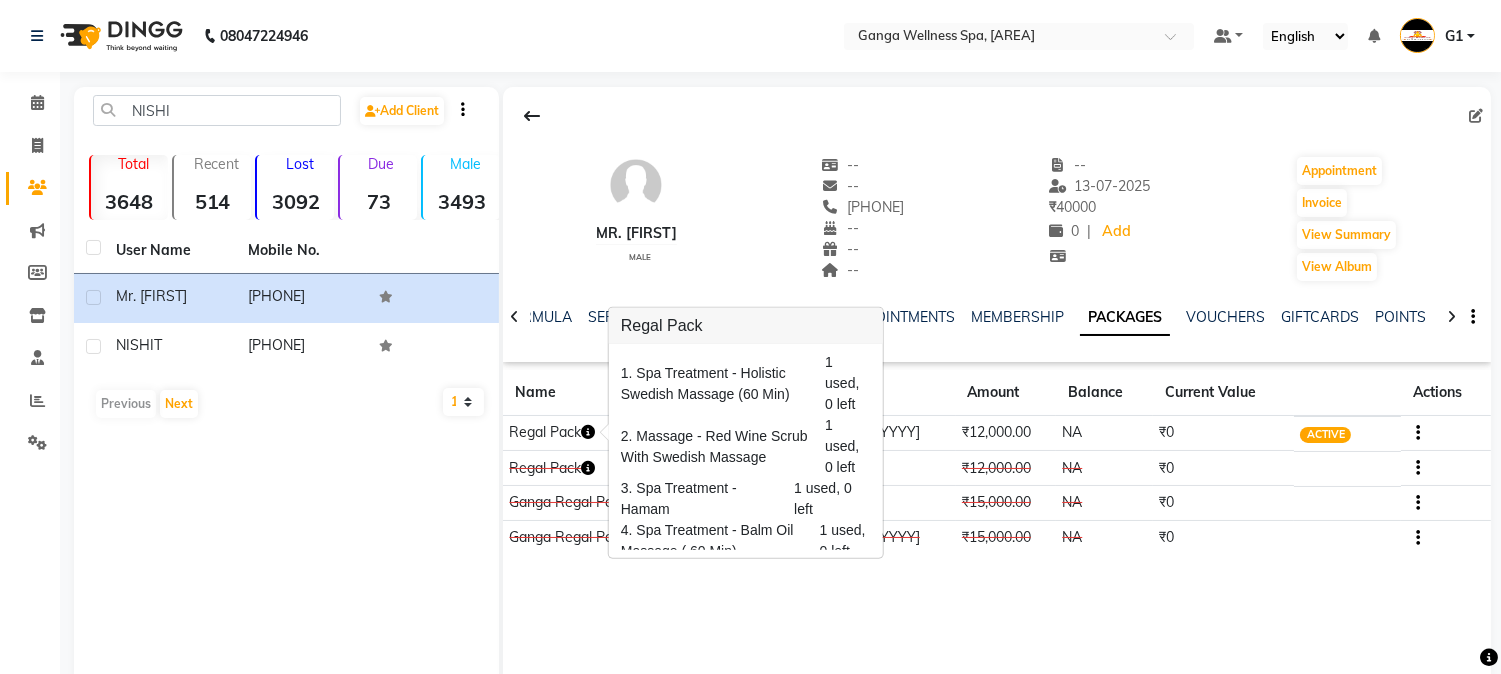 select on "service" 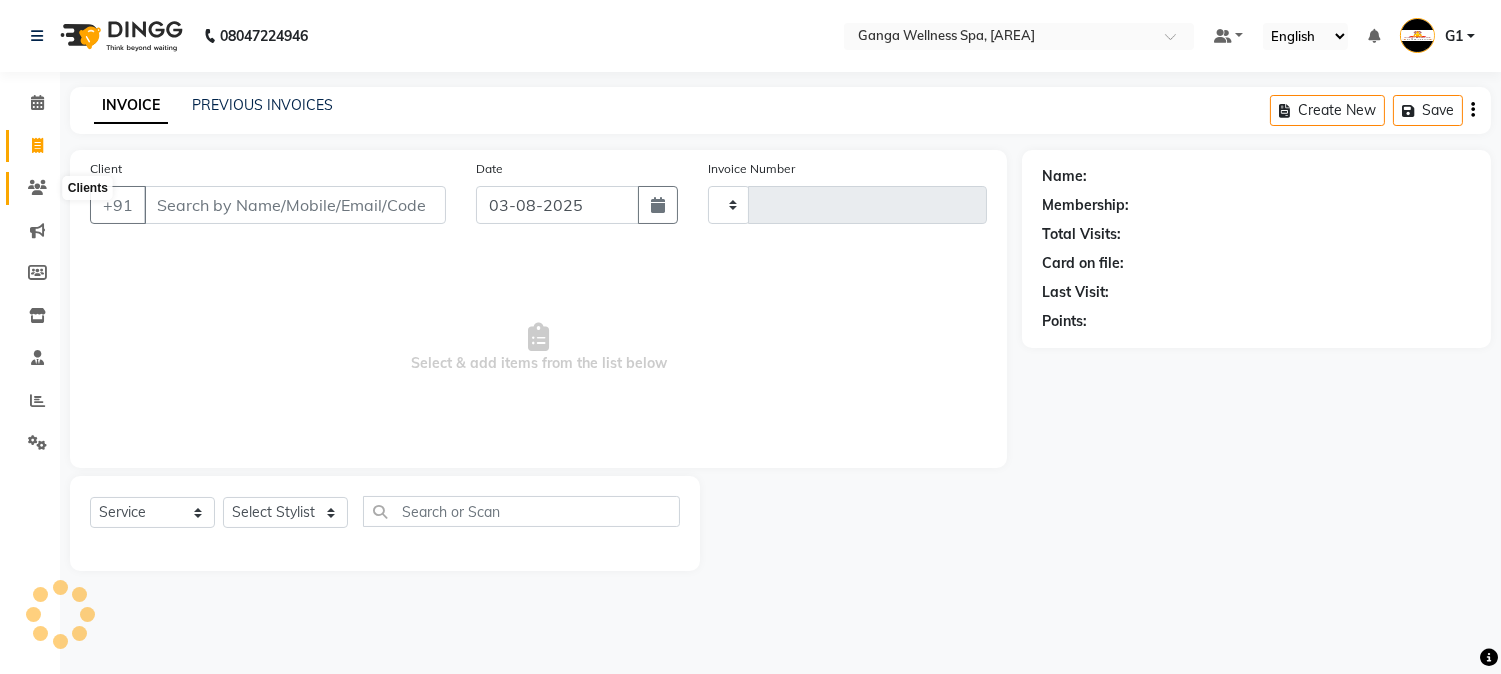 type on "2300" 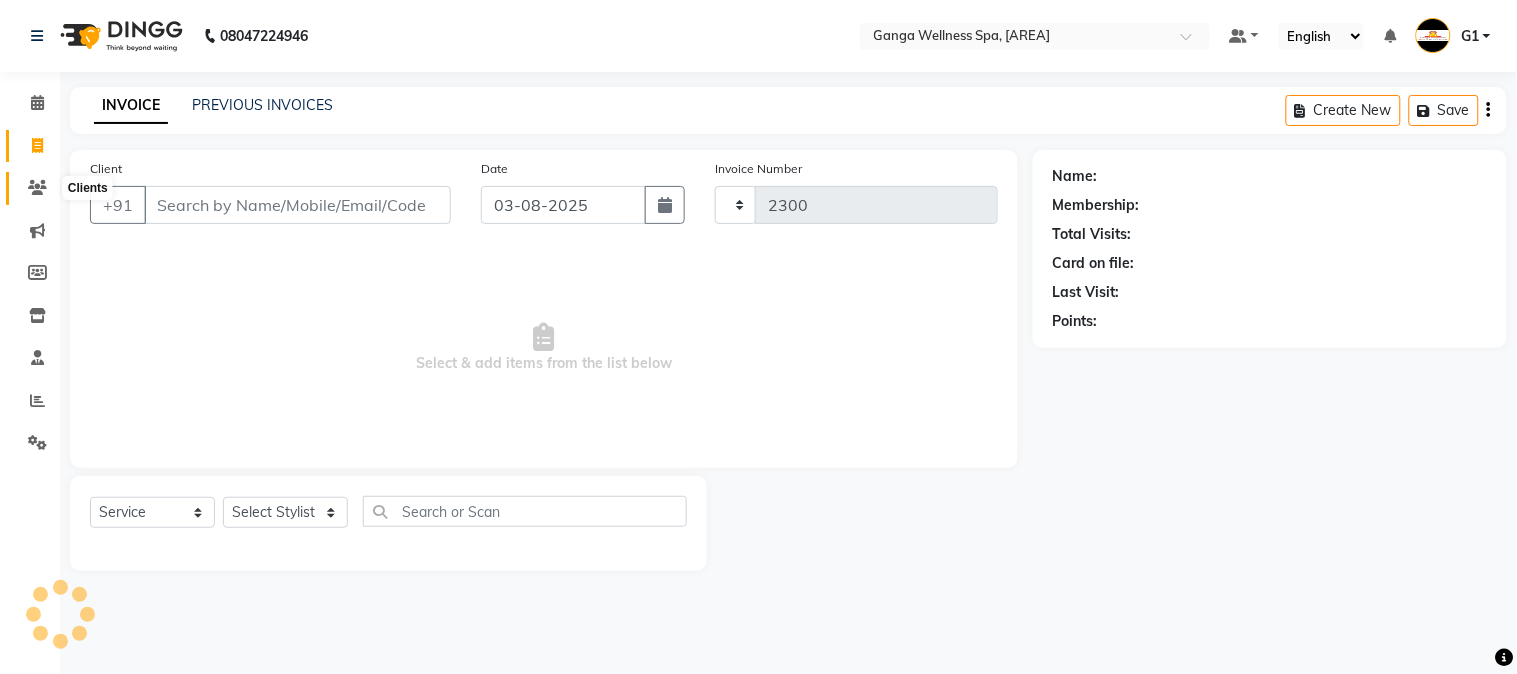 click 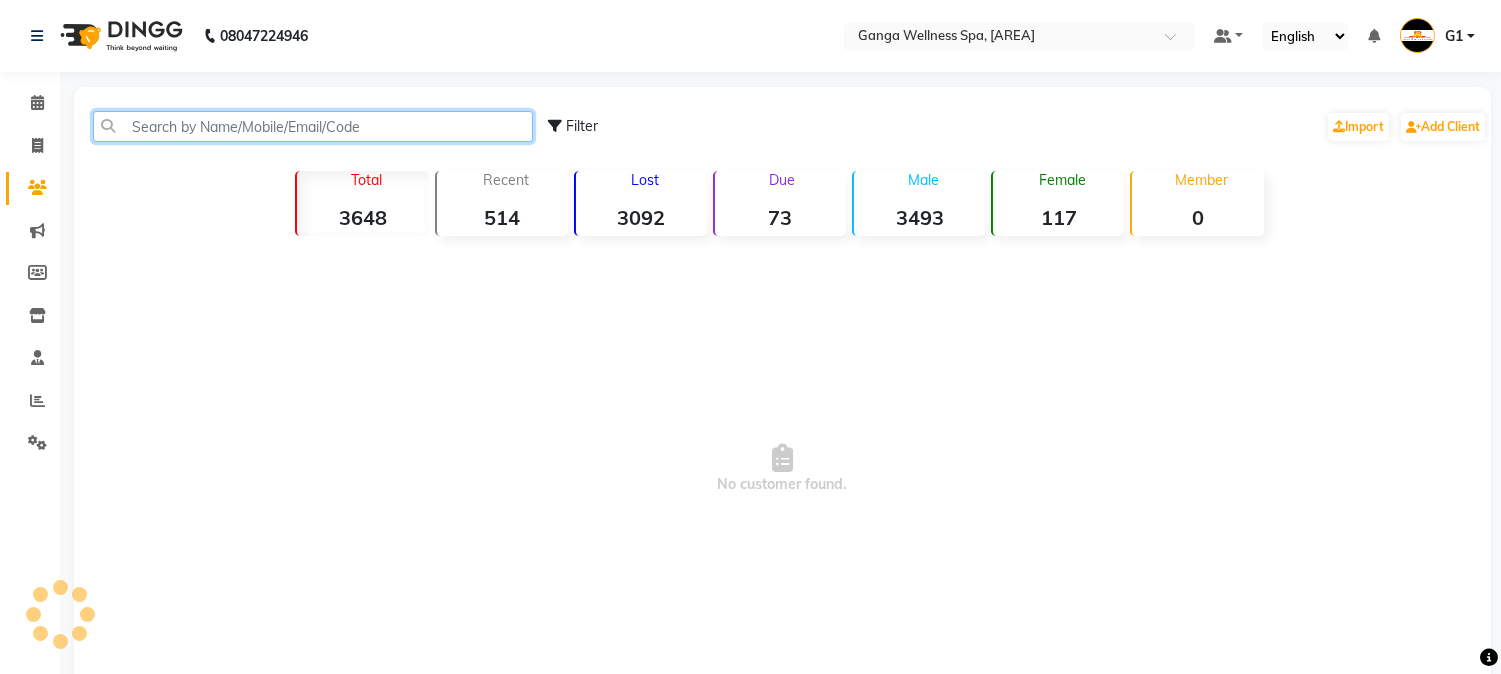 click 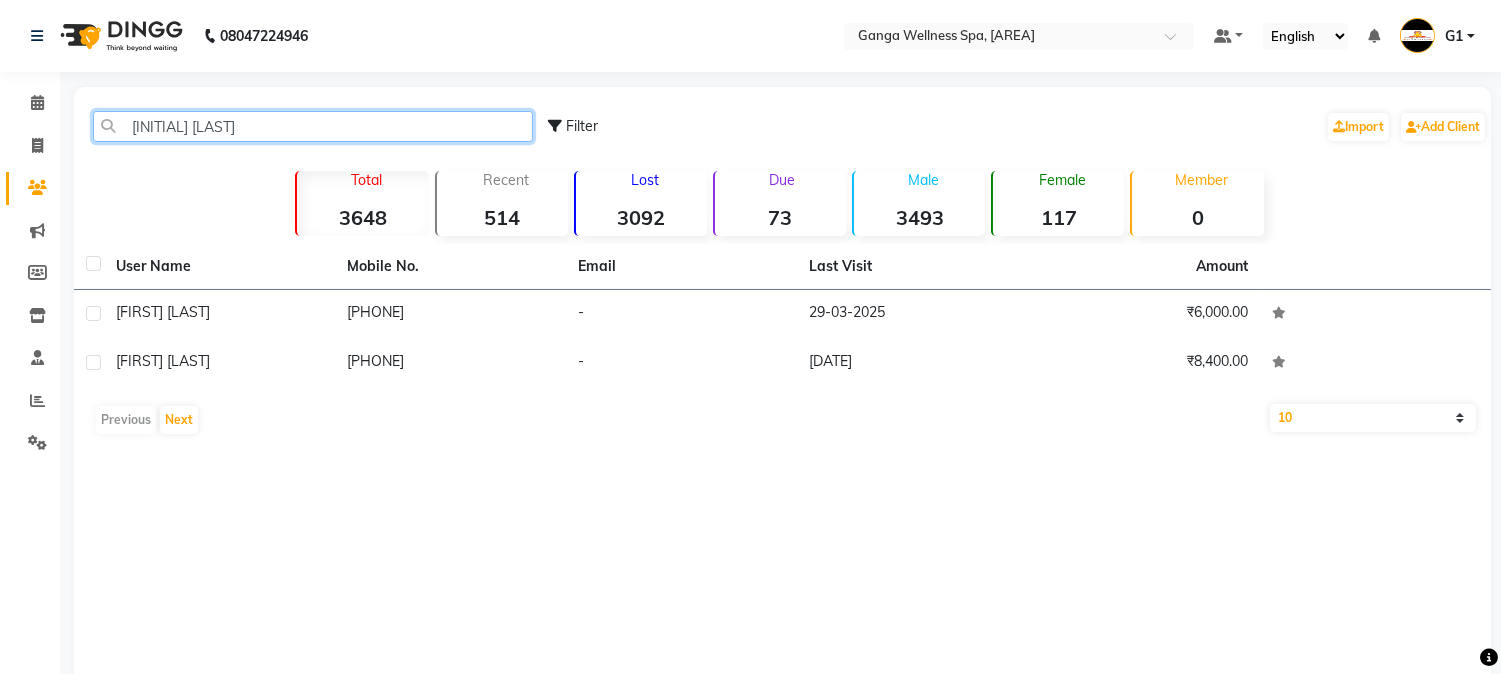 click on "[INITIAL] [LAST]" 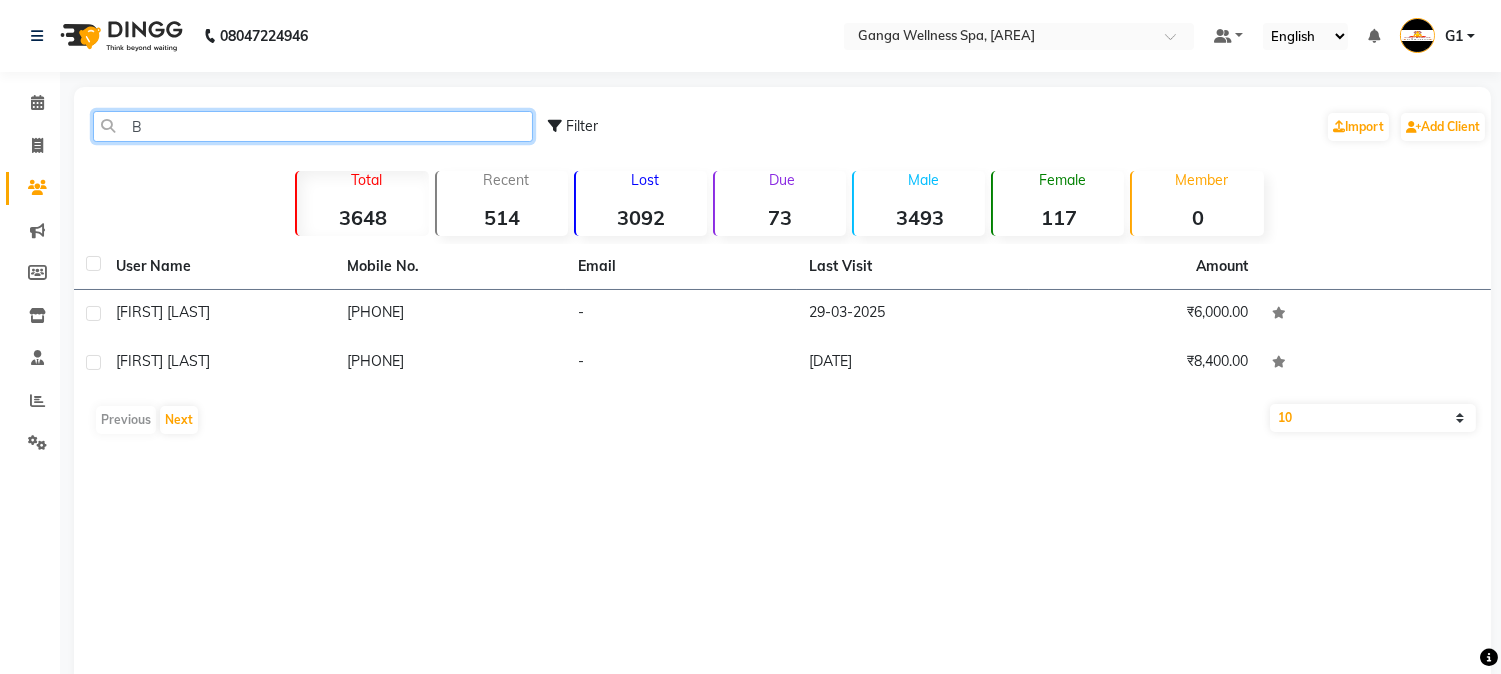type on "B" 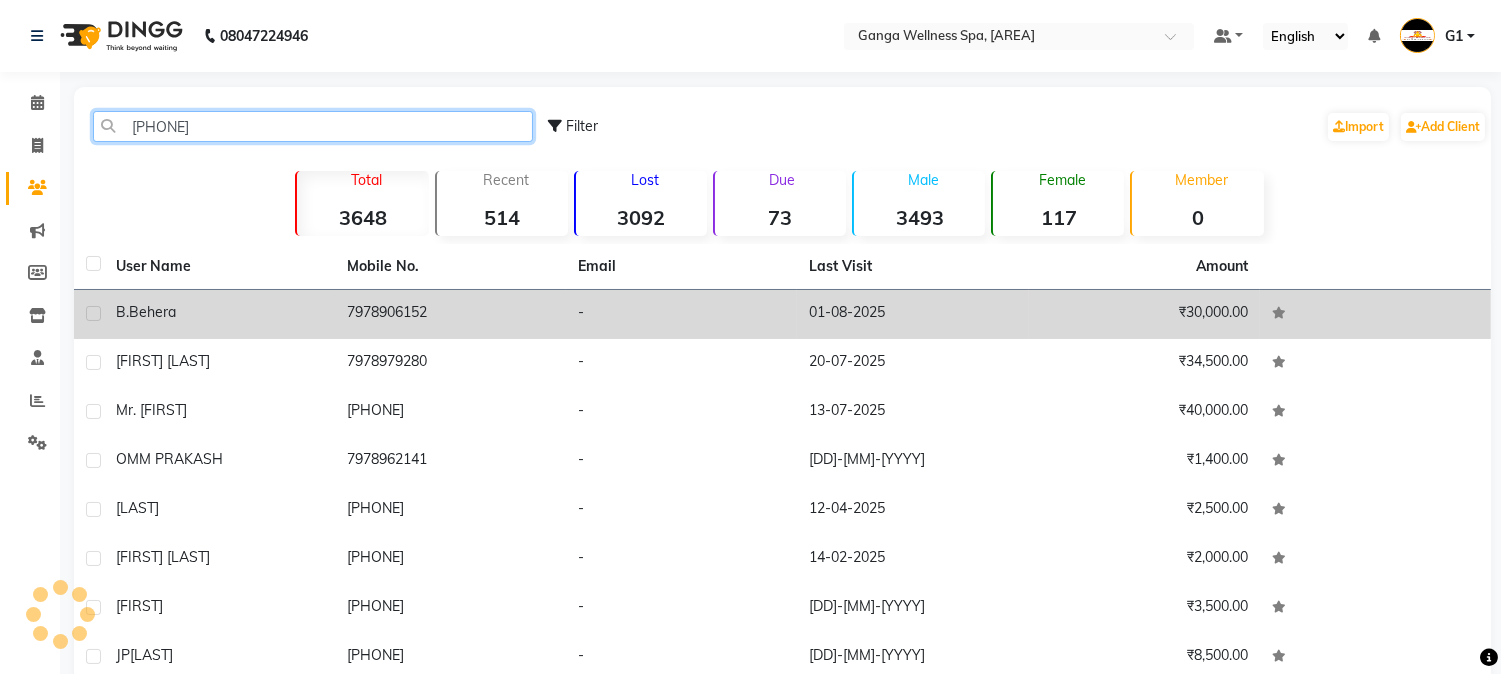 type on "[PHONE]" 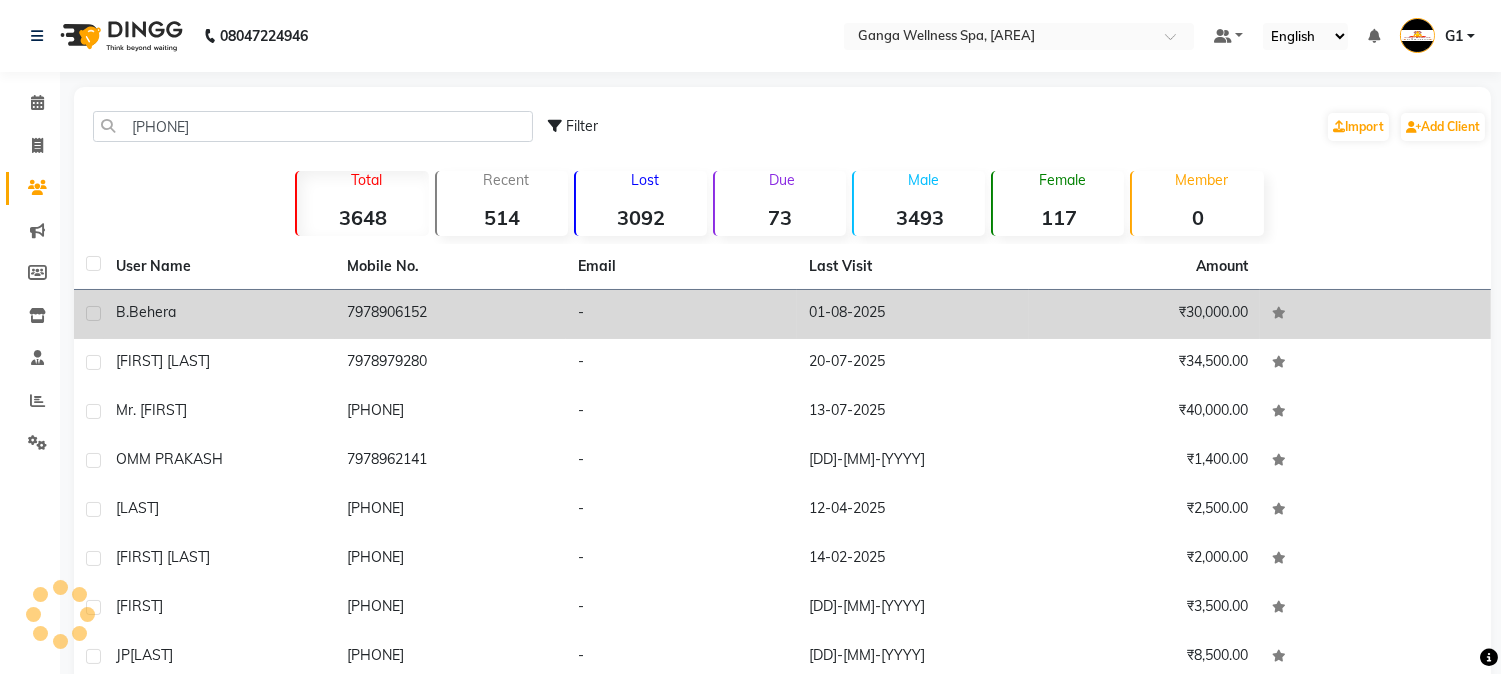 click on "-" 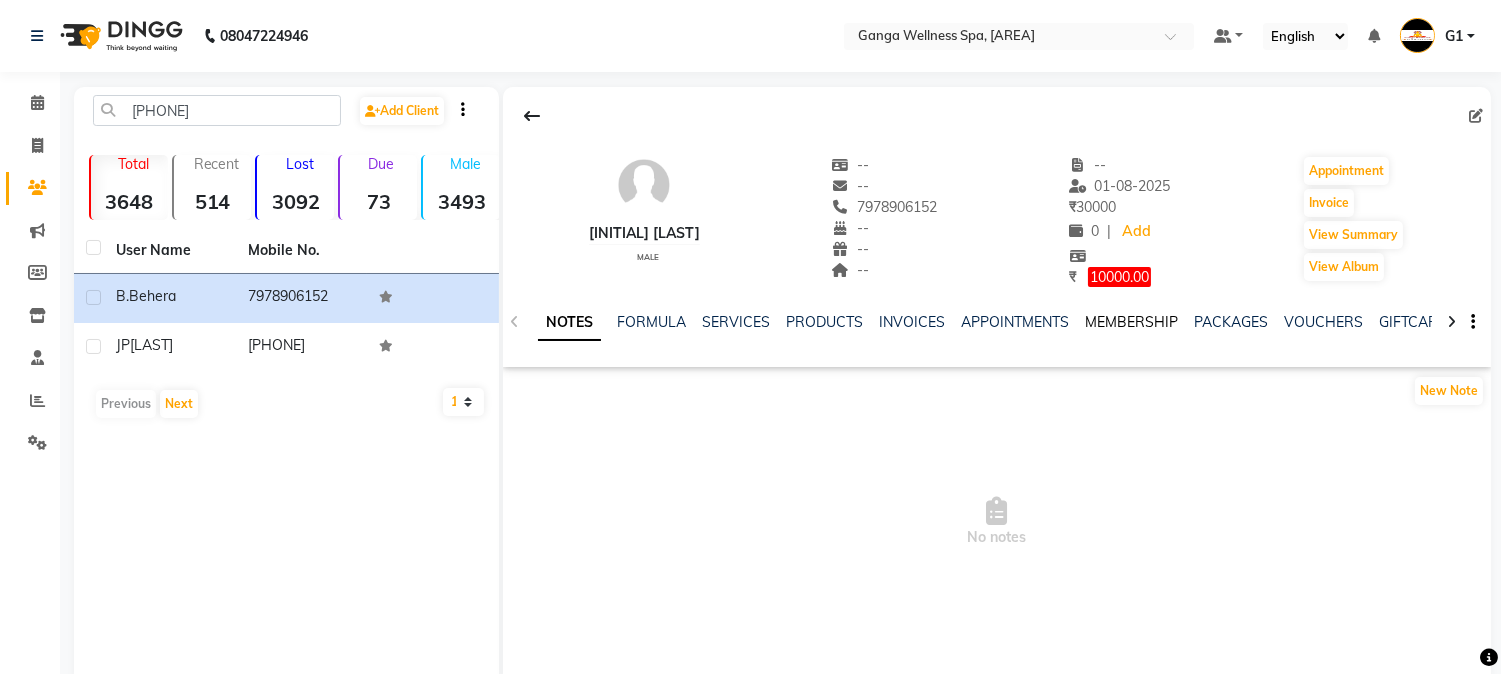 click on "MEMBERSHIP" 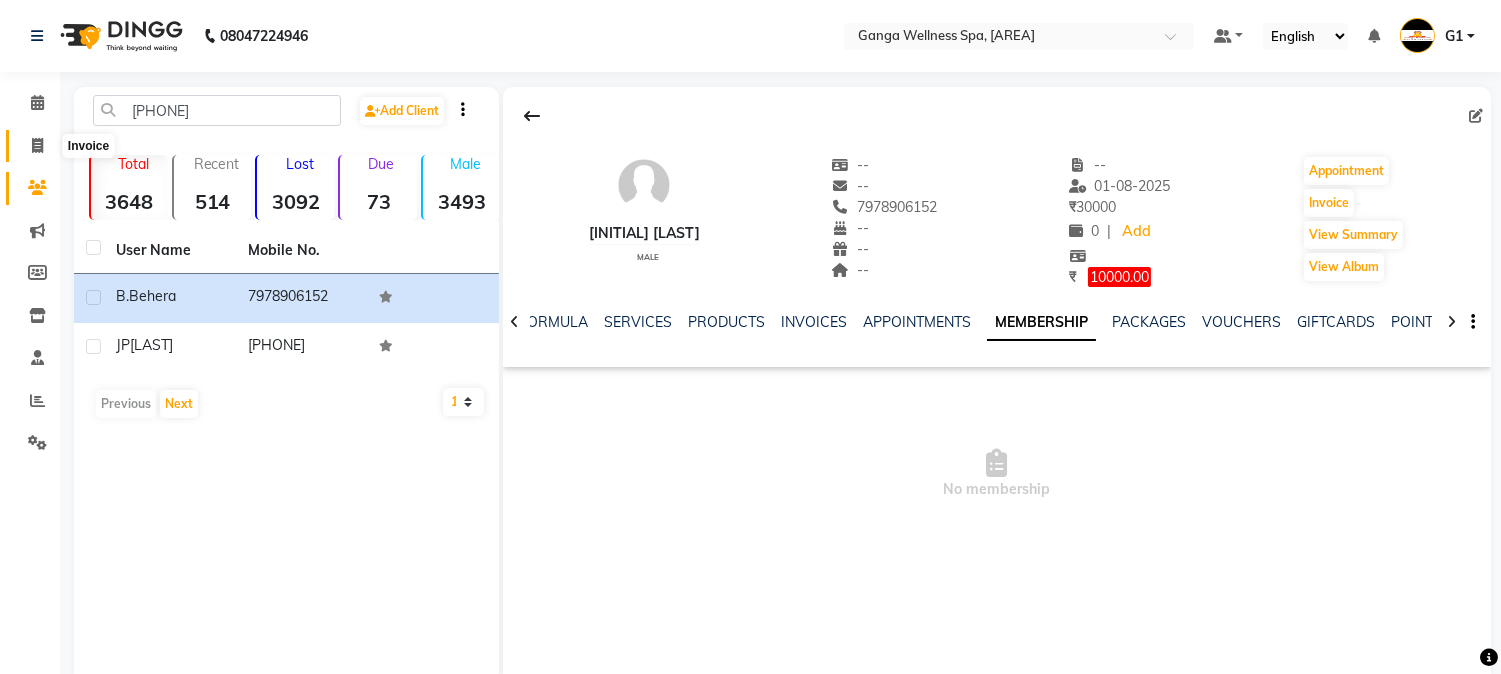 click 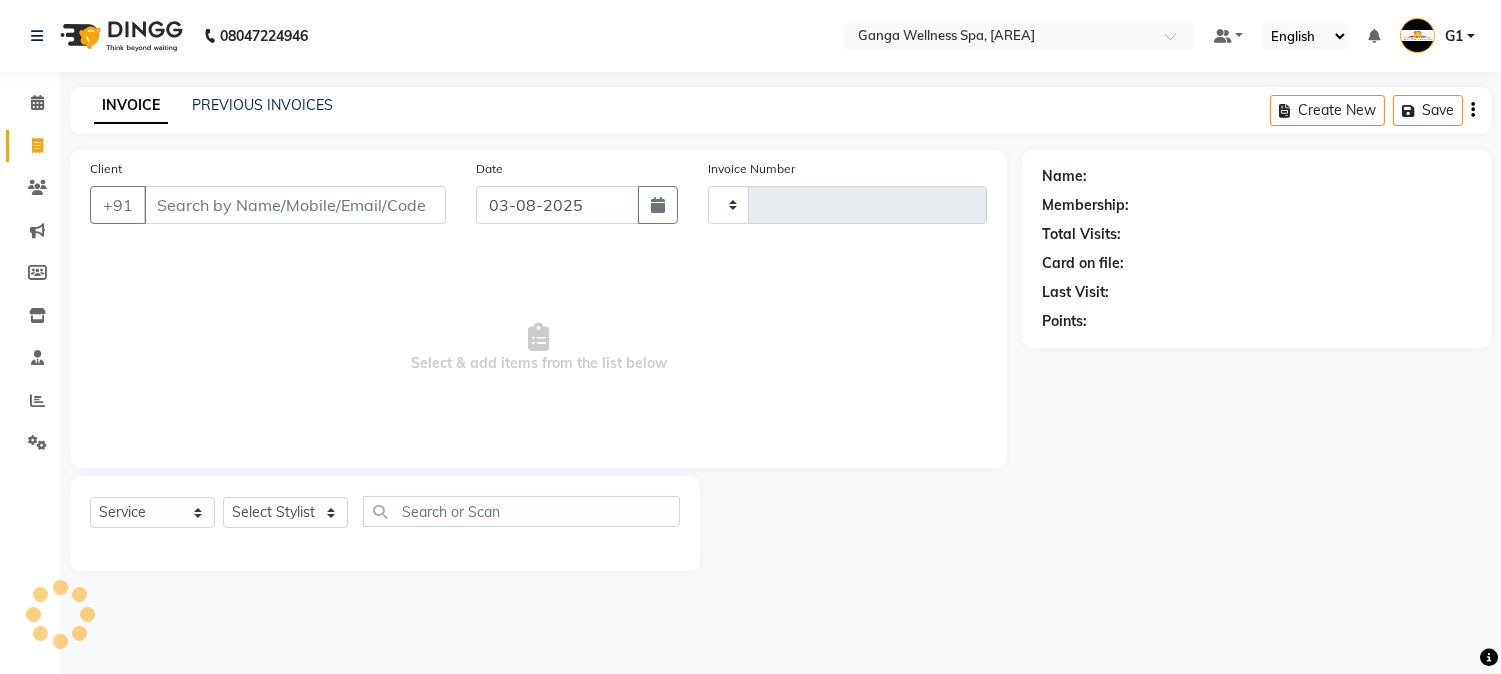 type on "2300" 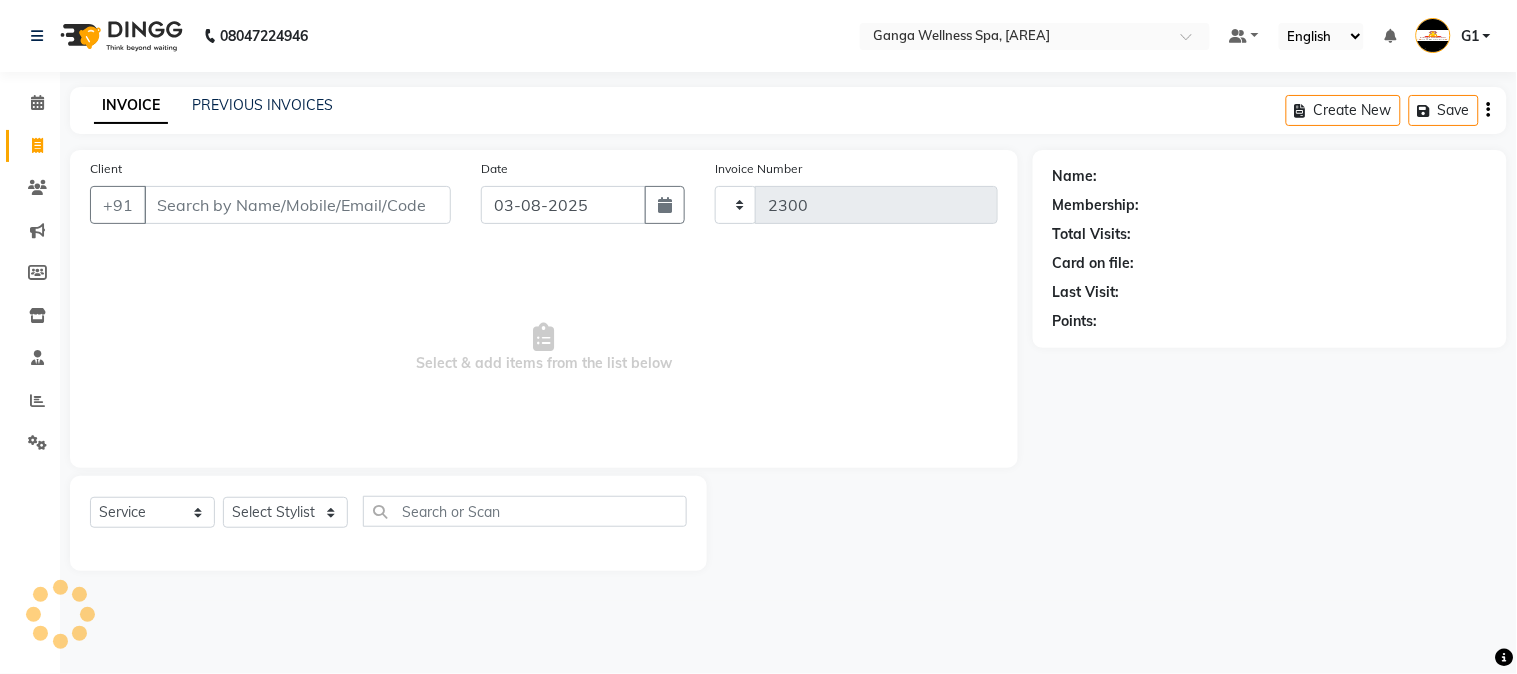 select on "762" 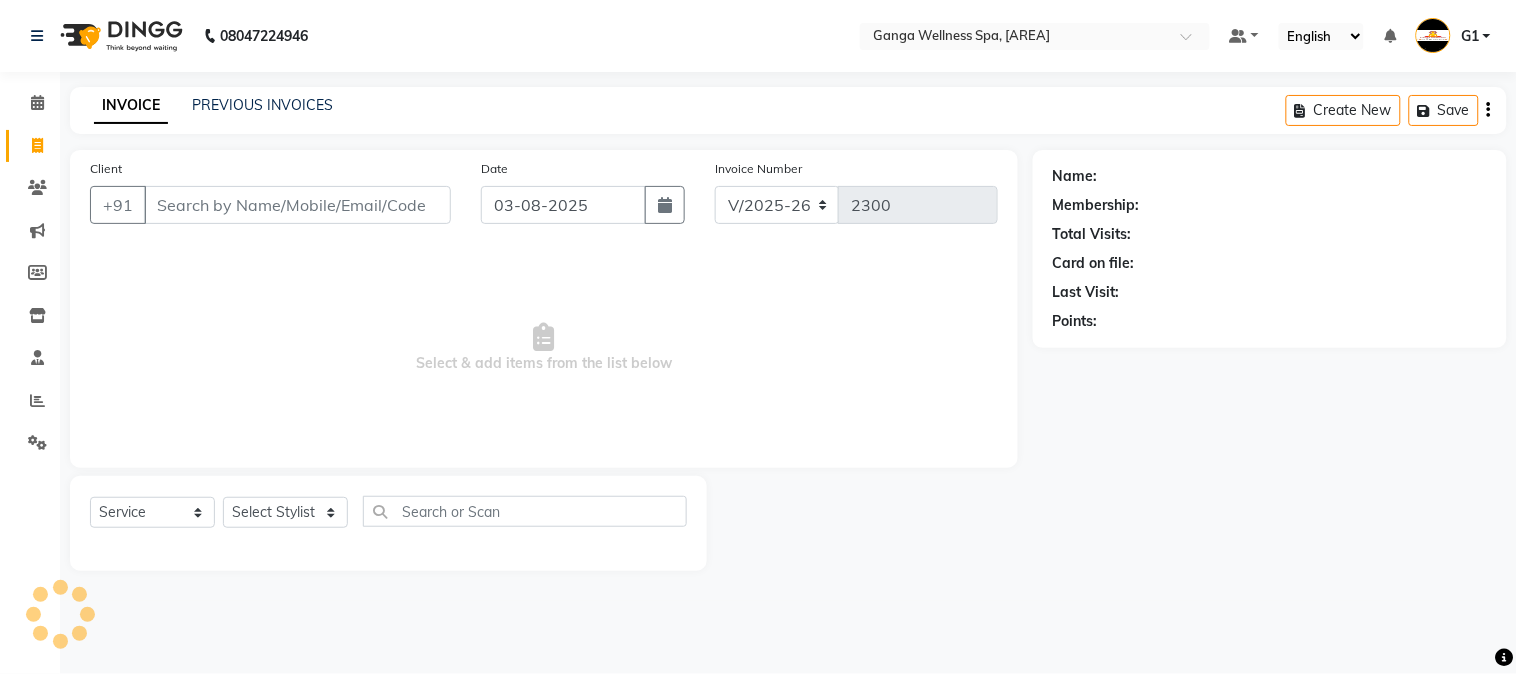 click on "Client" at bounding box center [297, 205] 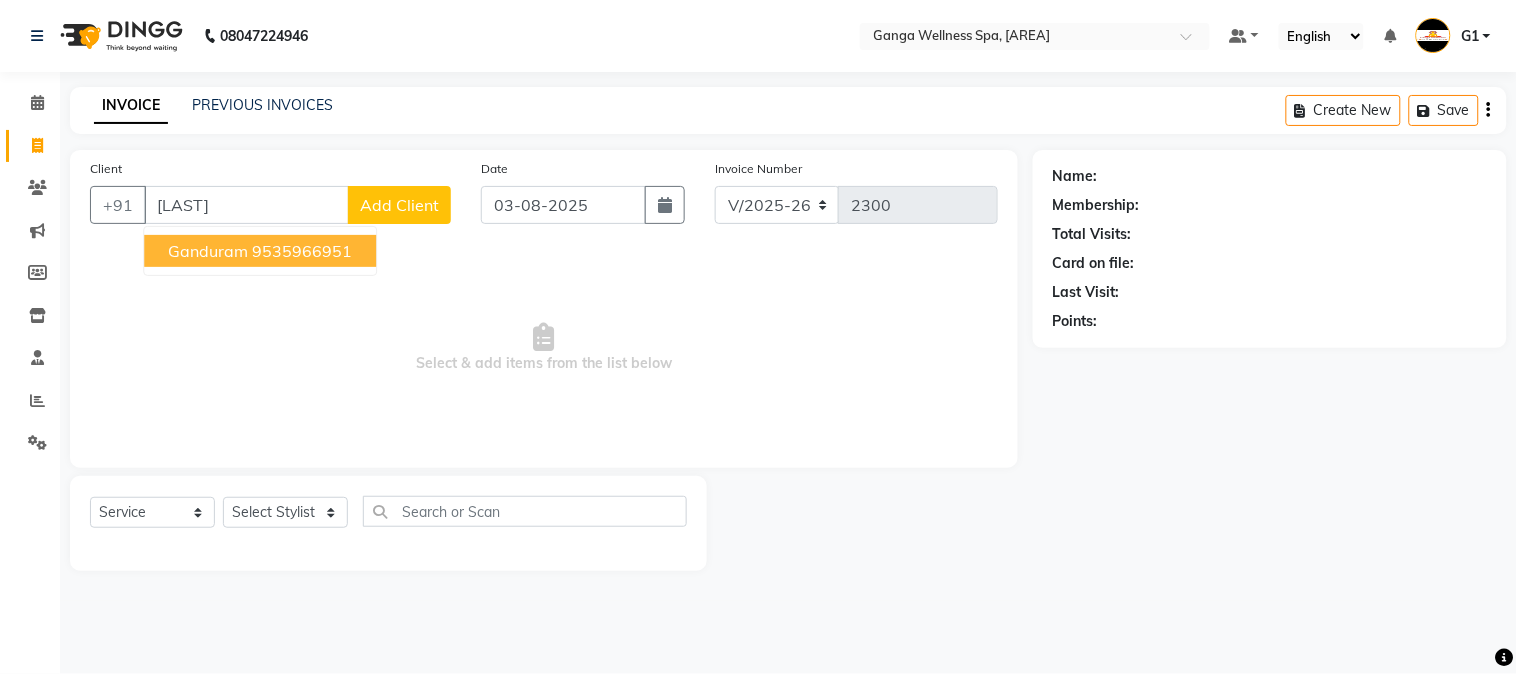 click on "9535966951" at bounding box center [302, 251] 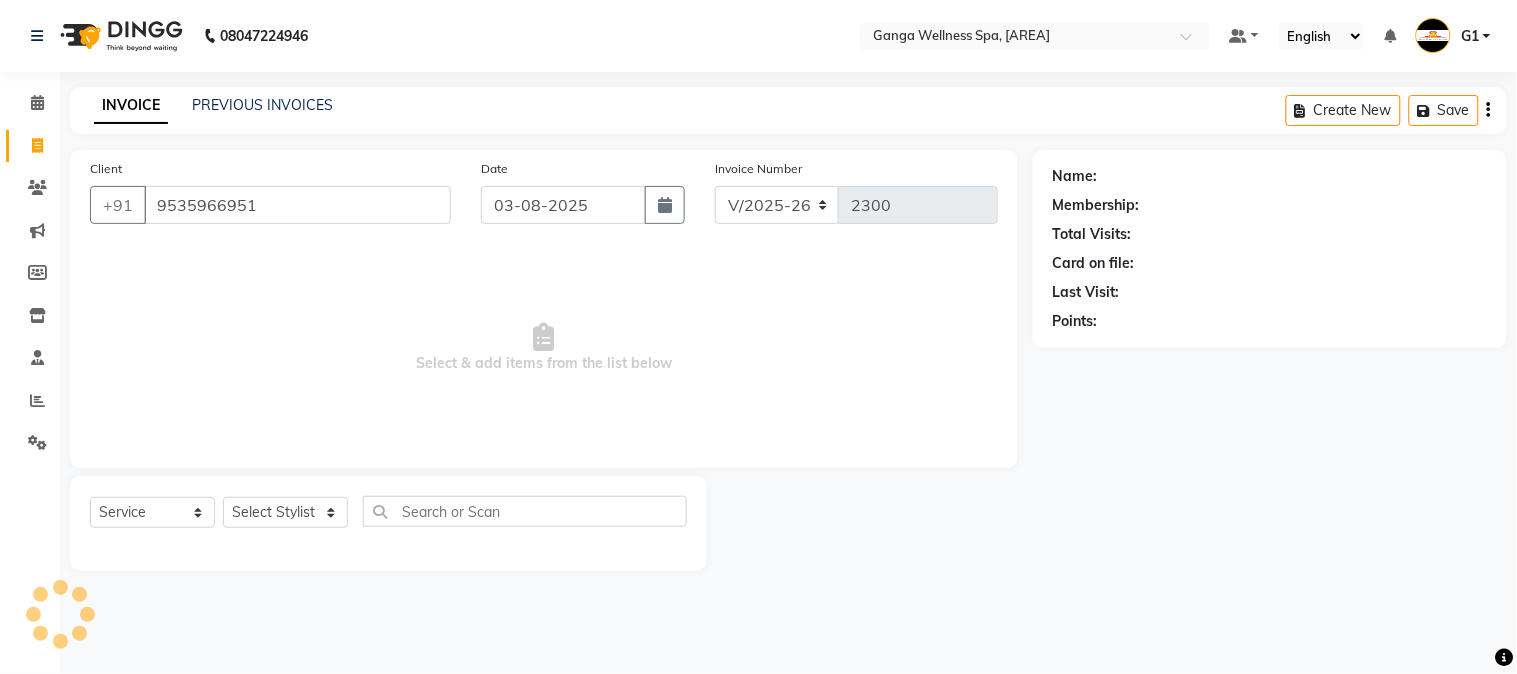 type on "9535966951" 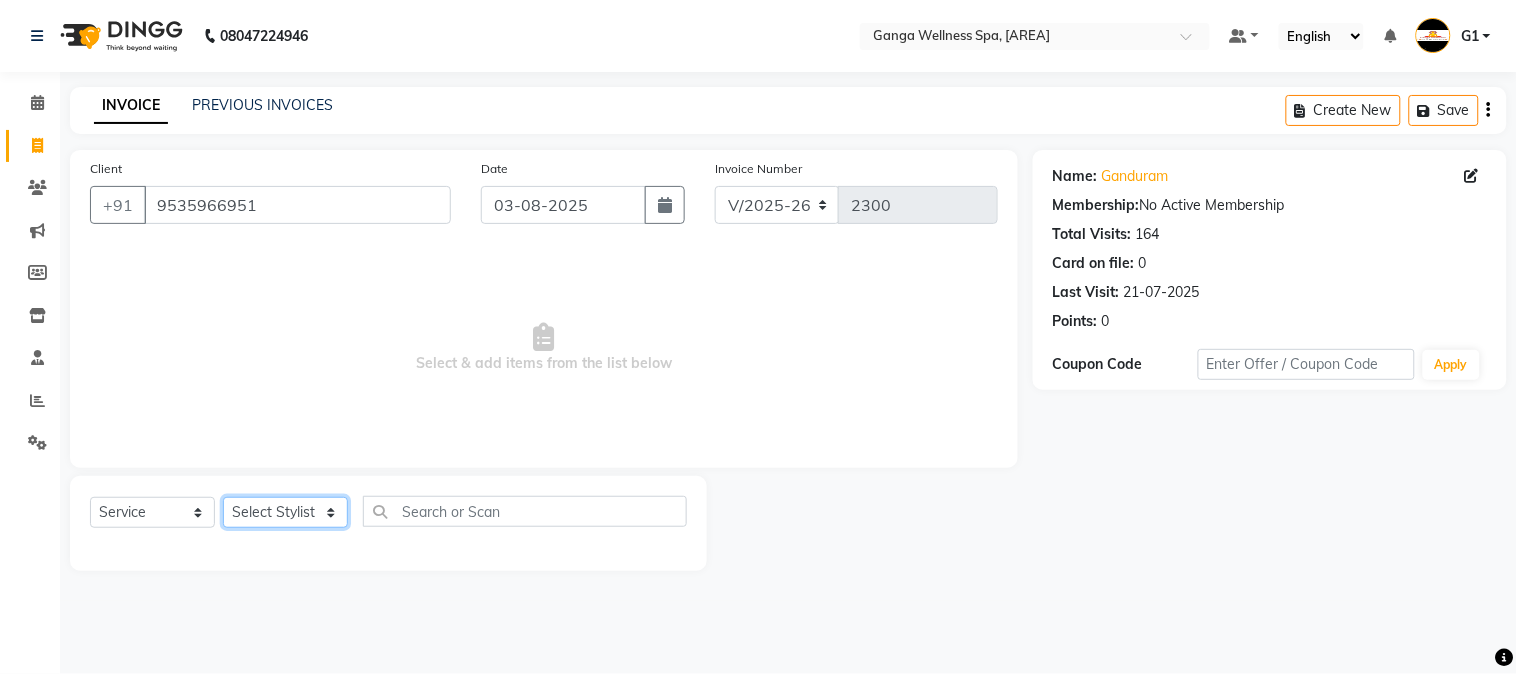 click on "Select Stylist Abhi akhil Alexa AMMY AMMY Annie anya APPI Arohi Ayen BANCHI Bina Bina CJ CRP 1 Daina ELINA ferjana G1 G1 ONE PLUS G1 Salon G2 Helen JEENY Jhanka Jojo Kana KEMPI KEMPI Kim krishna KTI Lili Rout Lily LINDA LIZA Martha MELODY MERRY minu Moon nancy Noiny pinkey Pradeep Prity Riya ROOZ Sony steffy SUCHI Surren Sir Sushree Swapna Umpi upashana Zouli" 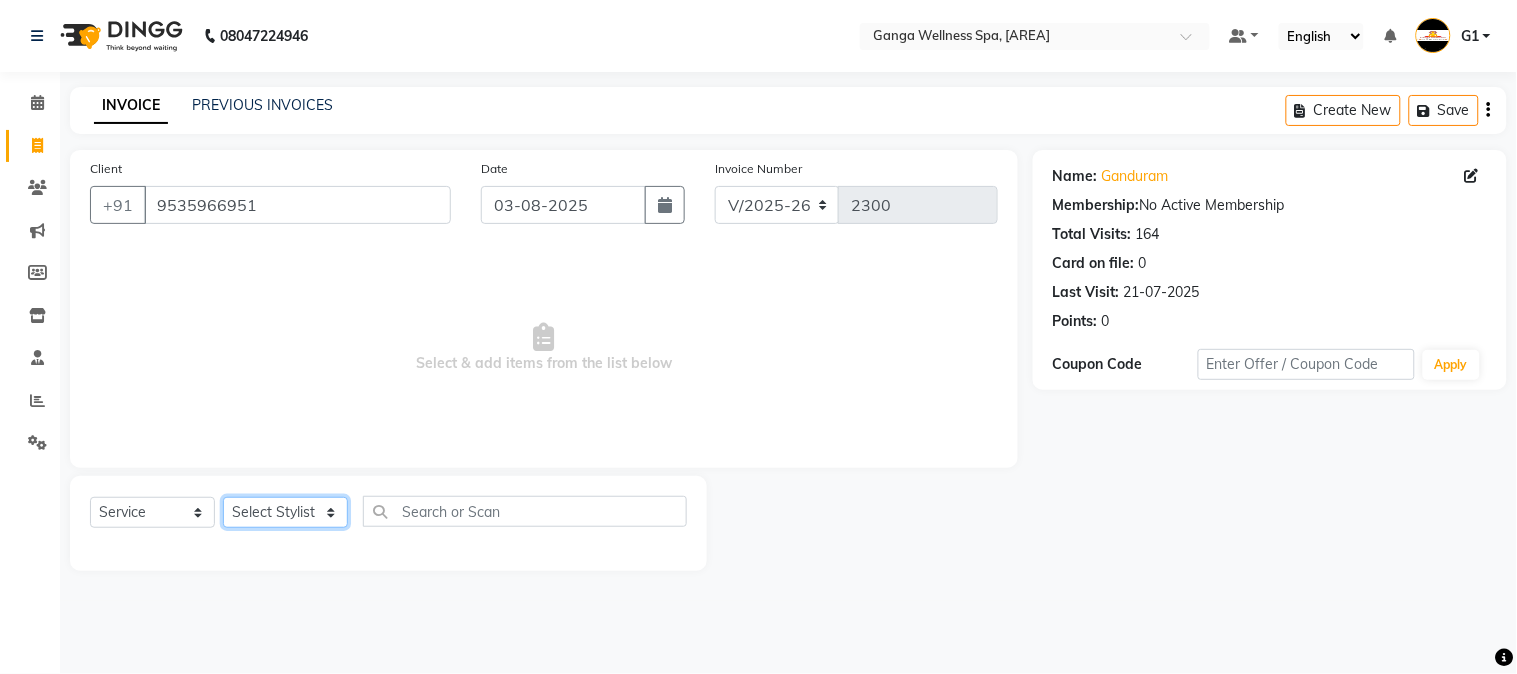 click on "Select Stylist Abhi akhil Alexa AMMY AMMY Annie anya APPI Arohi Ayen BANCHI Bina Bina CJ CRP 1 Daina ELINA ferjana G1 G1 ONE PLUS G1 Salon G2 Helen JEENY Jhanka Jojo Kana KEMPI KEMPI Kim krishna KTI Lili Rout Lily LINDA LIZA Martha MELODY MERRY minu Moon nancy Noiny pinkey Pradeep Prity Riya ROOZ Sony steffy SUCHI Surren Sir Sushree Swapna Umpi upashana Zouli" 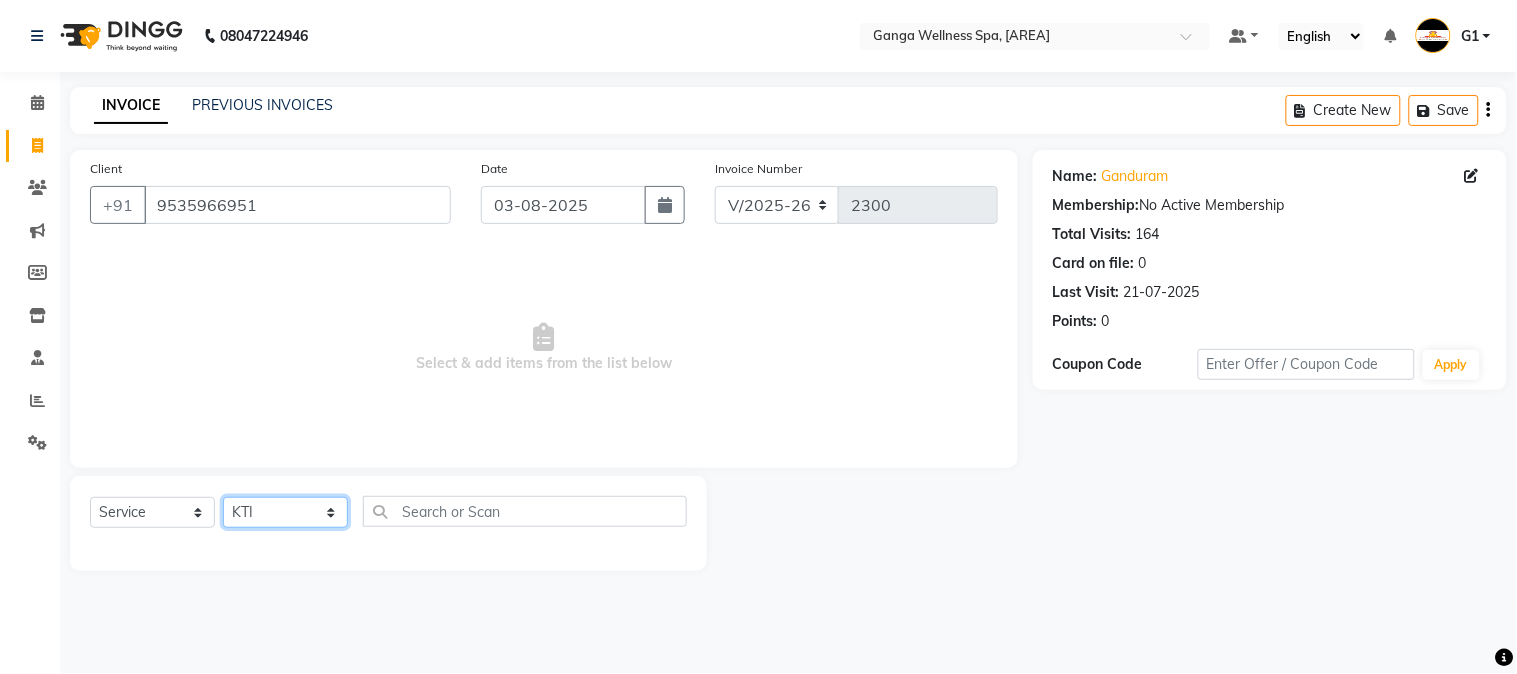 click on "Select Stylist Abhi akhil Alexa AMMY AMMY Annie anya APPI Arohi Ayen BANCHI Bina Bina CJ CRP 1 Daina ELINA ferjana G1 G1 ONE PLUS G1 Salon G2 Helen JEENY Jhanka Jojo Kana KEMPI KEMPI Kim krishna KTI Lili Rout Lily LINDA LIZA Martha MELODY MERRY minu Moon nancy Noiny pinkey Pradeep Prity Riya ROOZ Sony steffy SUCHI Surren Sir Sushree Swapna Umpi upashana Zouli" 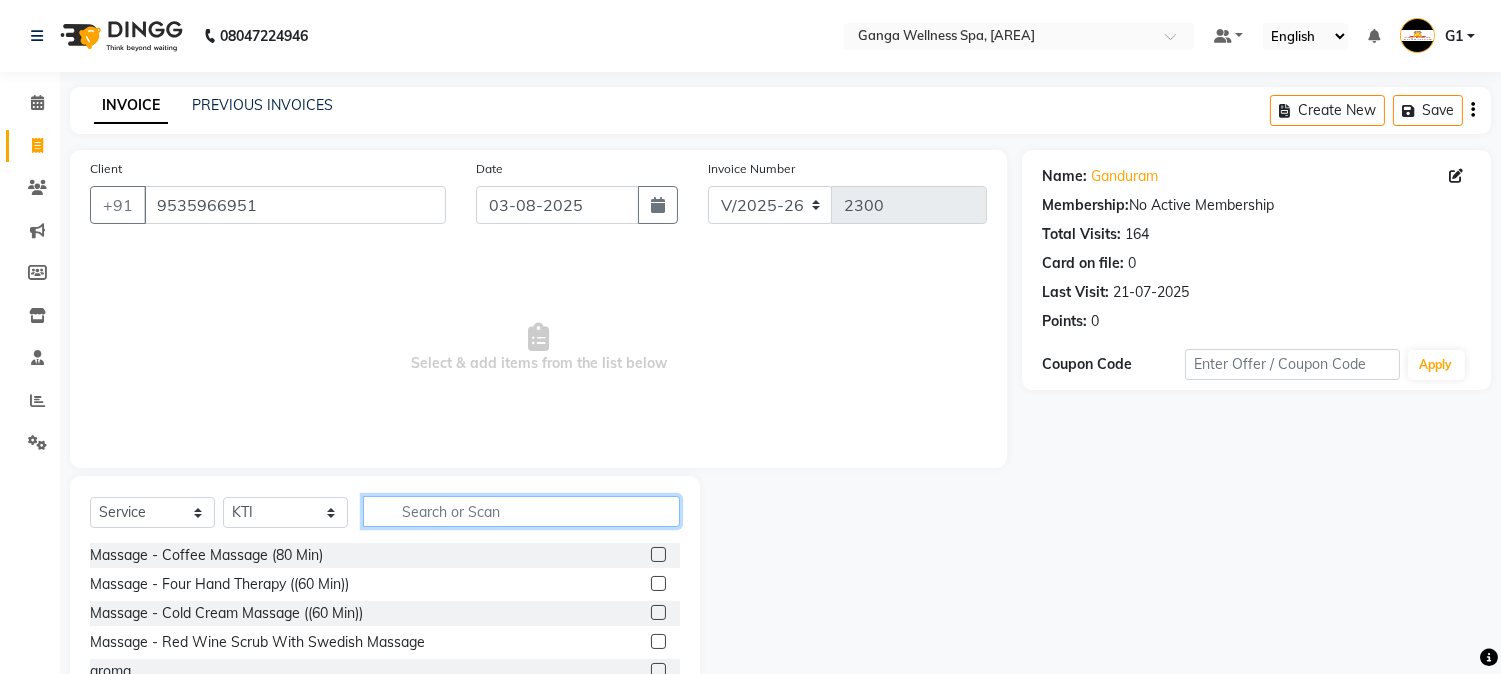 click 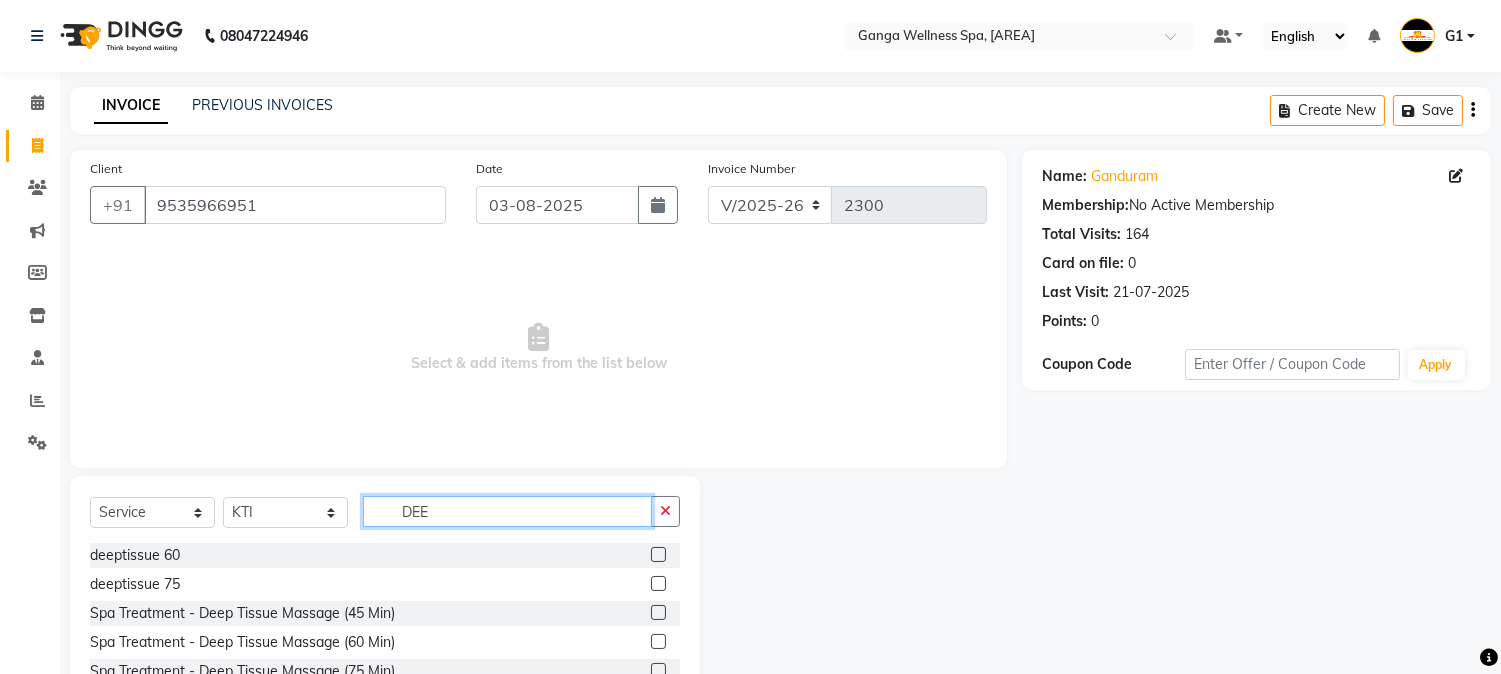 scroll, scrollTop: 101, scrollLeft: 0, axis: vertical 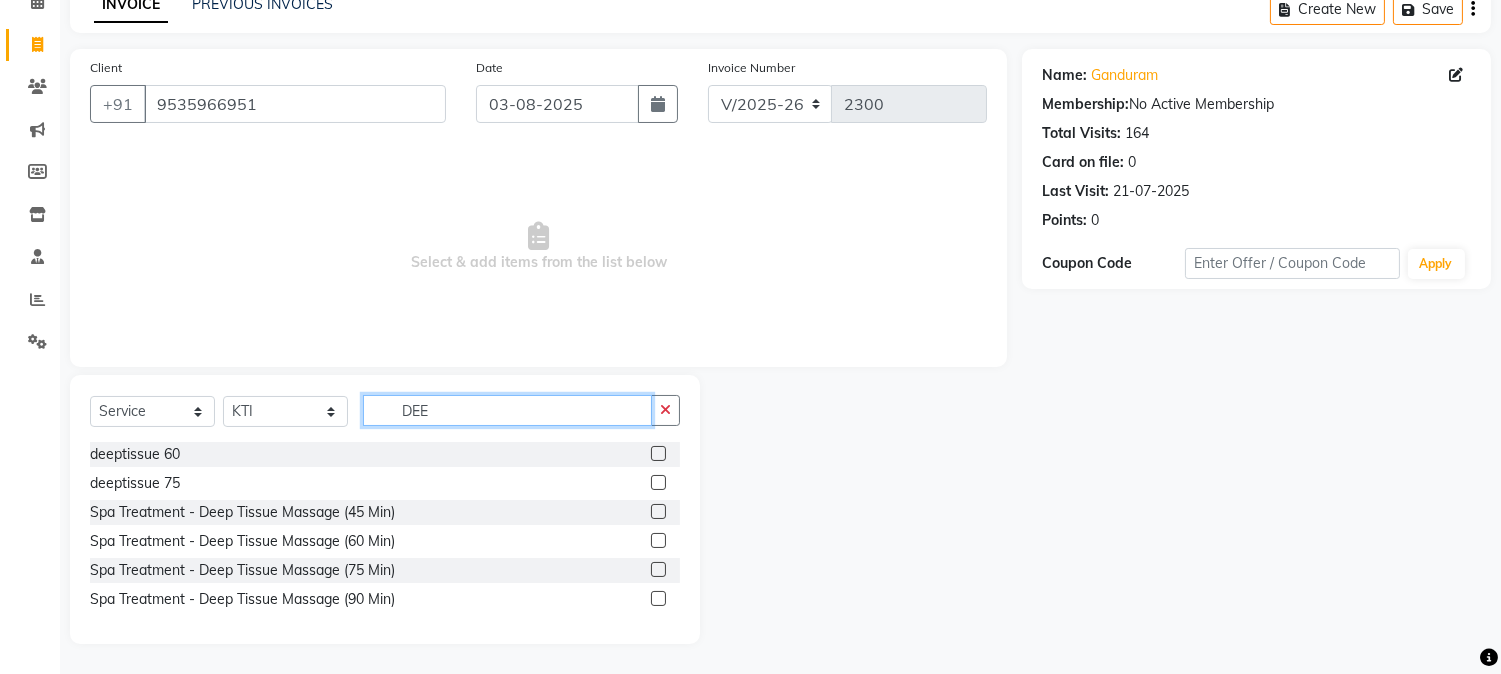 type on "DEE" 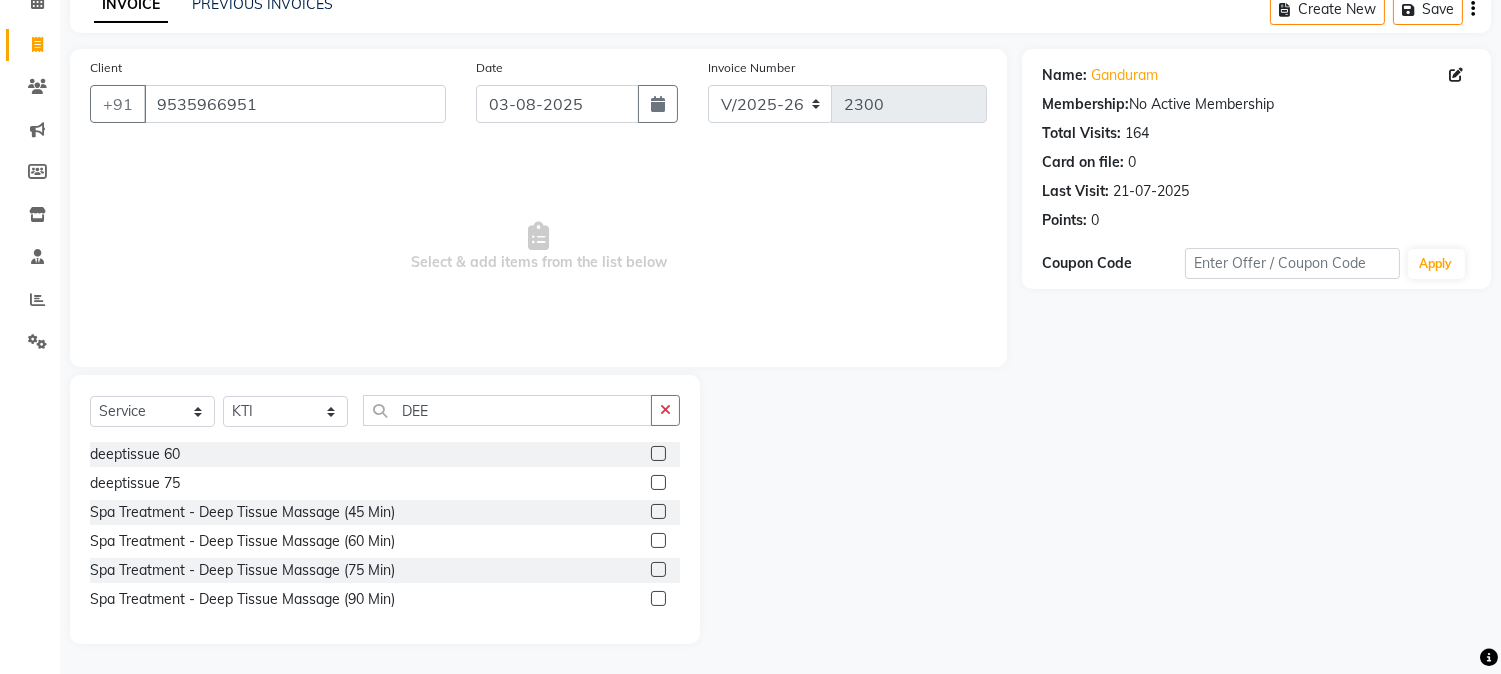 click 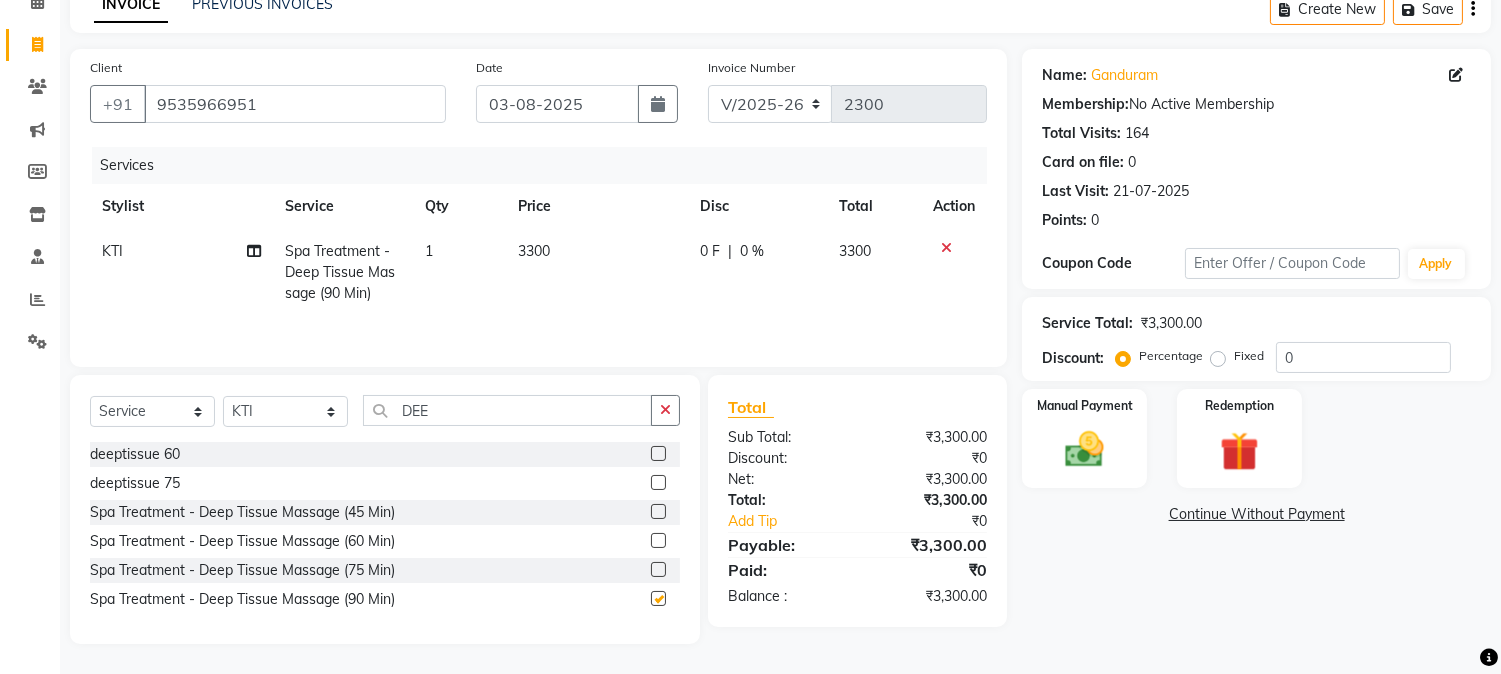 checkbox on "false" 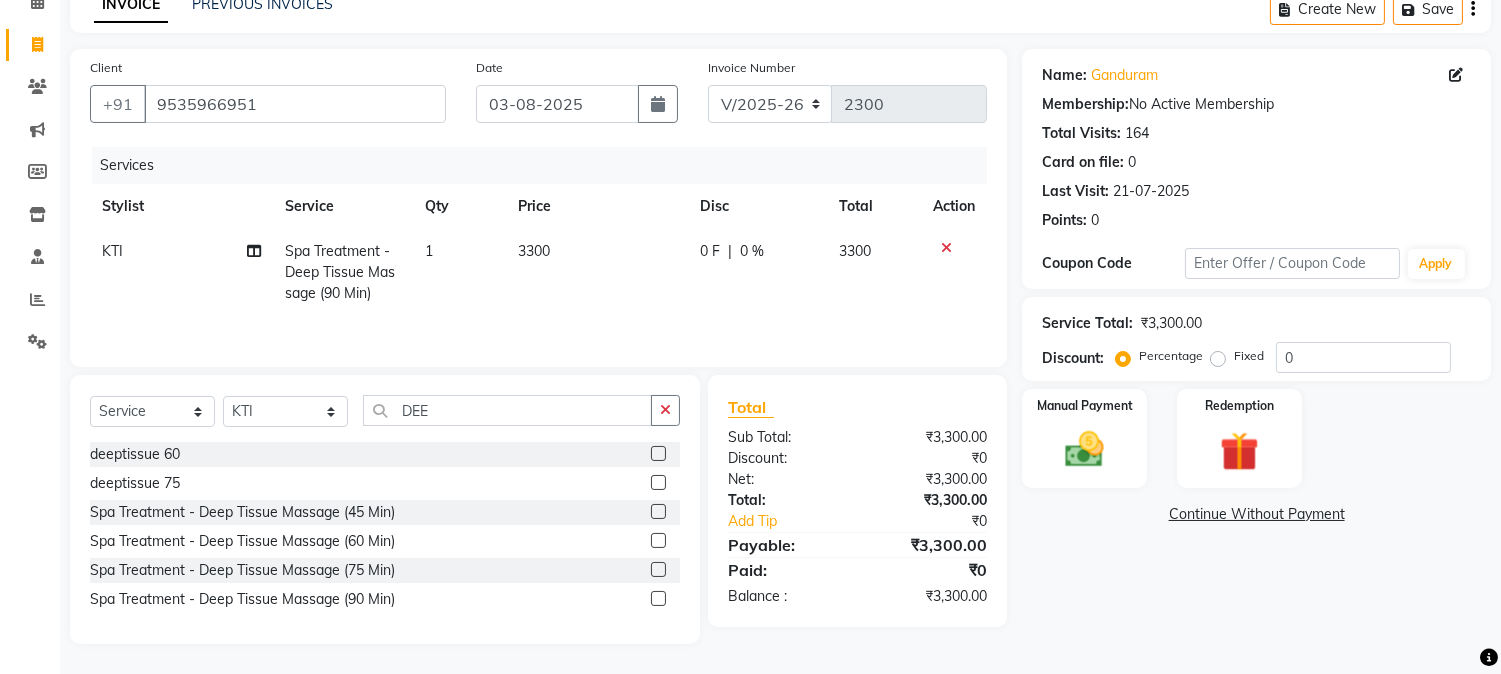 click on "Fixed" 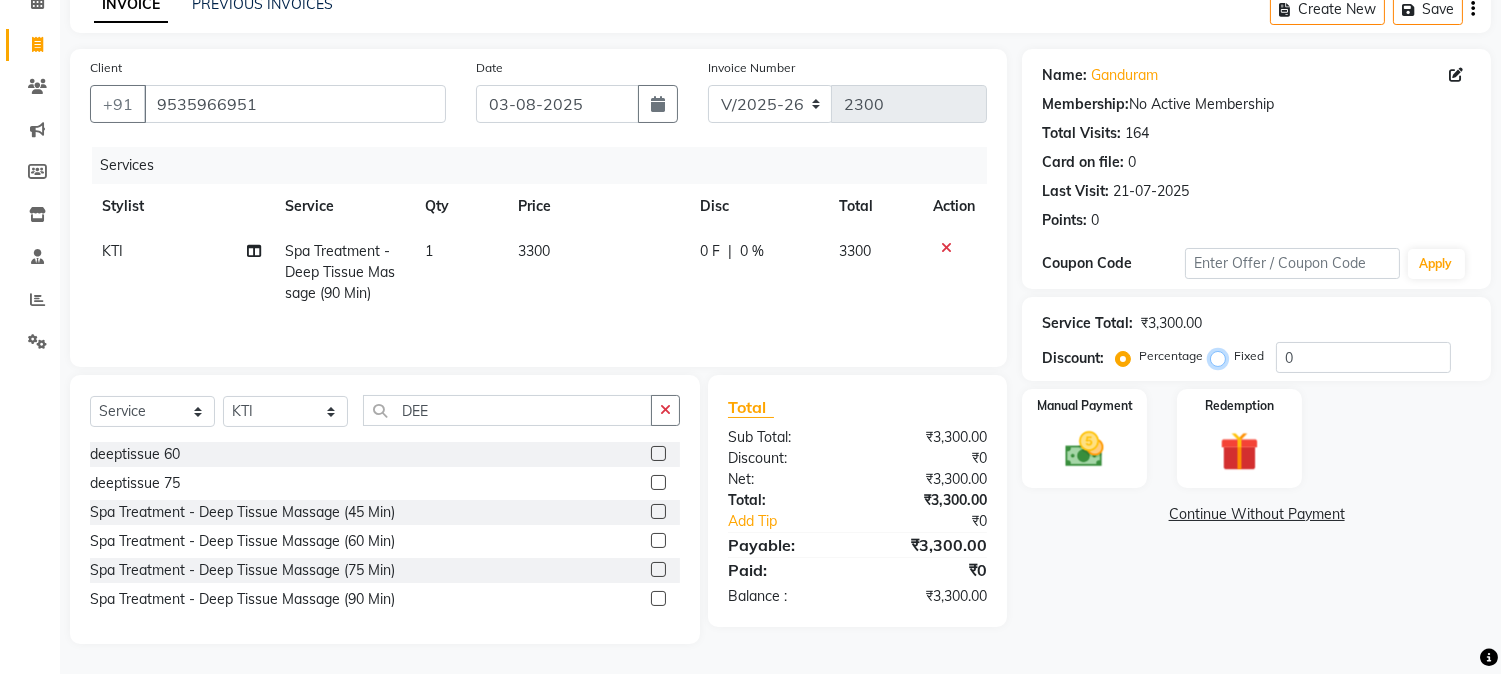 click on "Fixed" at bounding box center (1222, 356) 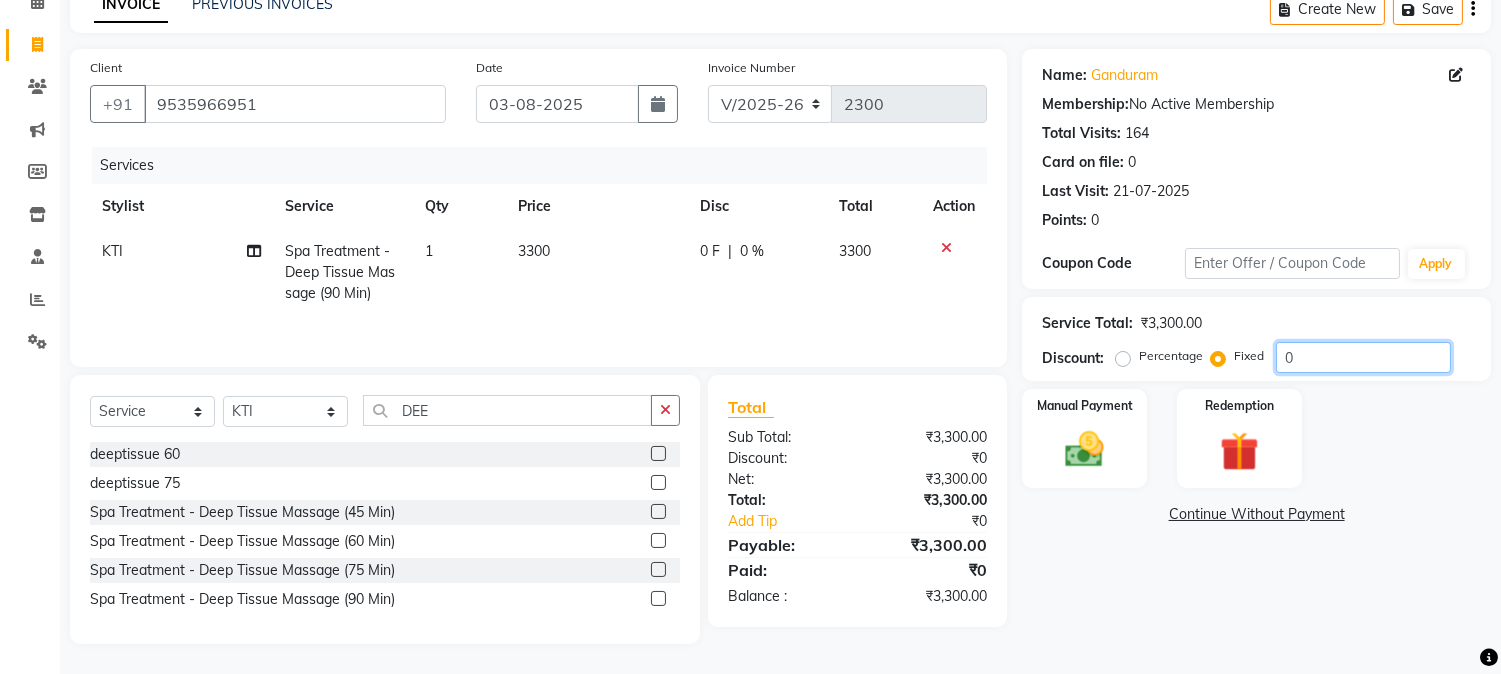 click on "0" 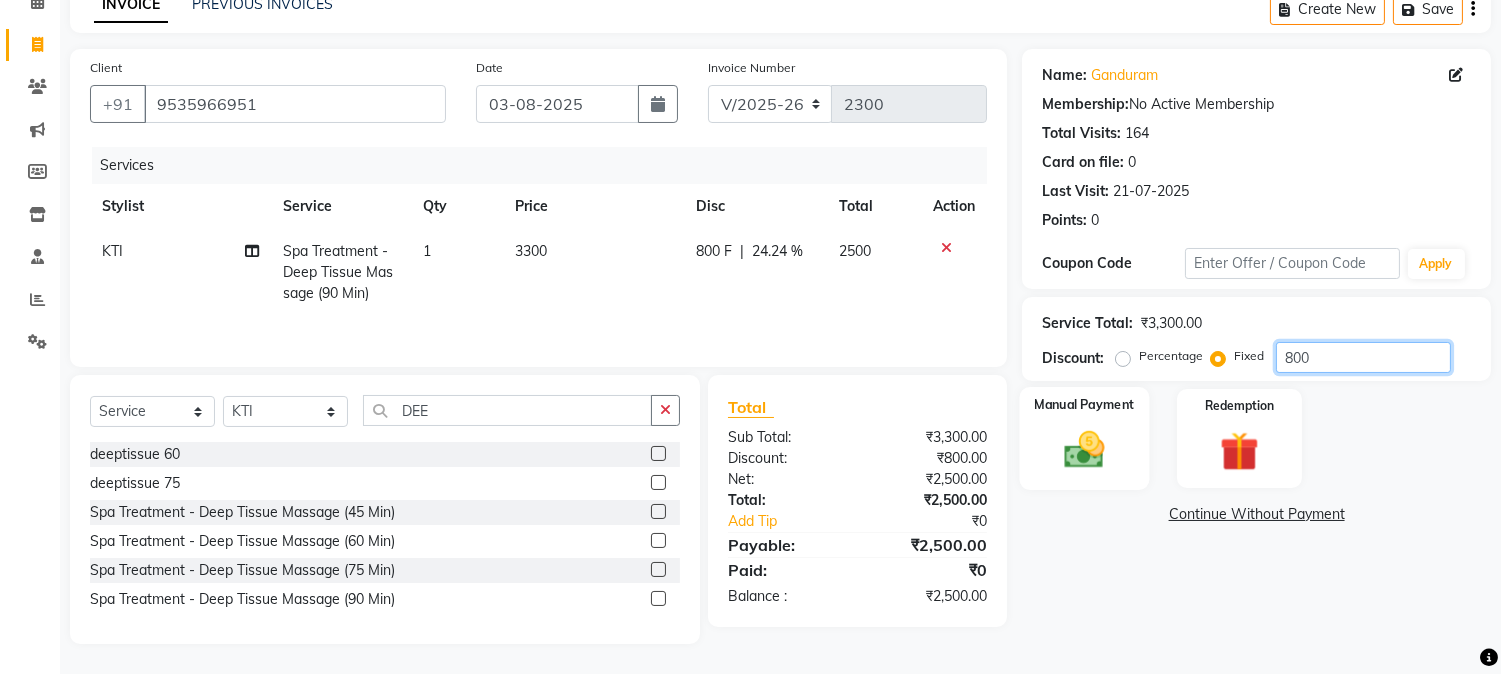 type on "800" 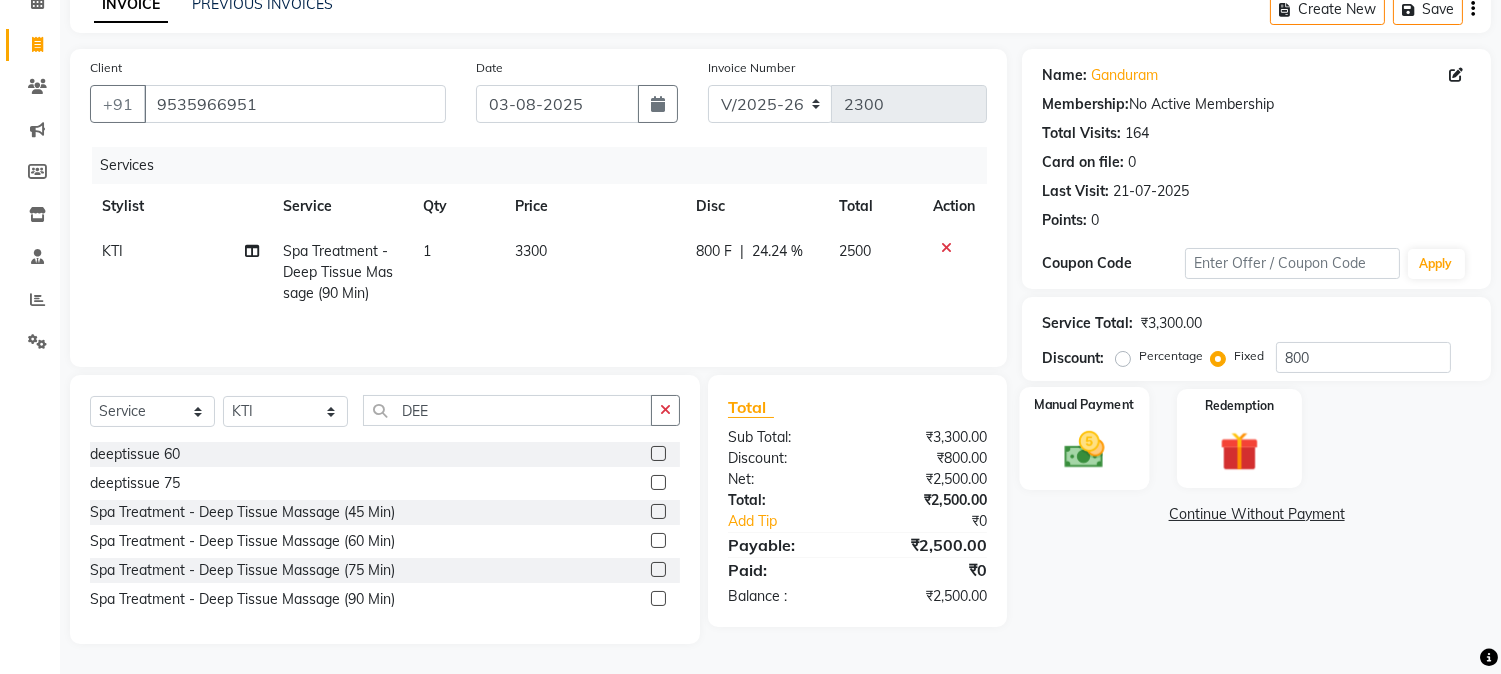 click 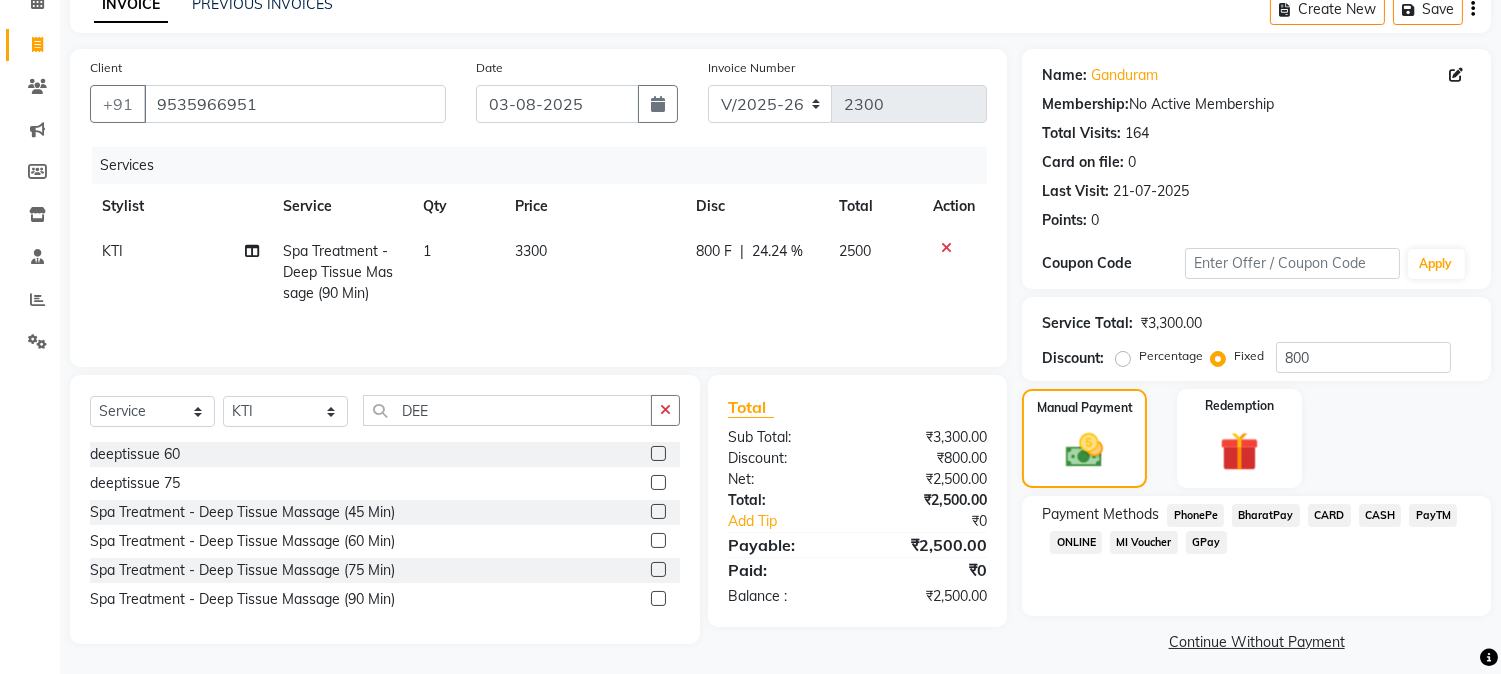 click on "PhonePe" 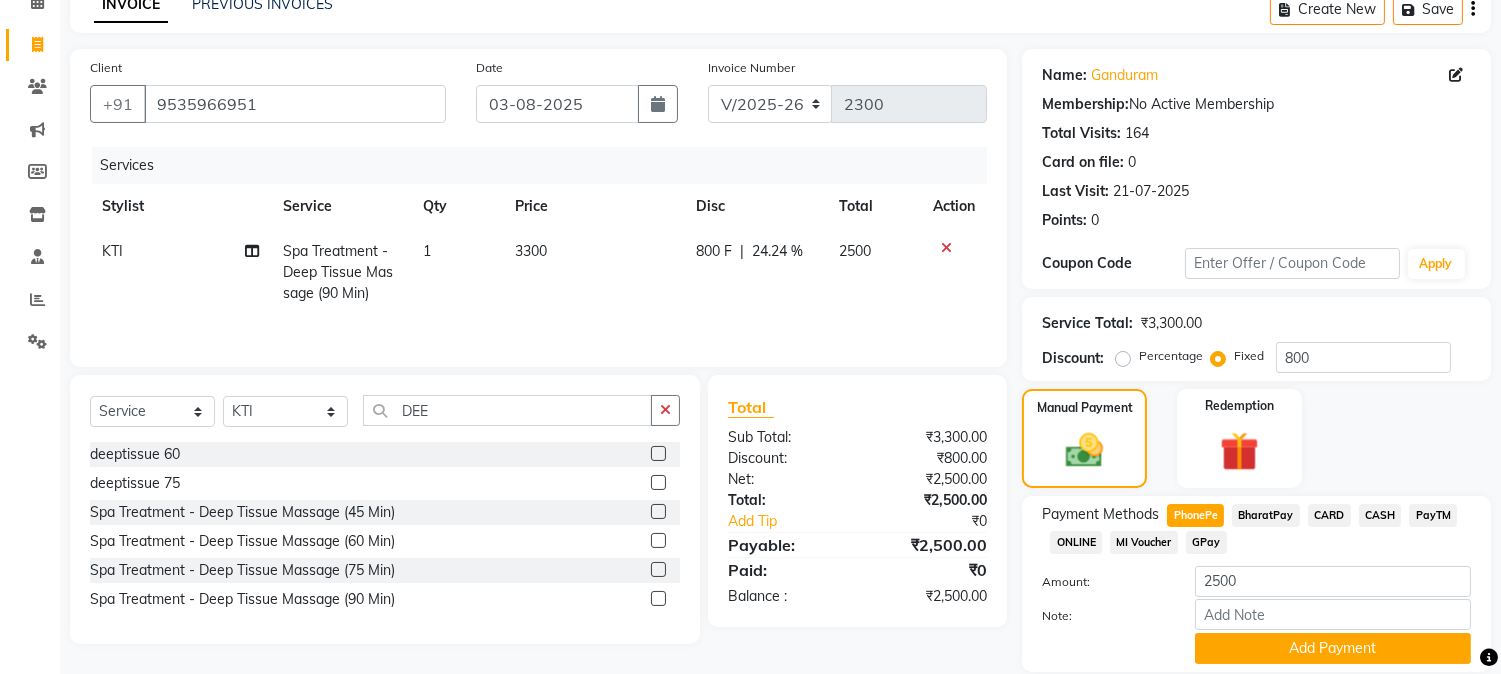 click 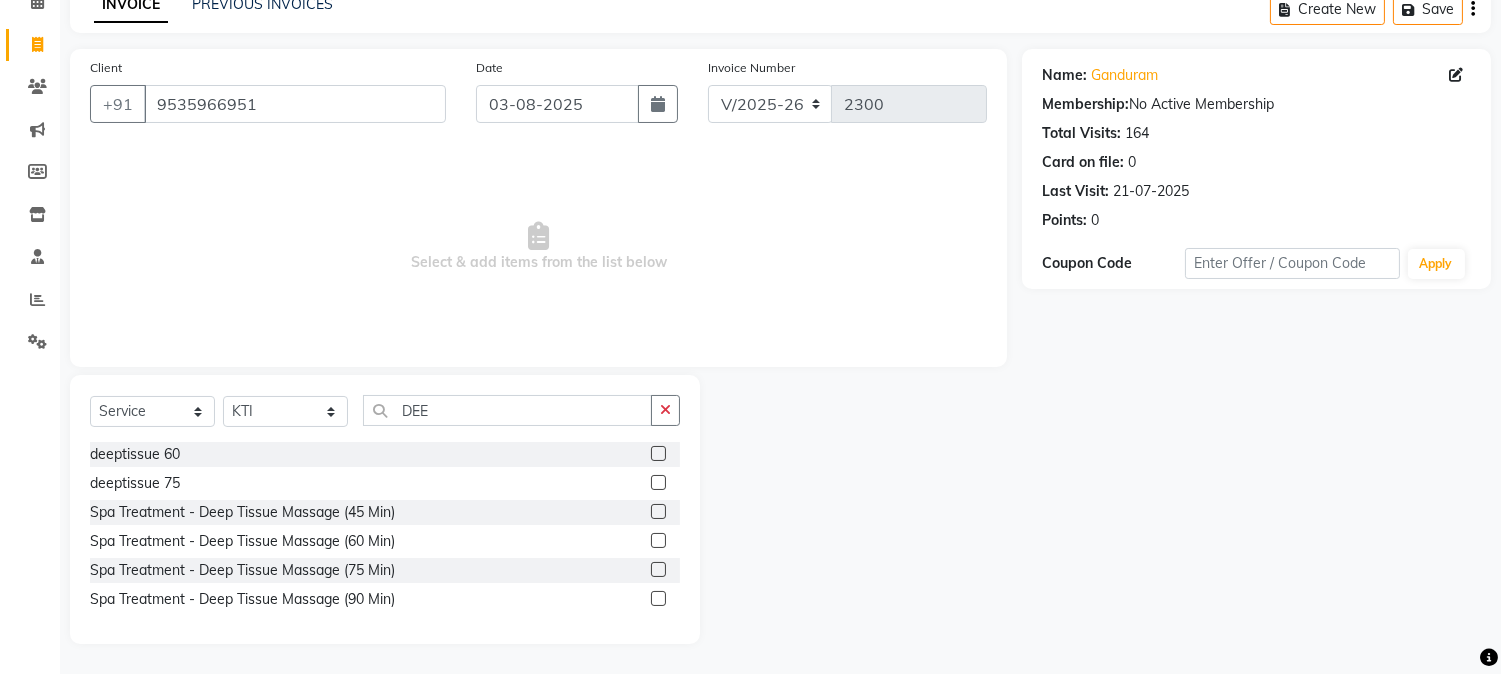 click 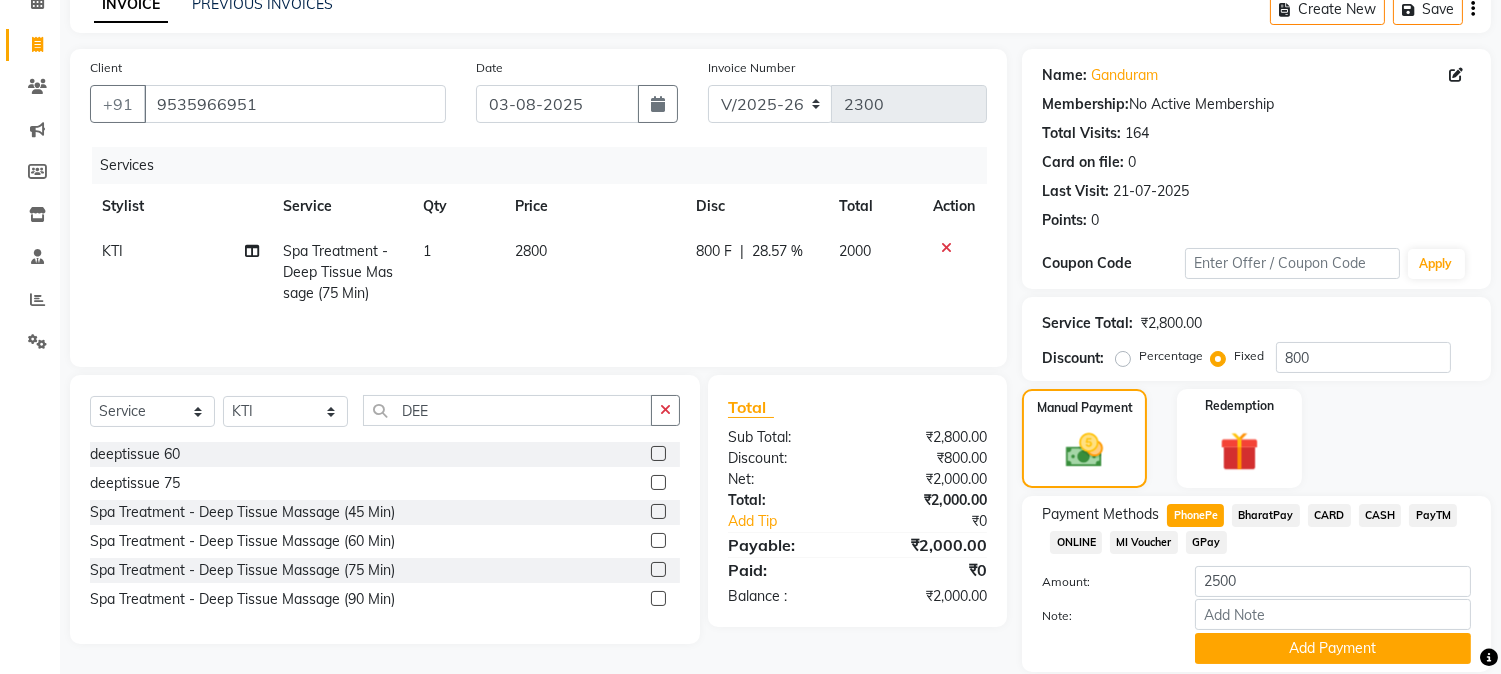 click 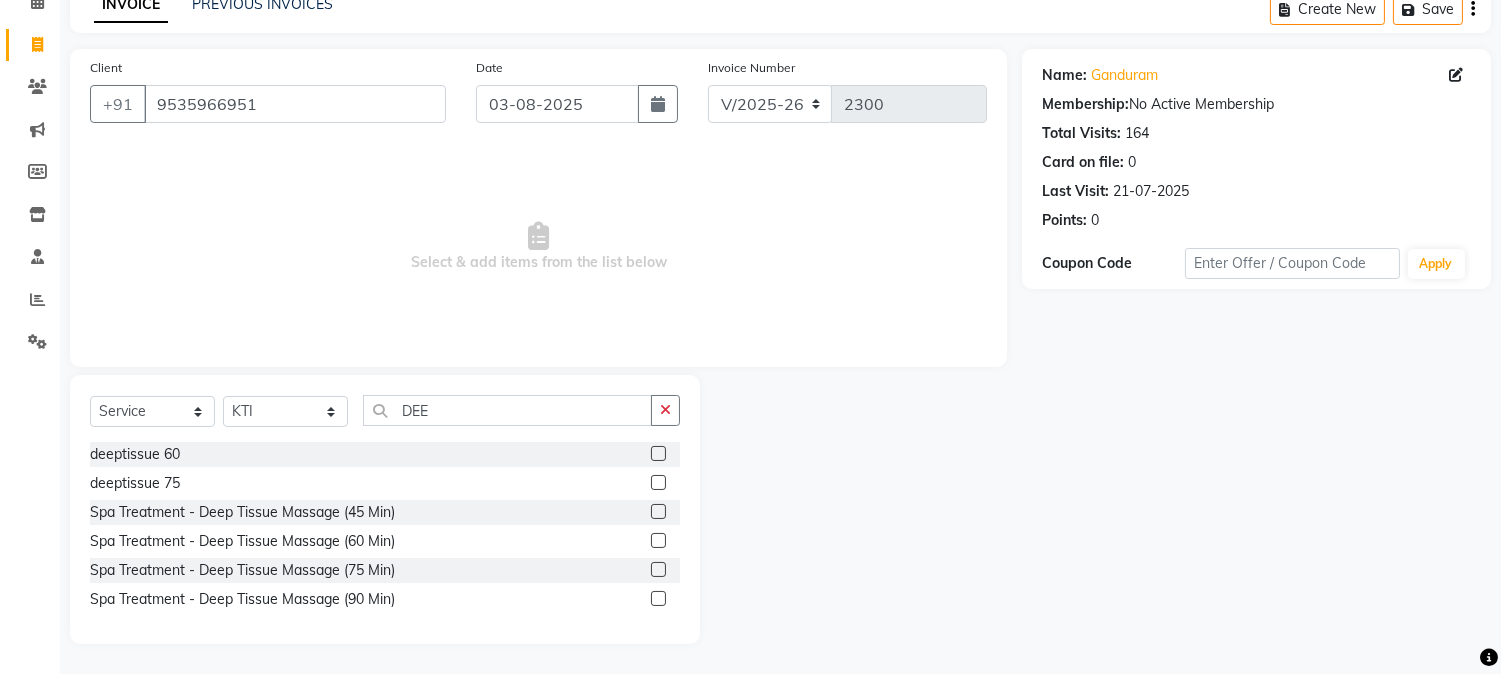 click 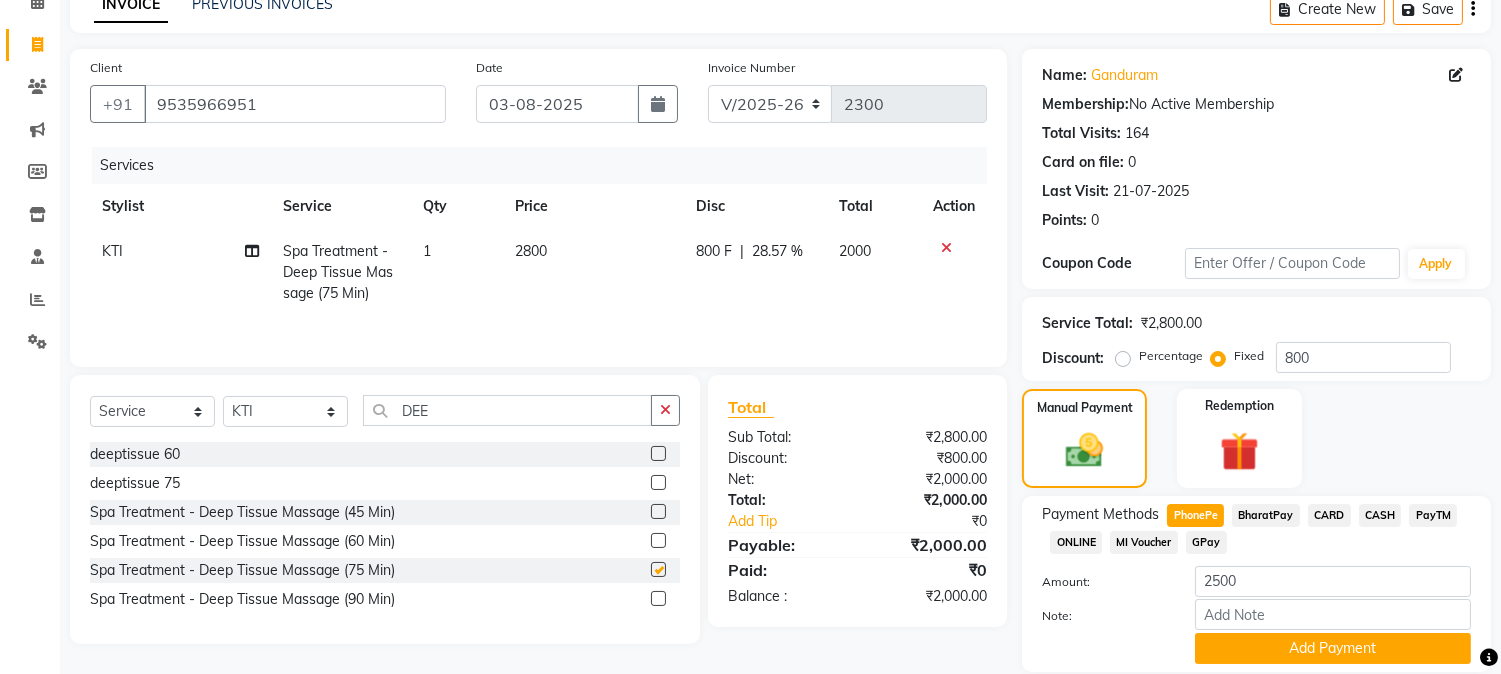 checkbox on "false" 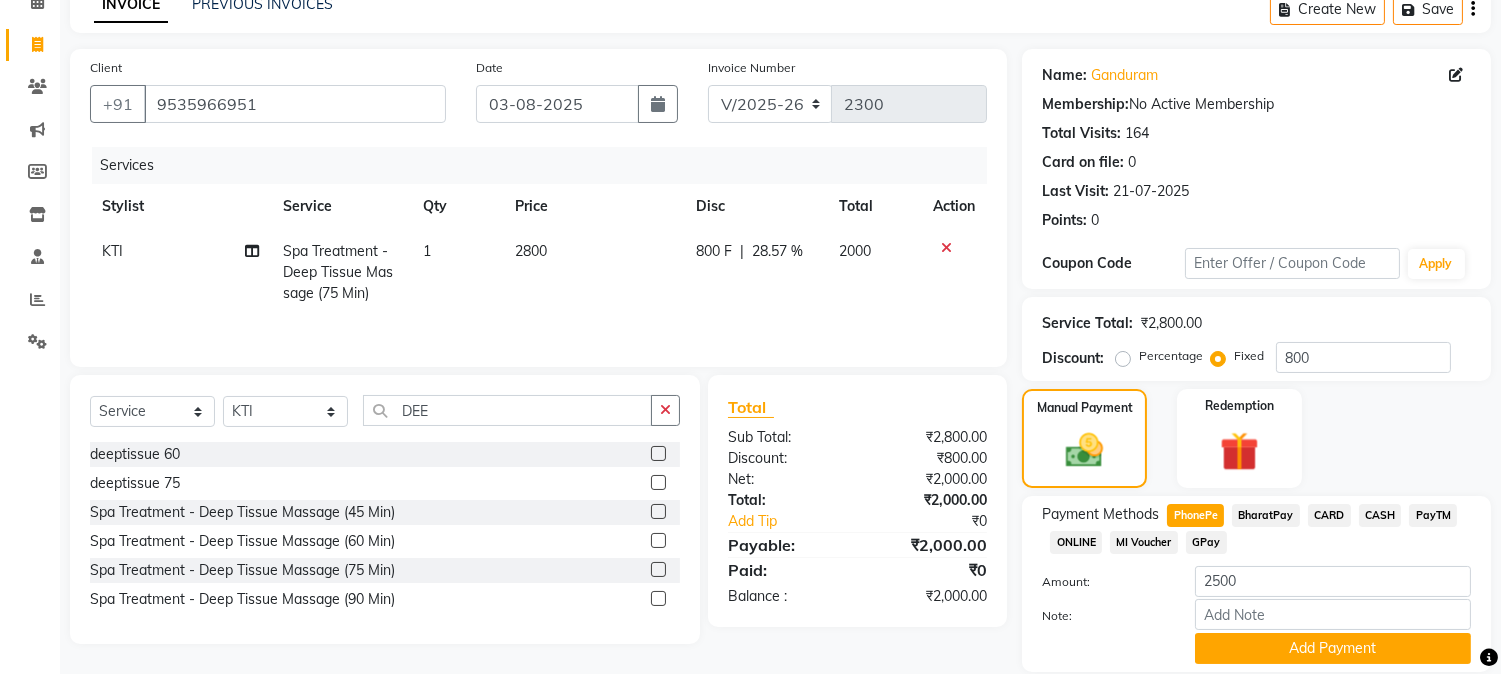 click on "2800" 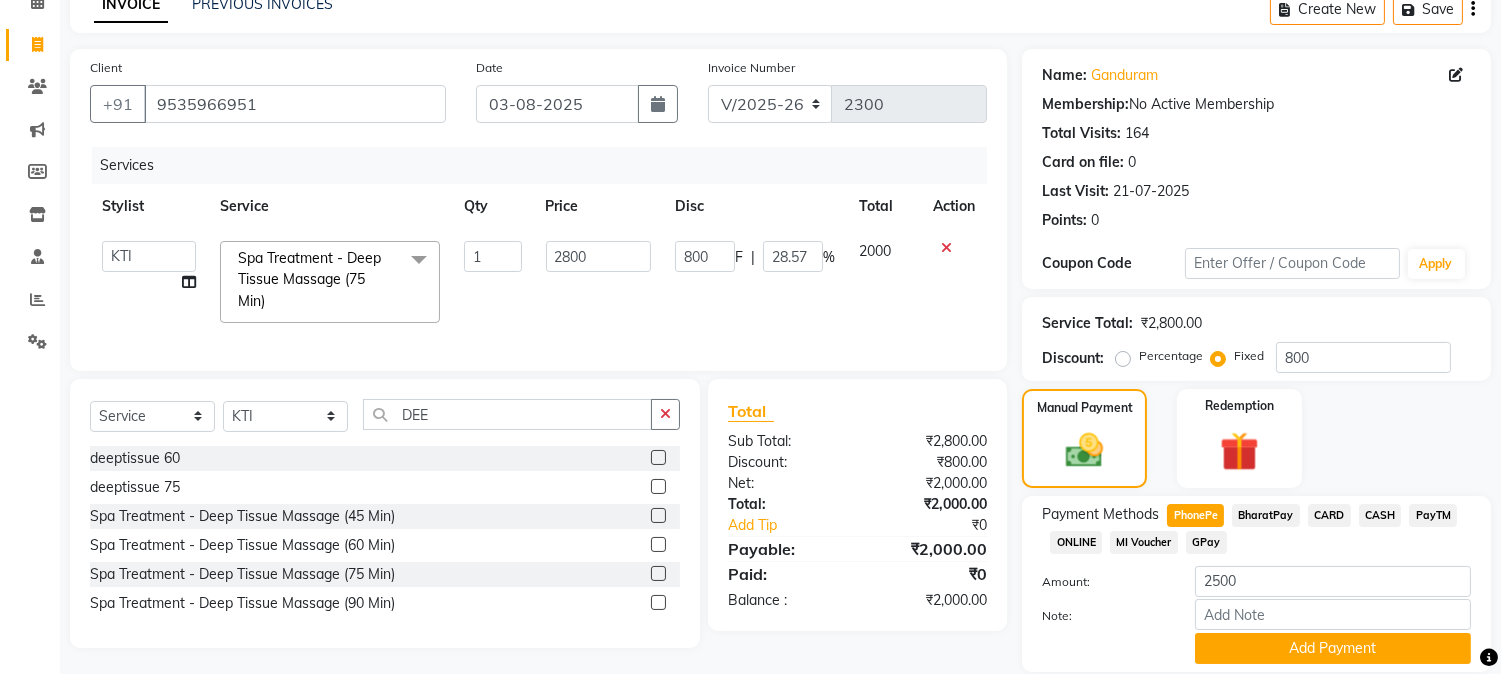 click on "[NUMBER] | [PERCENTAGE]" 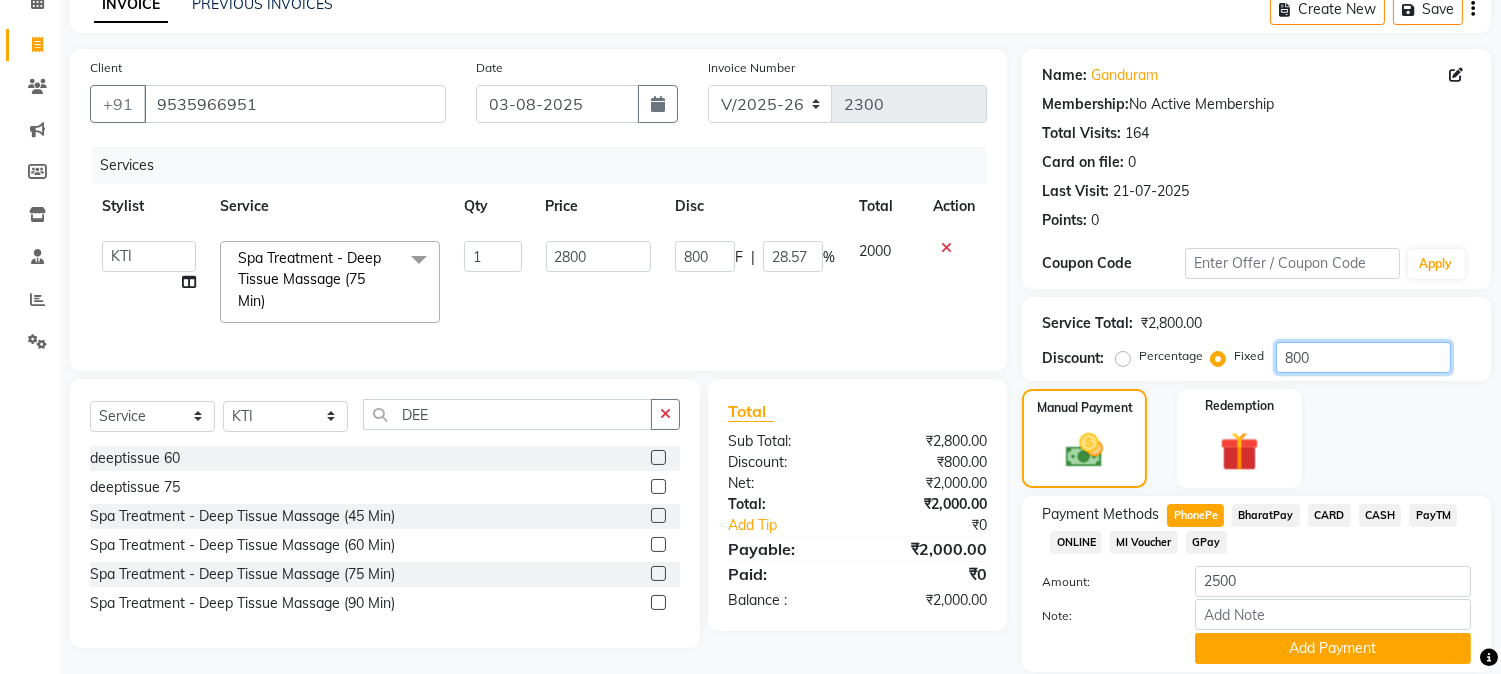 click on "800" 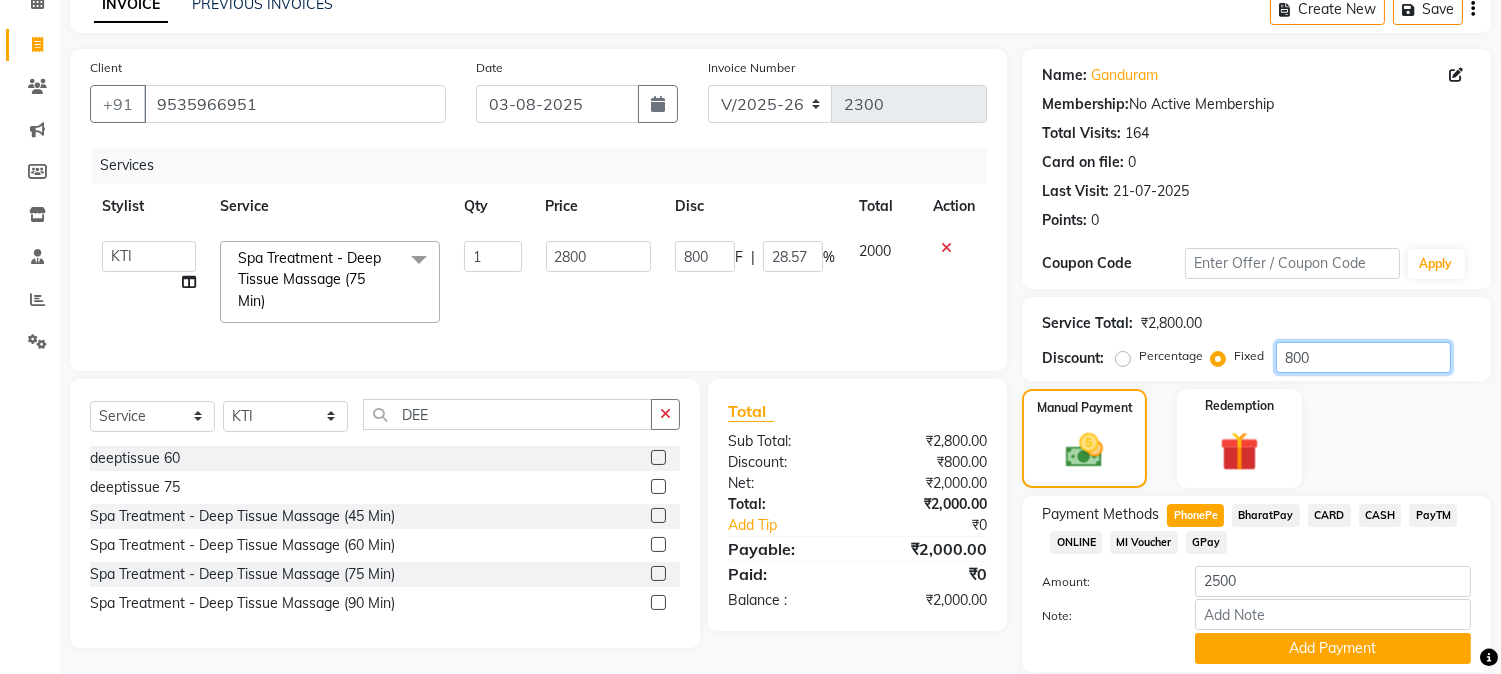 type on "80" 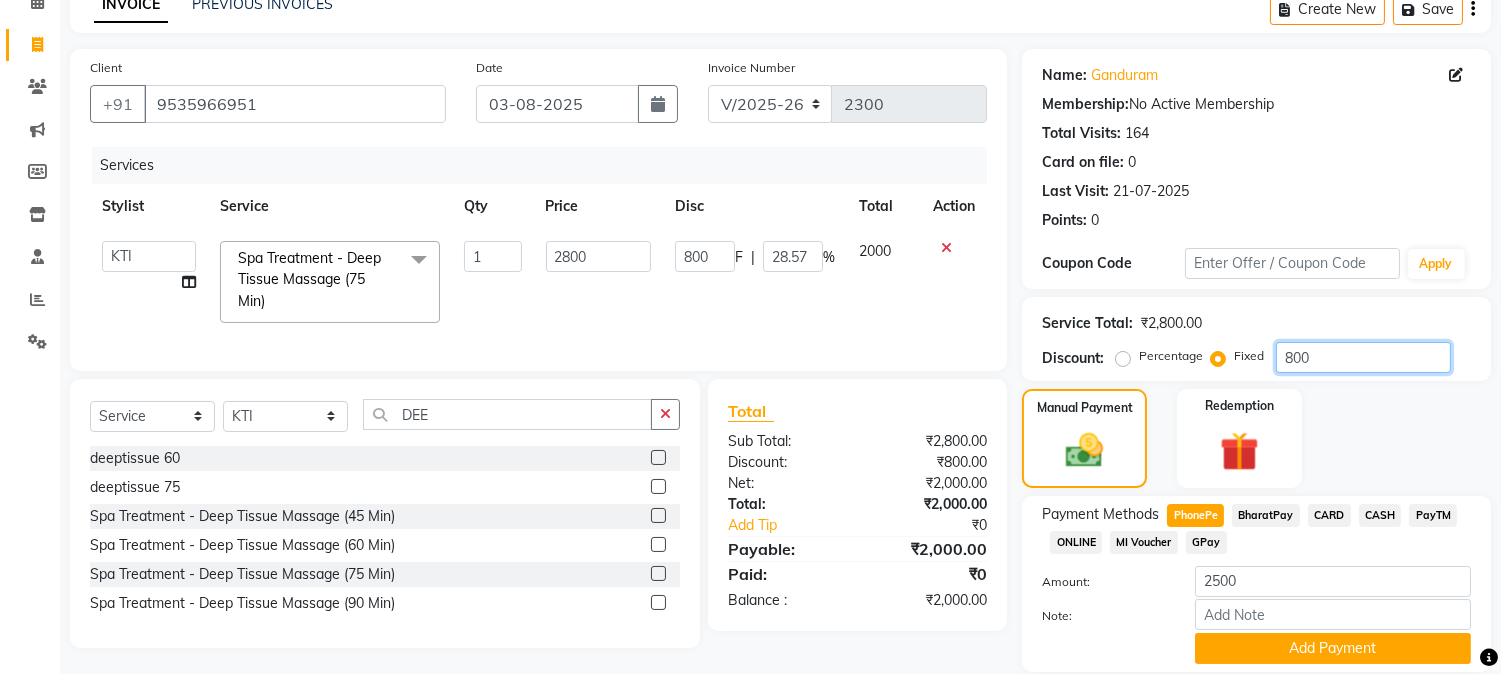 type on "80" 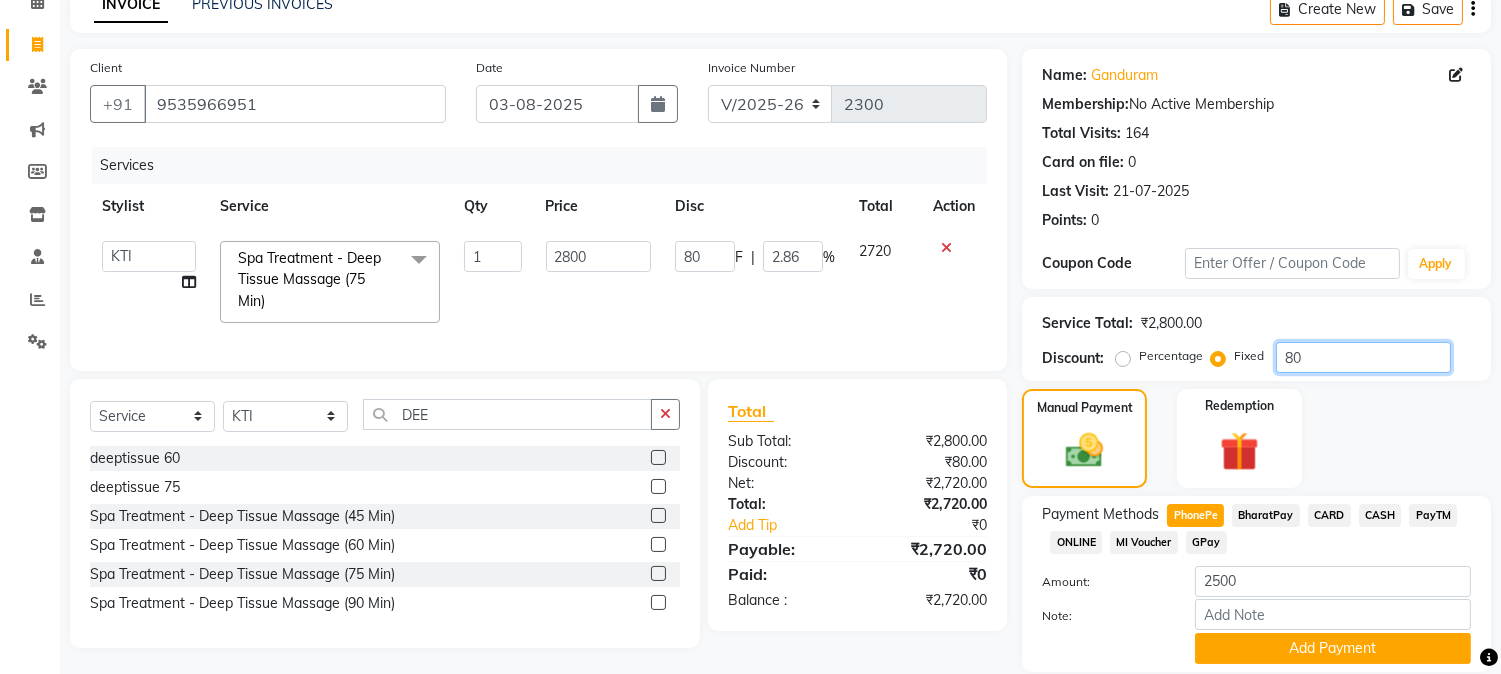type on "8" 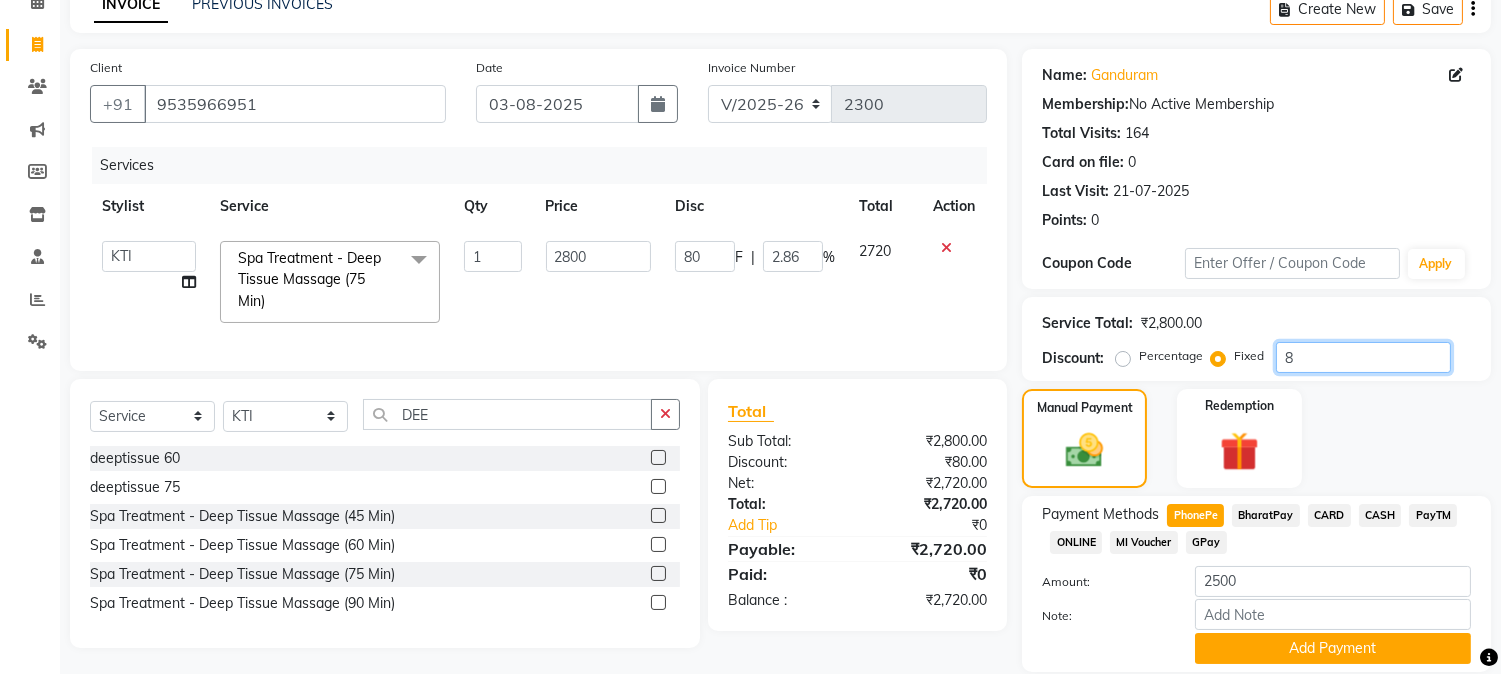 type 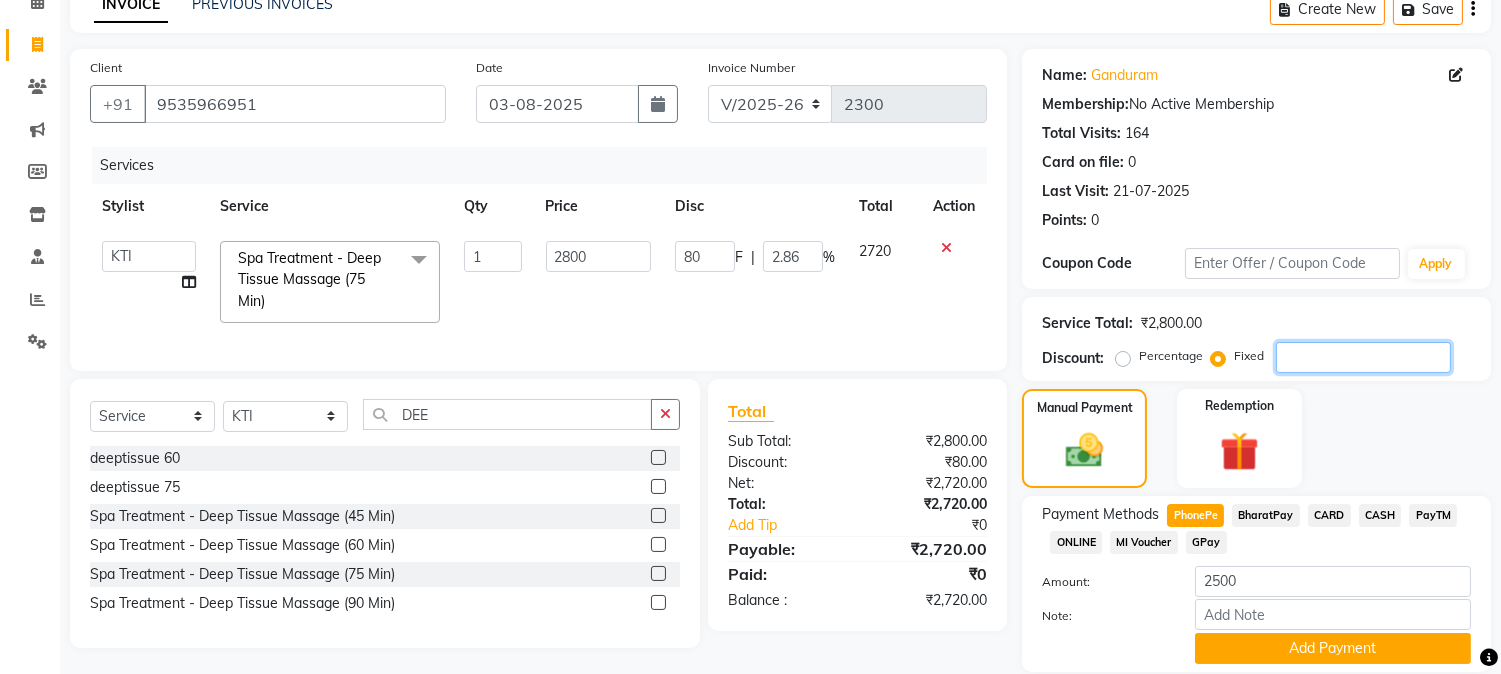 type on "0" 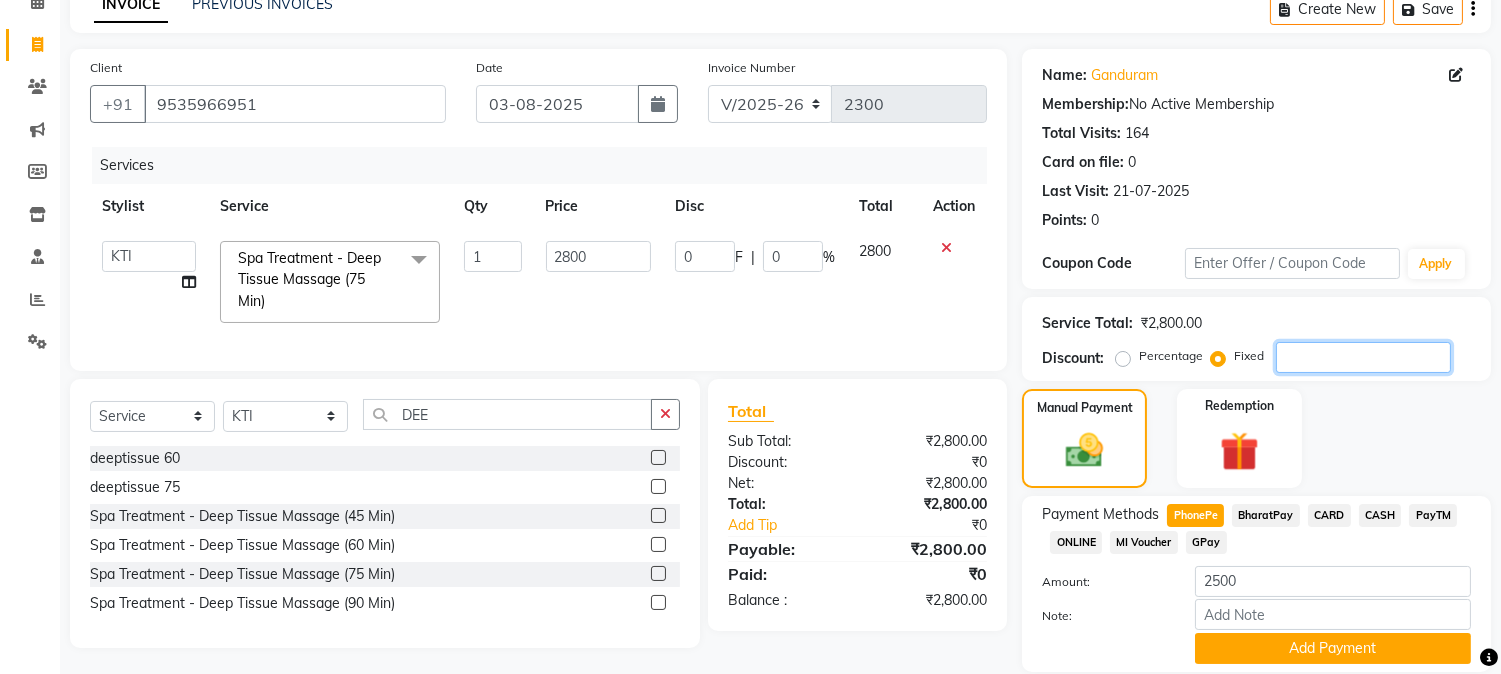 type on "3" 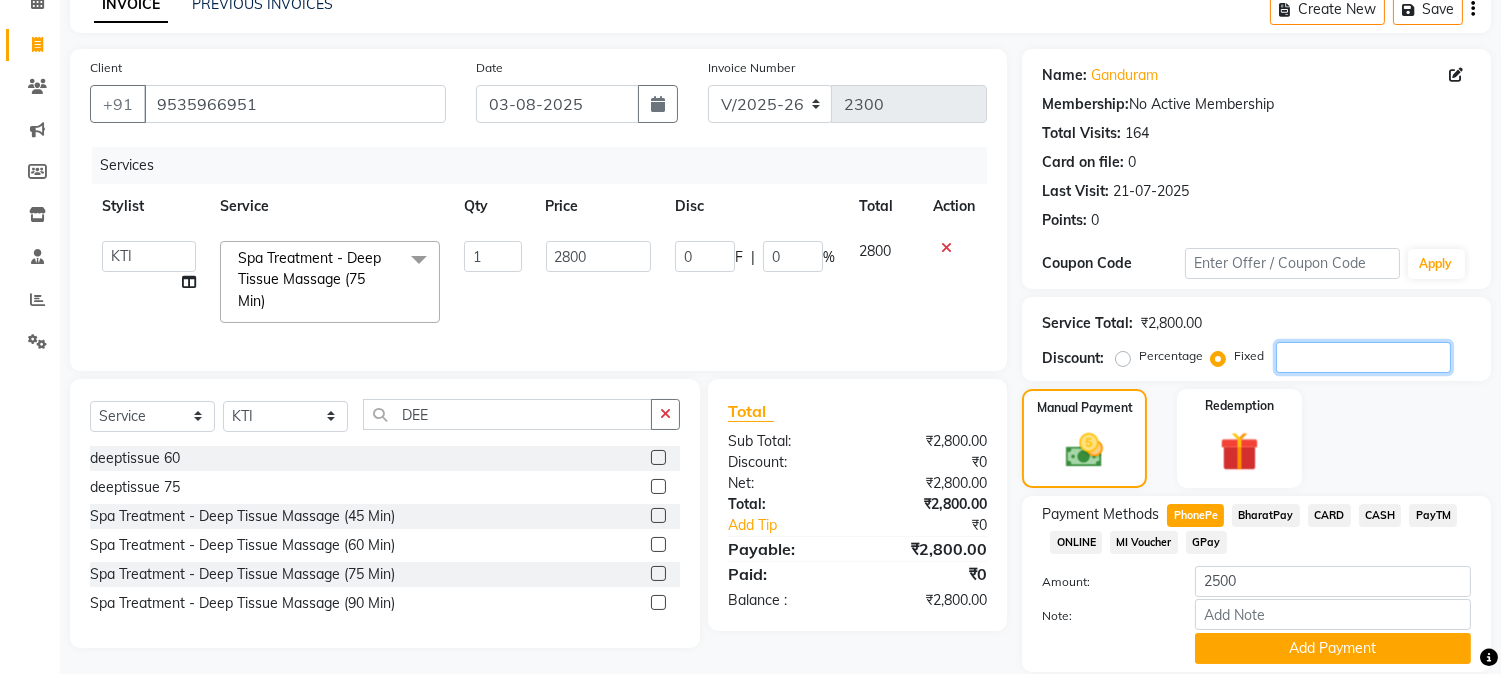 type on "3" 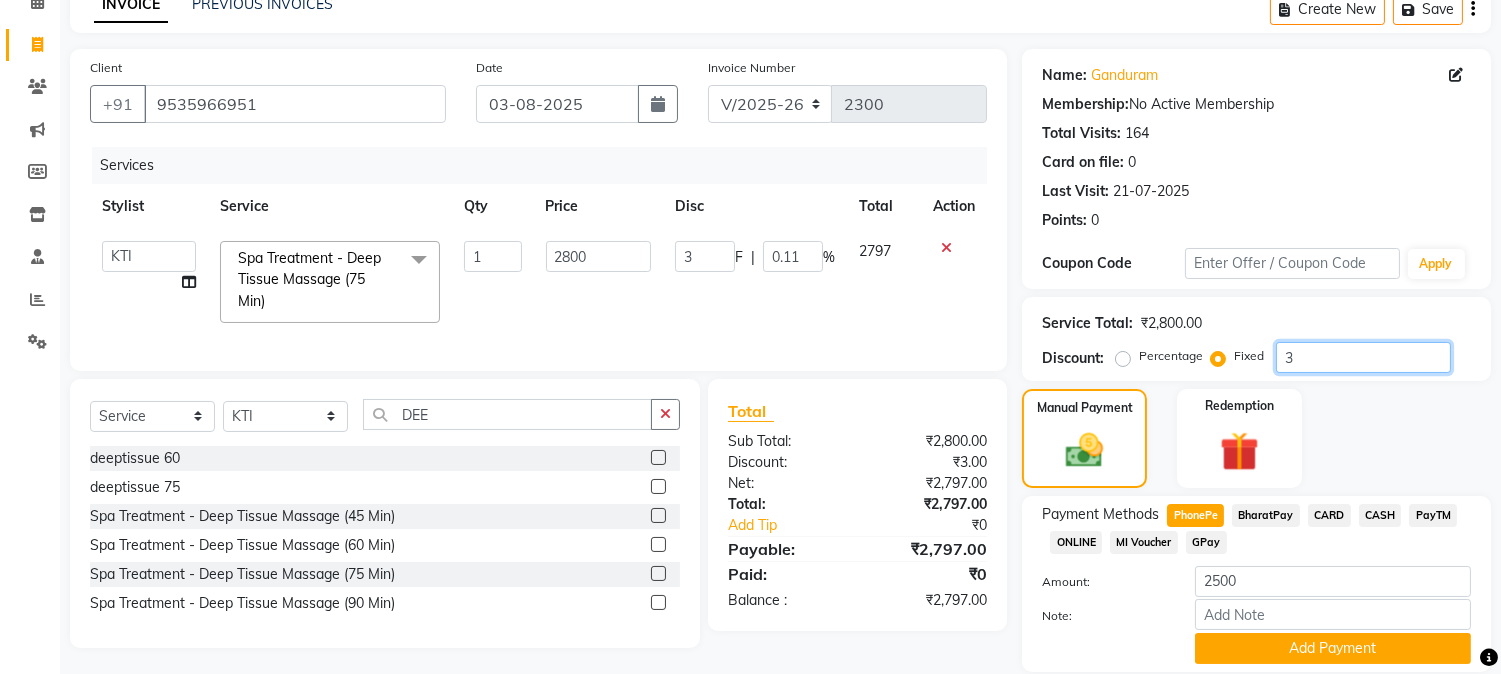 type on "30" 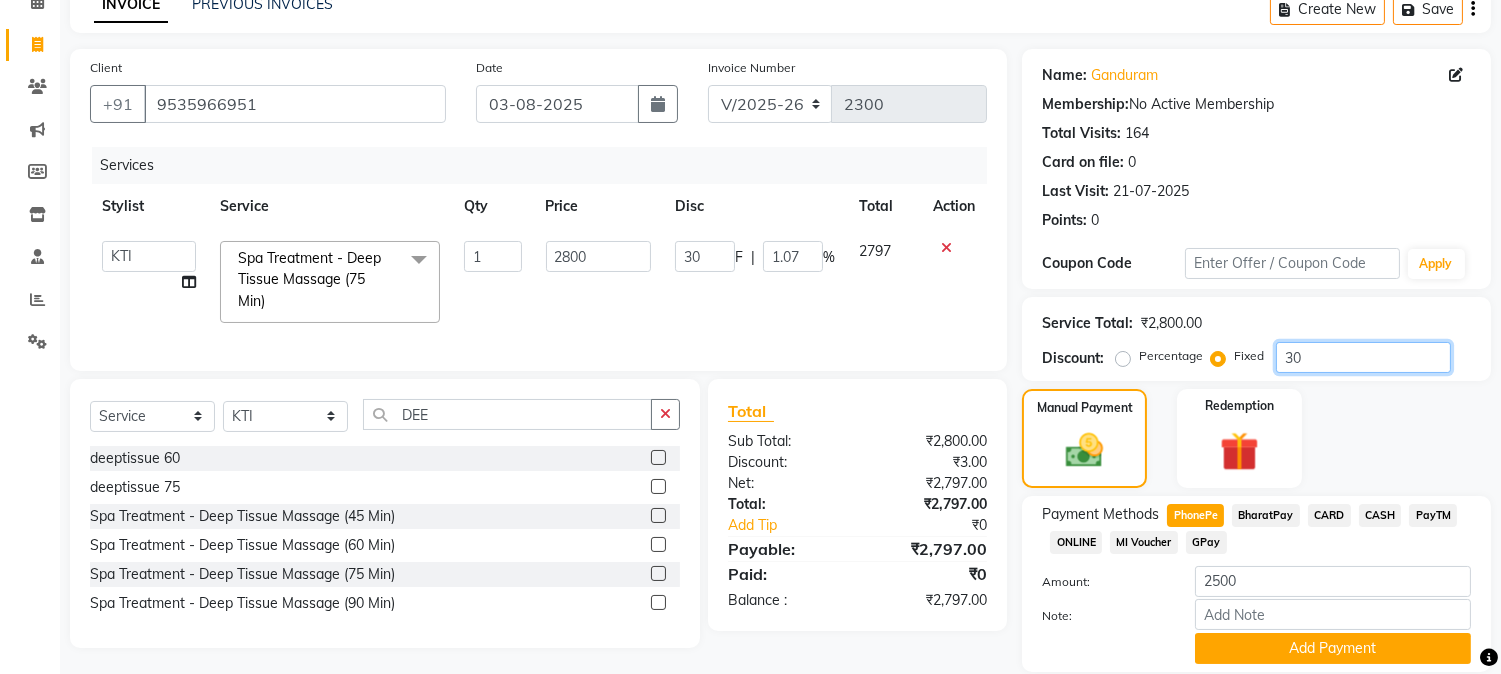 type on "300" 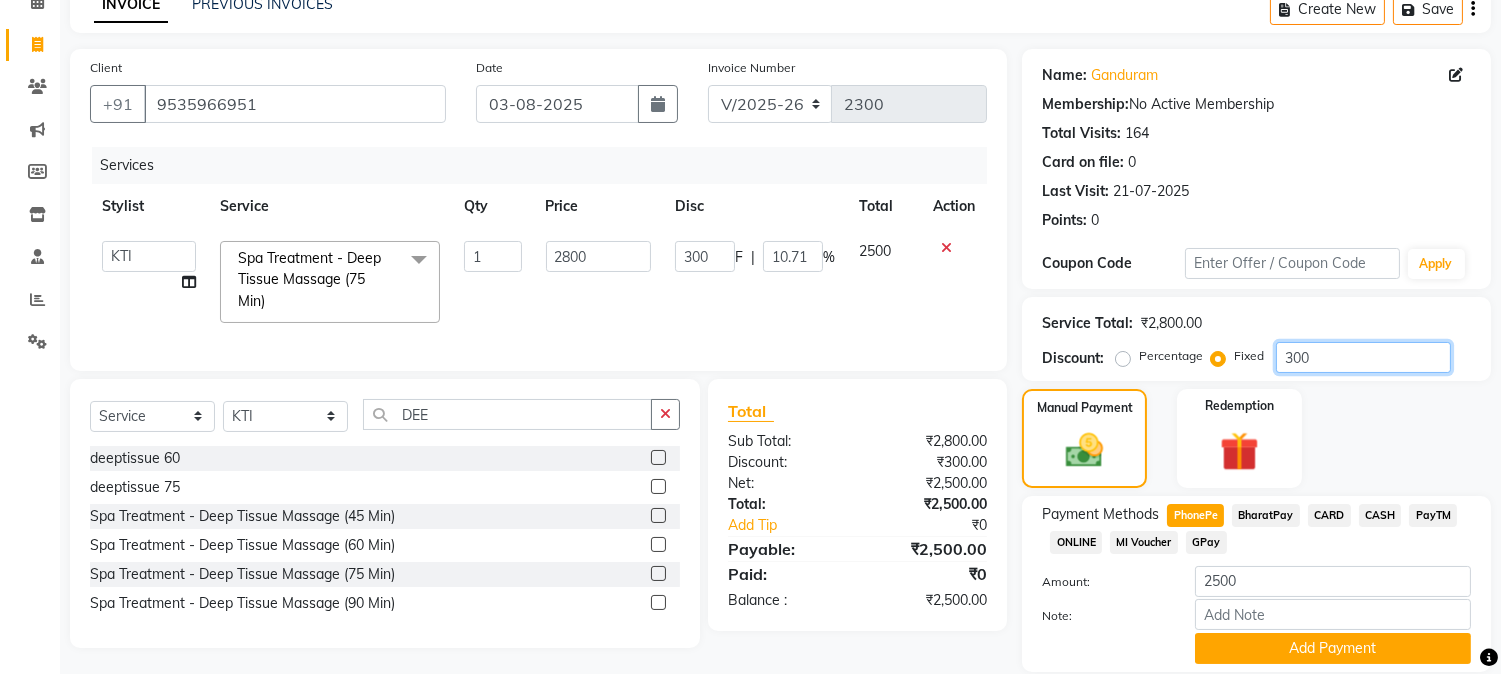 type on "300" 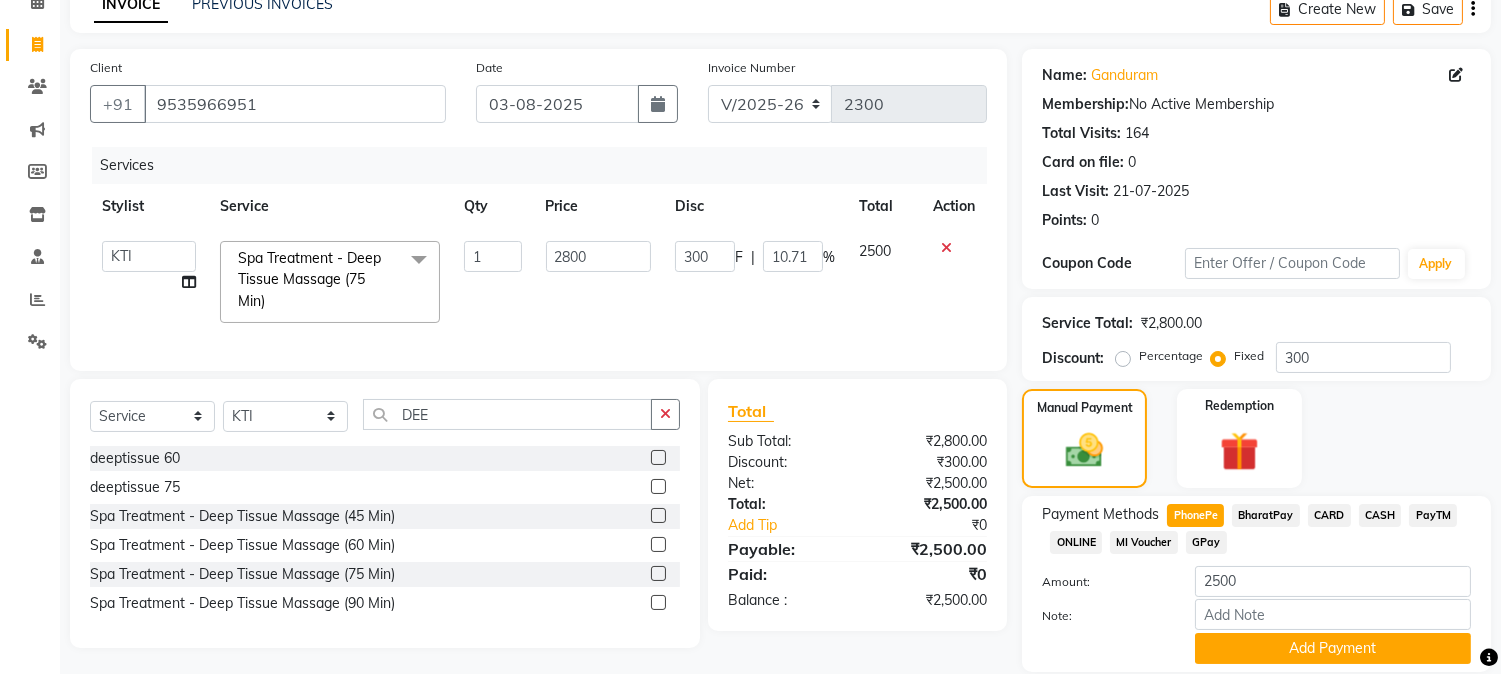click on "300 F | 10.71 %" 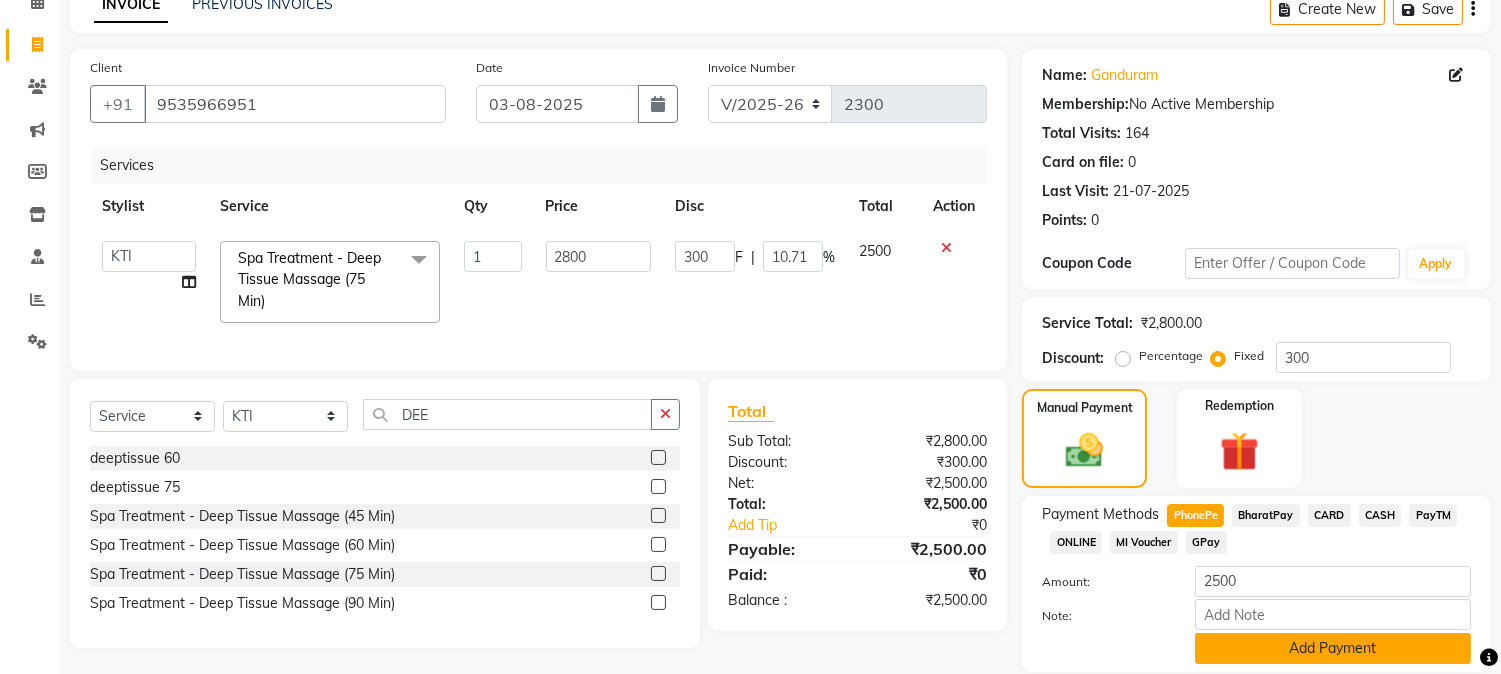 click on "Add Payment" 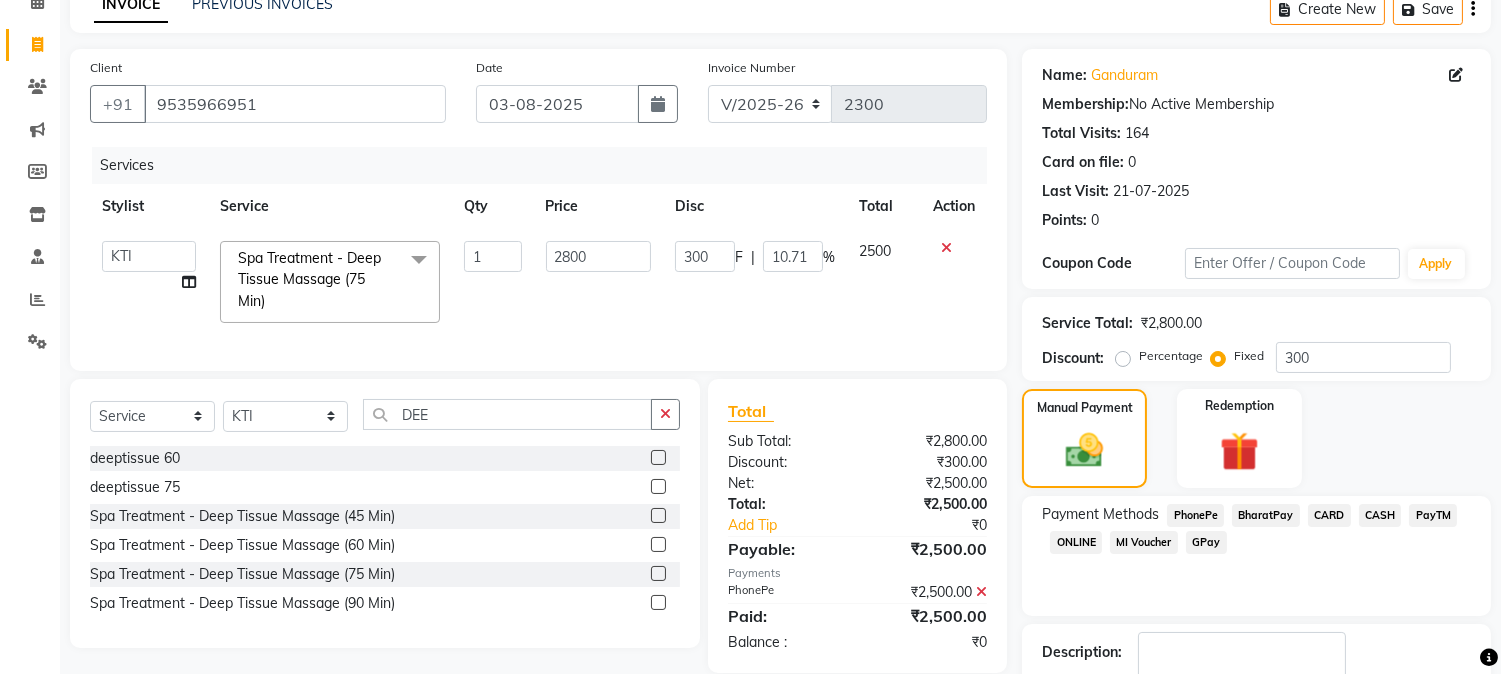 scroll, scrollTop: 225, scrollLeft: 0, axis: vertical 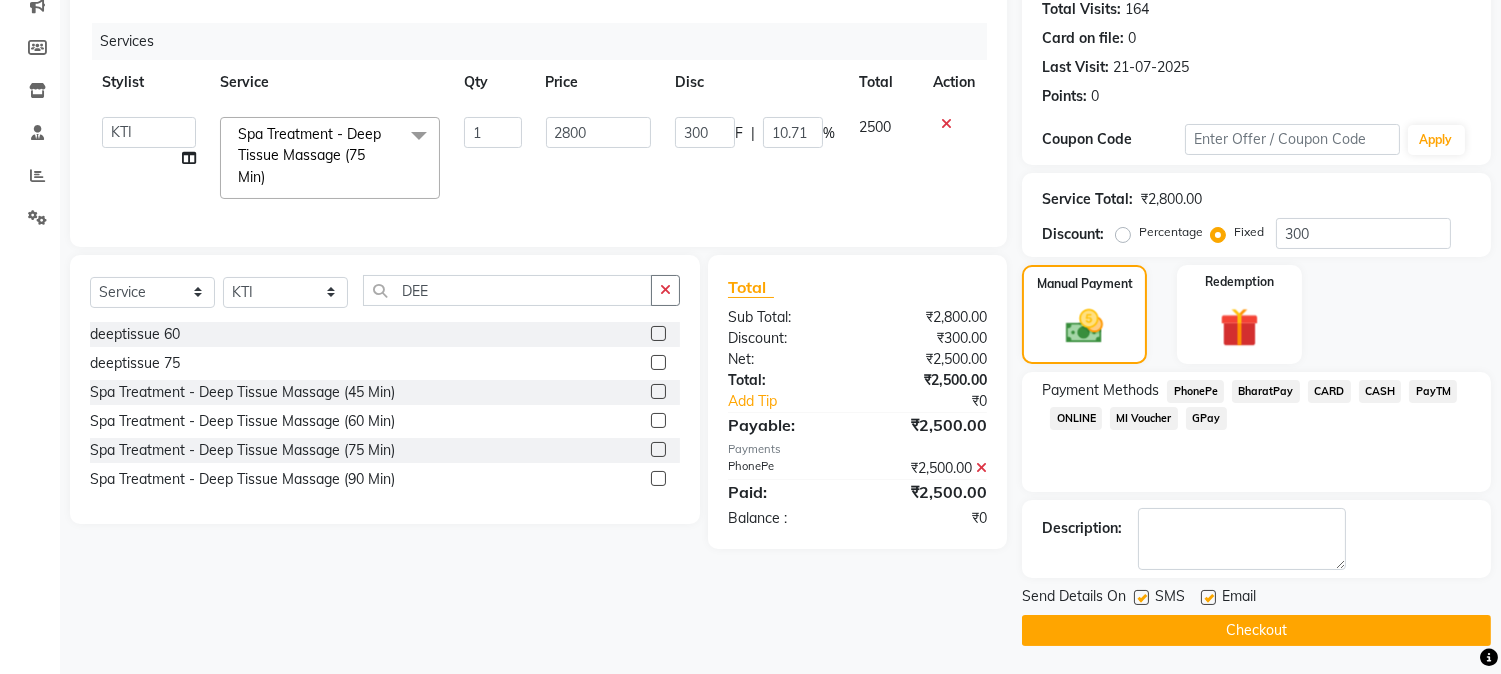 click on "Checkout" 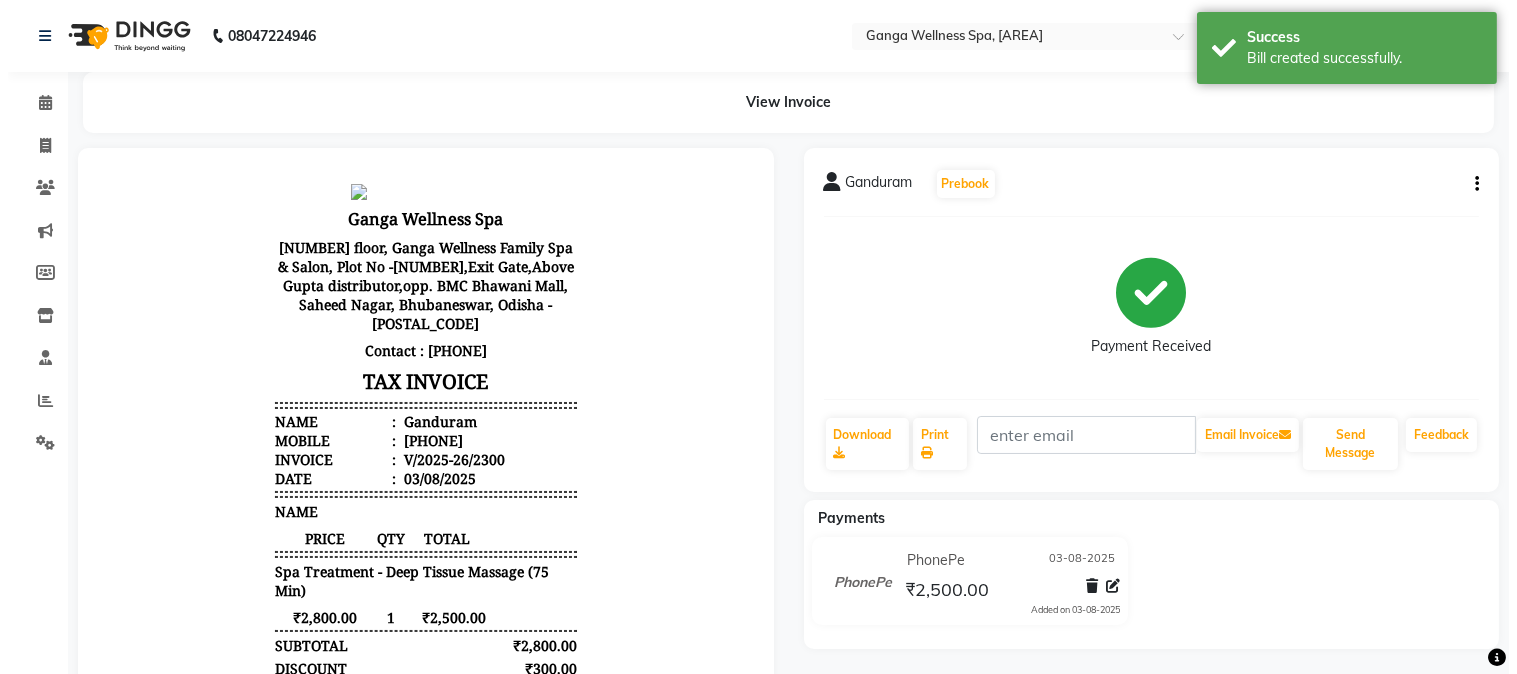 scroll, scrollTop: 0, scrollLeft: 0, axis: both 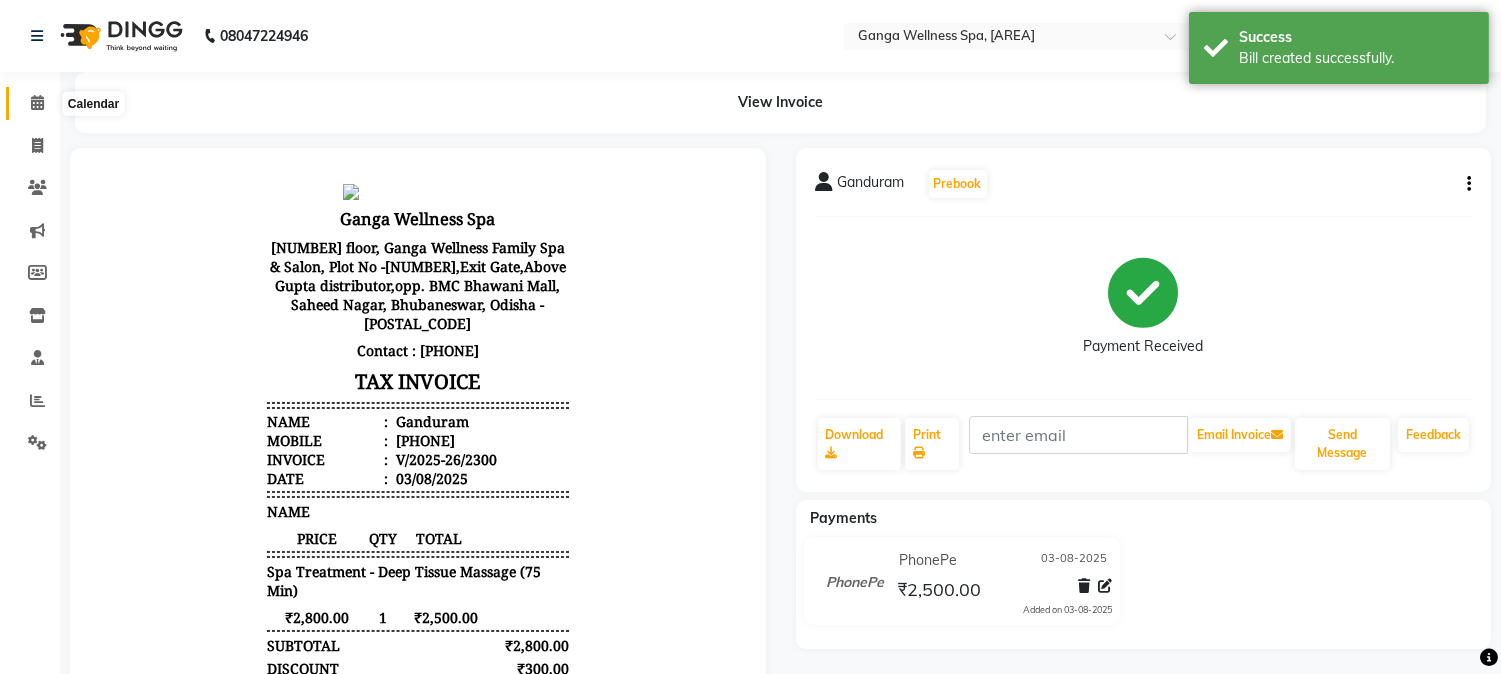 click 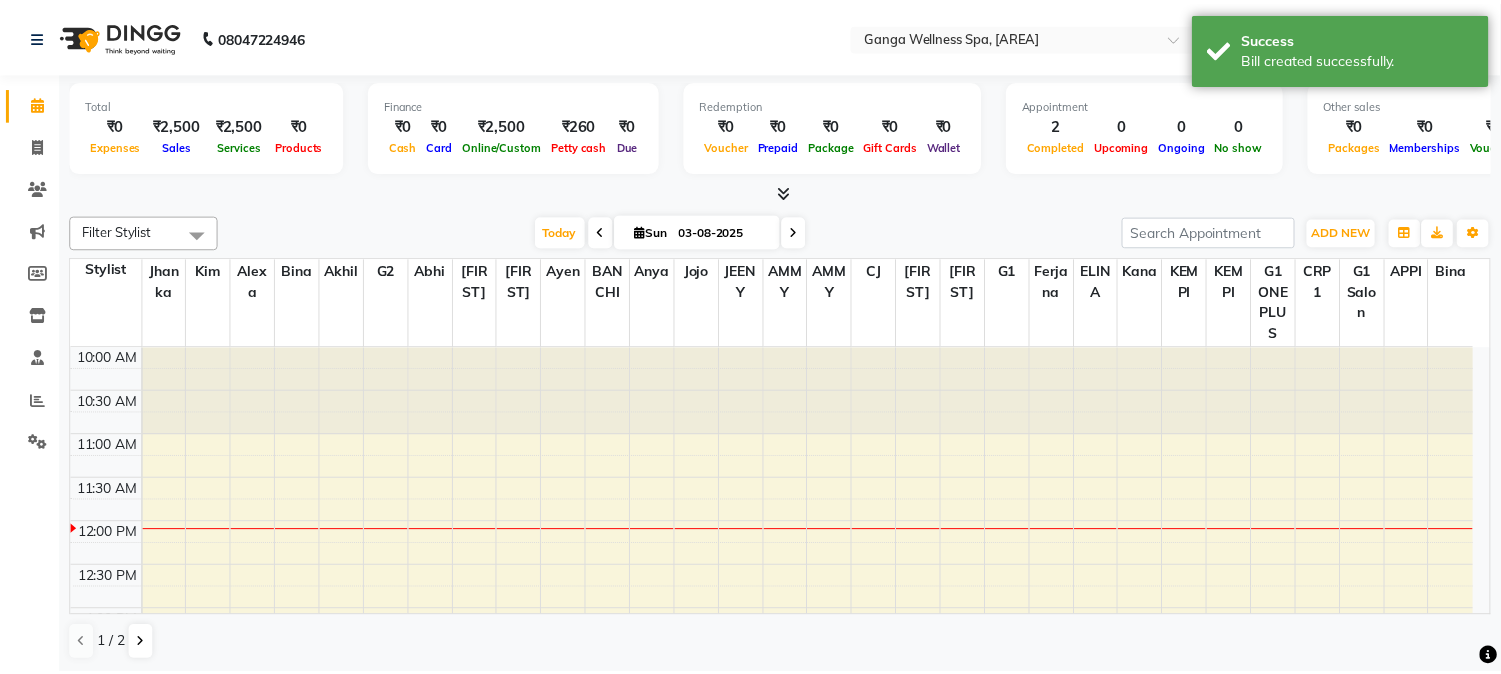 scroll, scrollTop: 0, scrollLeft: 0, axis: both 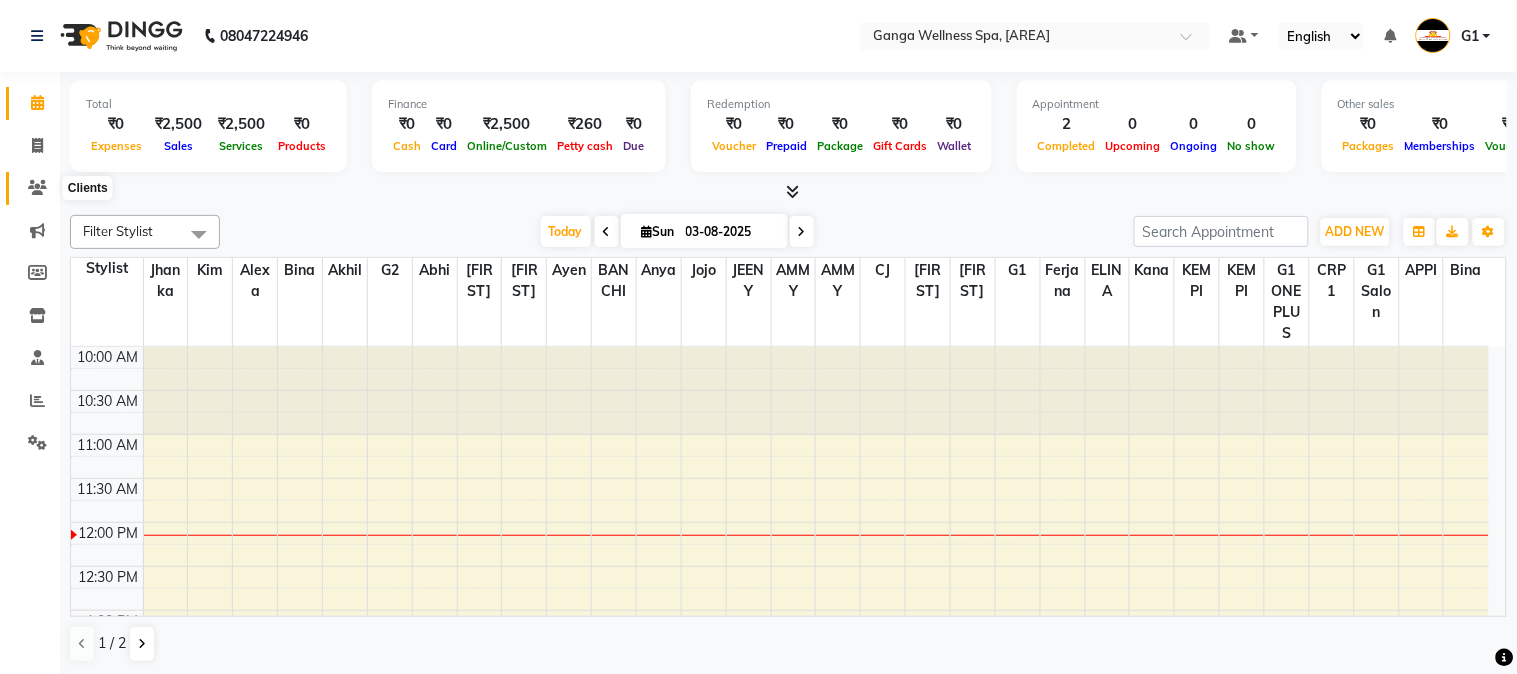 click 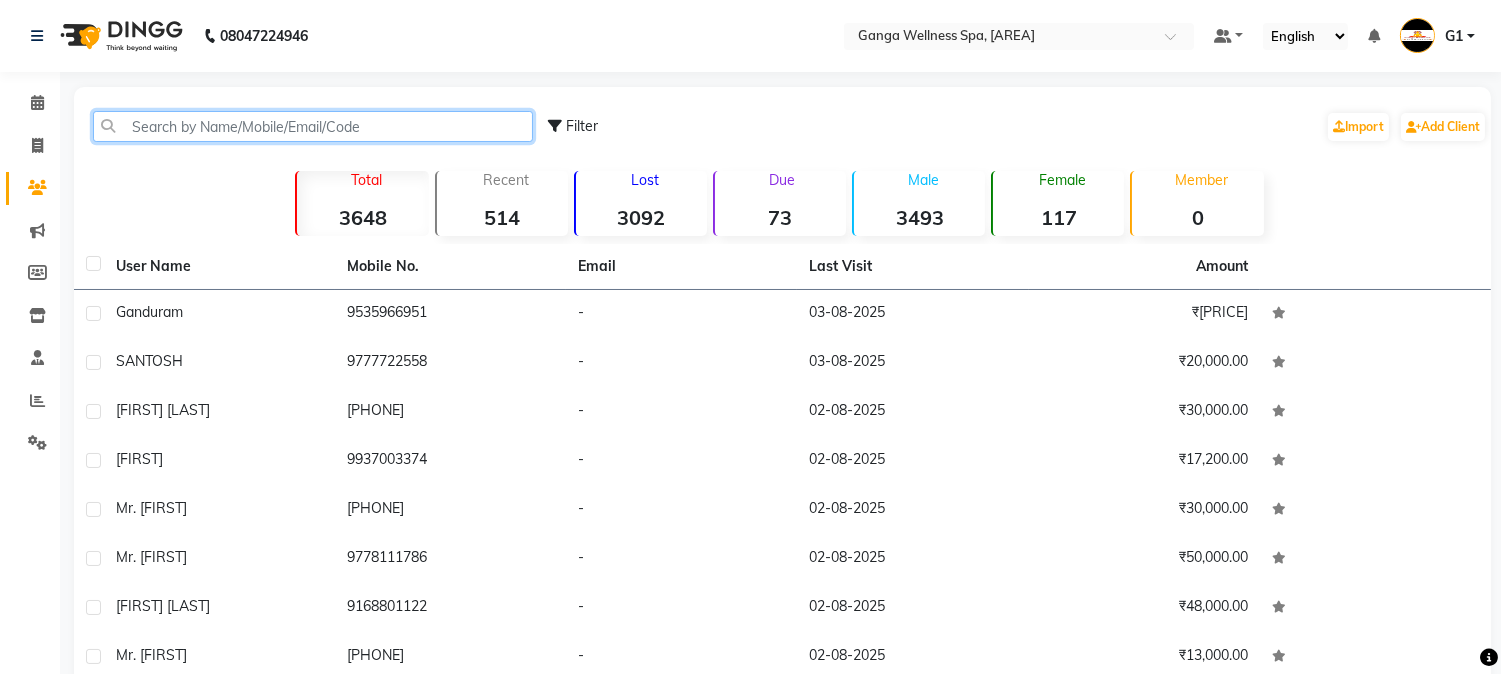 click 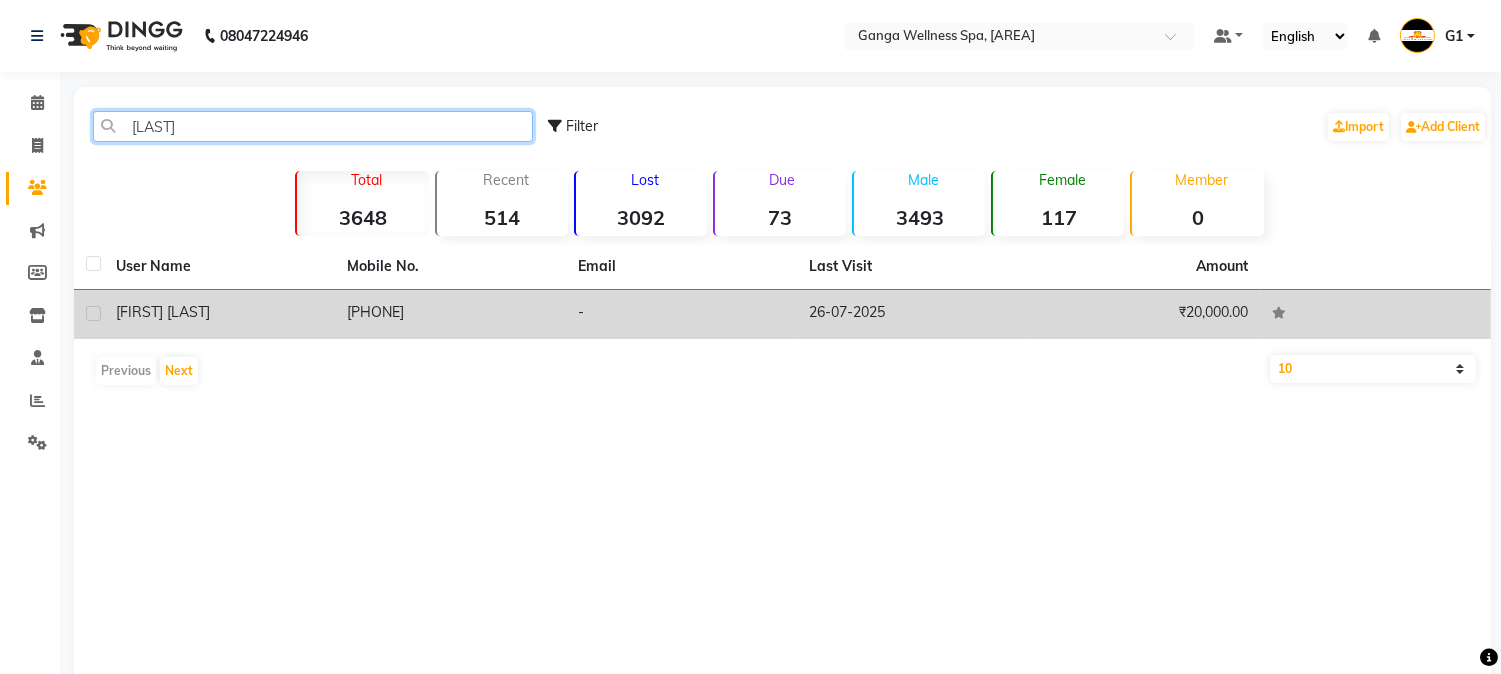 type on "[LAST]" 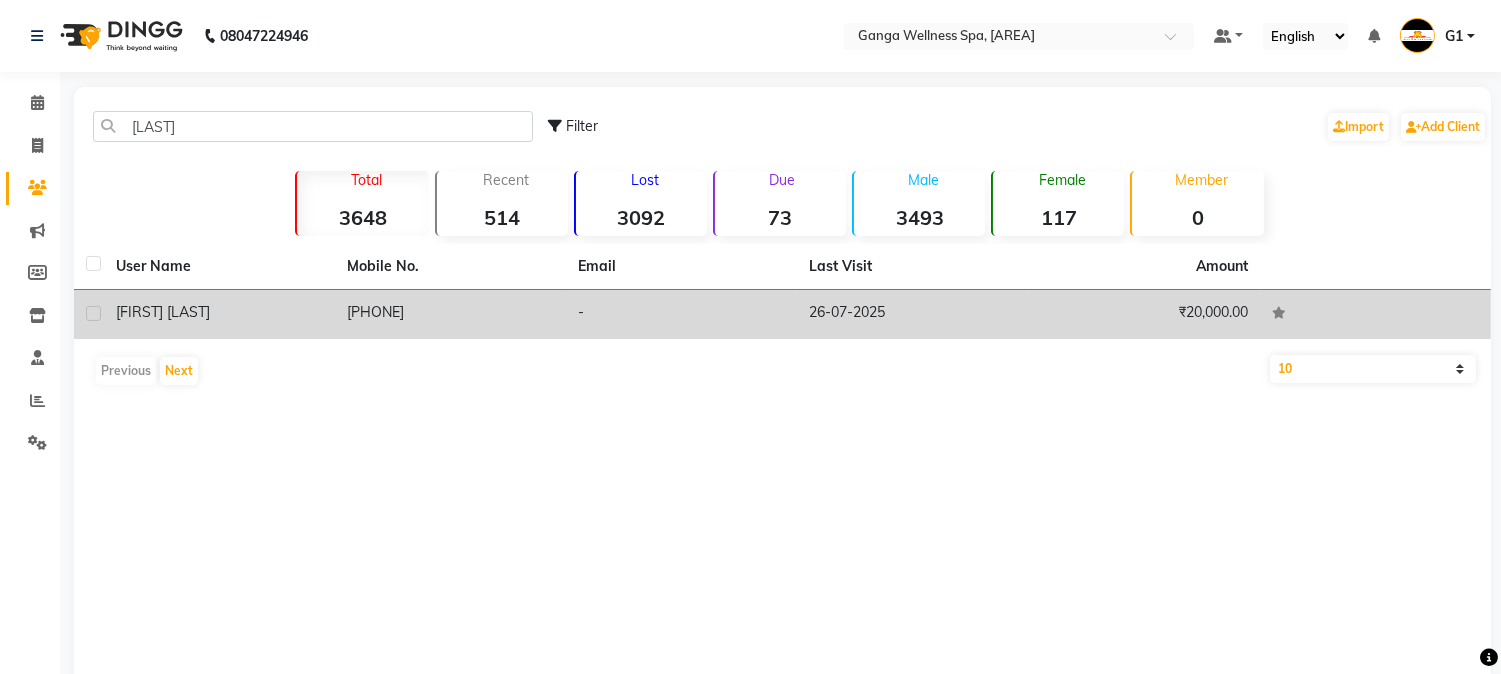 click on "[FIRST] [LAST]" 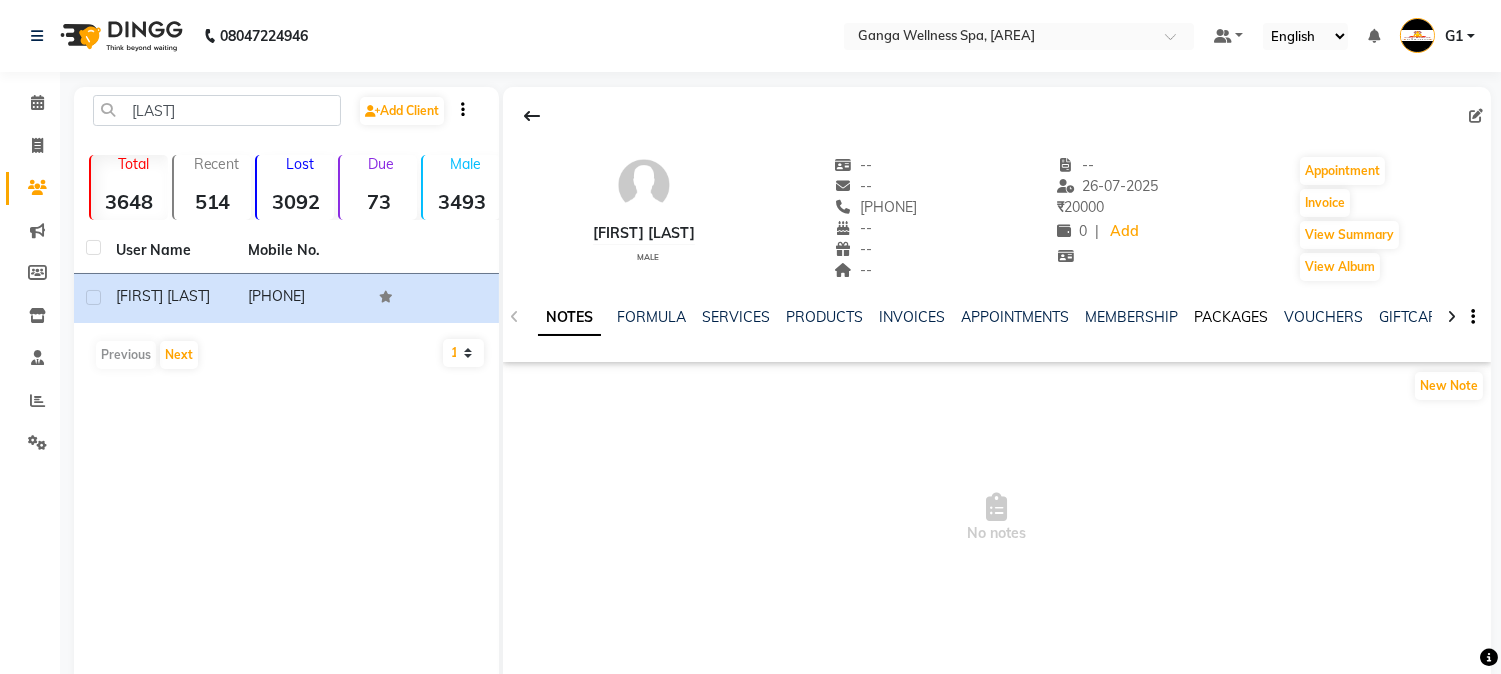 click on "PACKAGES" 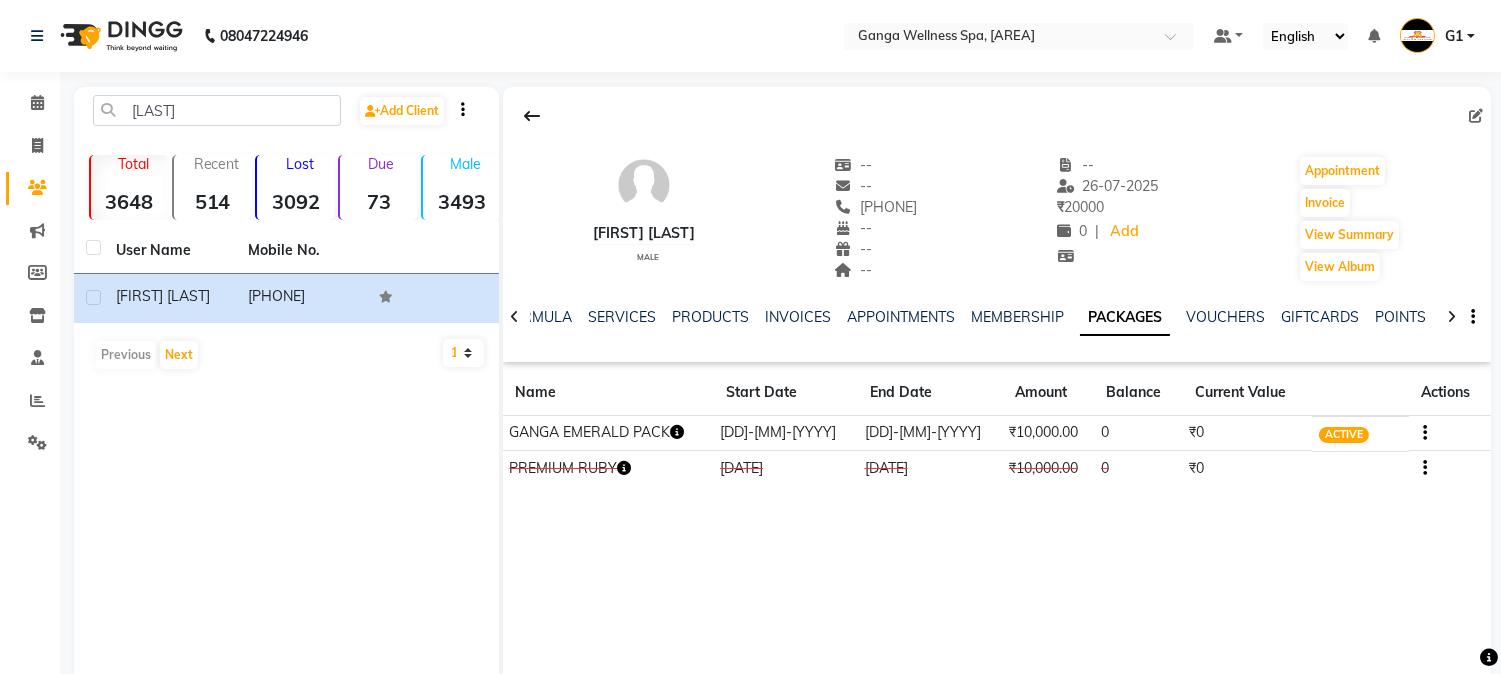 click 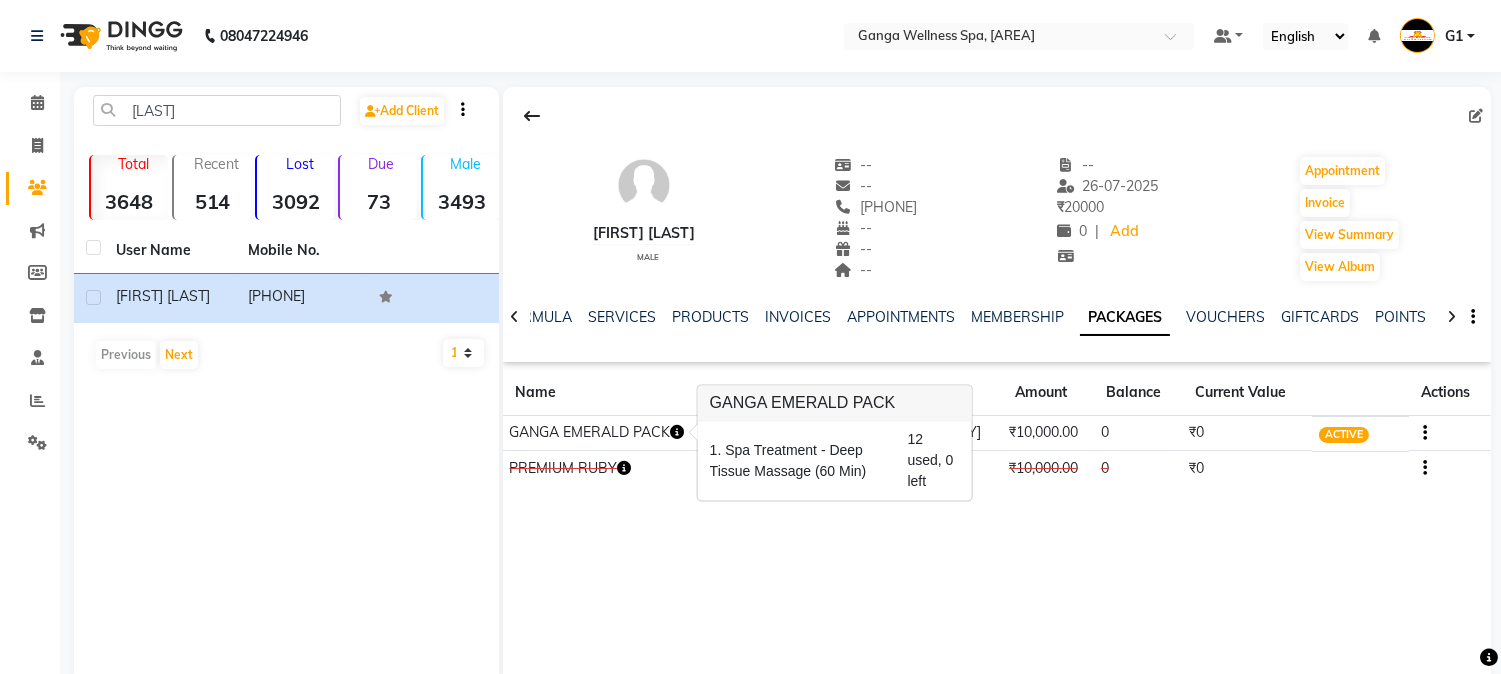 click 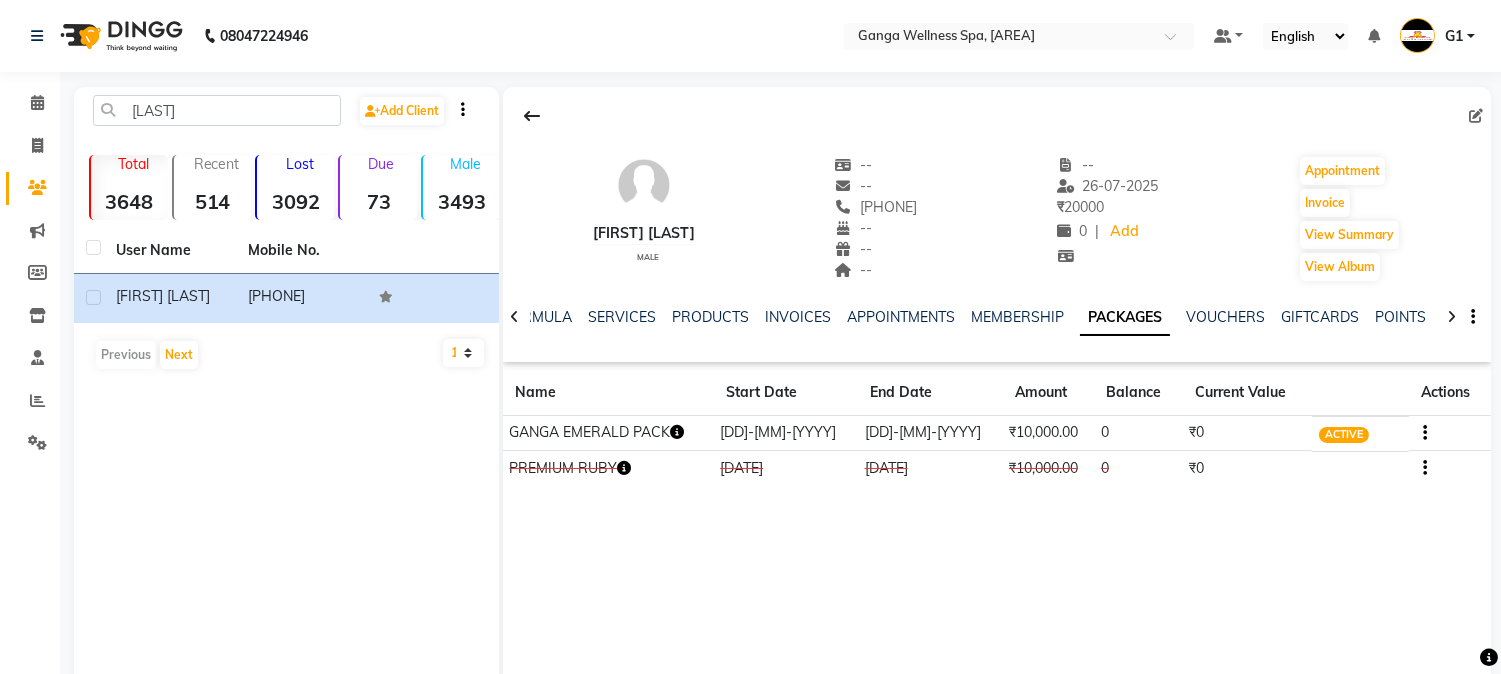 click 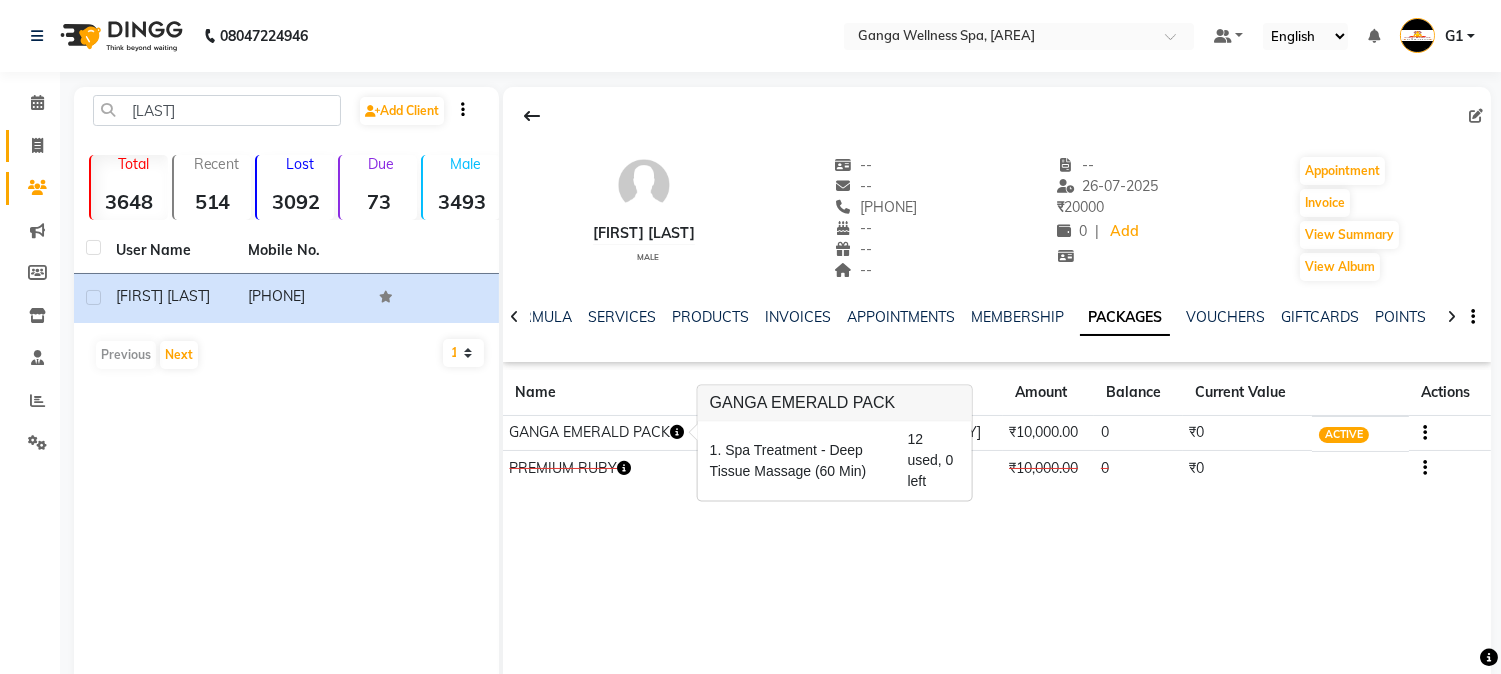 click on "Invoice" 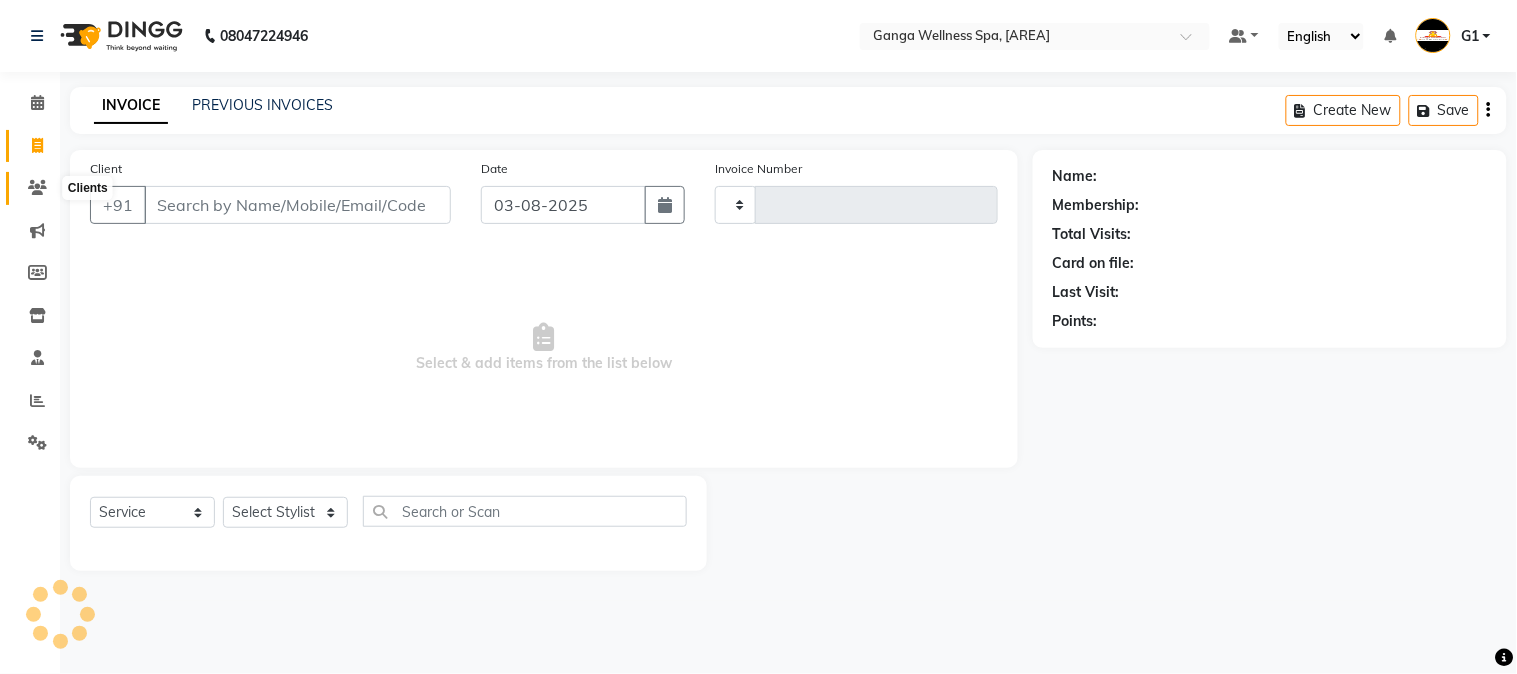 click 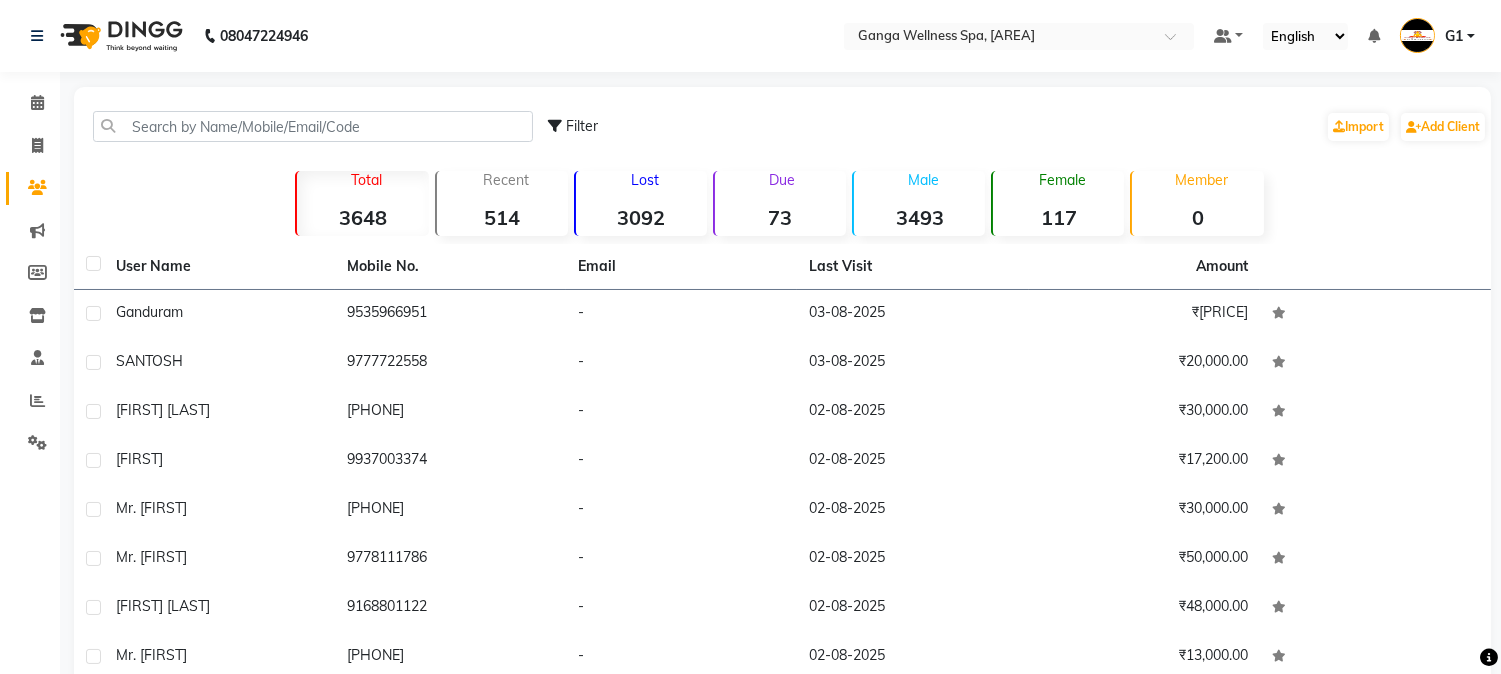 click 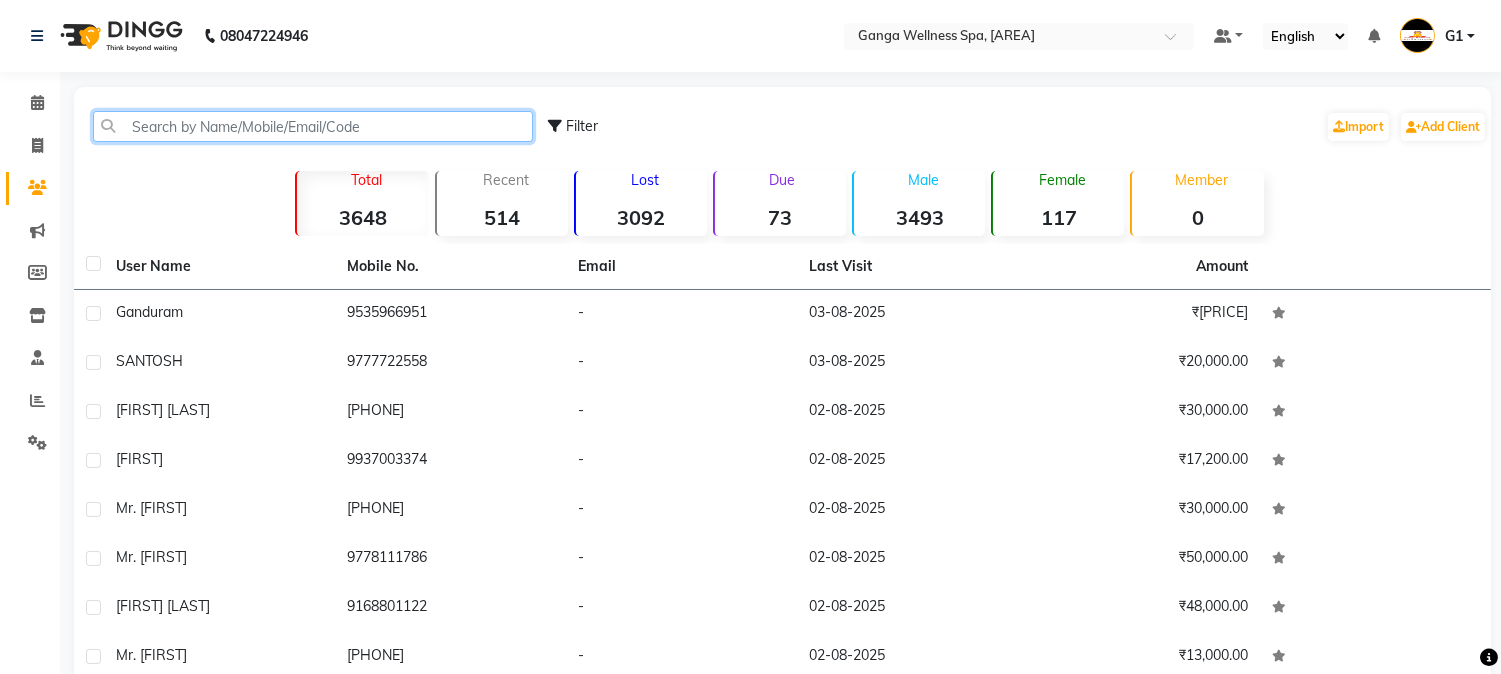 click 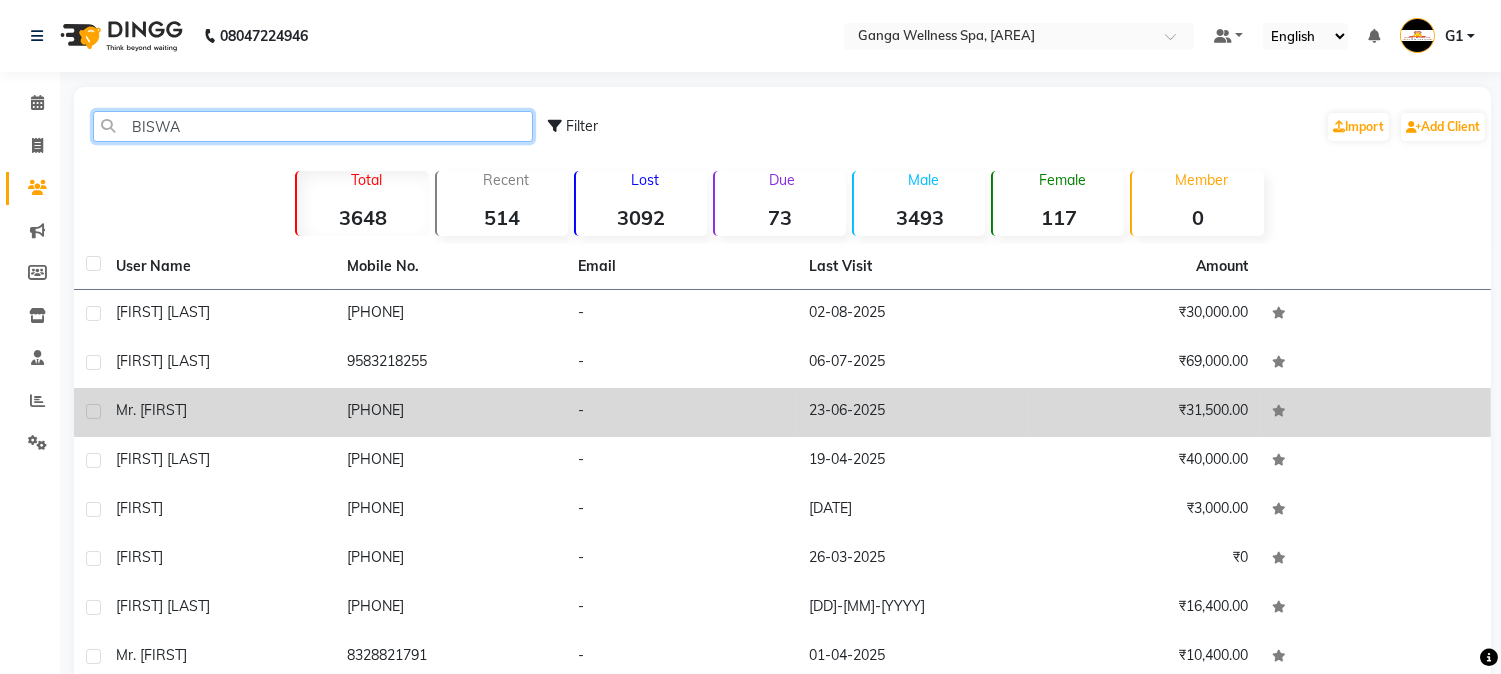 type on "BISWA" 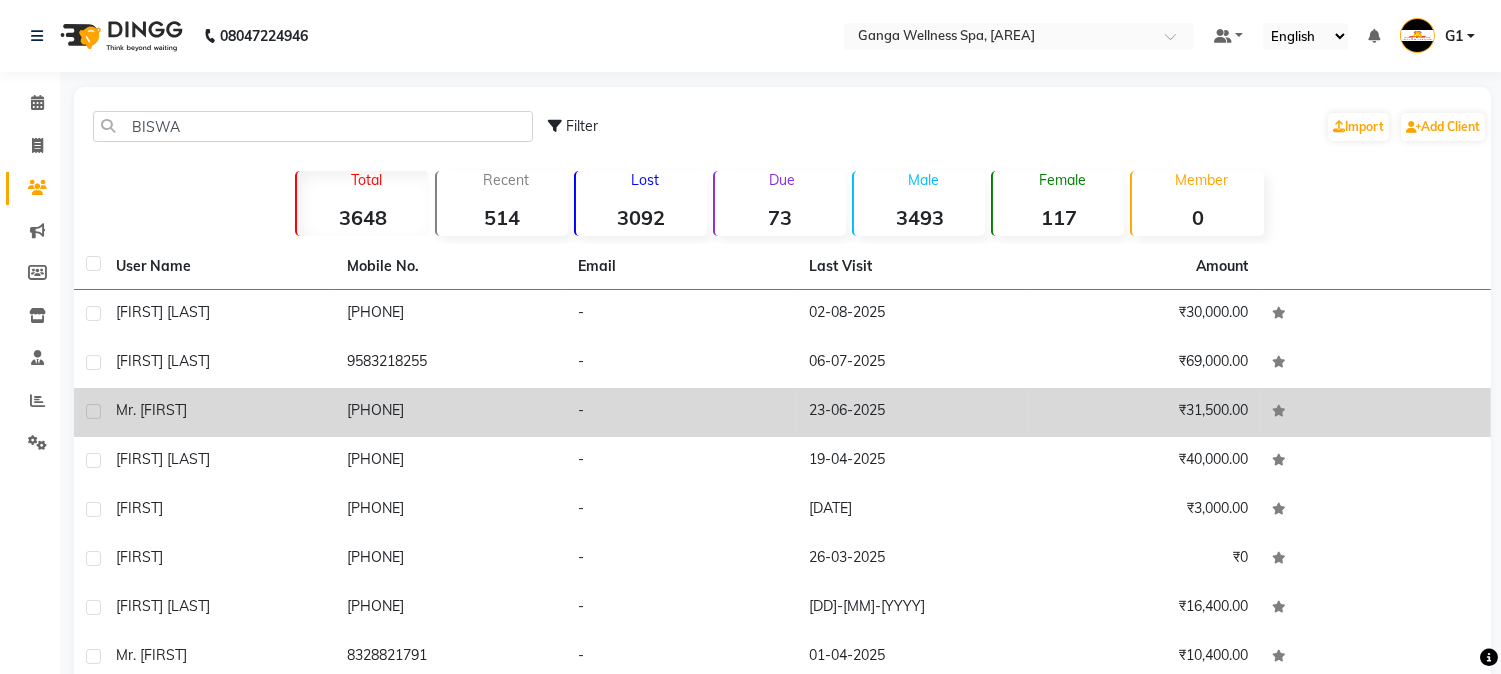 click on "-" 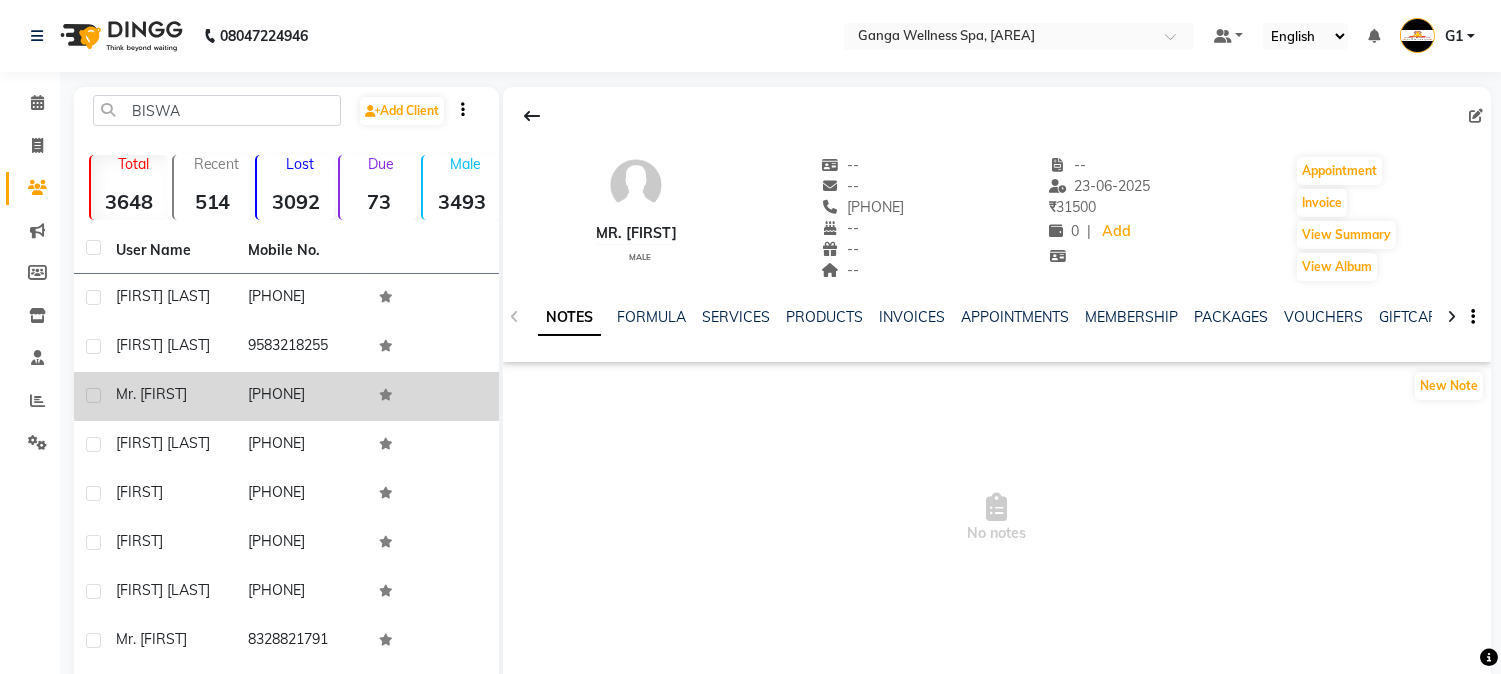 click on "NOTES FORMULA SERVICES PRODUCTS INVOICES APPOINTMENTS MEMBERSHIP PACKAGES VOUCHERS GIFTCARDS POINTS FORMS FAMILY CARDS WALLET" 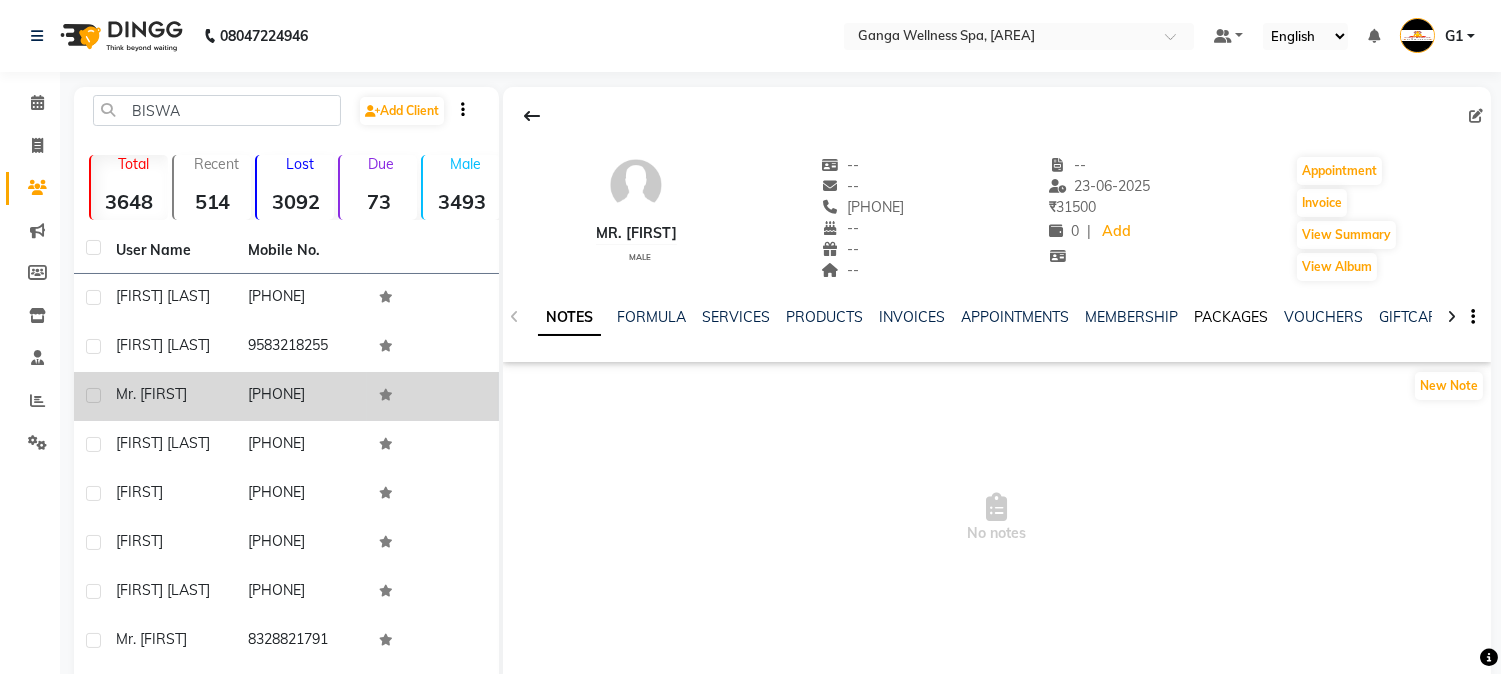 click on "PACKAGES" 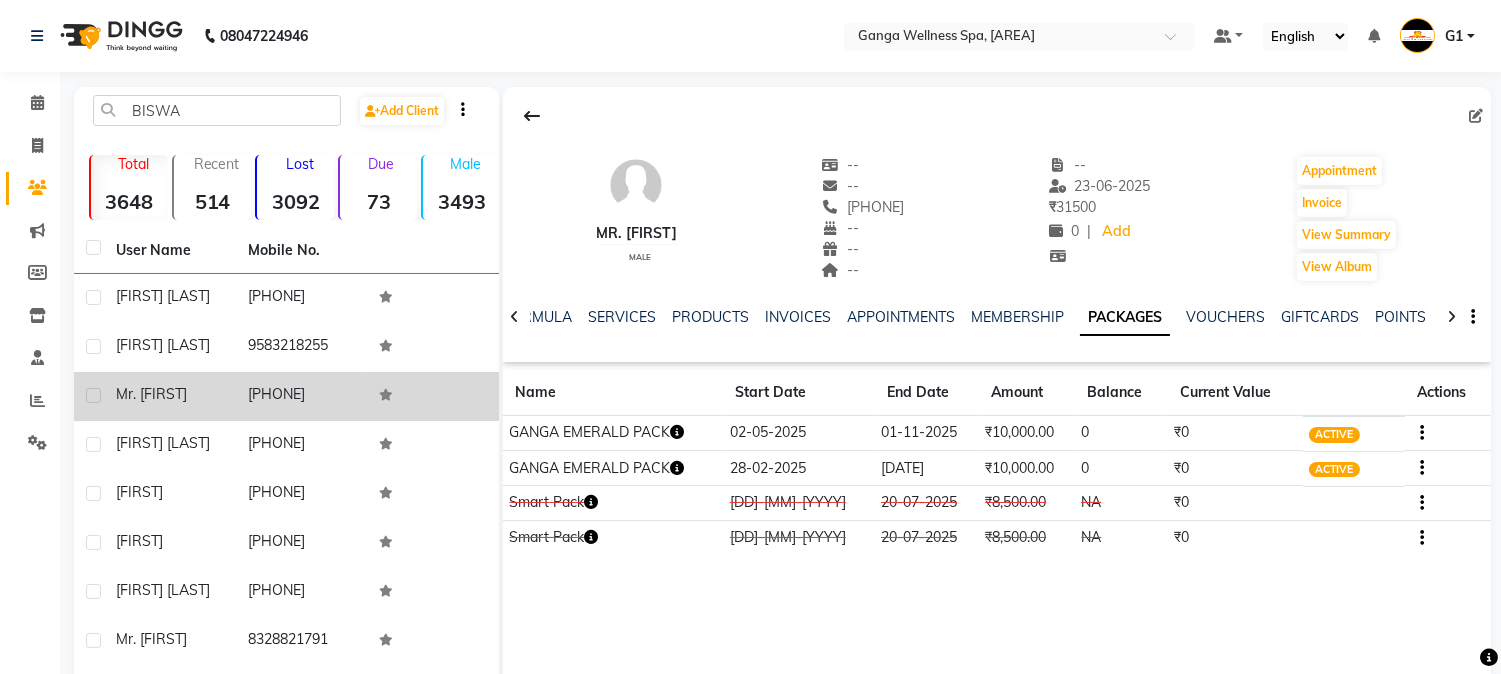 click on "Mr. [FIRST]    male  --   --   [PHONE]  --  --  --  -- [DD]-[MM]-[YYYY] ₹    31500 0 |  Add   Appointment   Invoice  View Summary  View Album  NOTES FORMULA SERVICES PRODUCTS INVOICES APPOINTMENTS MEMBERSHIP PACKAGES VOUCHERS GIFTCARDS POINTS FORMS FAMILY CARDS WALLET Name Start Date End Date Amount Balance Current Value Actions  GANGA EMERALD PACK  [DD]-[MM]-[YYYY] [DD]-[MM]-[YYYY]  ₹10,000.00   0  ₹0 ACTIVE  GANGA EMERALD PACK  [DD]-[MM]-[YYYY] [DD]-[MM]-[YYYY]  ₹10,000.00   0  ₹0 ACTIVE  Smart Pack  [DD]-[MM]-[YYYY] [DD]-[MM]-[YYYY]  ₹8,500.00   NA  ₹0 CONSUMED  Smart Pack  [DD]-[MM]-[YYYY] [DD]-[MM]-[YYYY]  ₹8,500.00   NA  ₹0 CANCELLED" 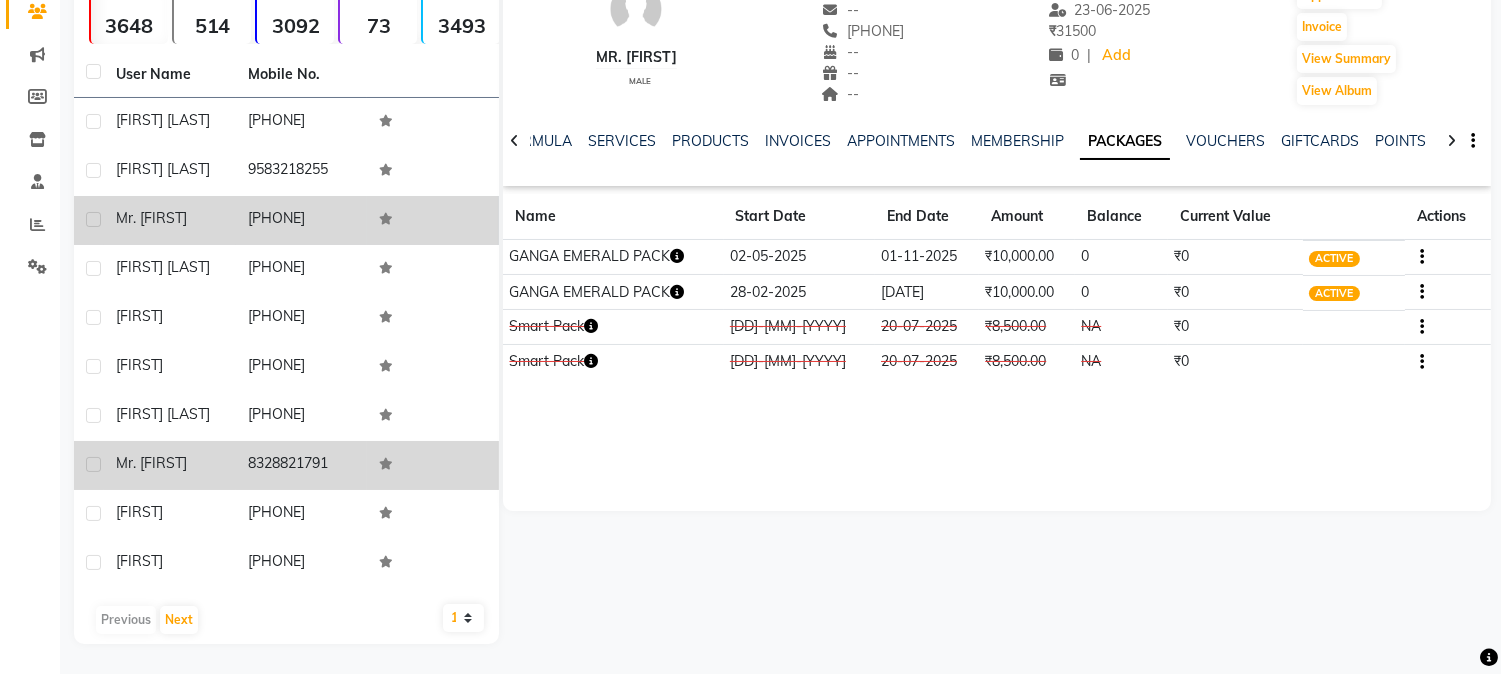 click on "8328821791" 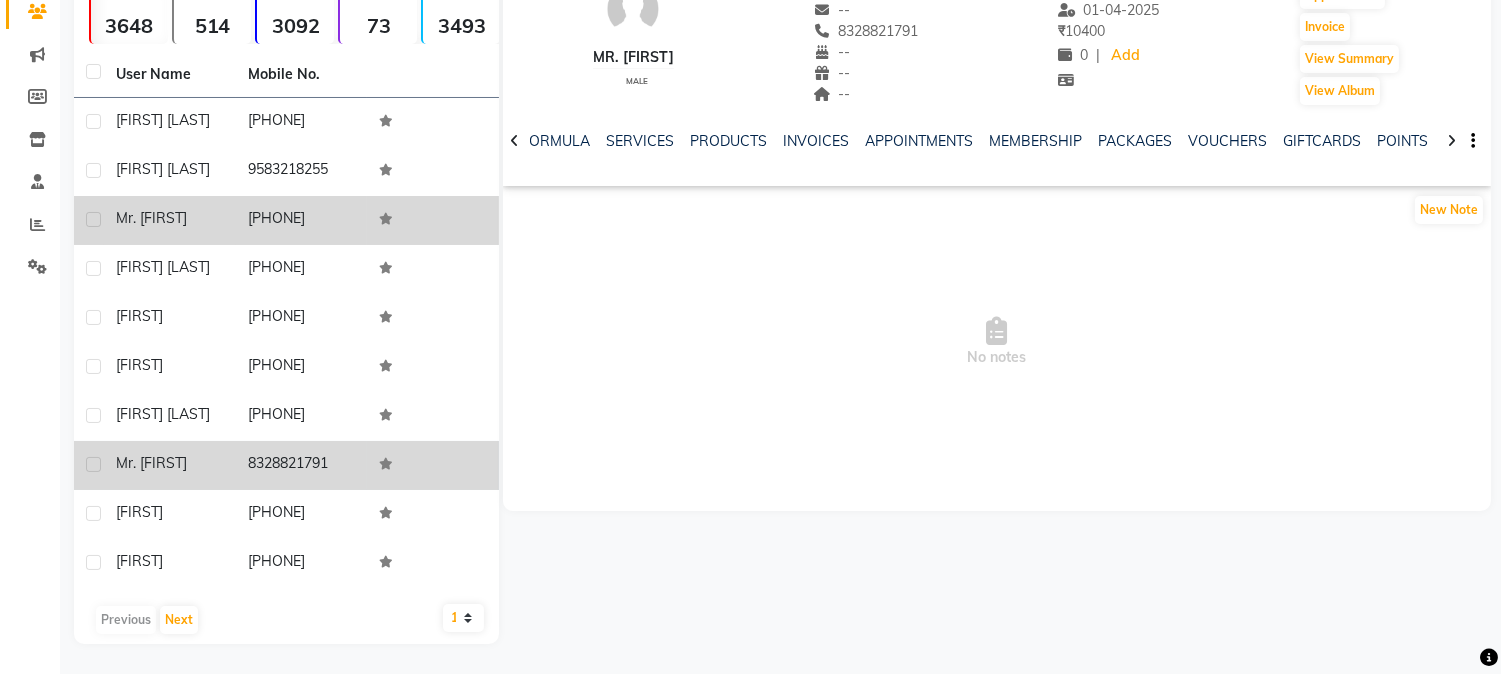 click on "8328821791" 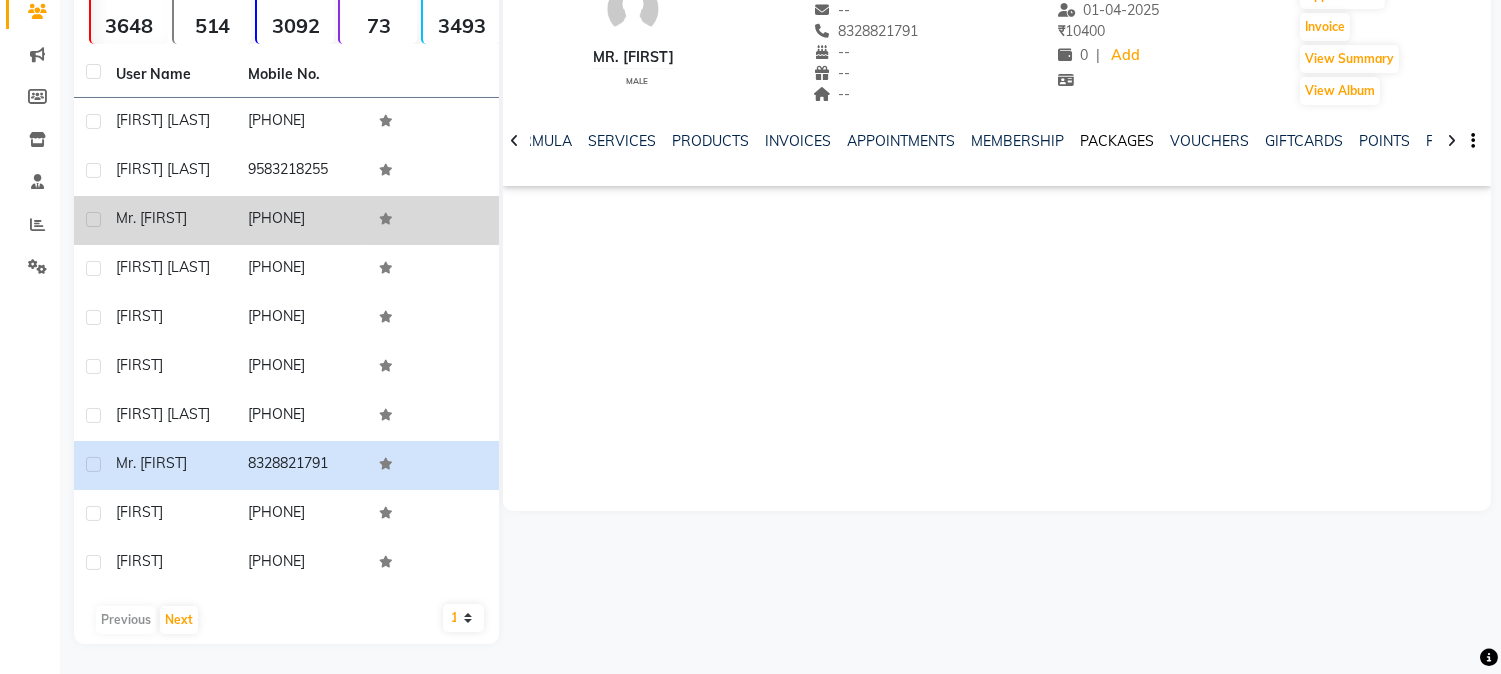 click on "PACKAGES" 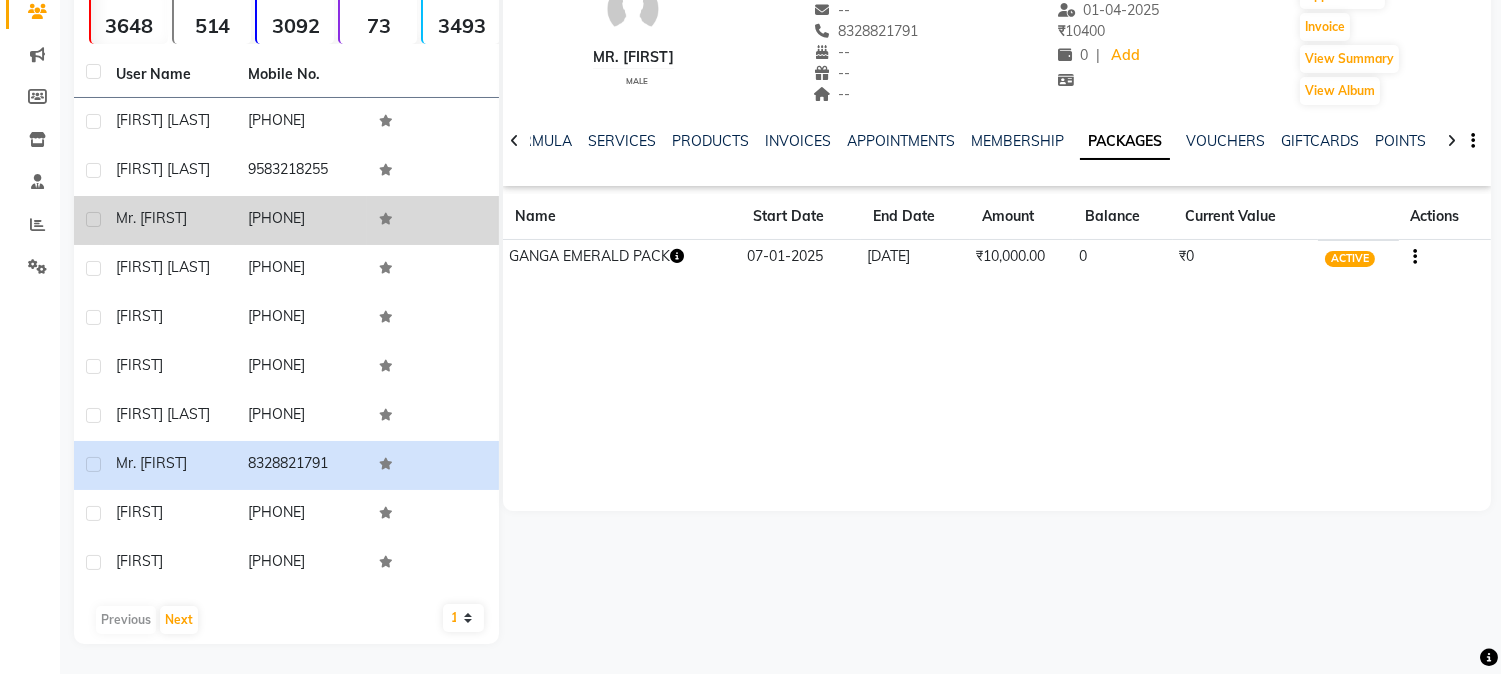 scroll, scrollTop: 81, scrollLeft: 0, axis: vertical 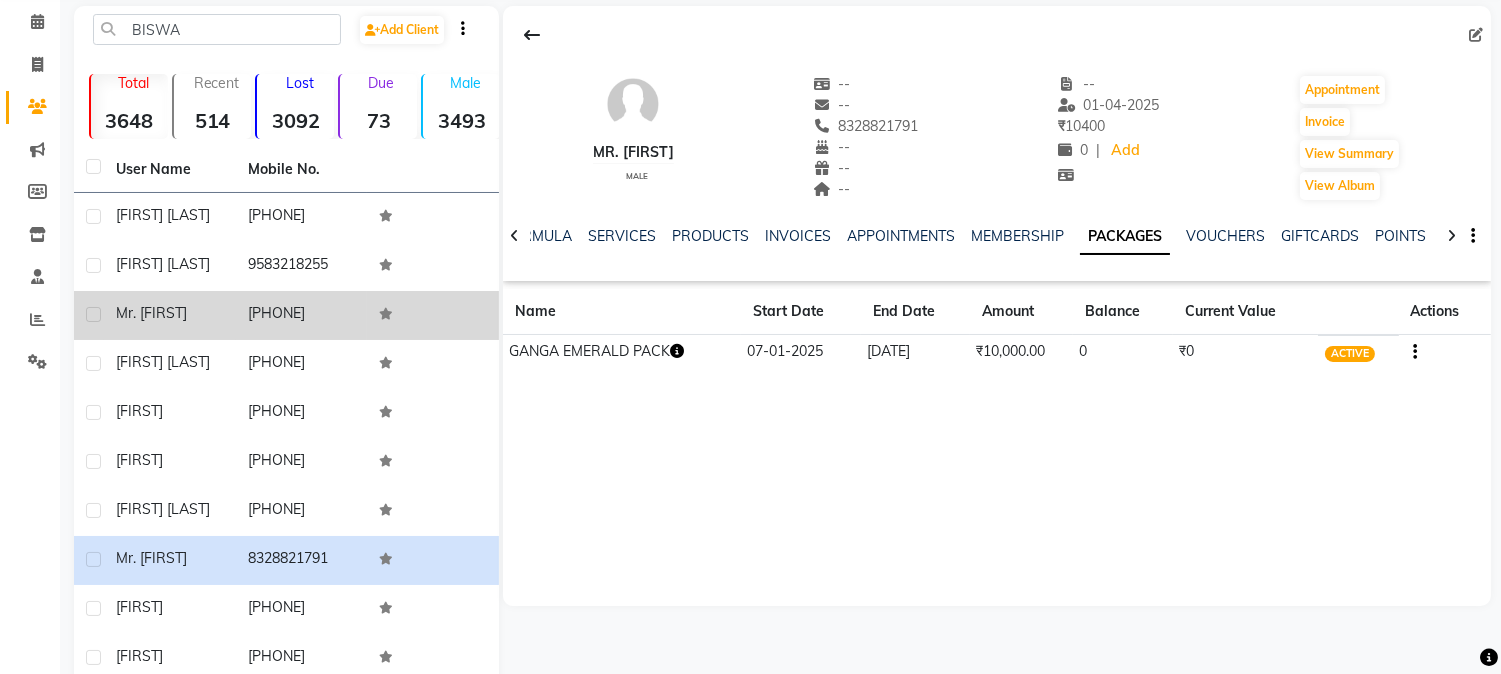 click on "Mr. [FIRST]    male  --   --   [PHONE]  --  --  --  -- [DD]-[MM]-[YYYY] ₹    10400 0 |  Add   Appointment   Invoice  View Summary  View Album  NOTES FORMULA SERVICES PRODUCTS INVOICES APPOINTMENTS MEMBERSHIP PACKAGES VOUCHERS GIFTCARDS POINTS FORMS FAMILY CARDS WALLET Name Start Date End Date Amount Balance Current Value Actions  GANGA EMERALD PACK  [DD]-[MM]-[YYYY] [DD]-[MM]-[YYYY]  ₹10,000.00   0  ₹0 ACTIVE" 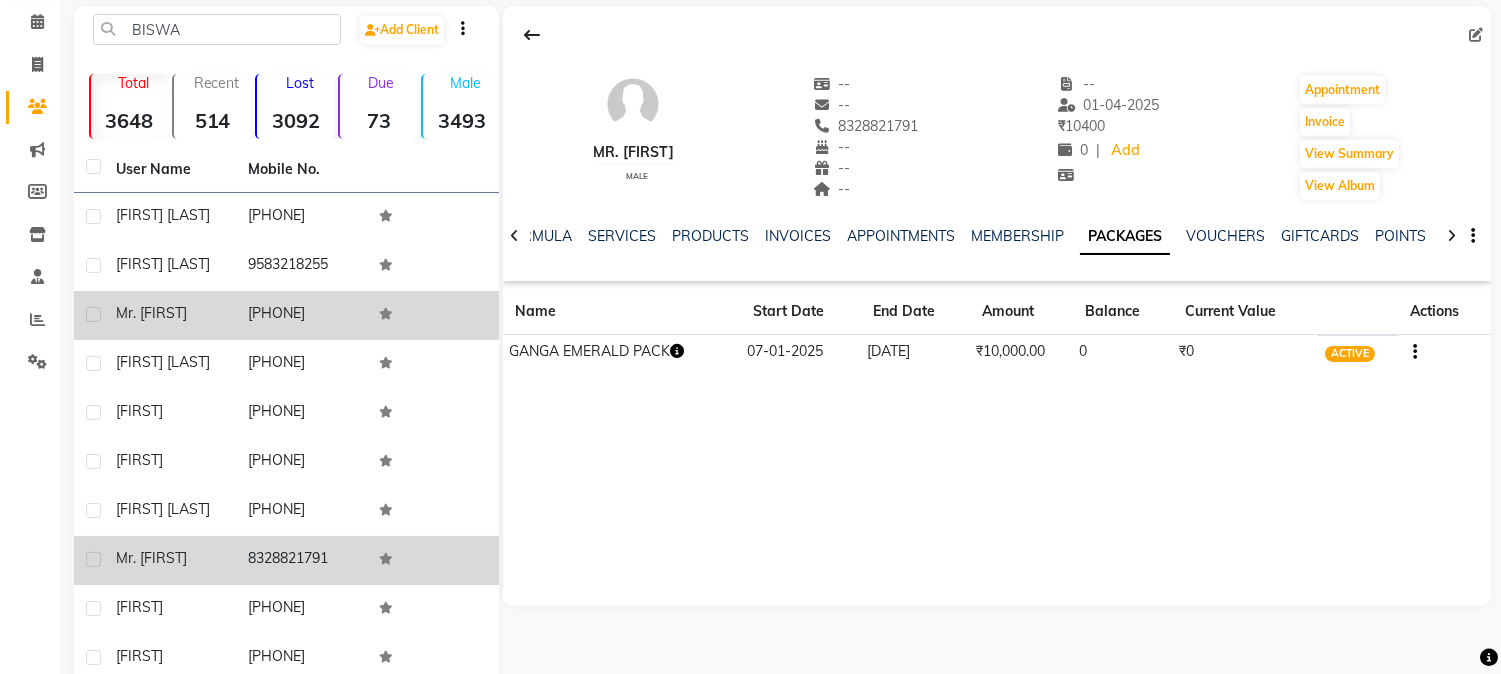 scroll, scrollTop: 192, scrollLeft: 0, axis: vertical 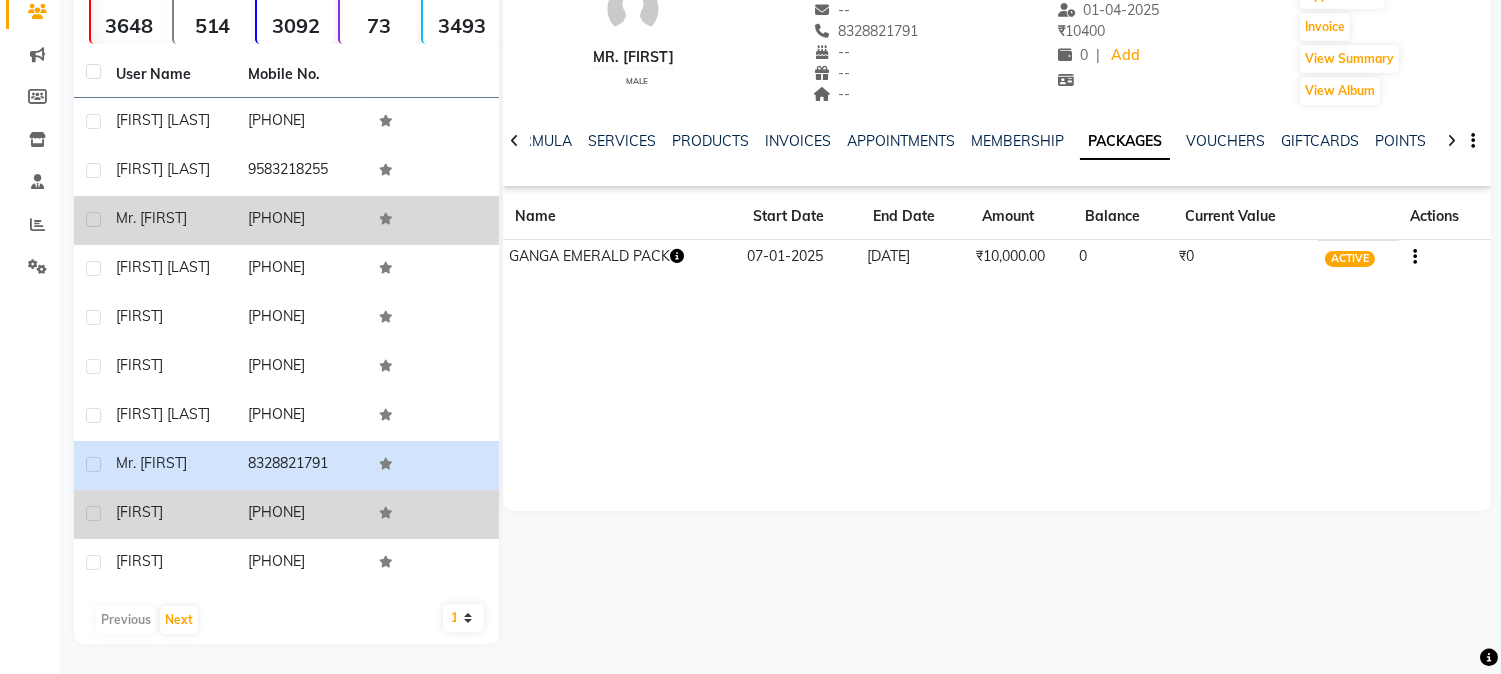 click on "[PHONE]" 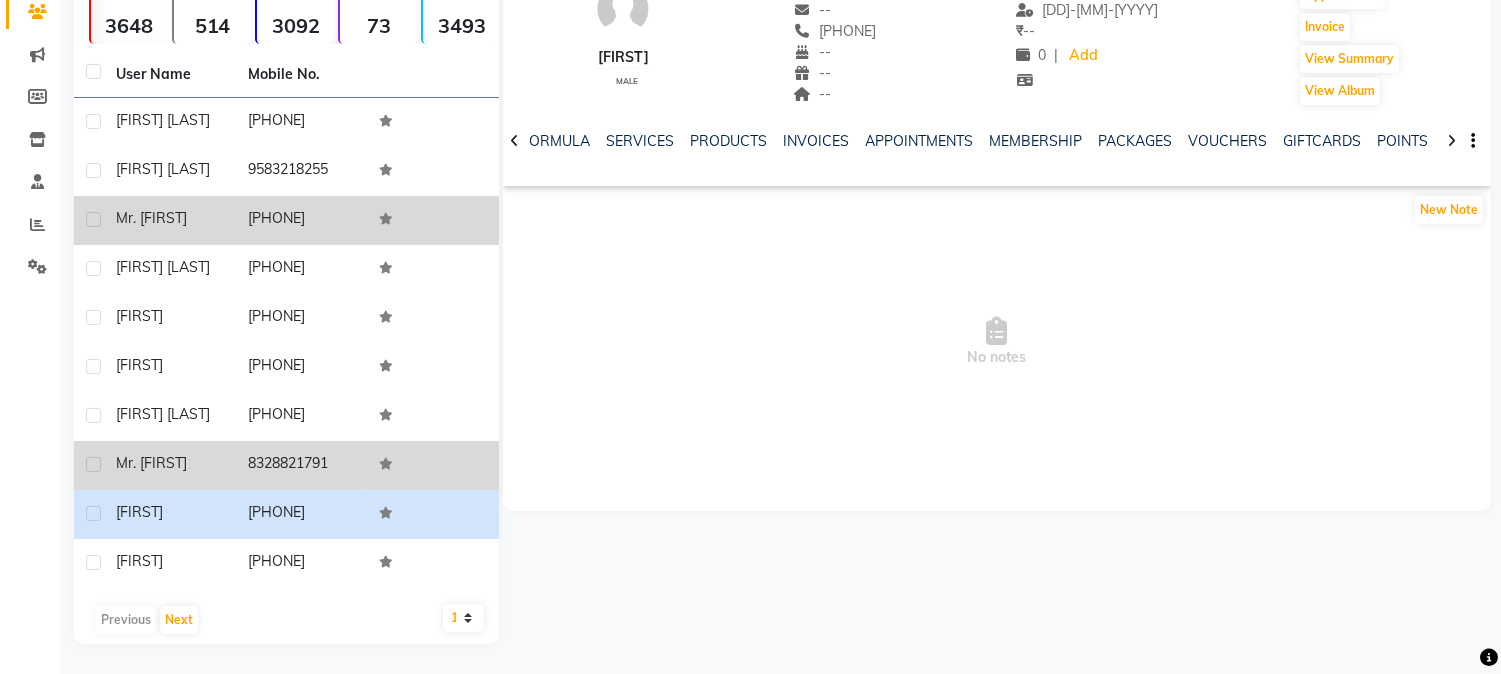 click on "8328821791" 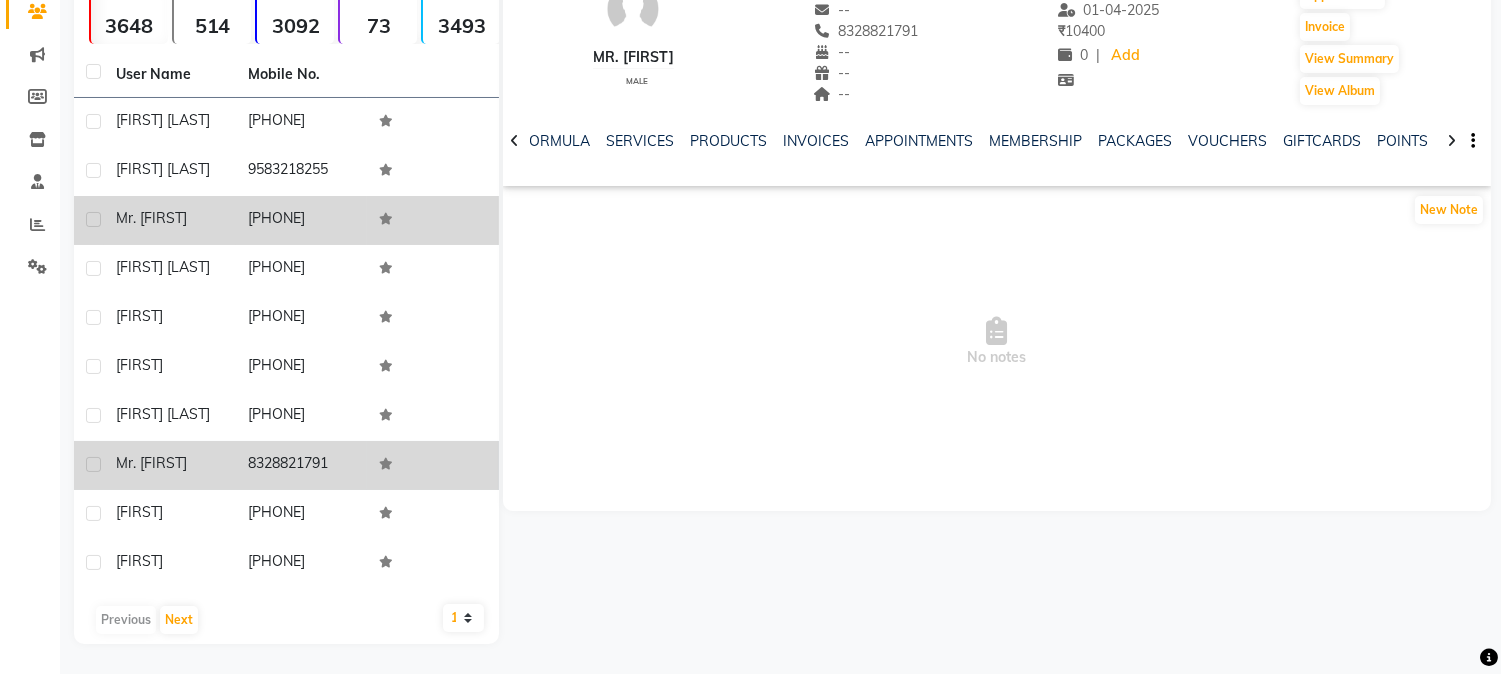 click on "8328821791" 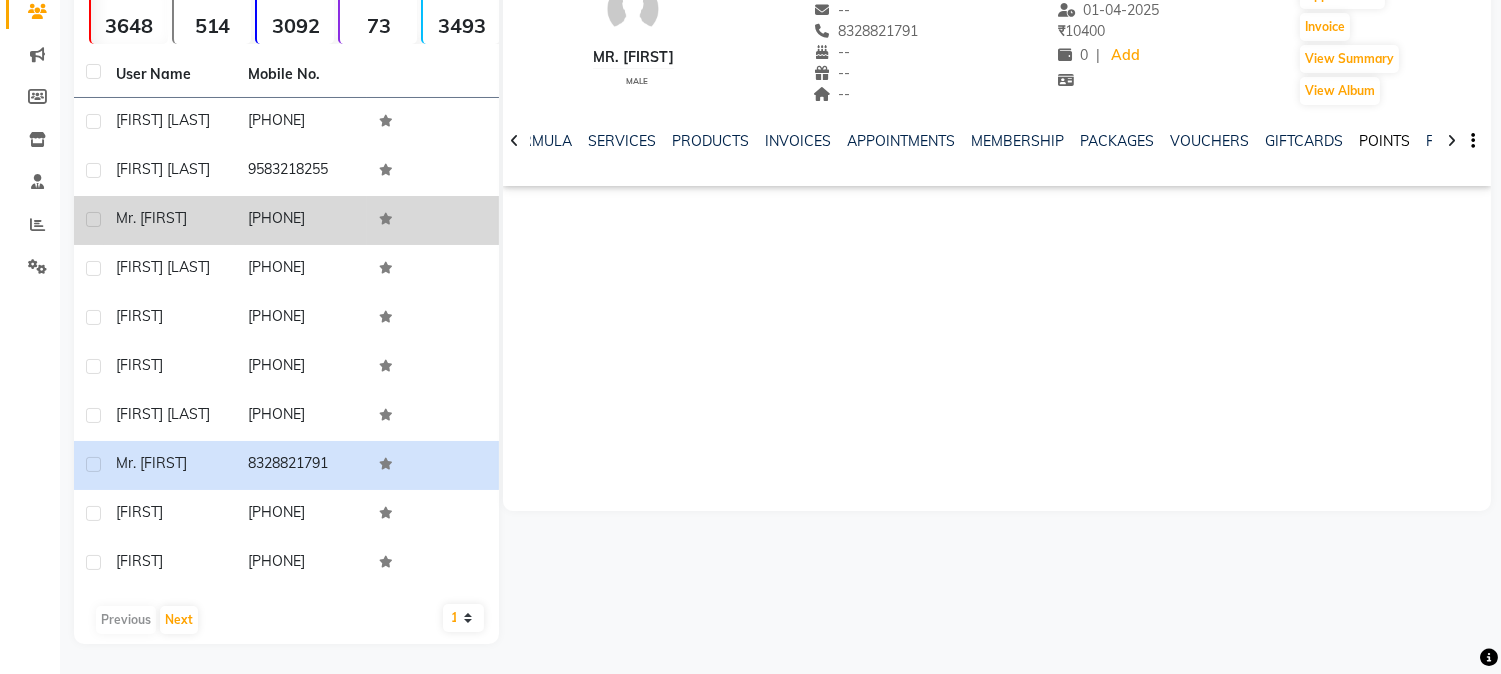scroll, scrollTop: 81, scrollLeft: 0, axis: vertical 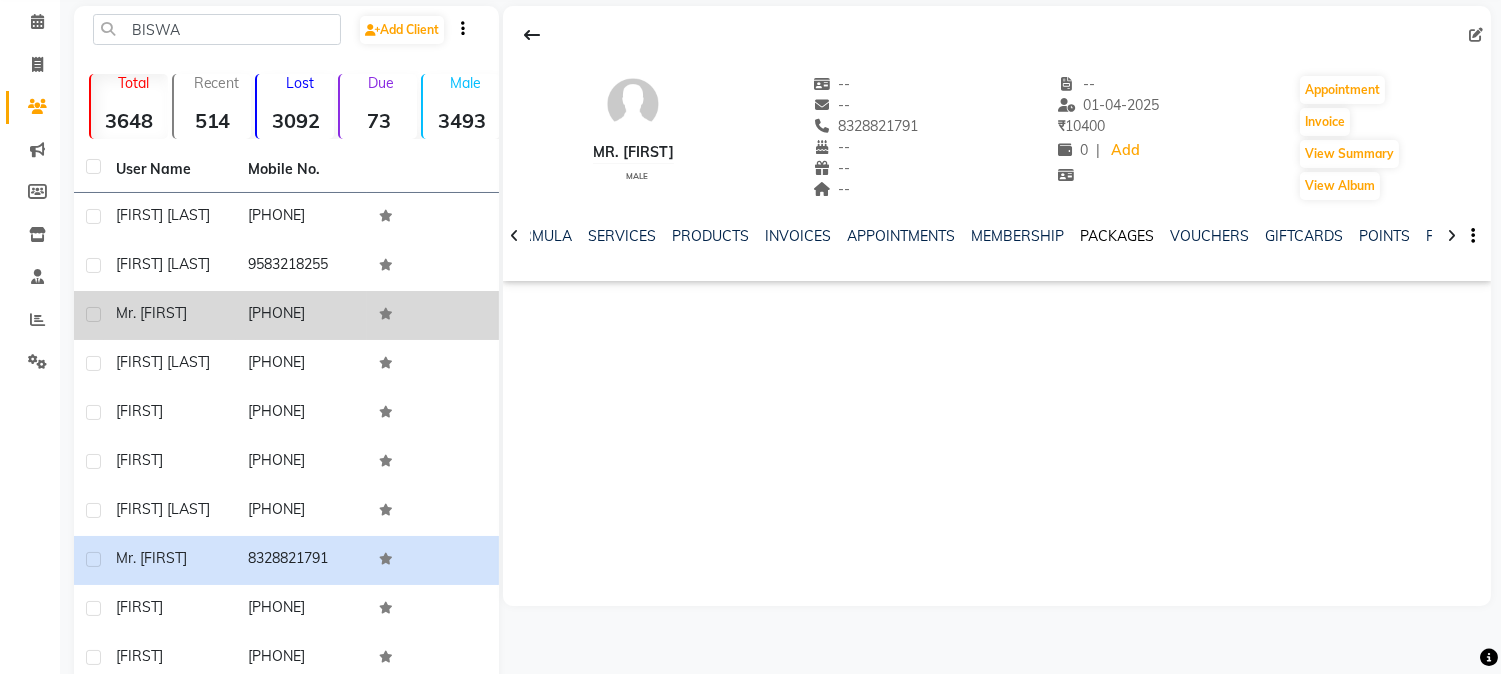 click on "PACKAGES" 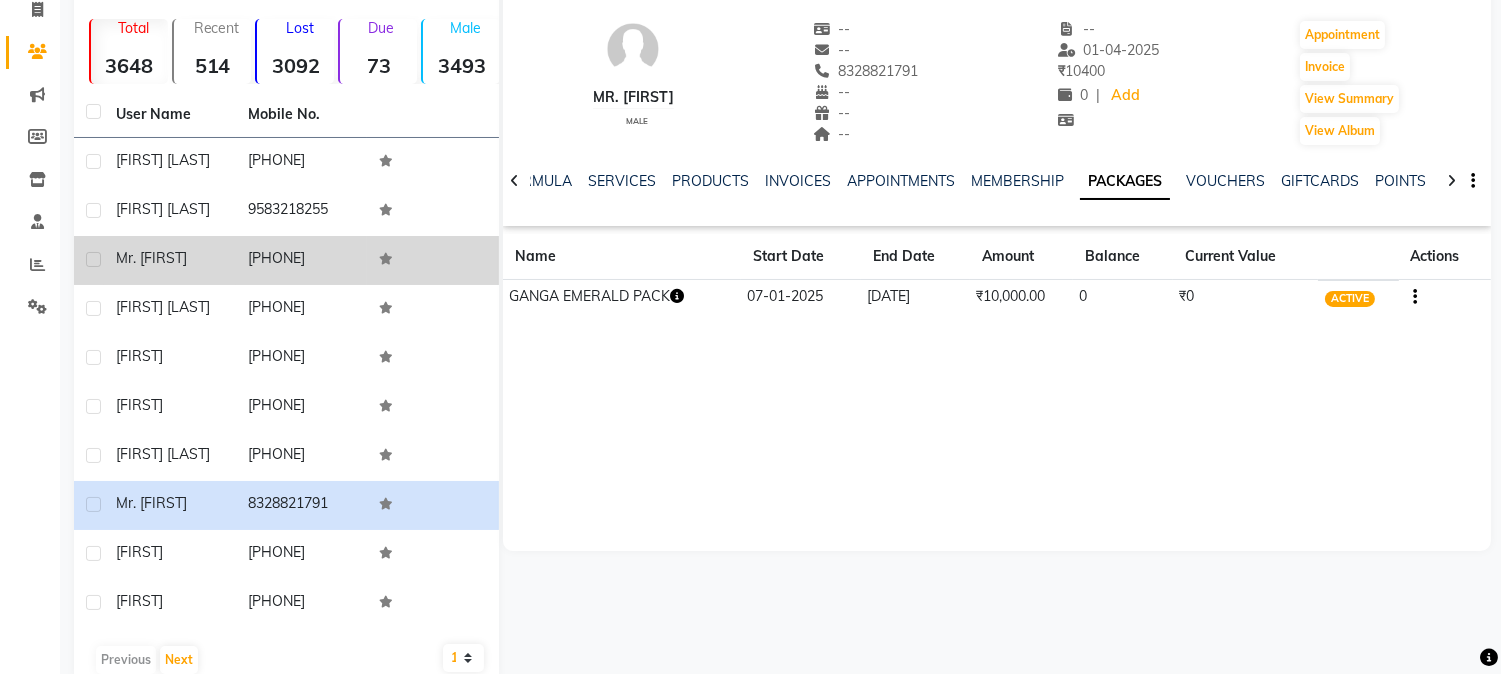 scroll, scrollTop: 192, scrollLeft: 0, axis: vertical 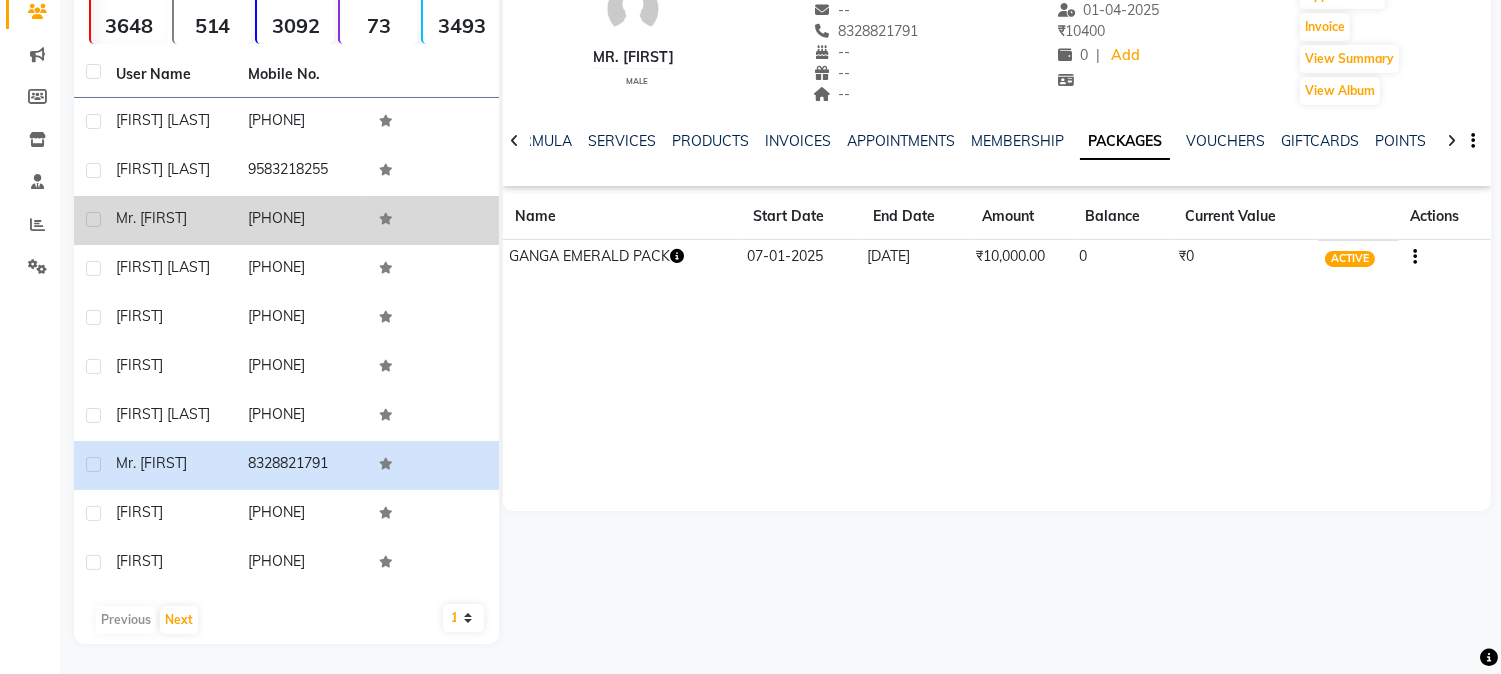 click on "Mr. [FIRST]    male  --   --   [PHONE]  --  --  --  -- [DD]-[MM]-[YYYY] ₹    10400 0 |  Add   Appointment   Invoice  View Summary  View Album  NOTES FORMULA SERVICES PRODUCTS INVOICES APPOINTMENTS MEMBERSHIP PACKAGES VOUCHERS GIFTCARDS POINTS FORMS FAMILY CARDS WALLET Name Start Date End Date Amount Balance Current Value Actions  GANGA EMERALD PACK  [DD]-[MM]-[YYYY] [DD]-[MM]-[YYYY]  ₹10,000.00   0  ₹0 ACTIVE" 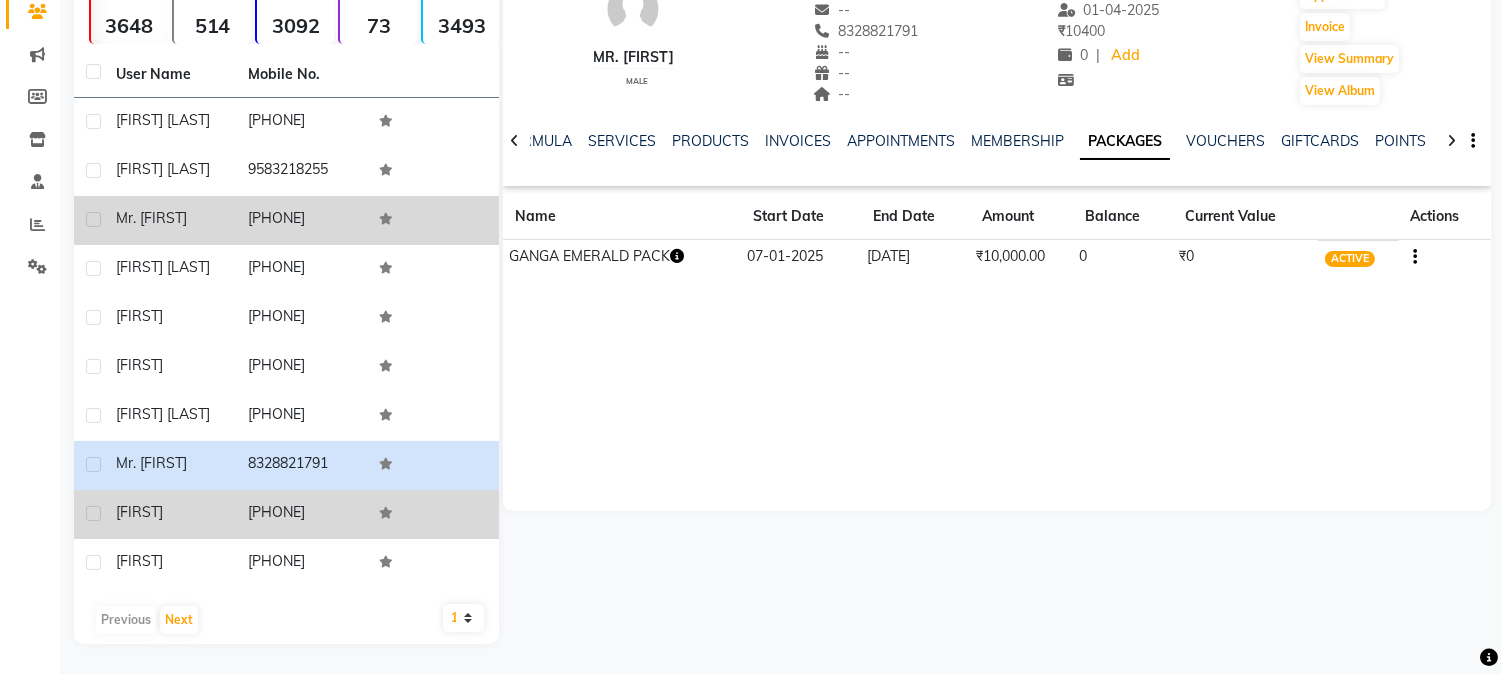click on "[PHONE]" 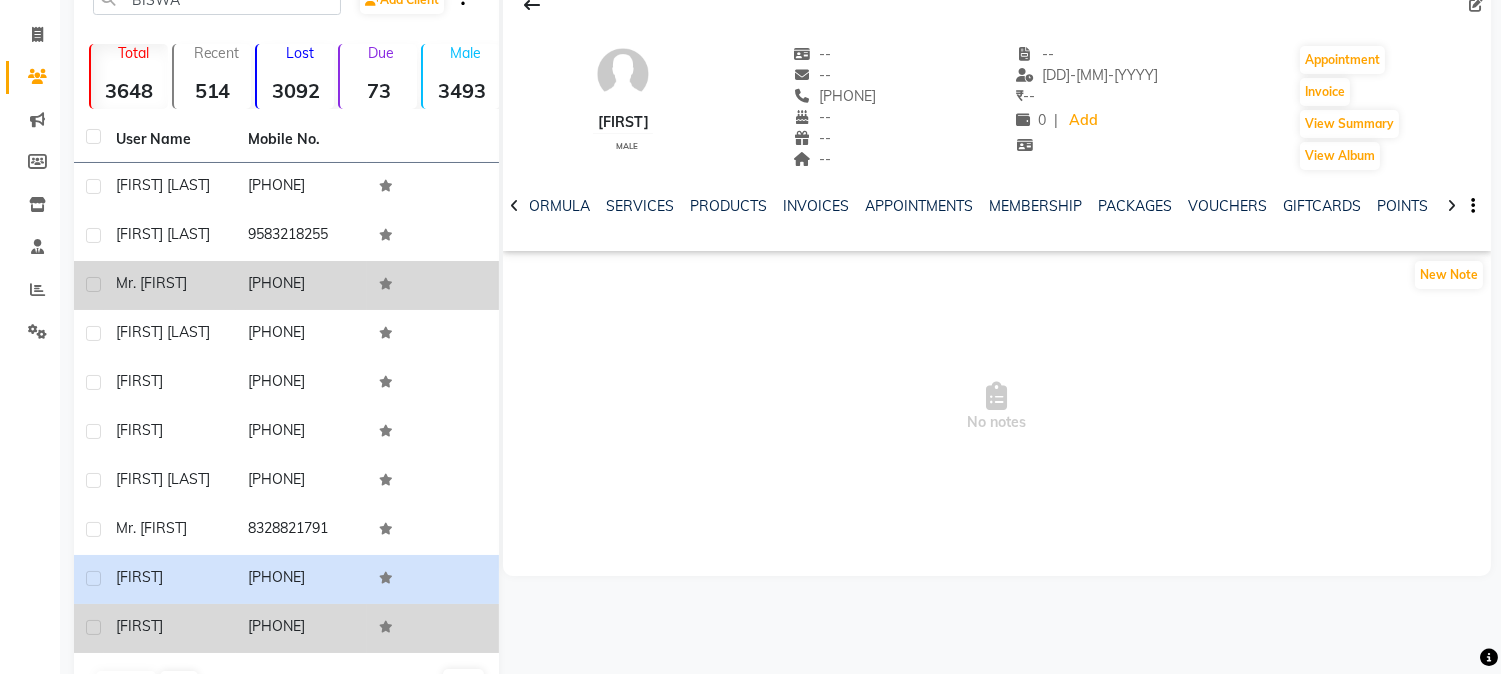 scroll, scrollTop: 192, scrollLeft: 0, axis: vertical 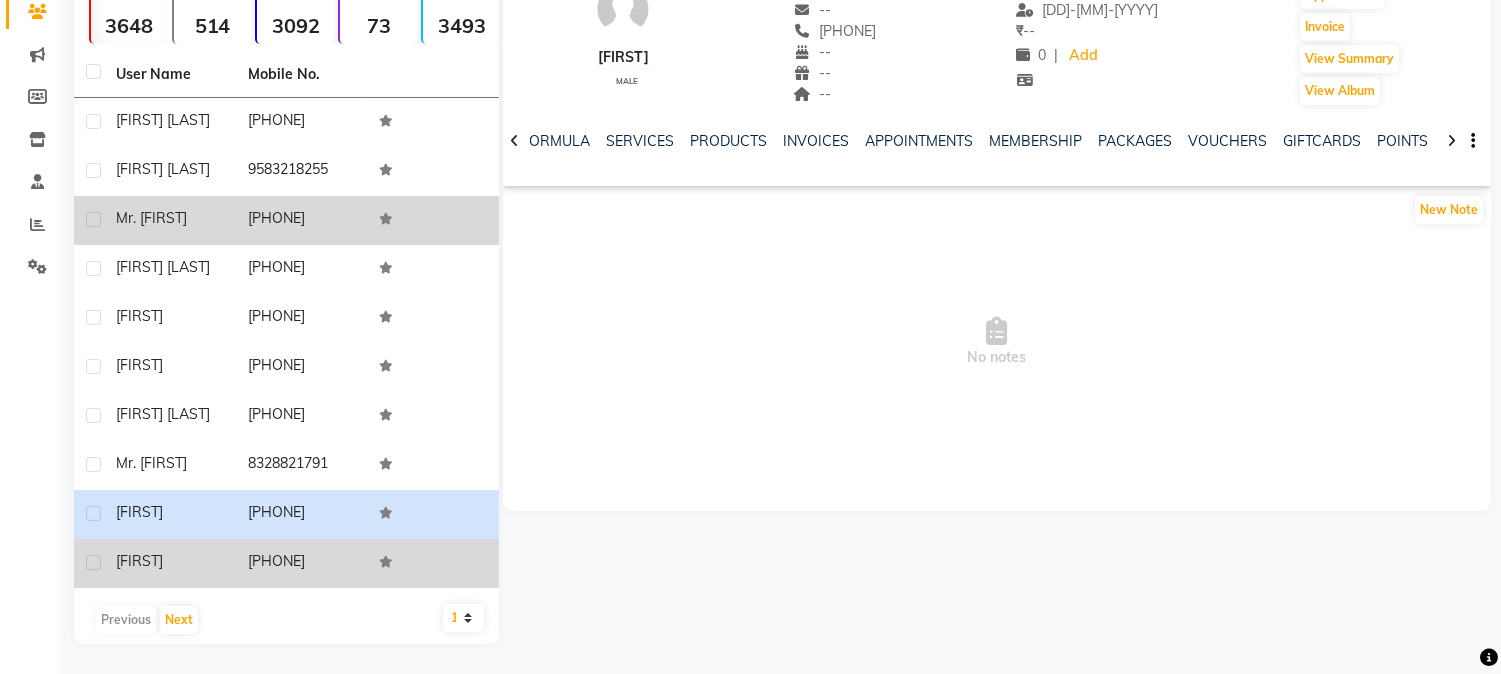 click on "[PHONE]" 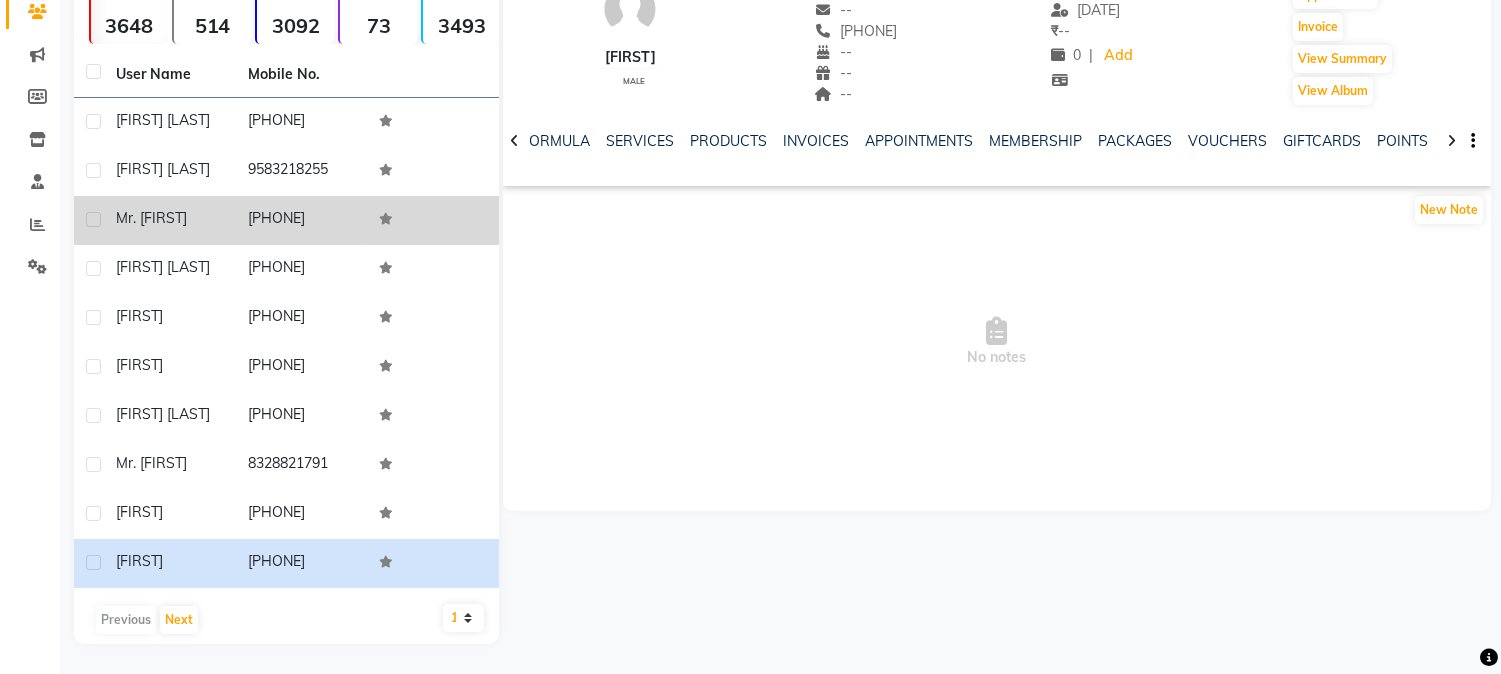 scroll, scrollTop: 81, scrollLeft: 0, axis: vertical 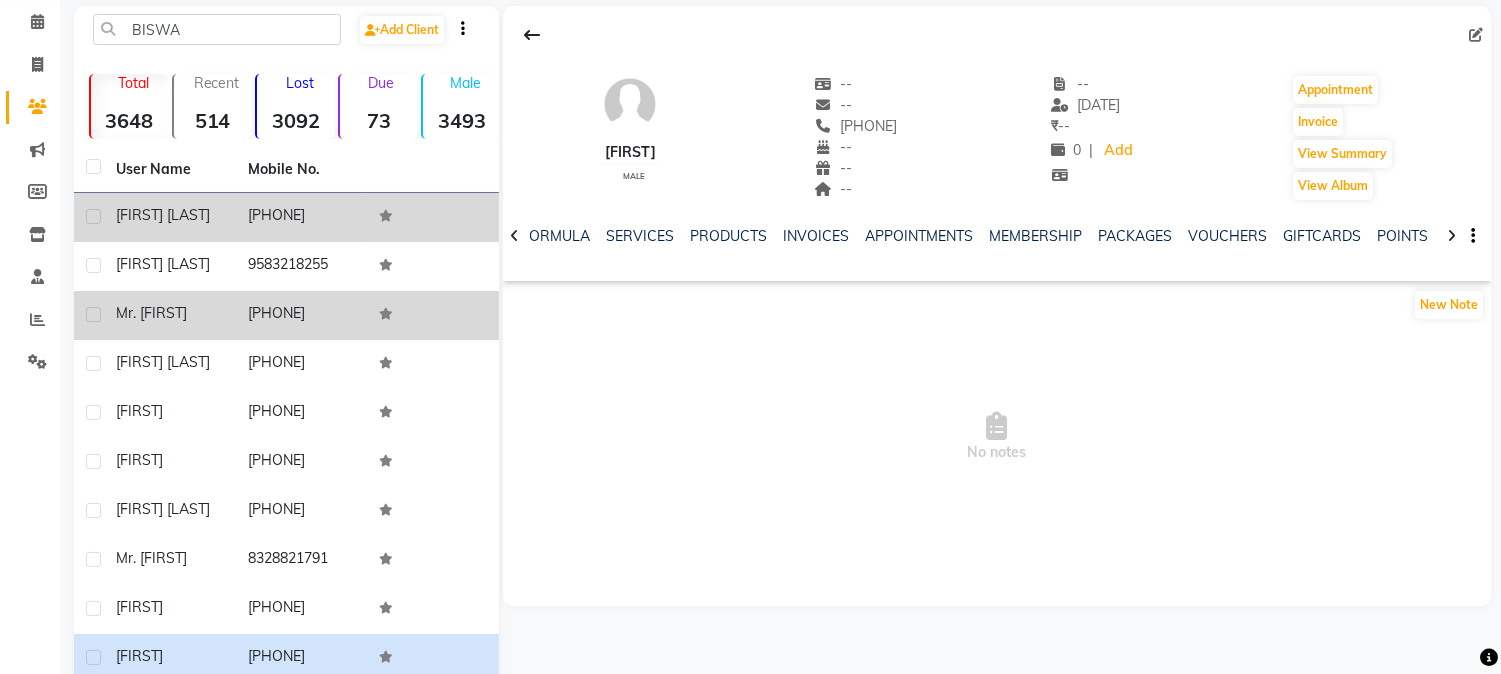 click on "[PHONE]" 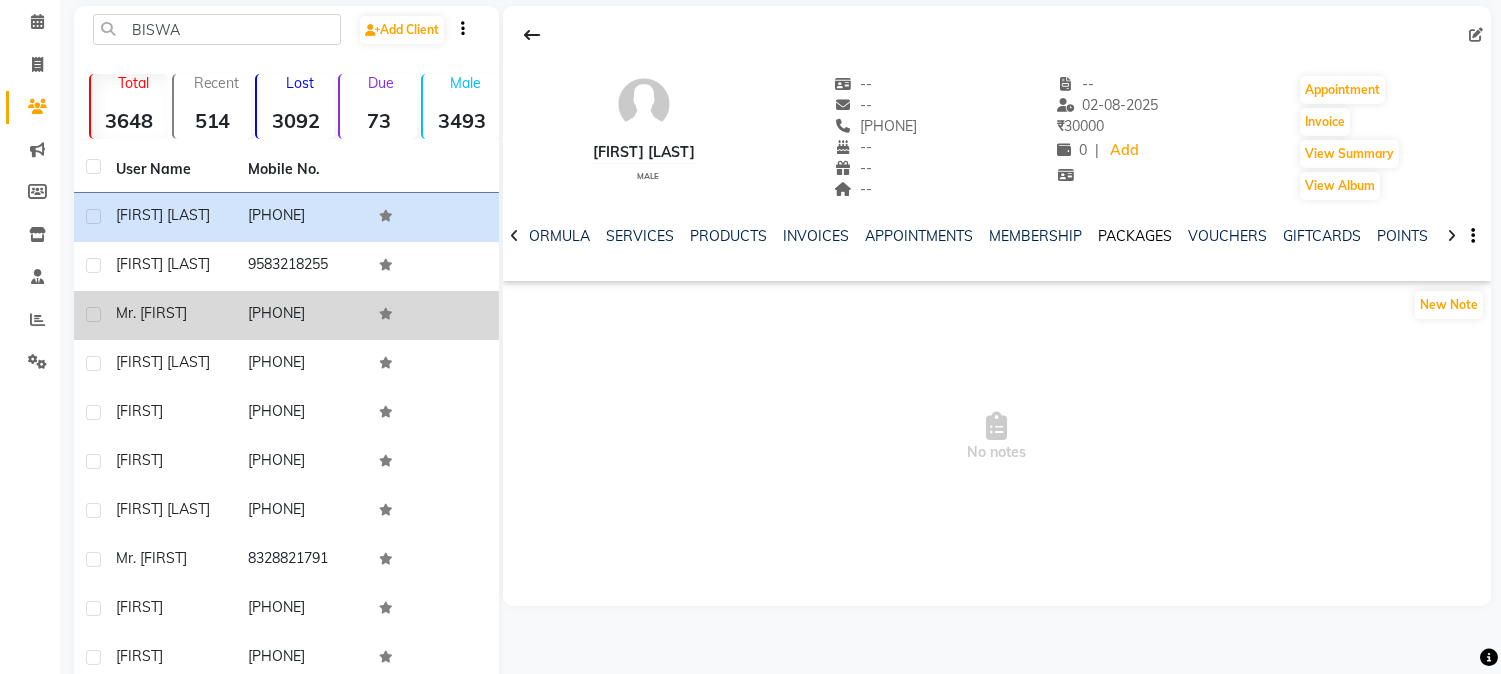 click on "PACKAGES" 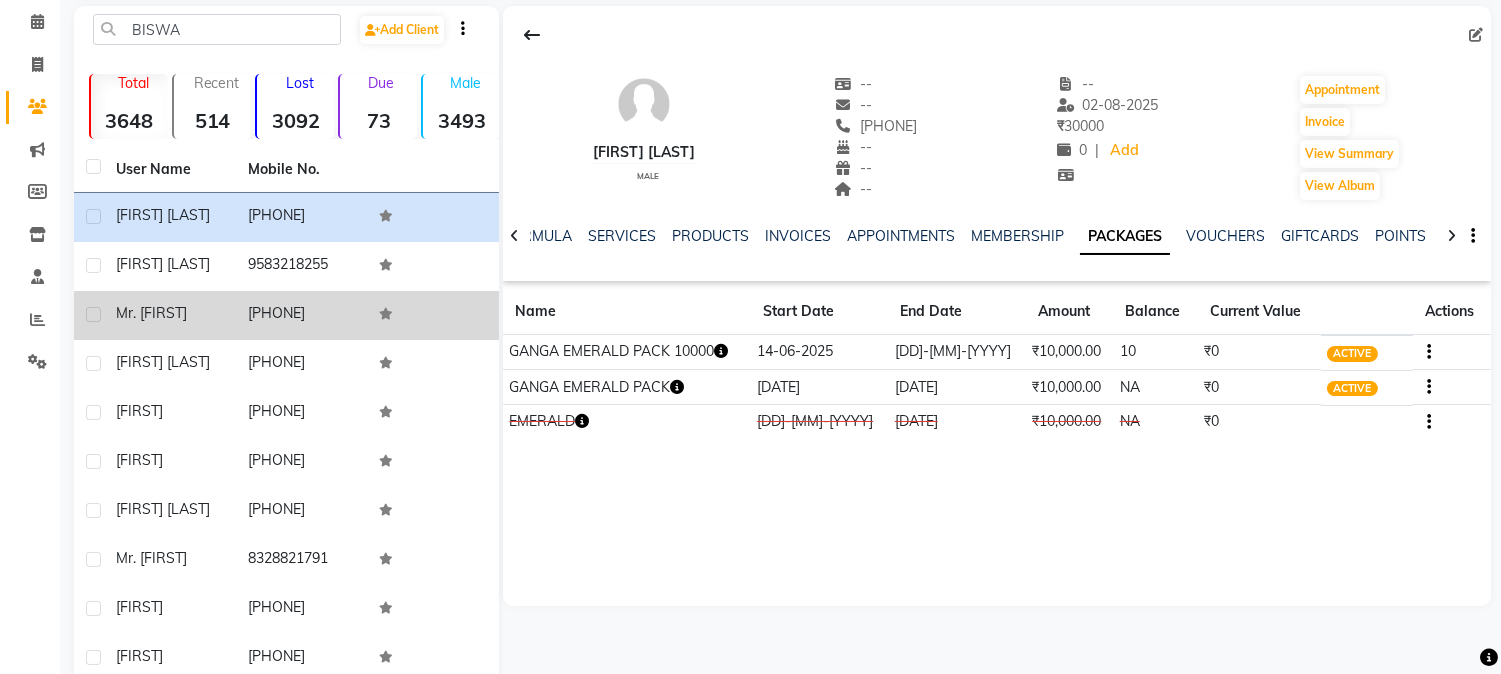 click 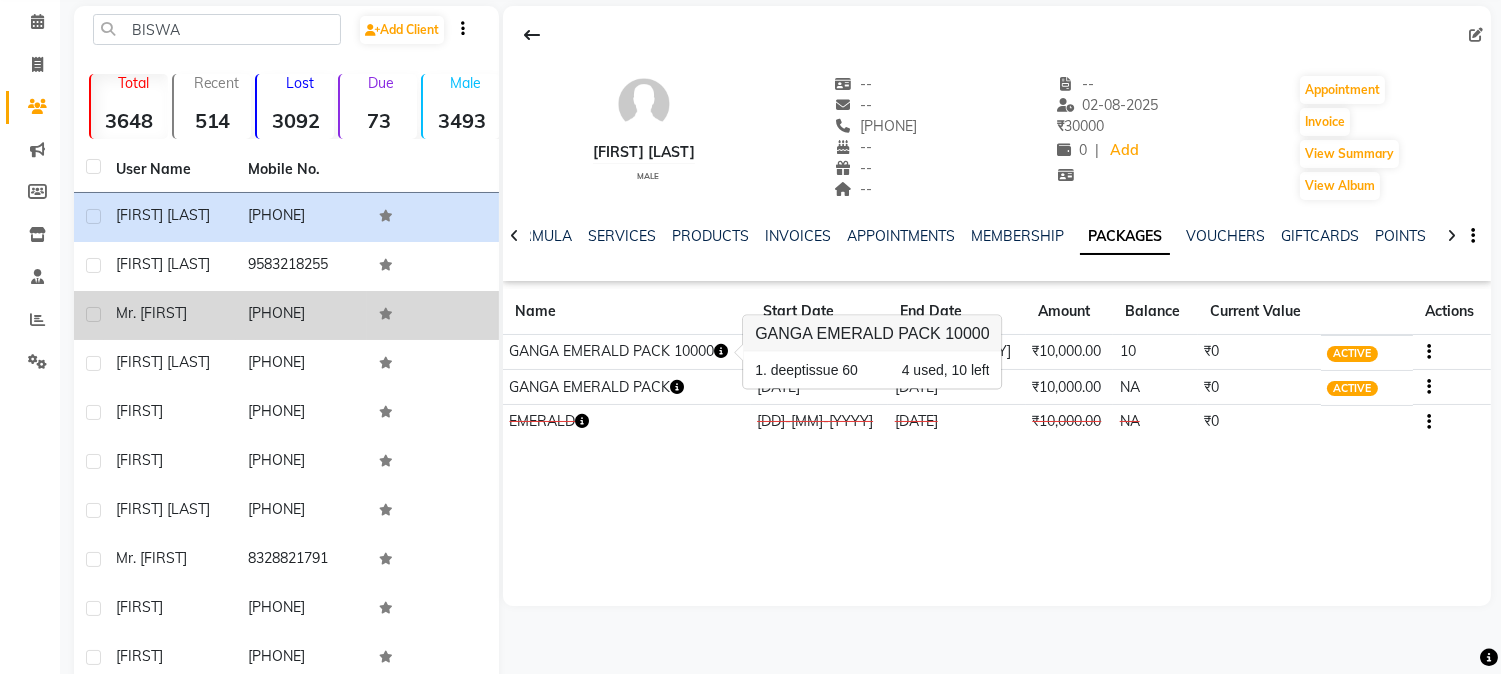 click at bounding box center (738, 352) 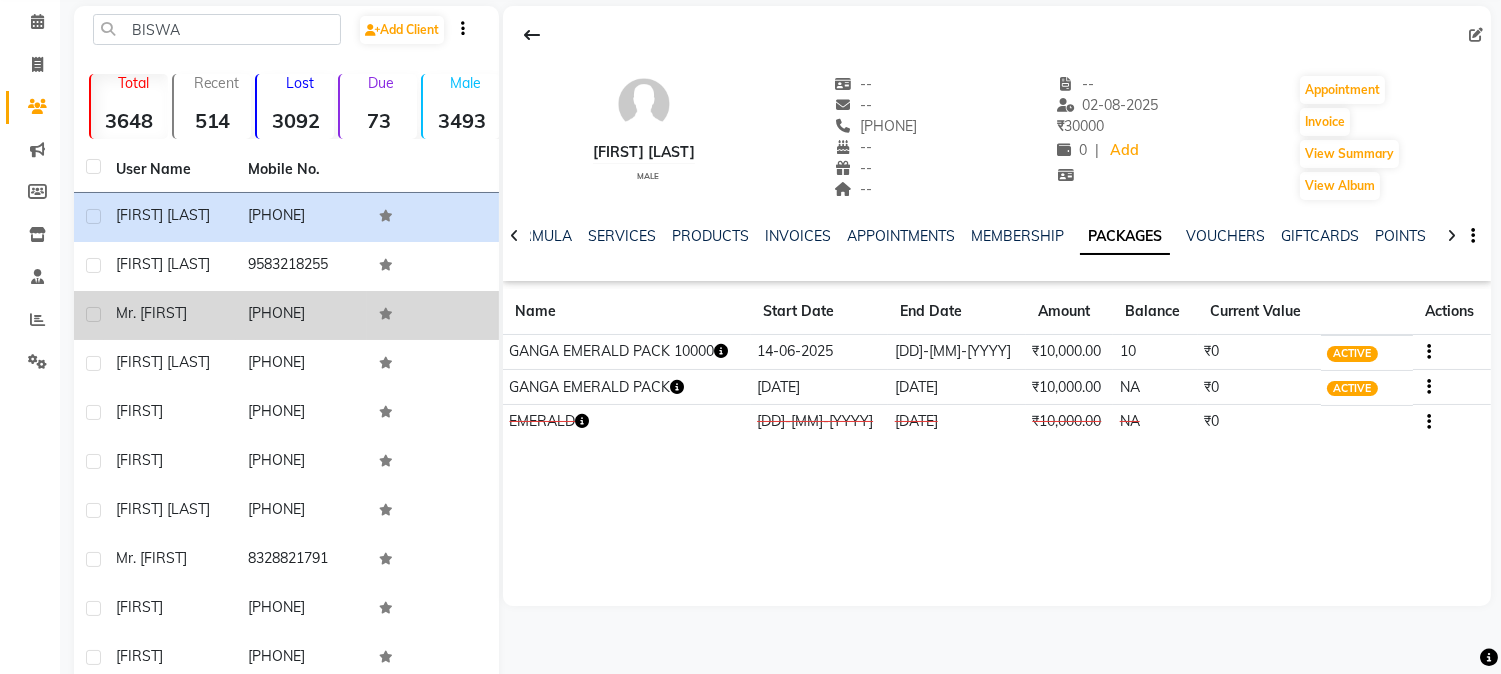 click 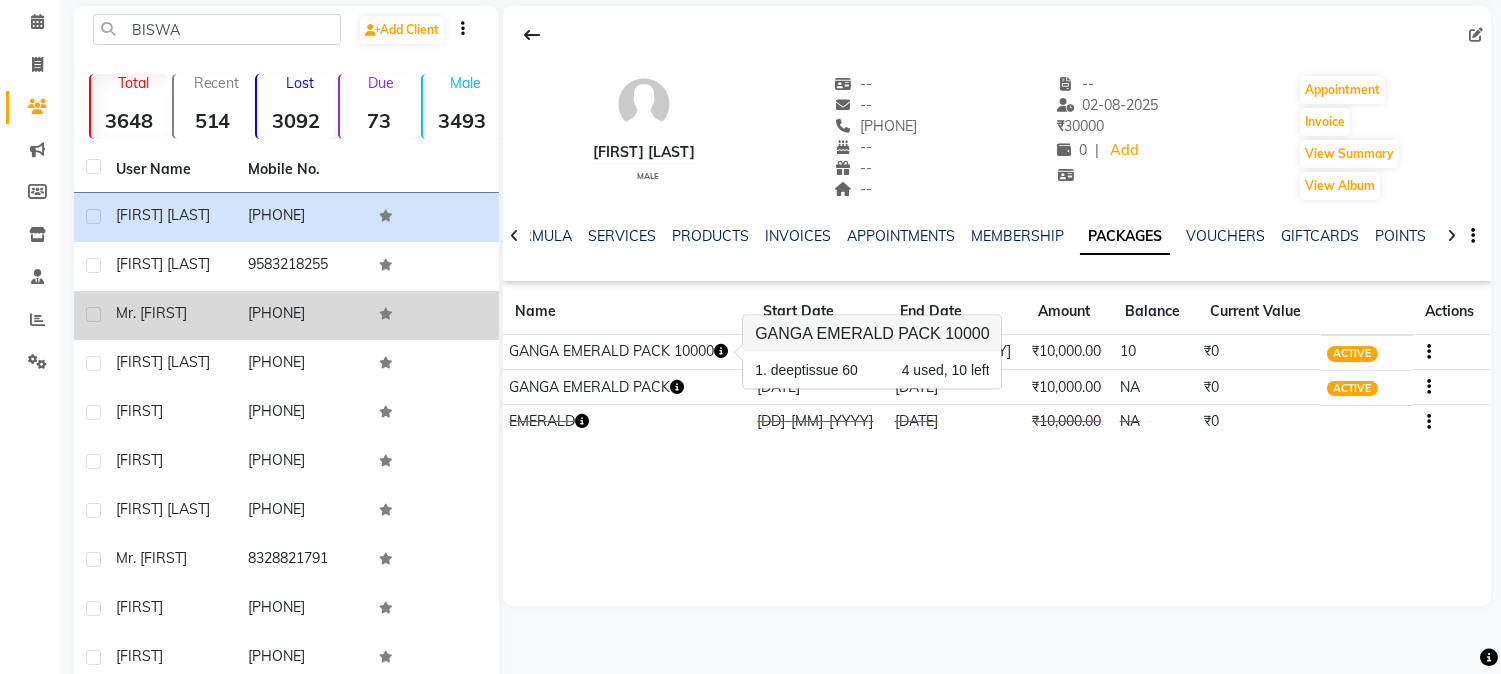 click at bounding box center (738, 352) 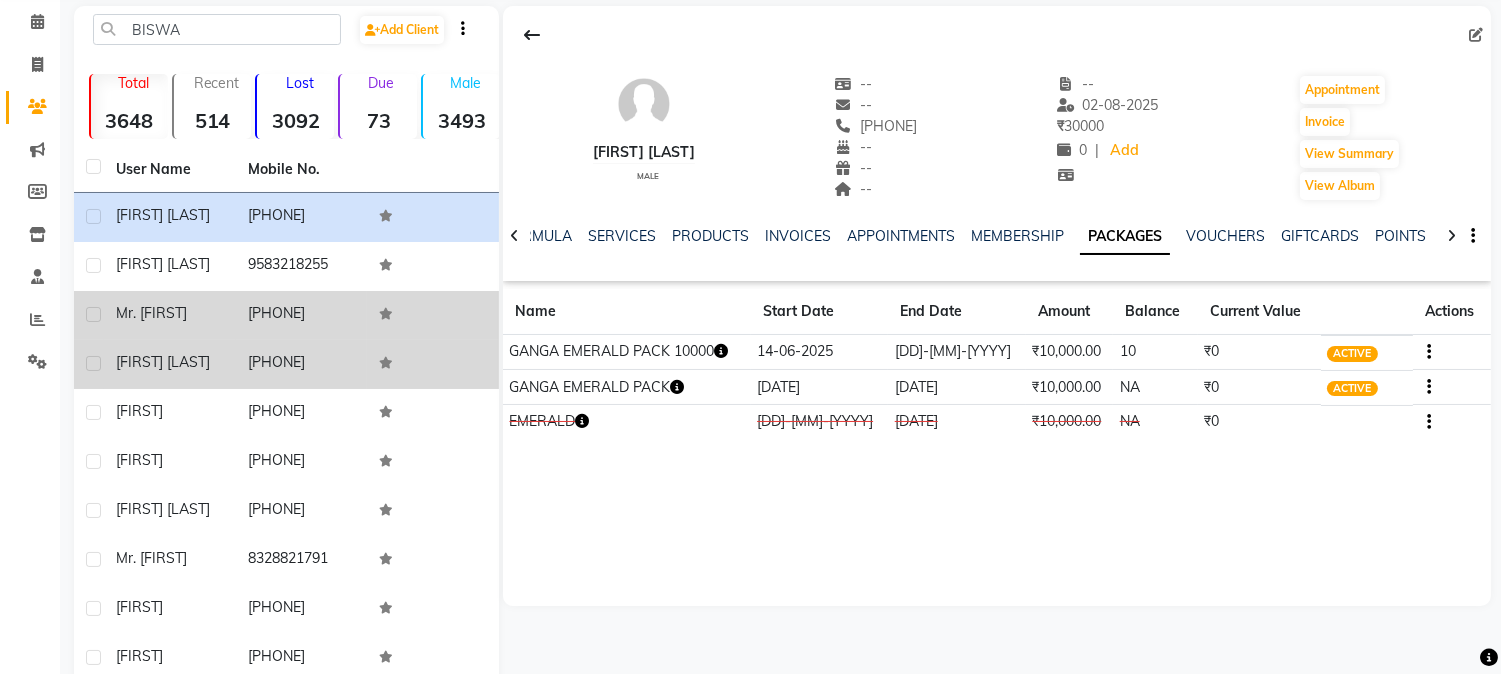 click on "[PHONE]" 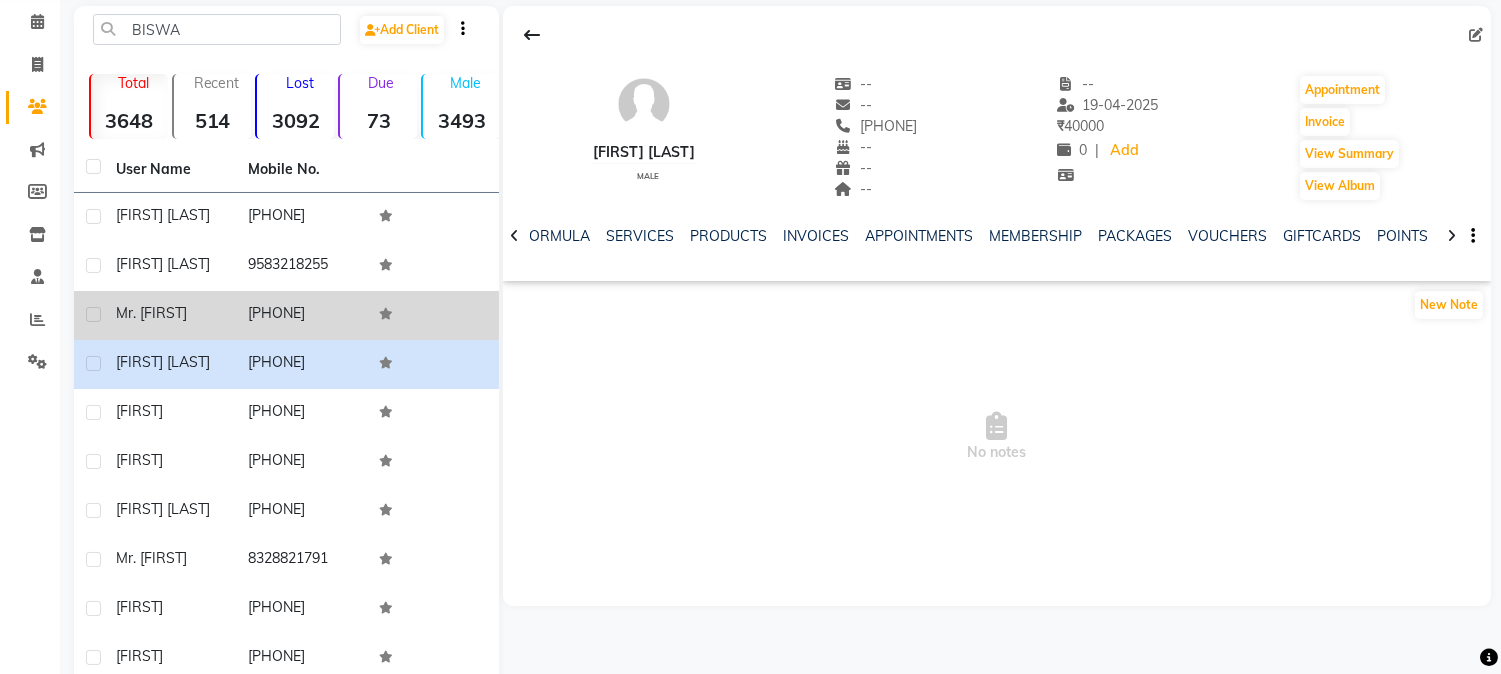 click on "PACKAGES" 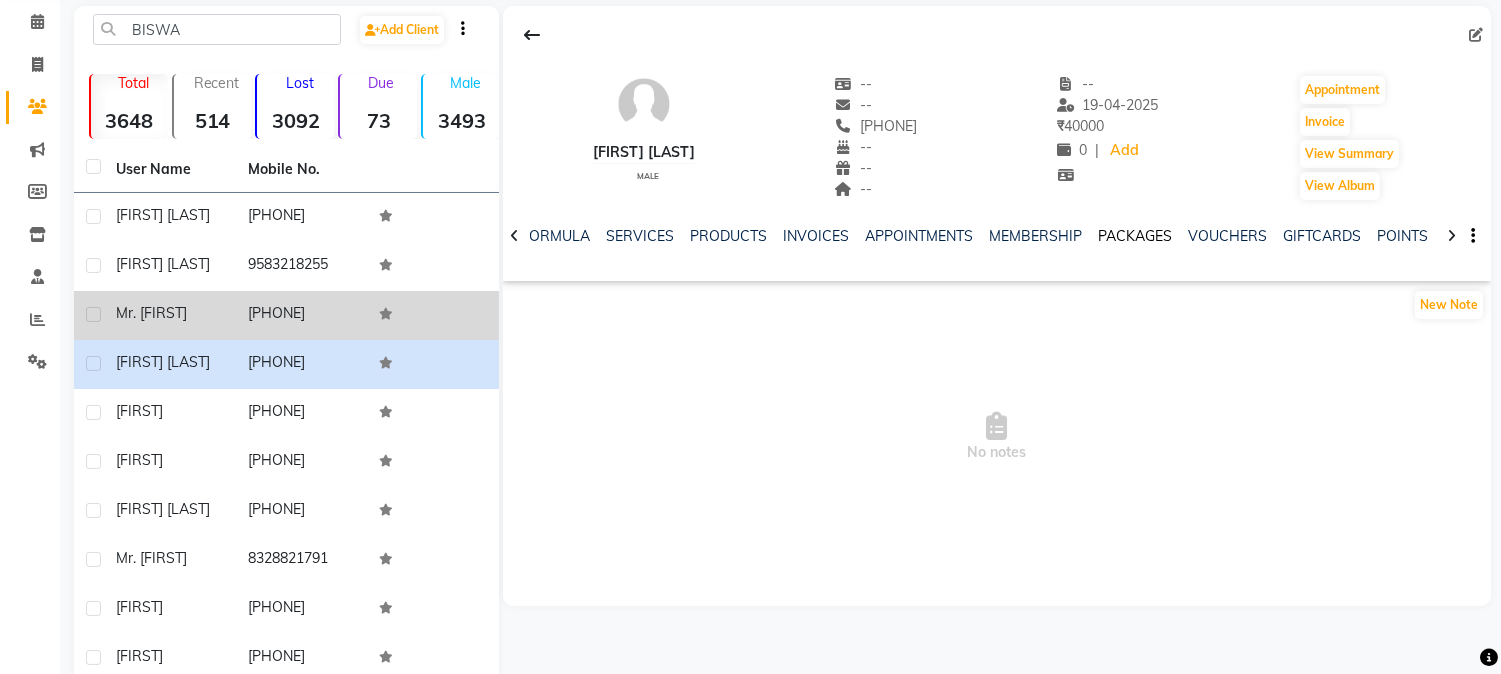 click on "PACKAGES" 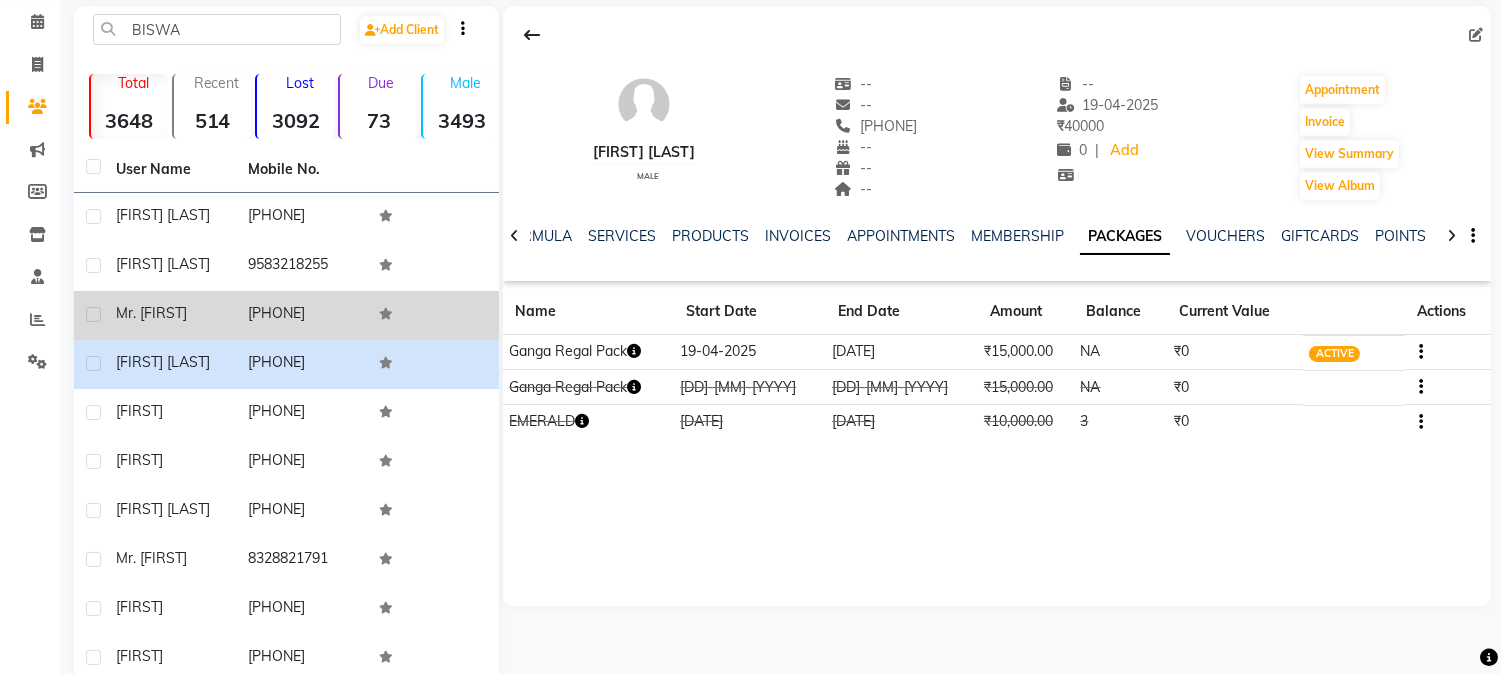 click 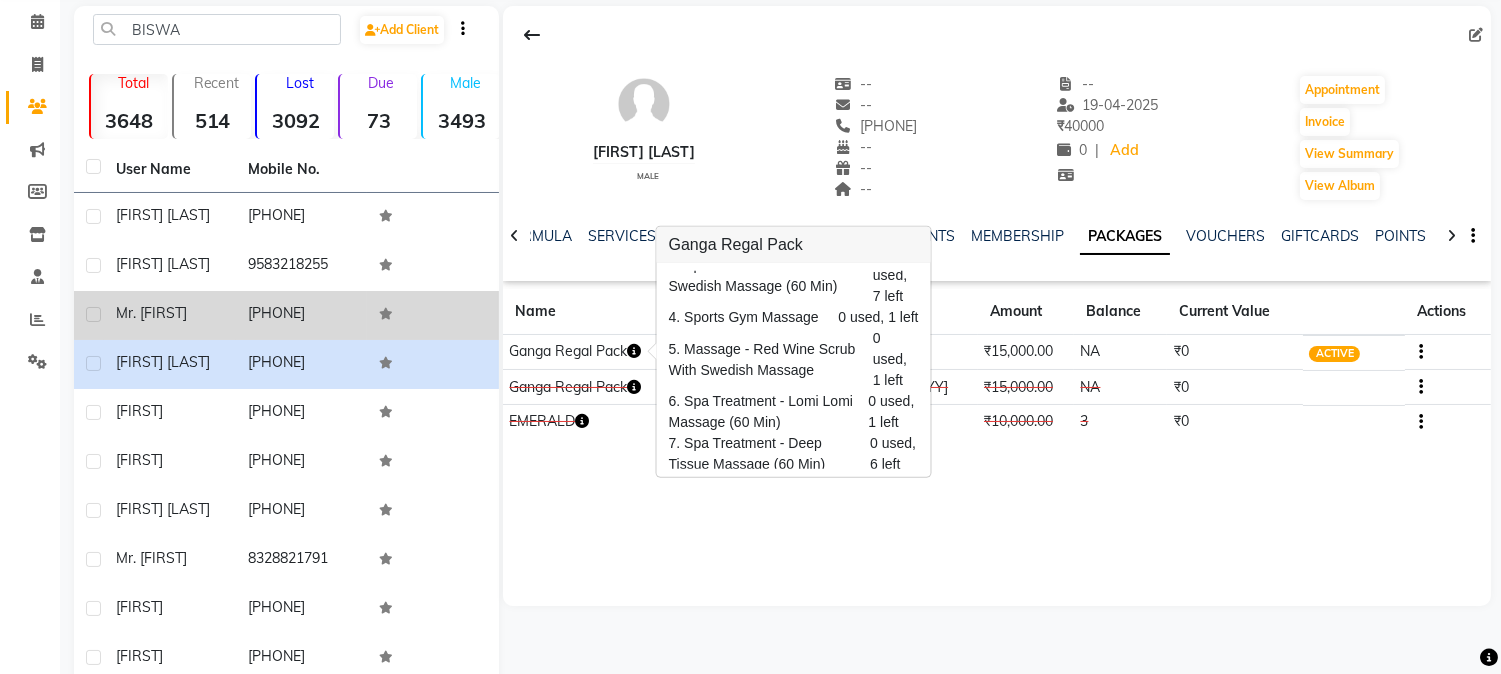 scroll, scrollTop: 0, scrollLeft: 0, axis: both 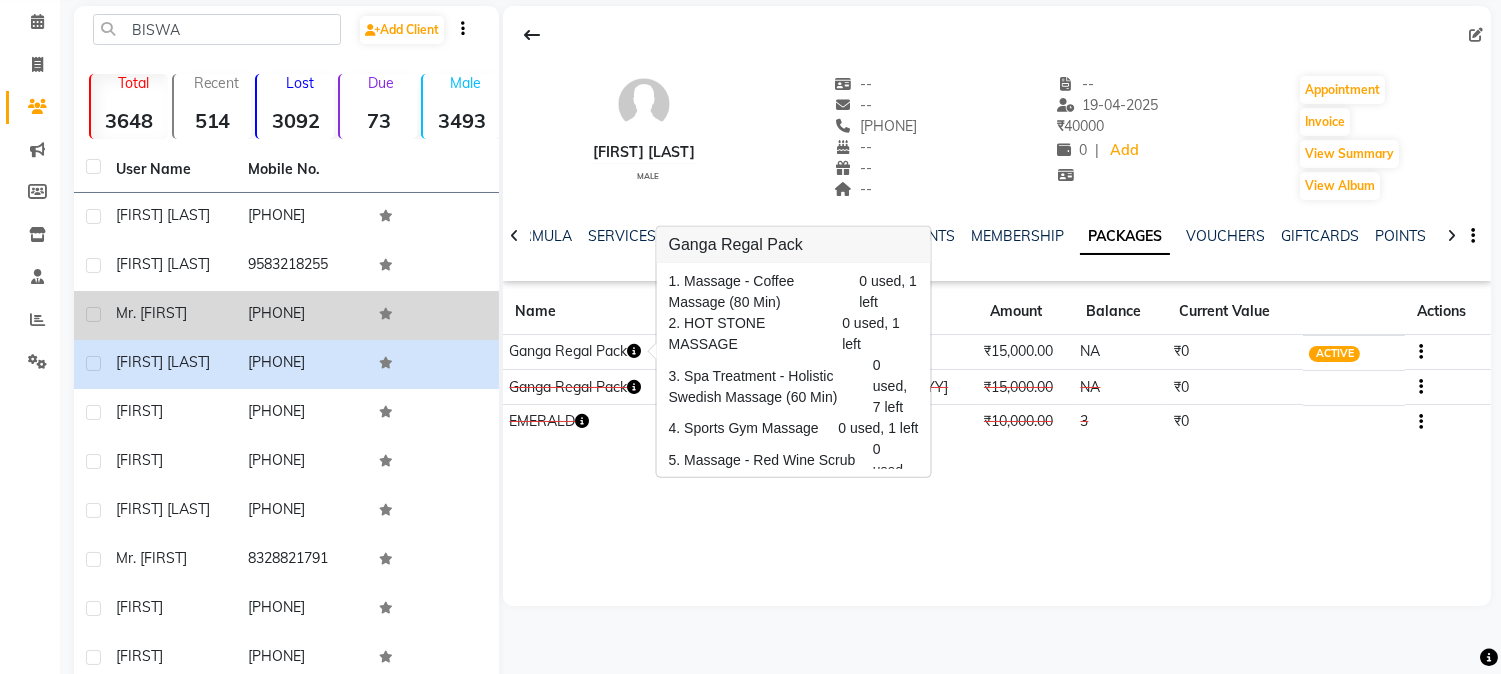 click on "[DATE]" 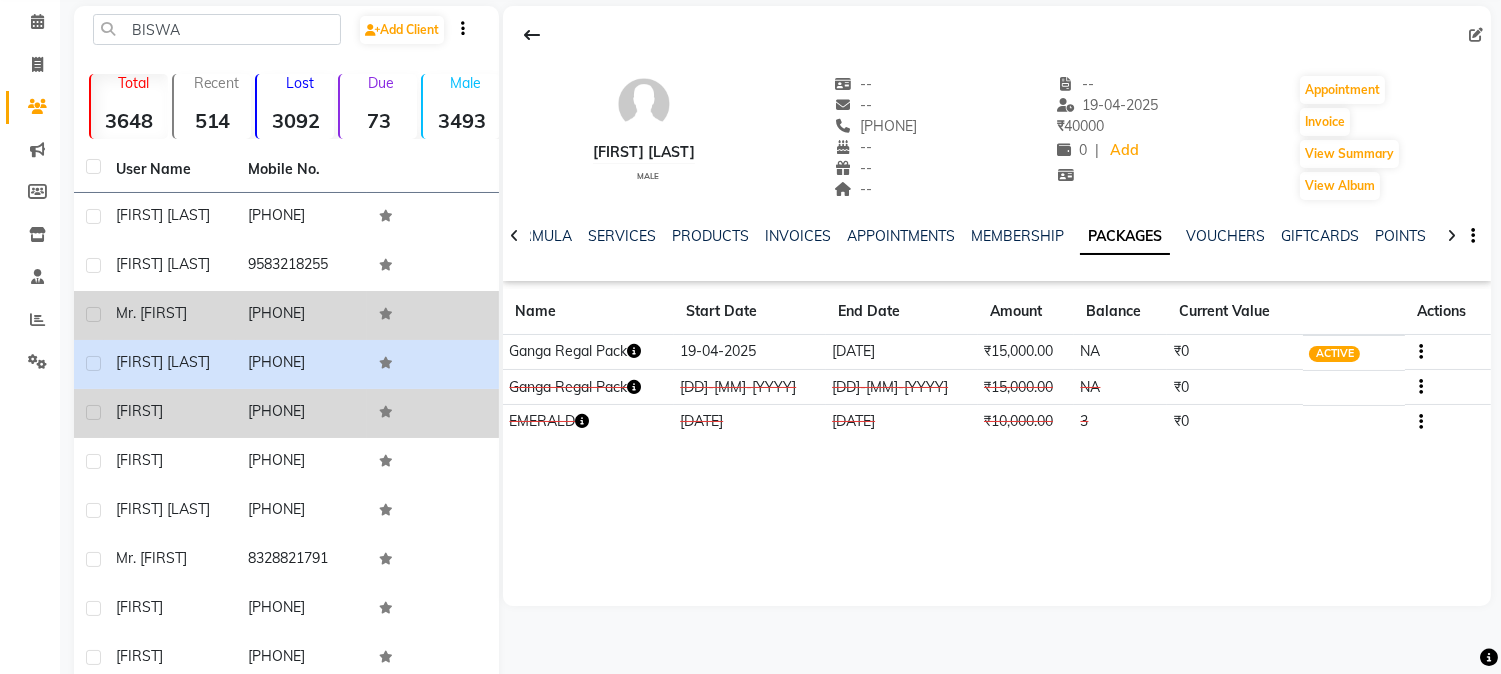 click on "[PHONE]" 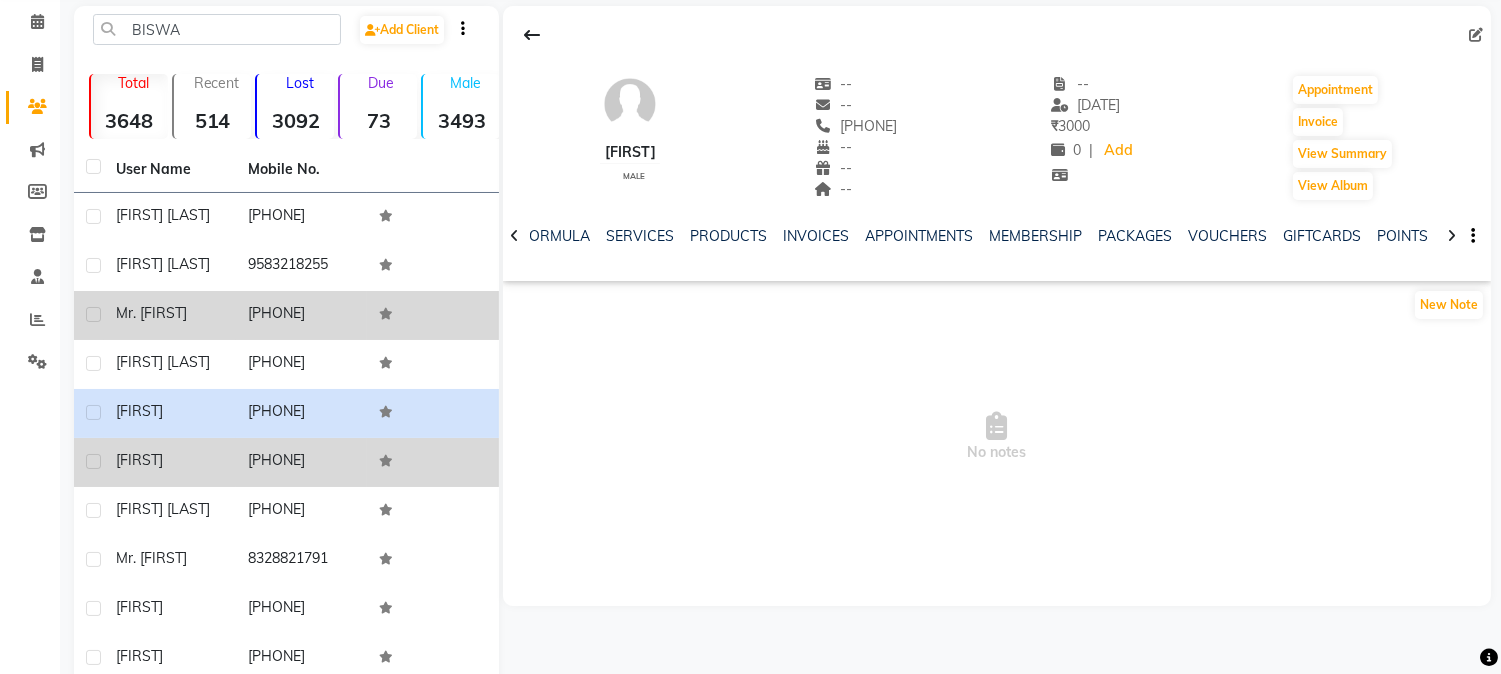 click on "[PHONE]" 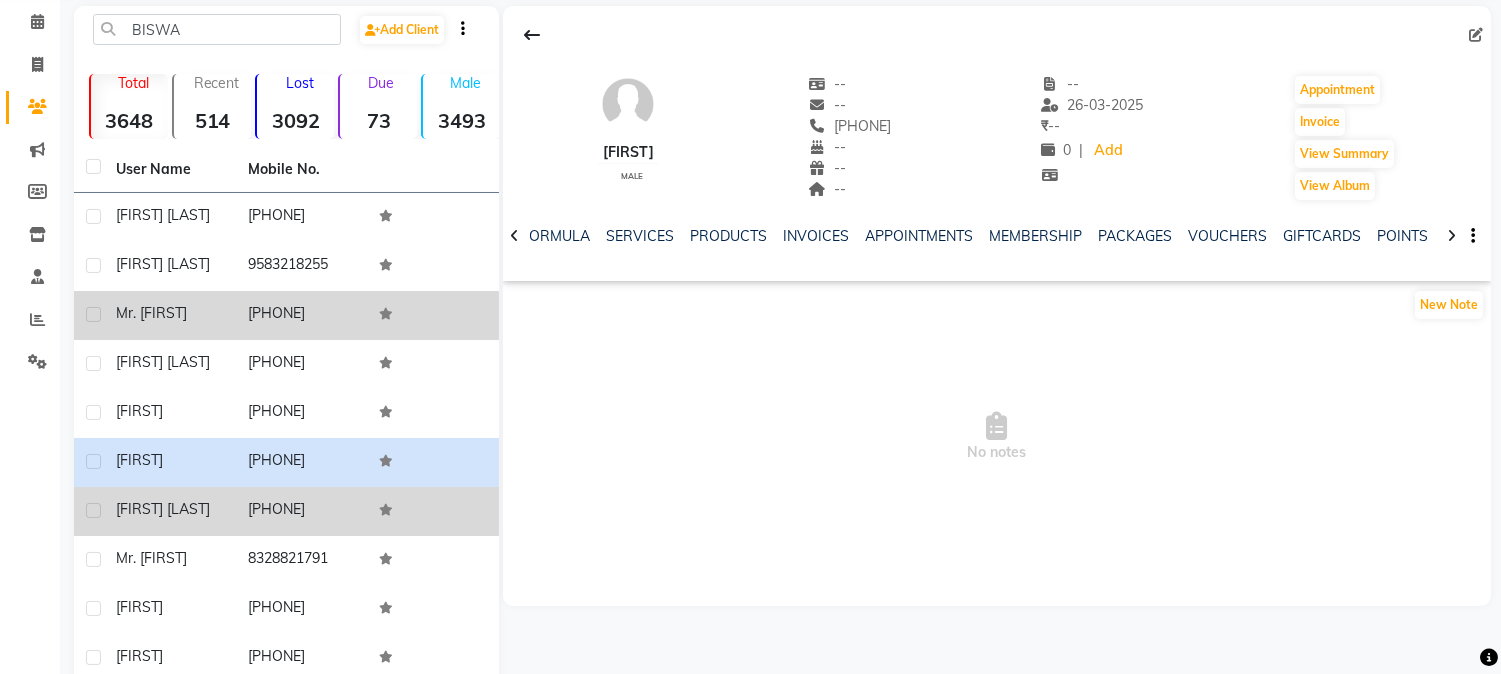 click on "[PHONE]" 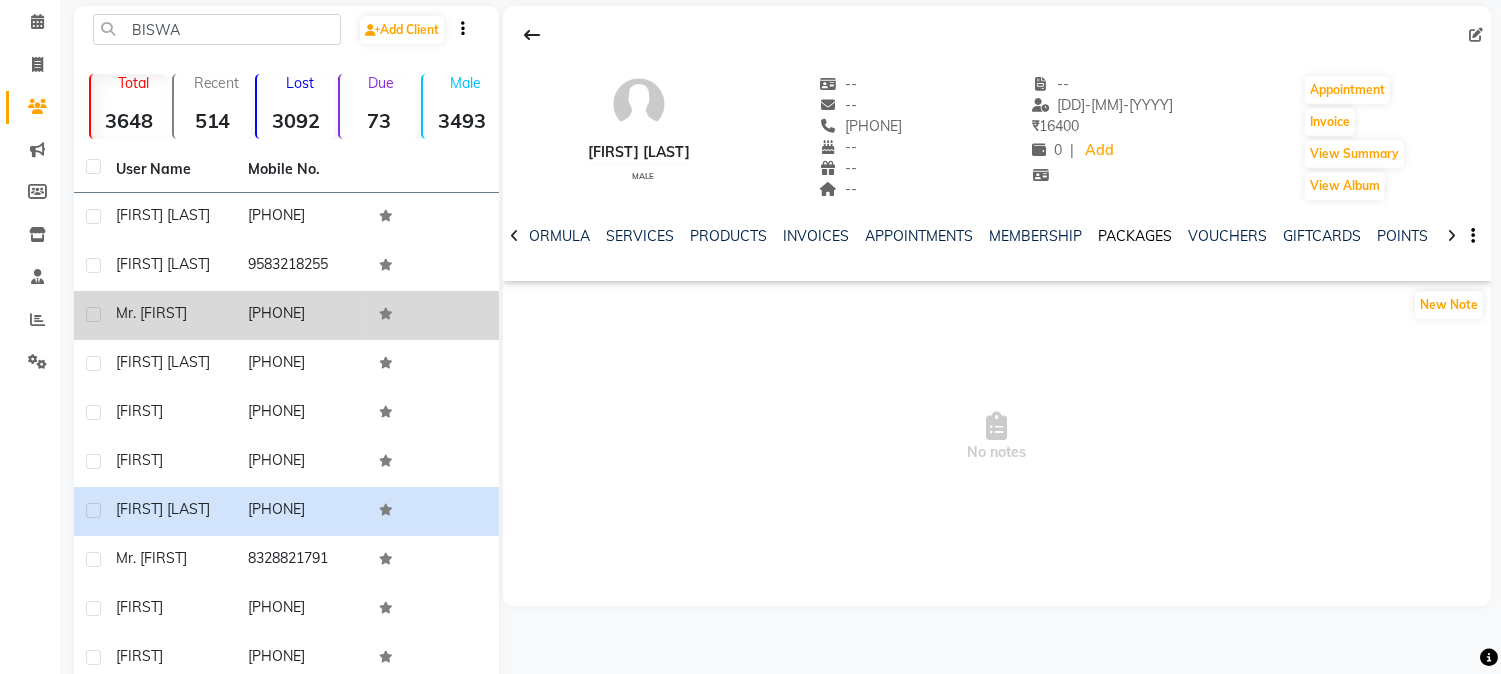 click on "PACKAGES" 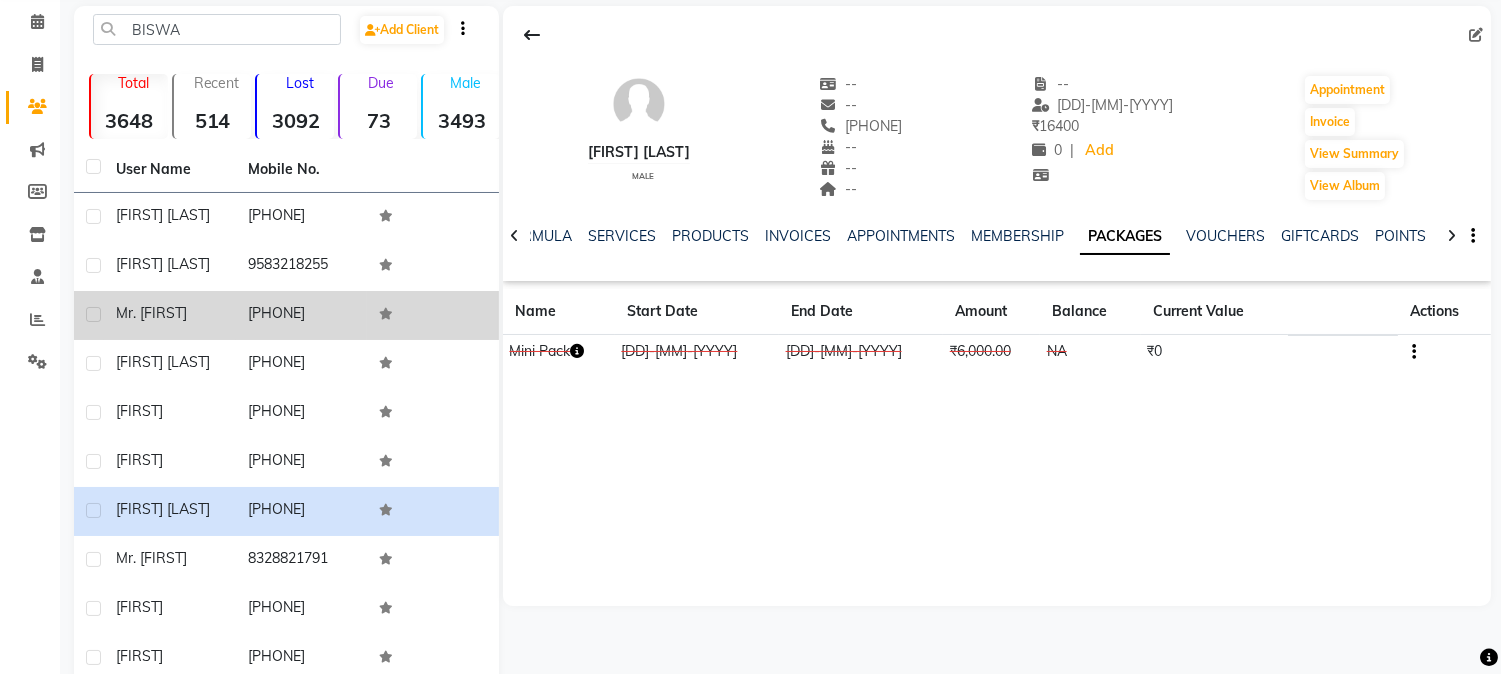 click on "PACKAGES" 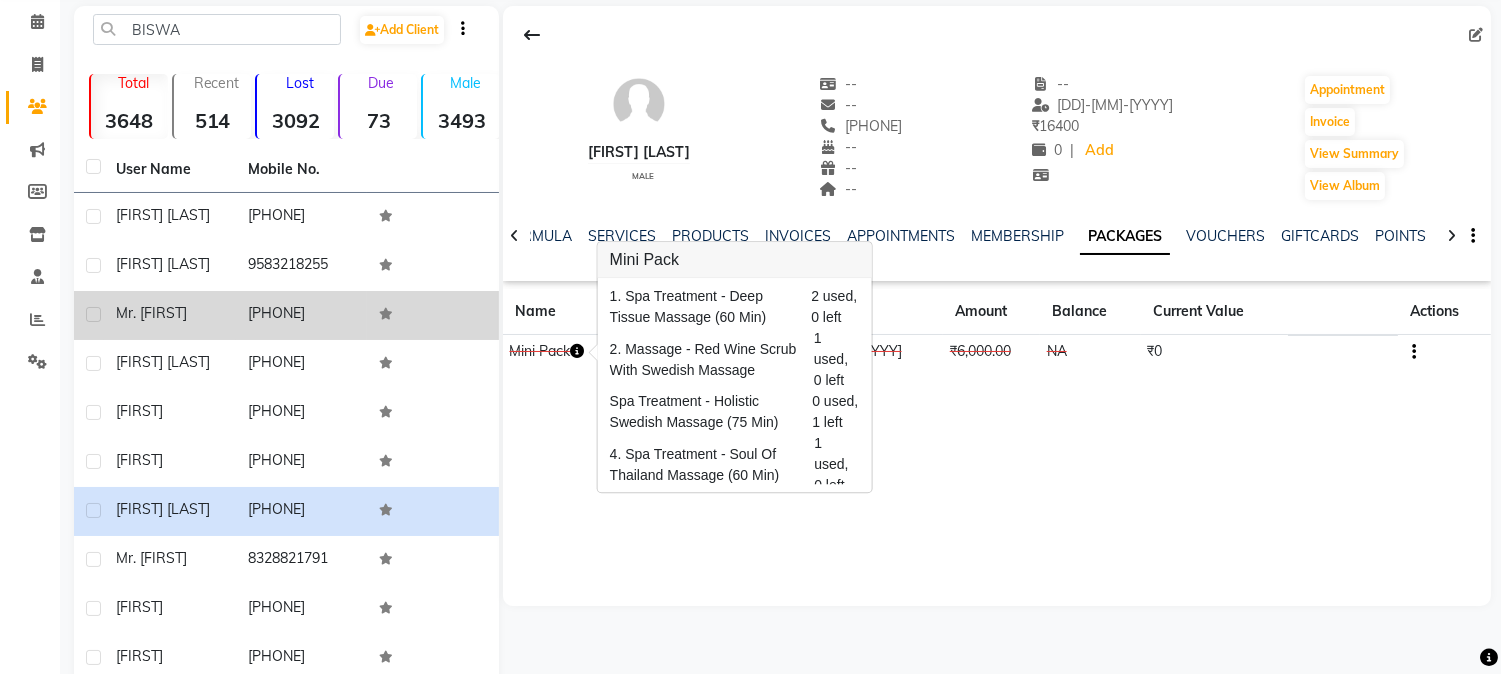 scroll, scrollTop: 0, scrollLeft: 0, axis: both 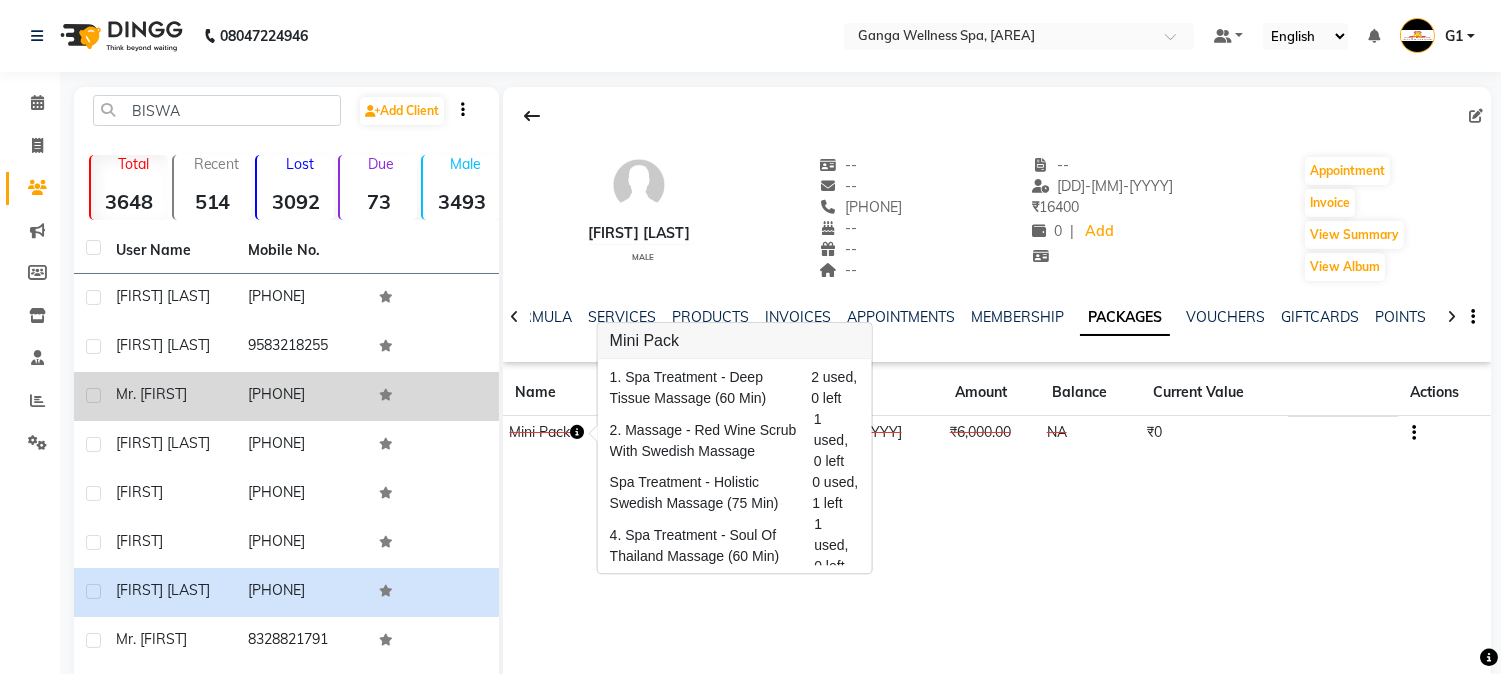 click on "Mr. [FIRST]  [LAST]    male  --   --   [PHONE]  --  --  --  -- [DD]-[MM]-[YYYY] ₹    16400 0 |  Add   Appointment   Invoice  View Summary  View Album  NOTES FORMULA SERVICES PRODUCTS INVOICES APPOINTMENTS MEMBERSHIP PACKAGES VOUCHERS GIFTCARDS POINTS FORMS FAMILY CARDS WALLET Name Start Date End Date Amount Balance Current Value Actions  Mini Pack  [DD]-[MM]-[YYYY] [DD]-[MM]-[YYYY]  ₹6,000.00   NA  ₹0 CONSUMED" 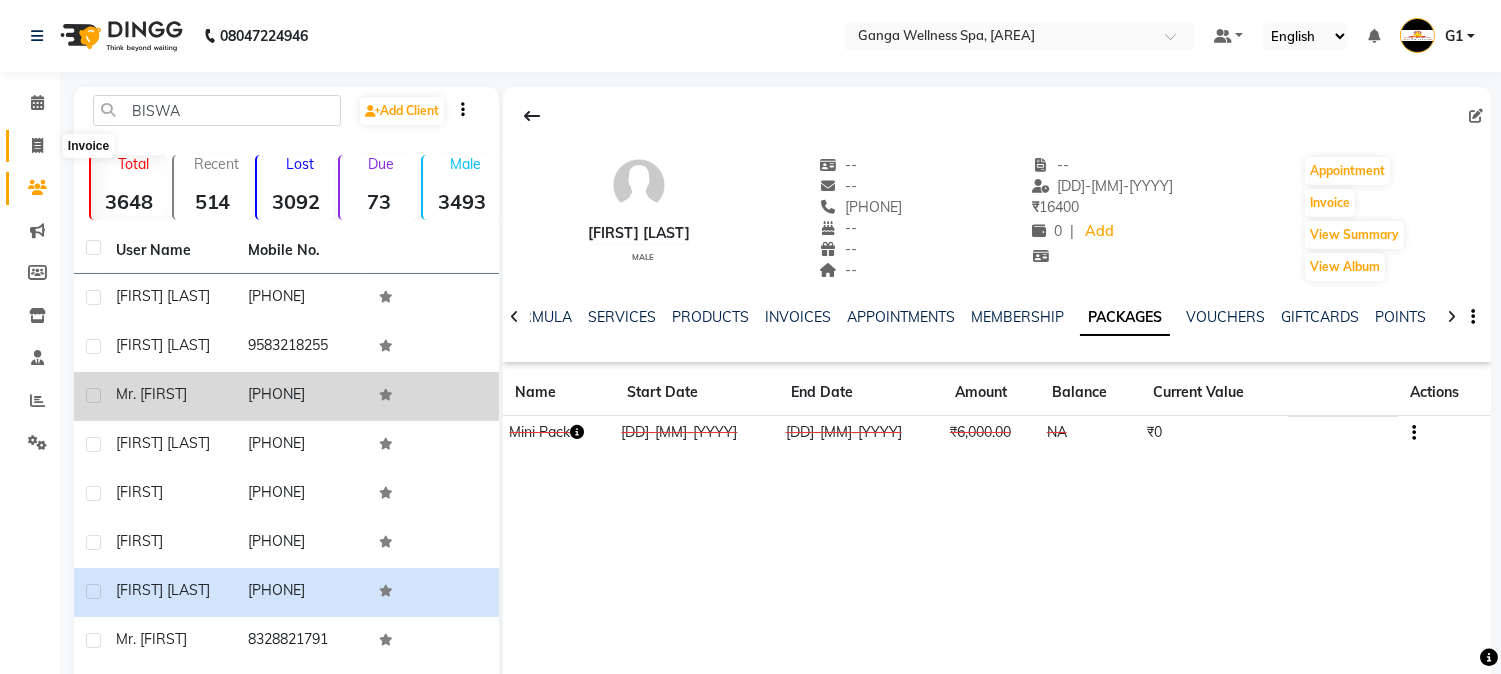 click 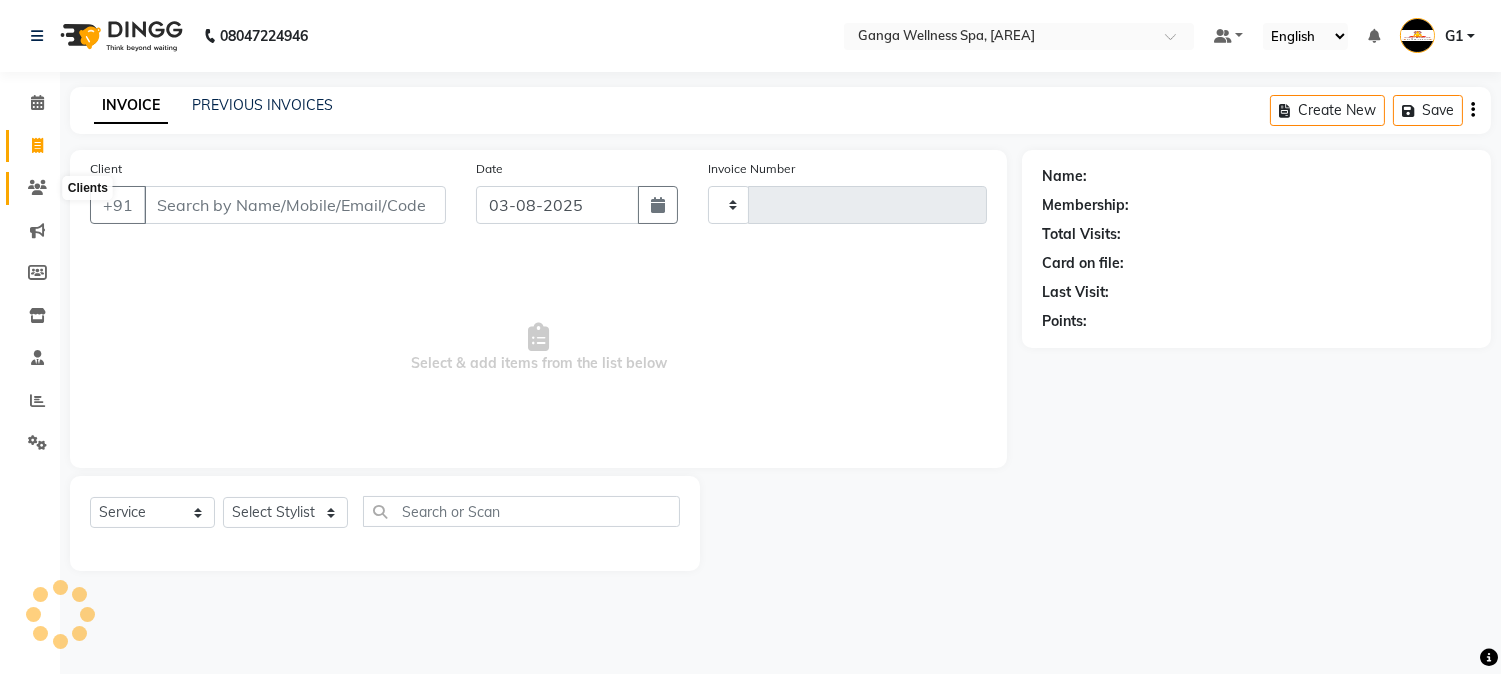click 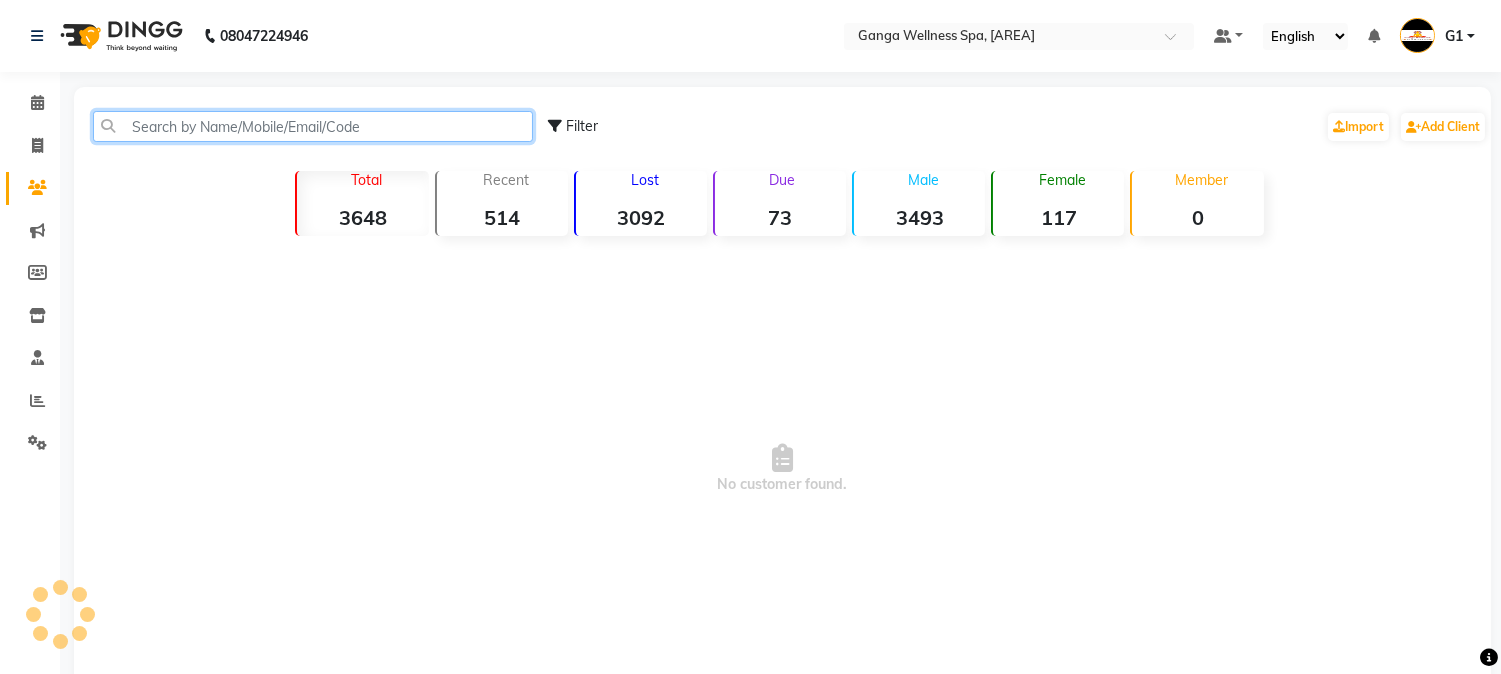 click 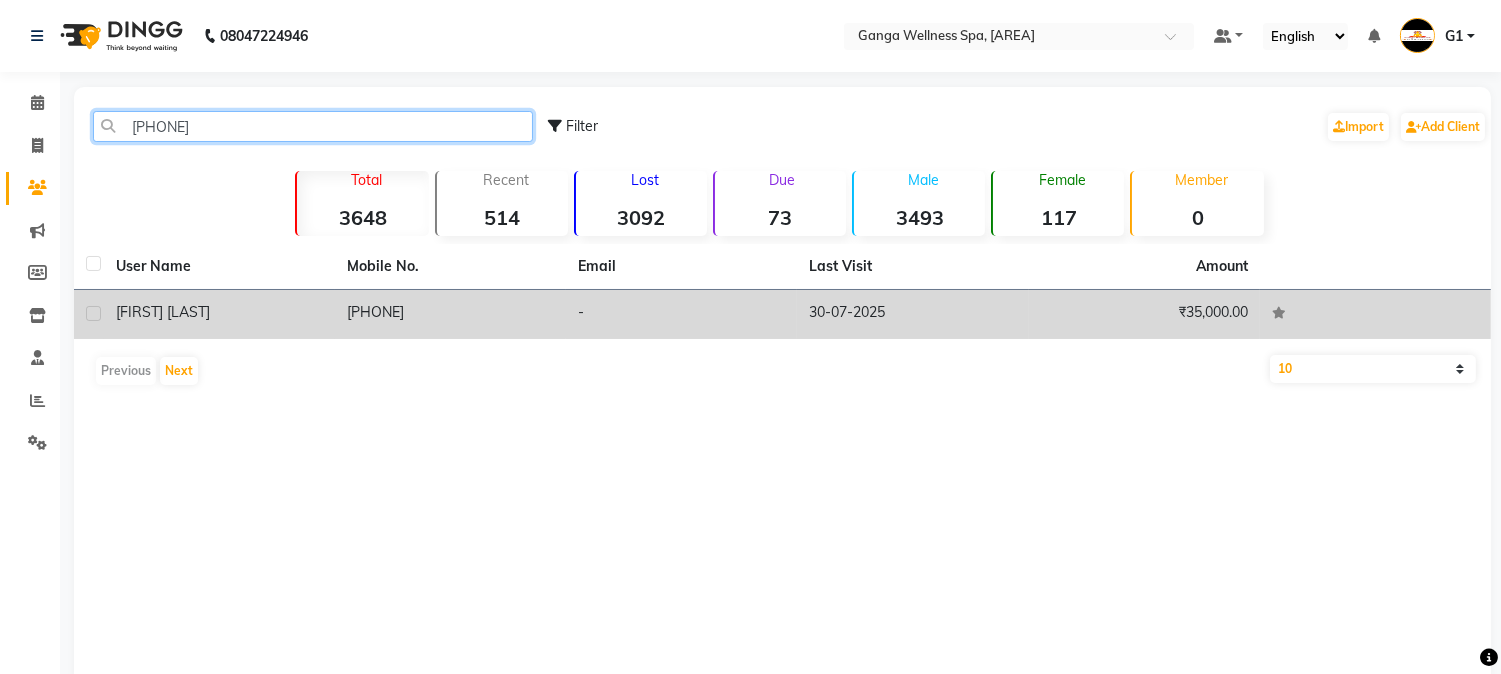 type on "[PHONE]" 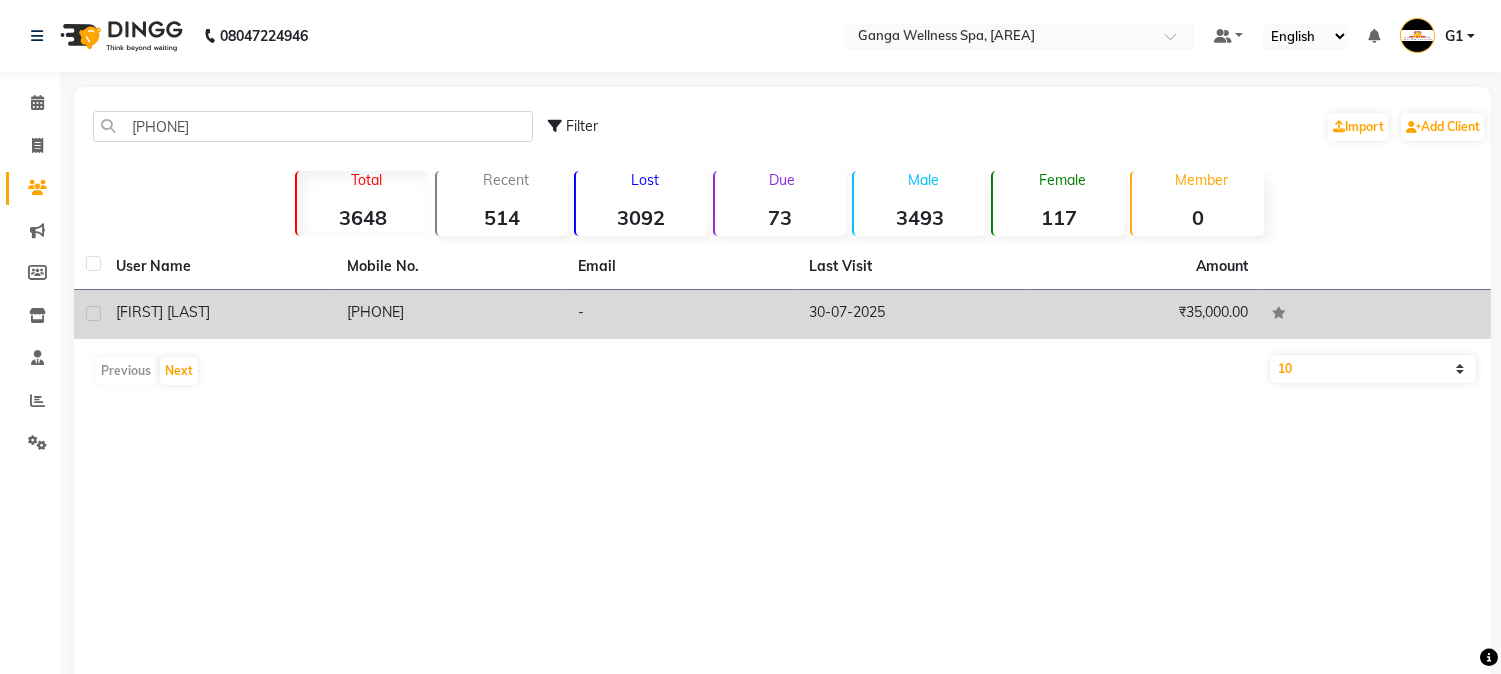 click on "[FIRST] [LAST]" 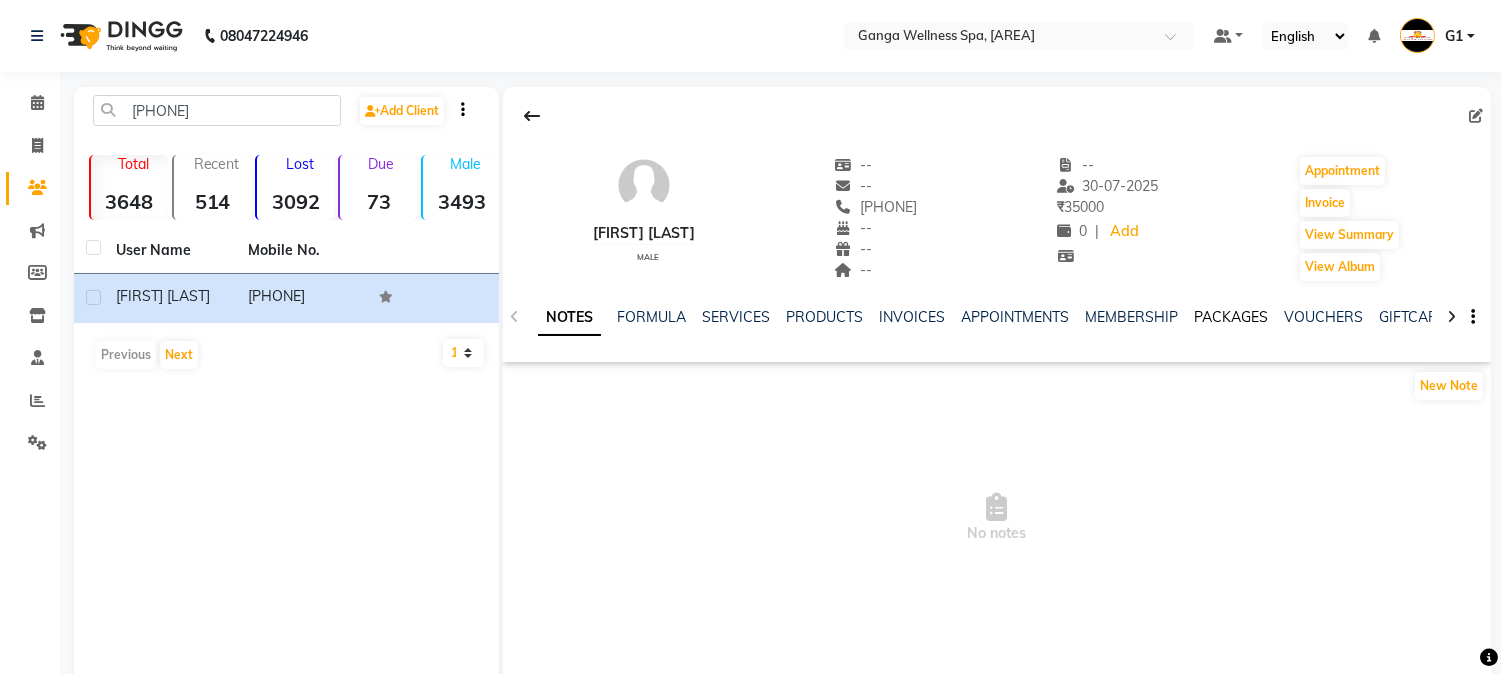 click on "PACKAGES" 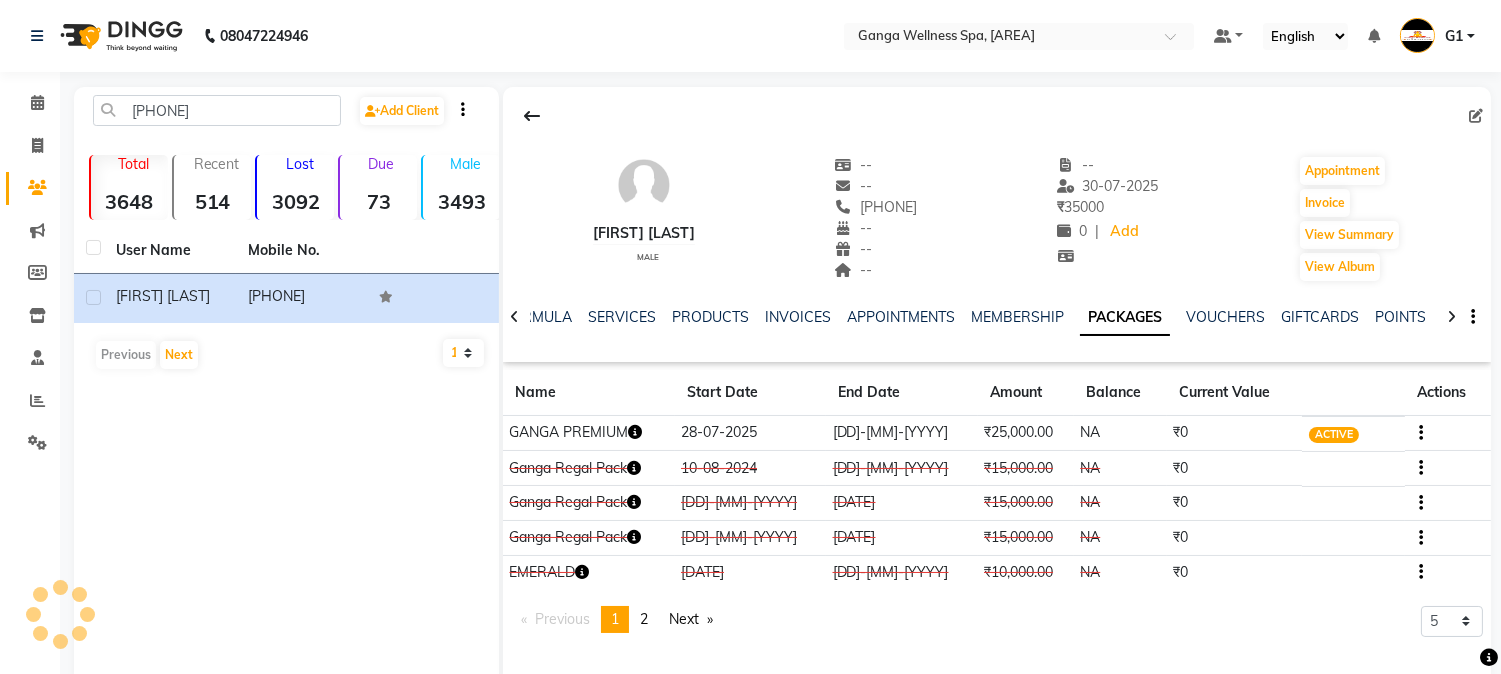 click on "[INITIAL] [LAST]    male  --   --   [PHONE]  --  --  --  -- [DATE] ₹    [PRICE] 0 |  Add   Appointment   Invoice  View Summary  View Album" 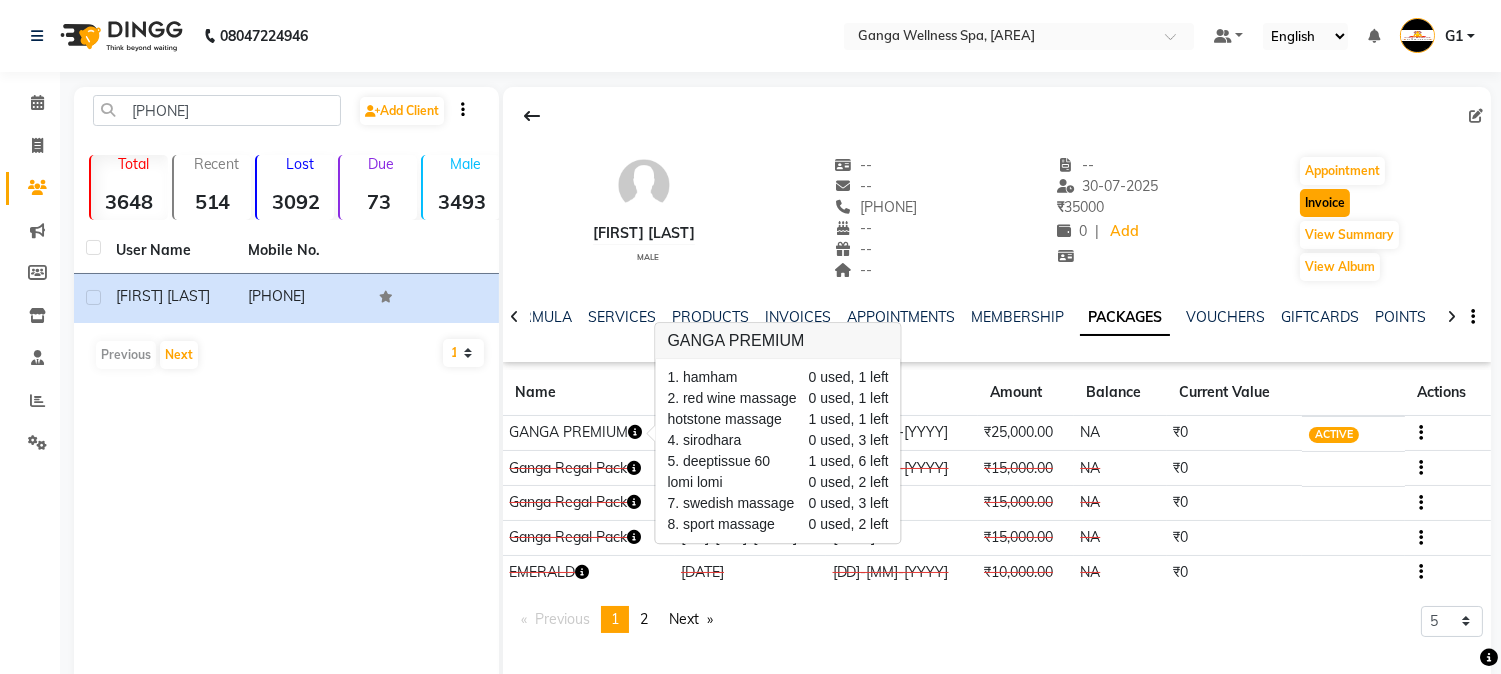 click on "Invoice" 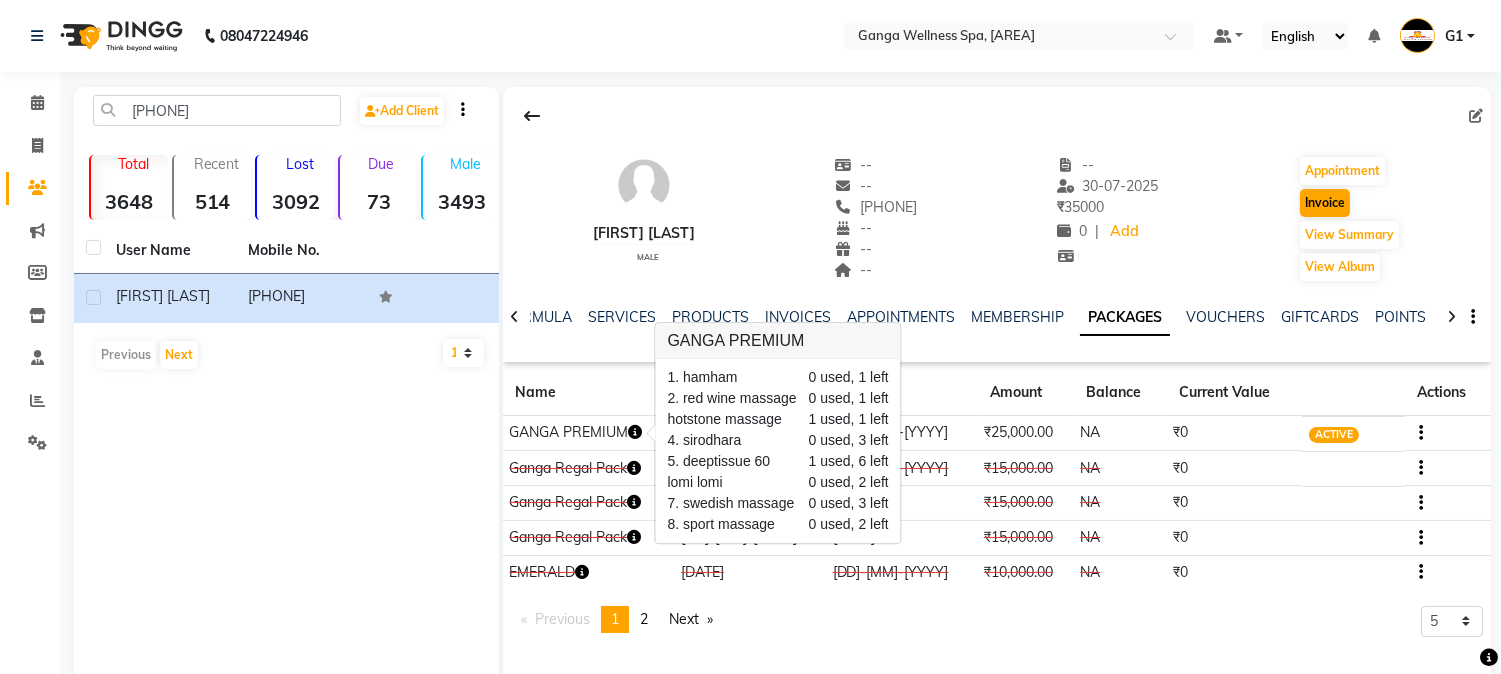 select on "service" 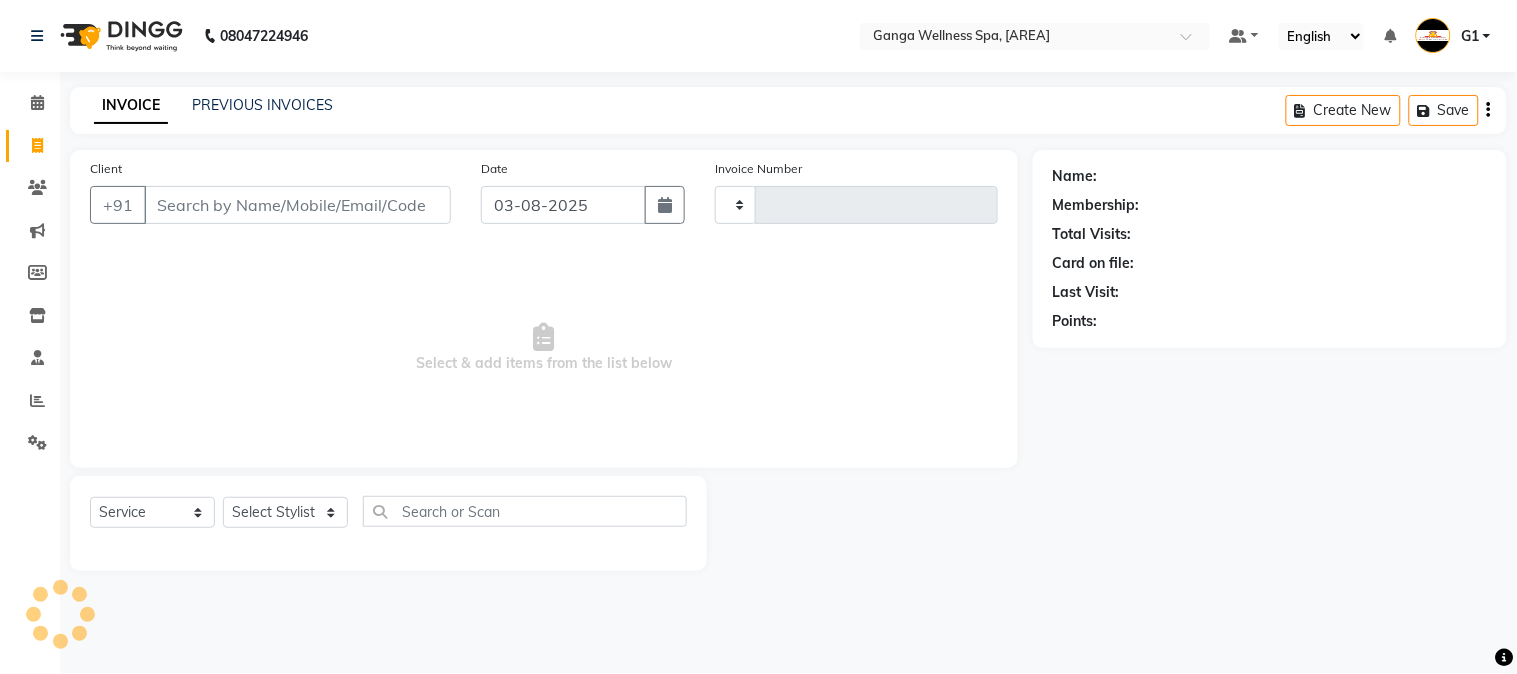 type on "2301" 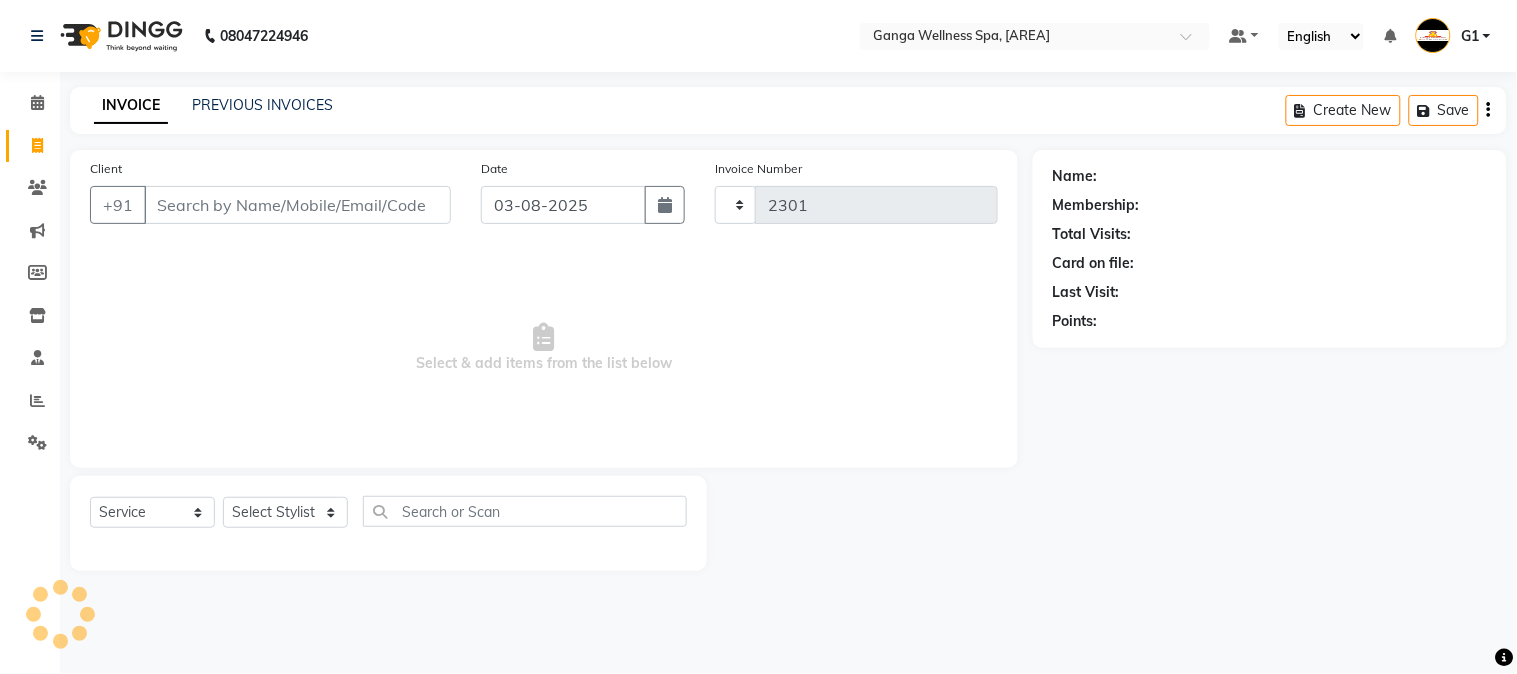select on "762" 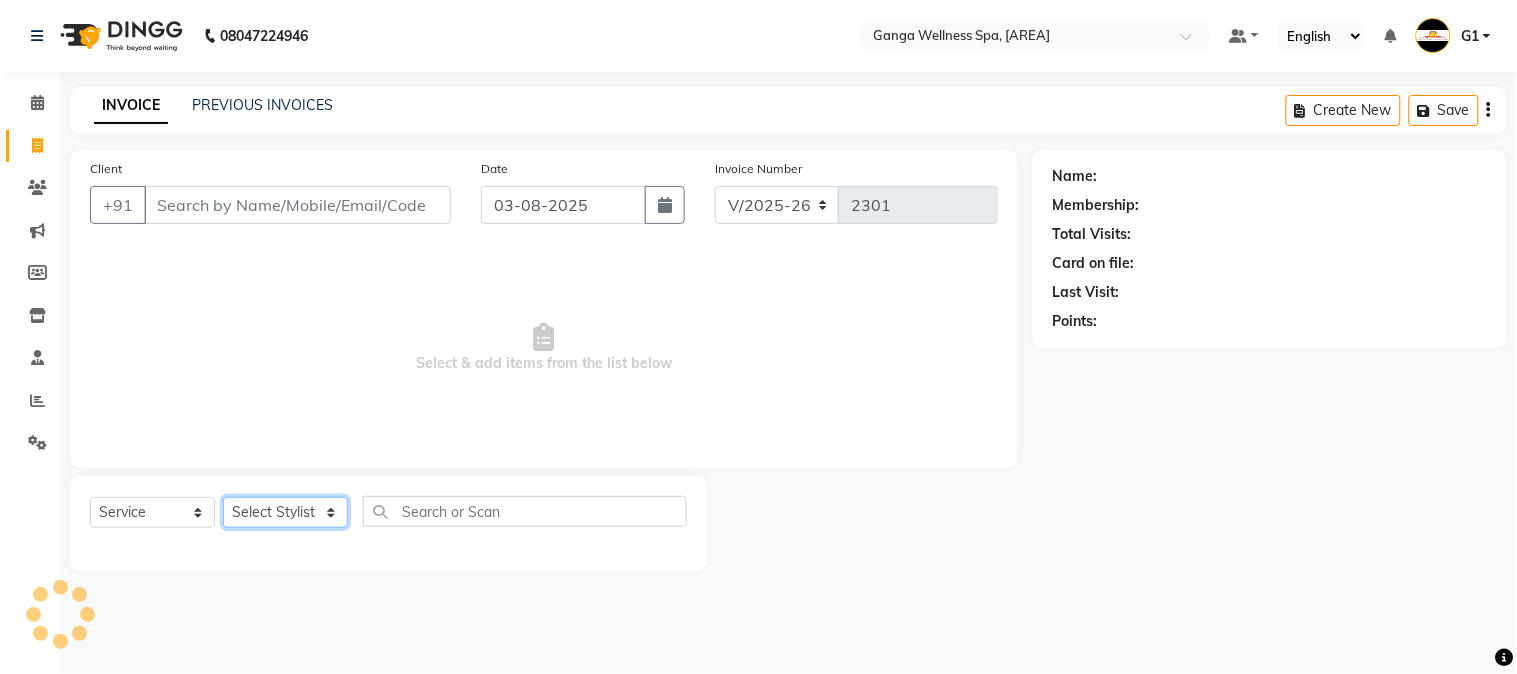 click on "Select Stylist" 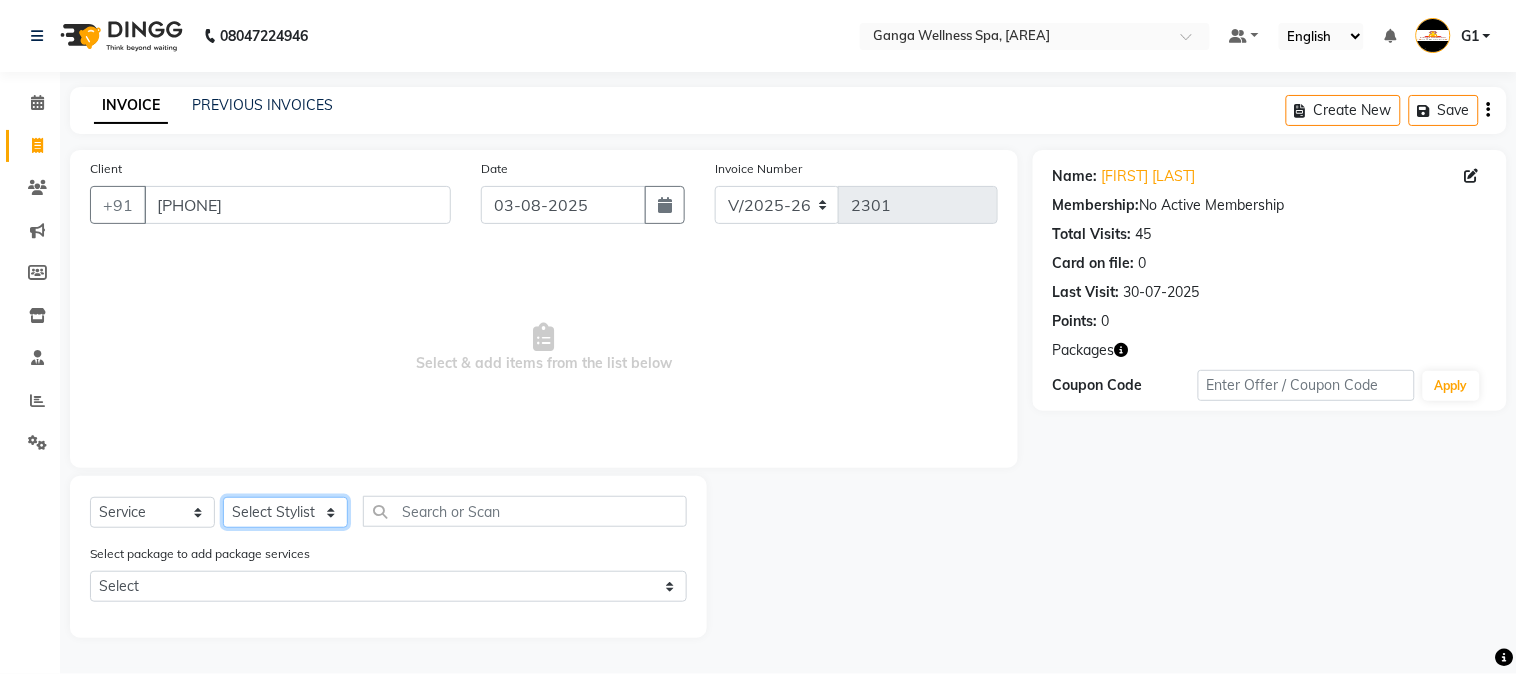 select on "70872" 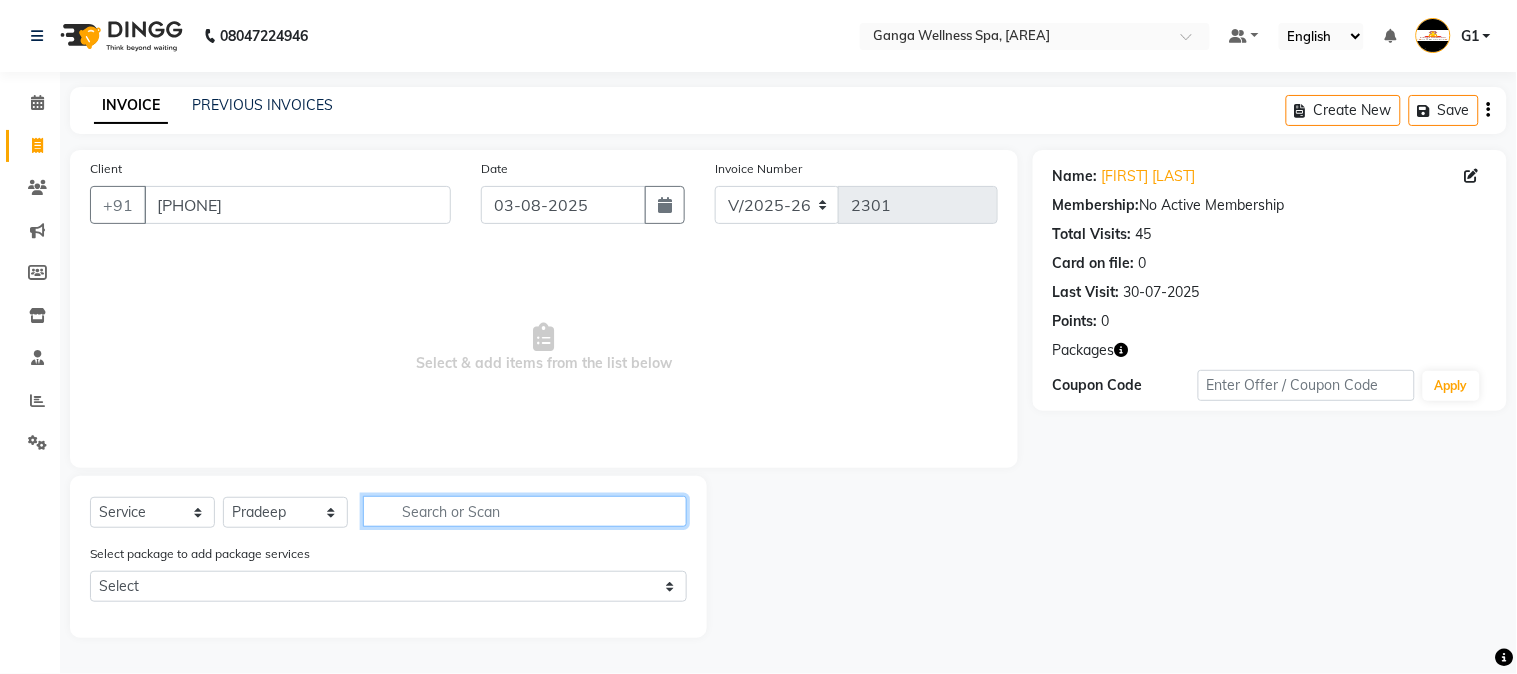 drag, startPoint x: 431, startPoint y: 513, endPoint x: 410, endPoint y: 526, distance: 24.698177 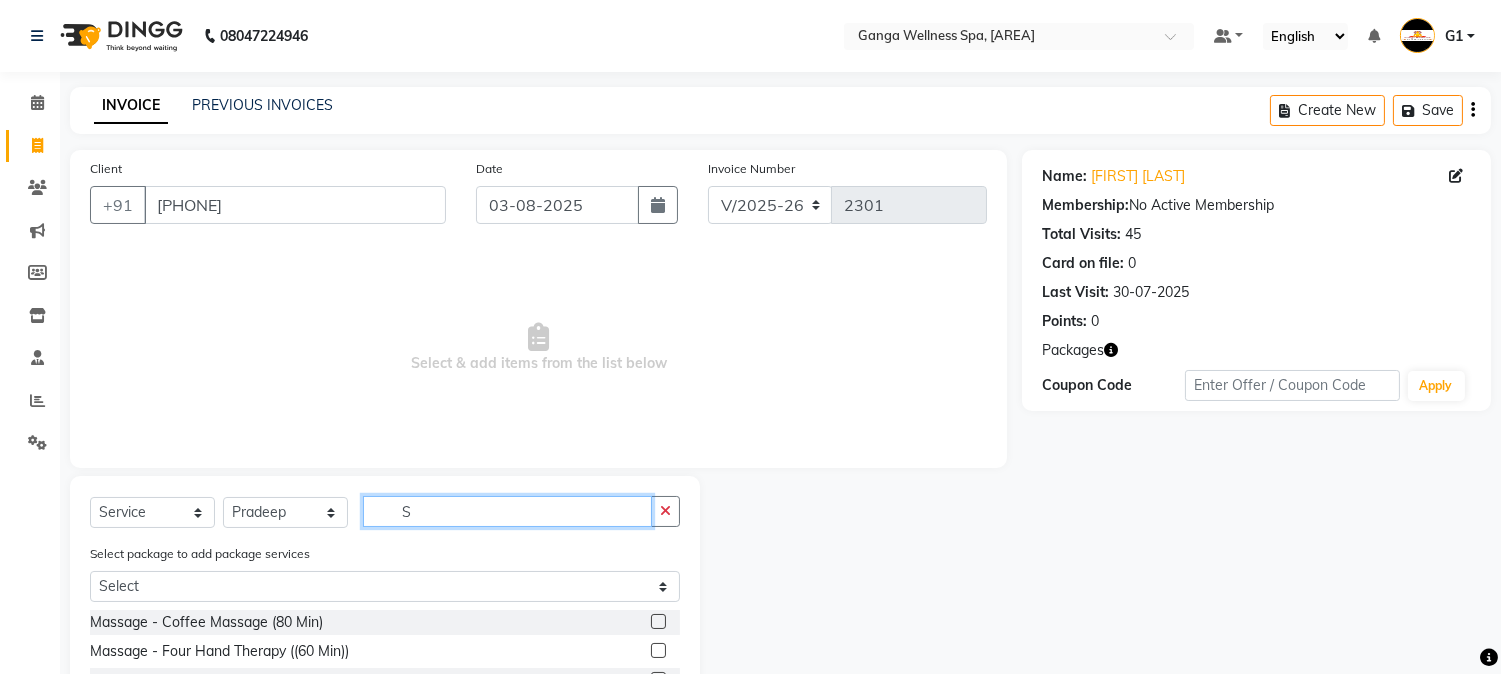 type on "S" 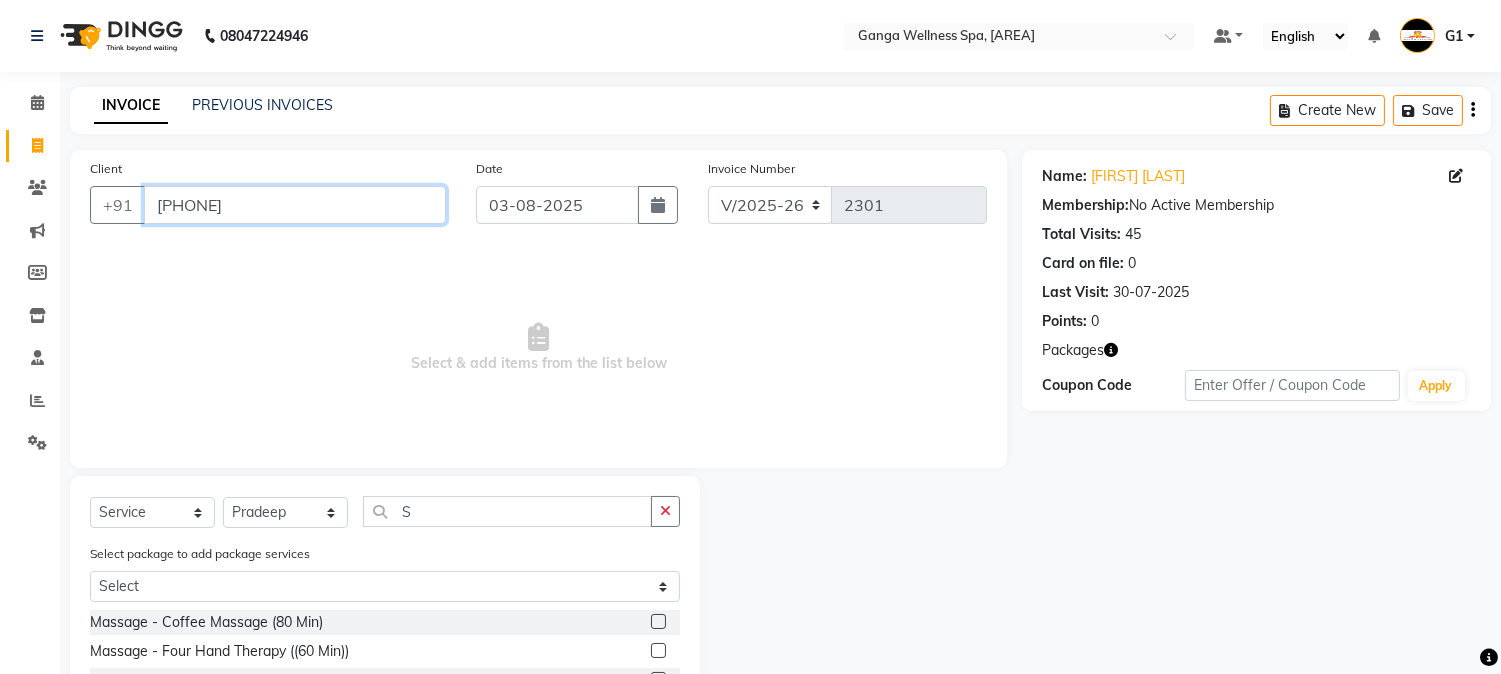 drag, startPoint x: 154, startPoint y: 208, endPoint x: 262, endPoint y: 207, distance: 108.00463 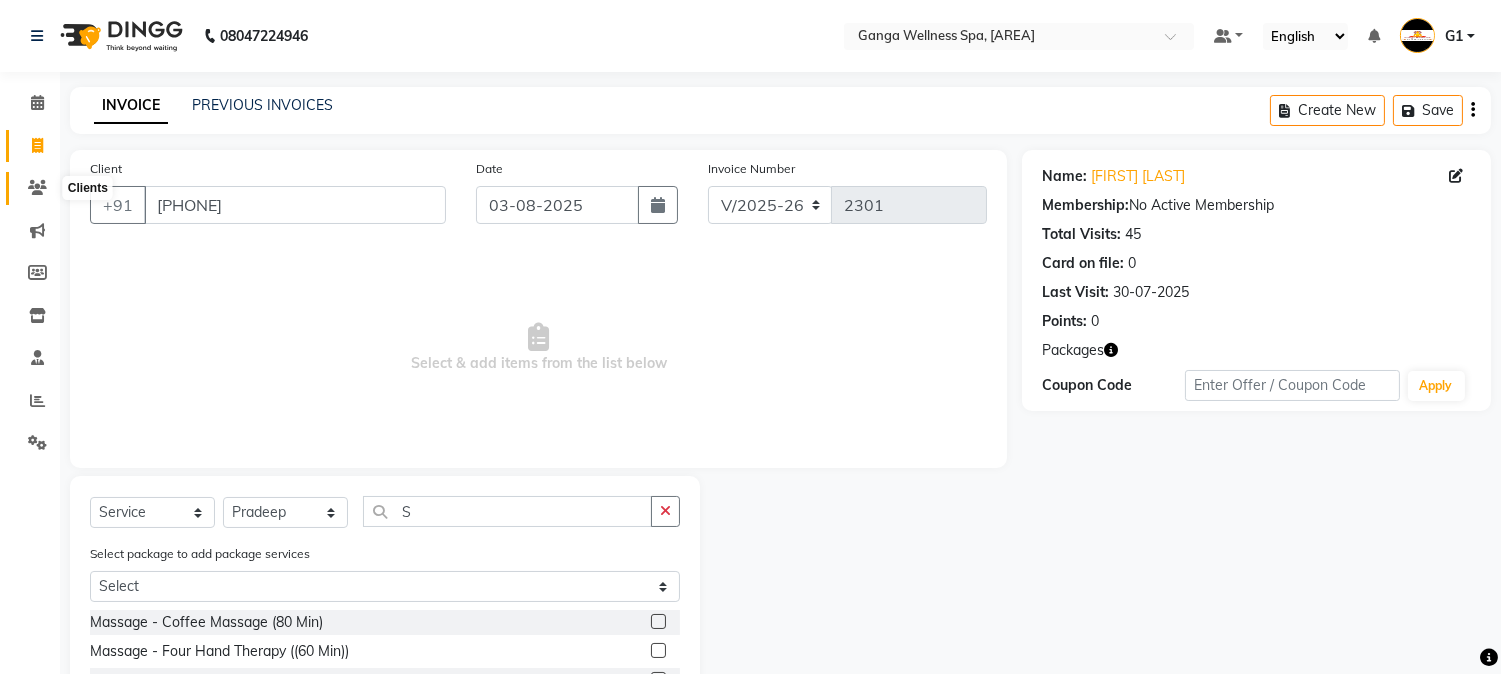 click 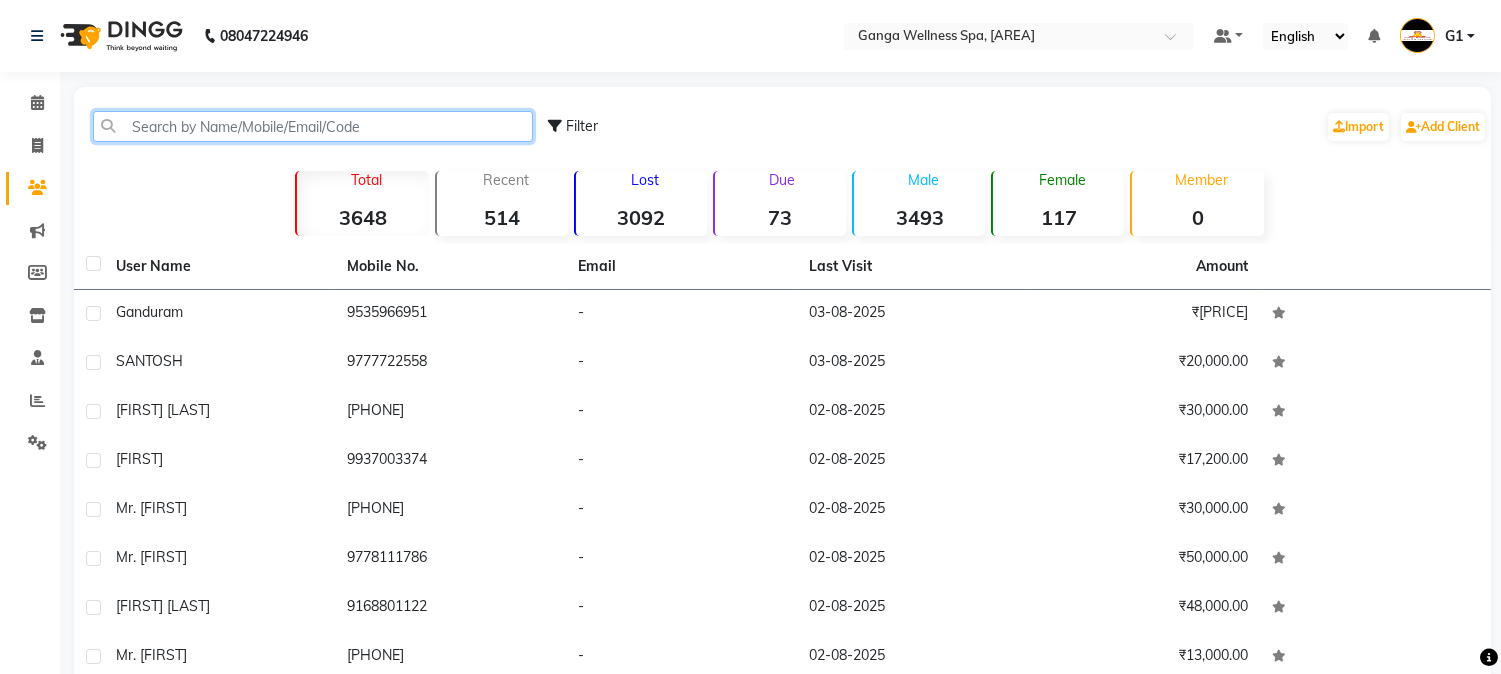 click 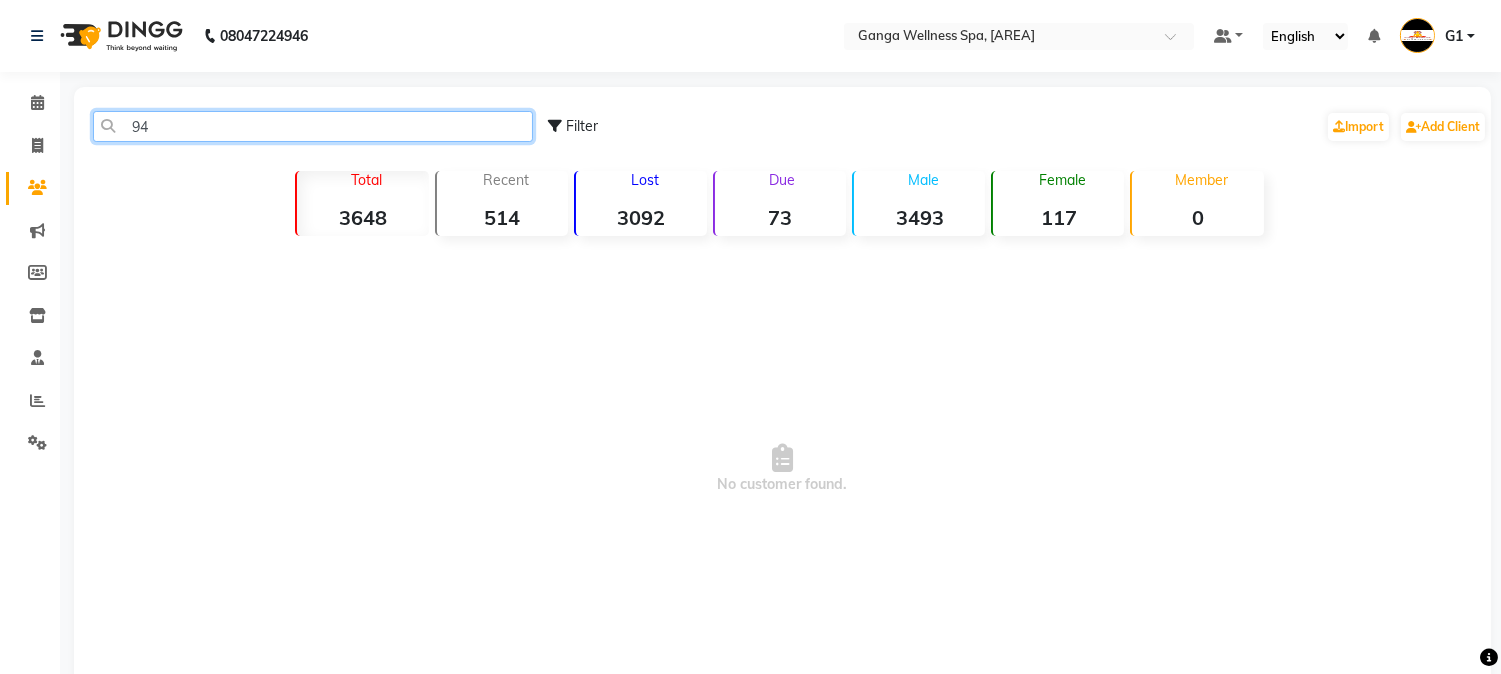 type on "9" 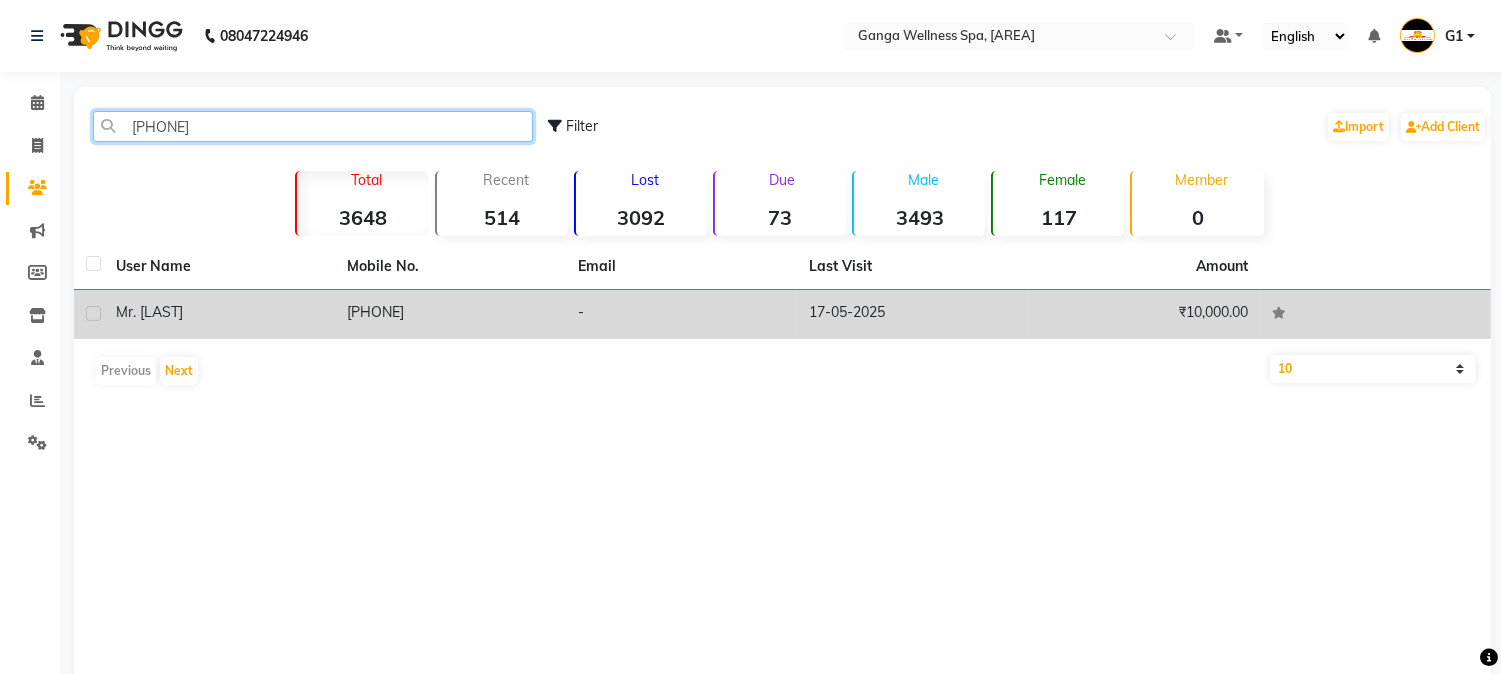 type on "[PHONE]" 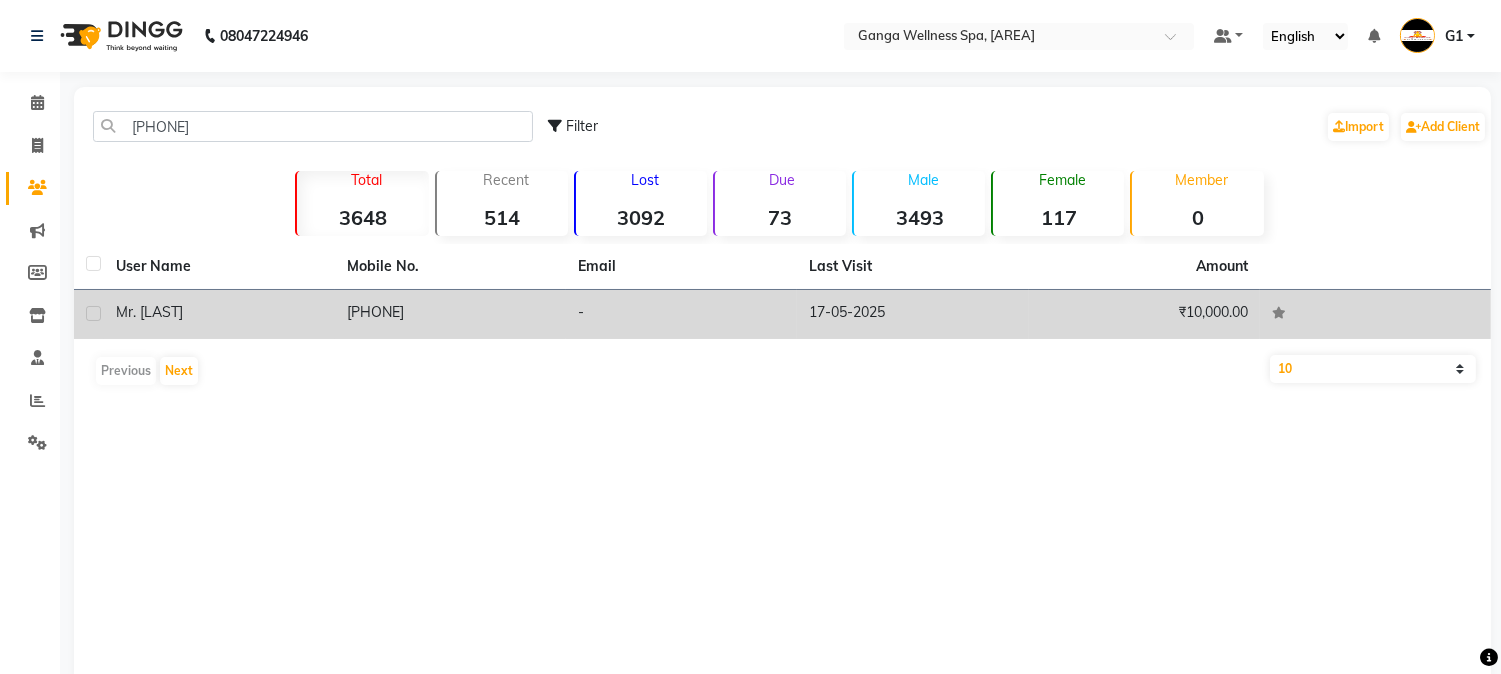 click on "[PHONE]" 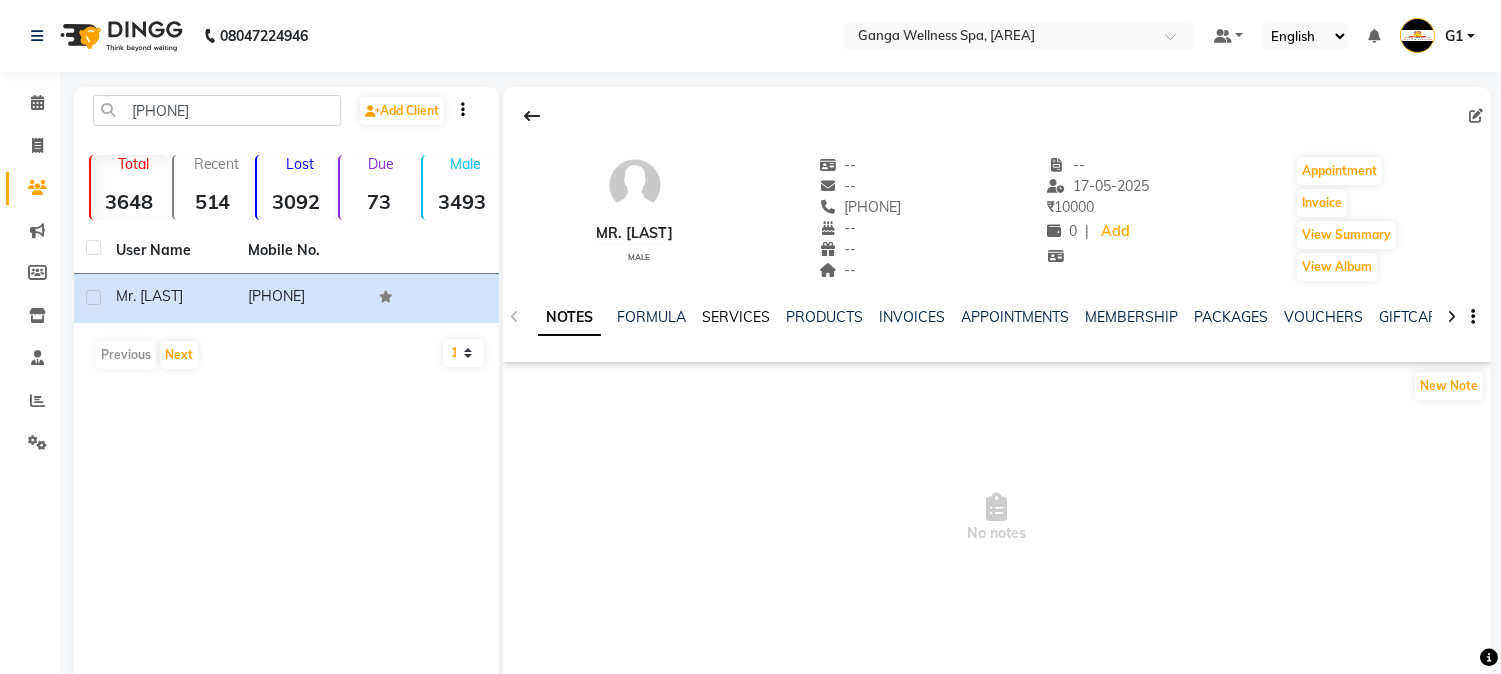 click on "SERVICES" 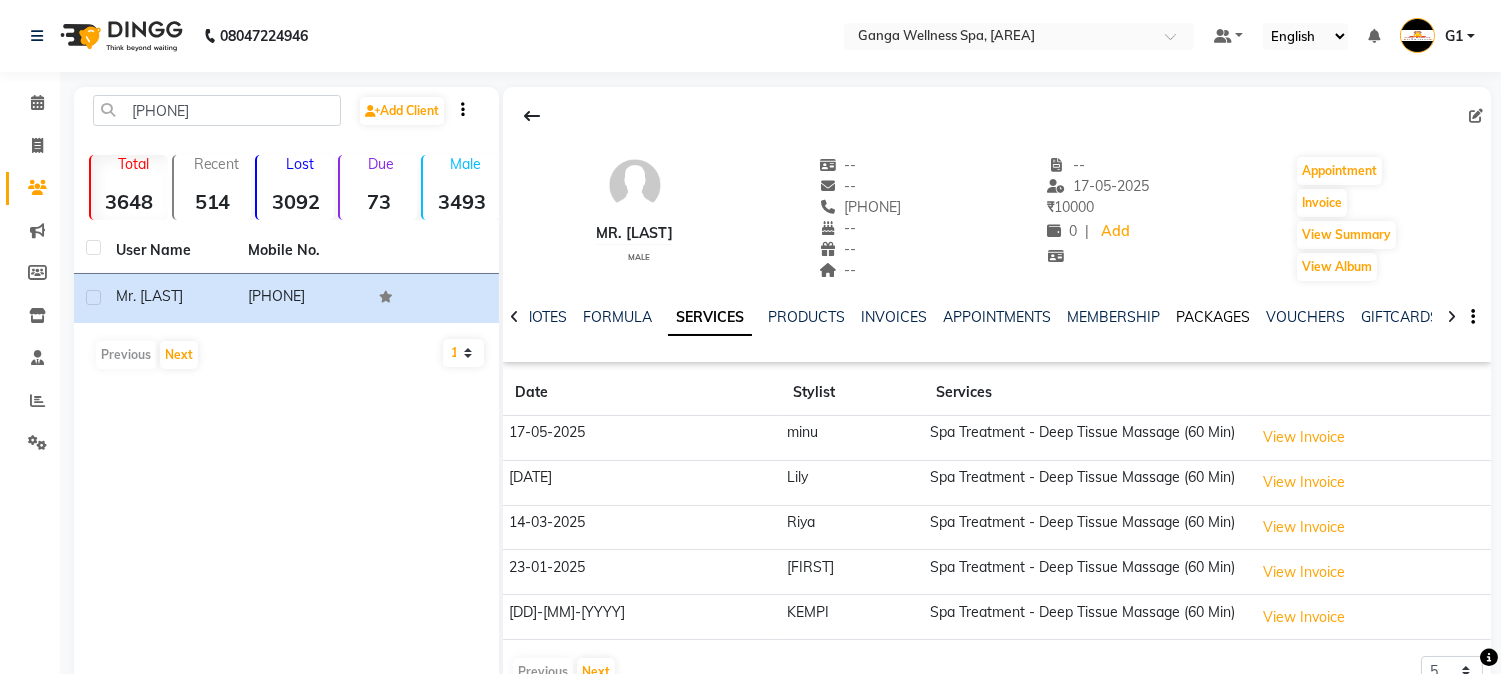 click on "PACKAGES" 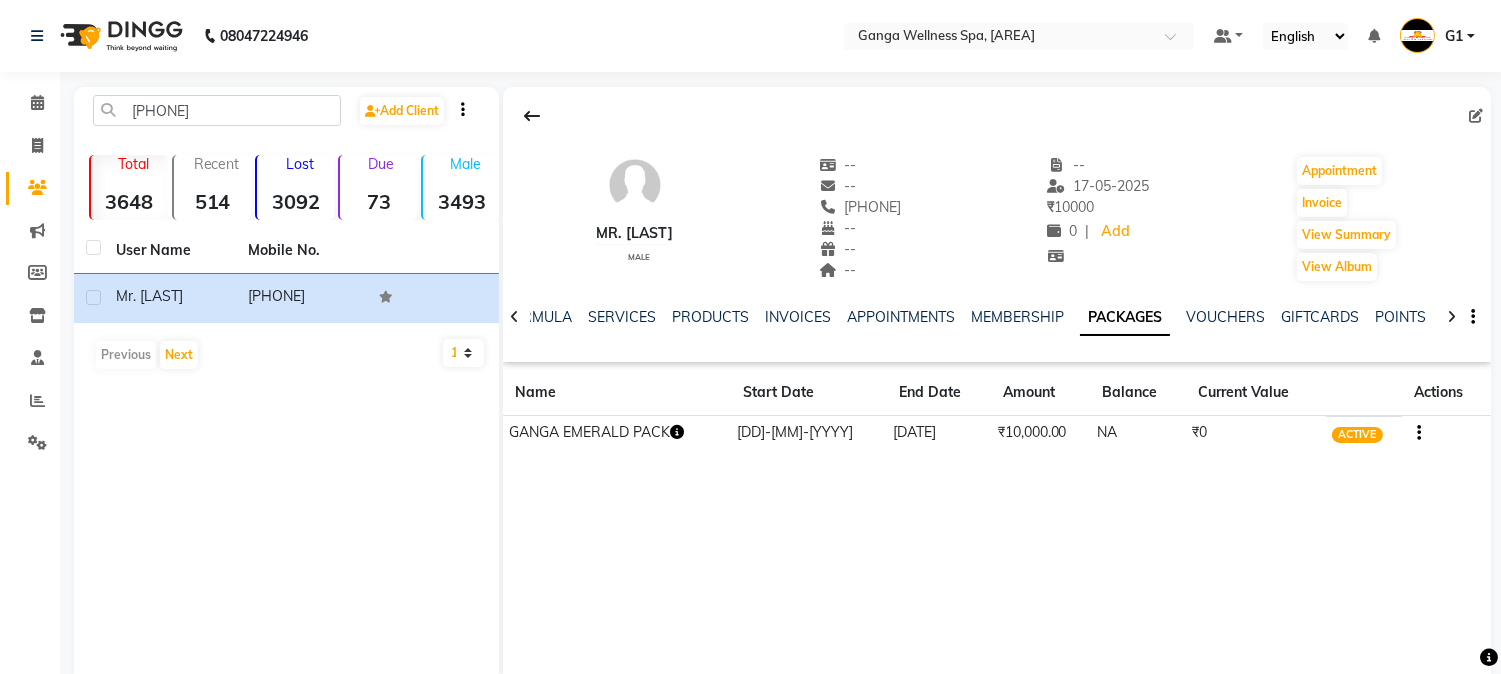 drag, startPoint x: 662, startPoint y: 421, endPoint x: 684, endPoint y: 437, distance: 27.202942 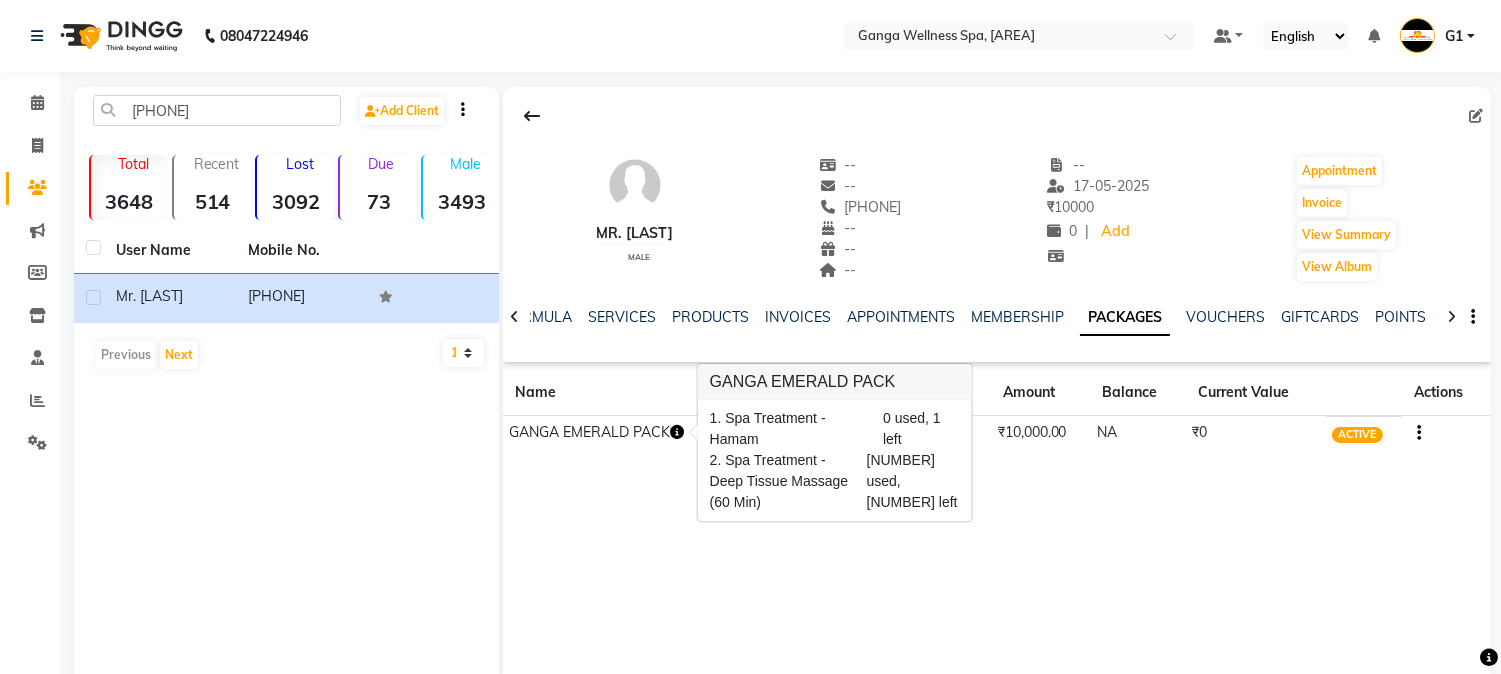 click on "Mr. [FIRST]    male  --   --   [PHONE]  --  --  --  -- [DD]-[MM]-[YYYY] ₹    10000 0 |  Add   Appointment   Invoice  View Summary  View Album  NOTES FORMULA SERVICES PRODUCTS INVOICES APPOINTMENTS MEMBERSHIP PACKAGES VOUCHERS GIFTCARDS POINTS FORMS FAMILY CARDS WALLET Name Start Date End Date Amount Balance Current Value Actions  GANGA EMERALD PACK  [DD]-[MM]-[YYYY] [DD]-[MM]-[YYYY]  ₹10,000.00   NA  ₹0 ACTIVE  GANGA EMERALD PACK  [DD]-[MM]-[YYYY] [DD]-[MM]-[YYYY]  ₹10,000.00   0  ₹0 ACTIVE  Smart Pack  [DD]-[MM]-[YYYY] [DD]-[MM]-[YYYY]  ₹8,500.00   NA  ₹0 CONSUMED  Smart Pack  [DD]-[MM]-[YYYY] [DD]-[MM]-[YYYY]  ₹8,500.00   NA  ₹0 CANCELLED" 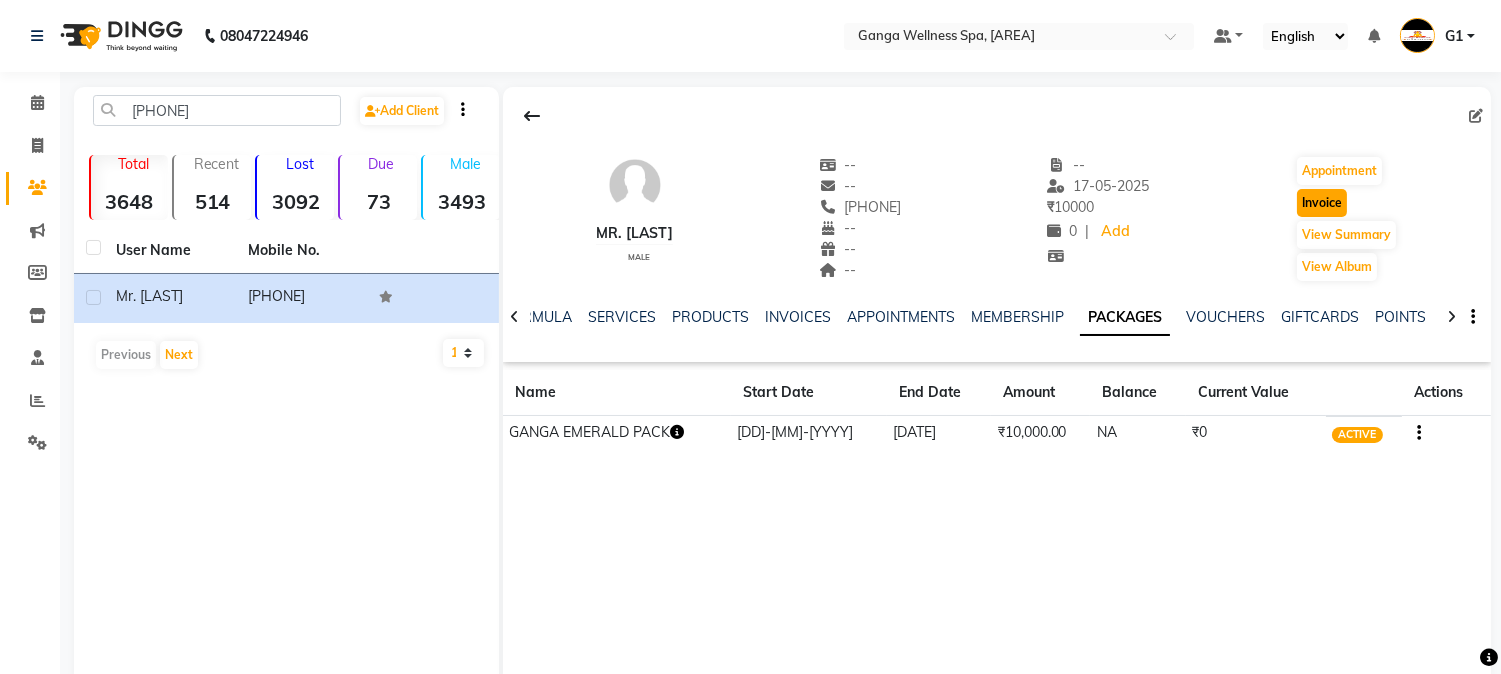 click on "Invoice" 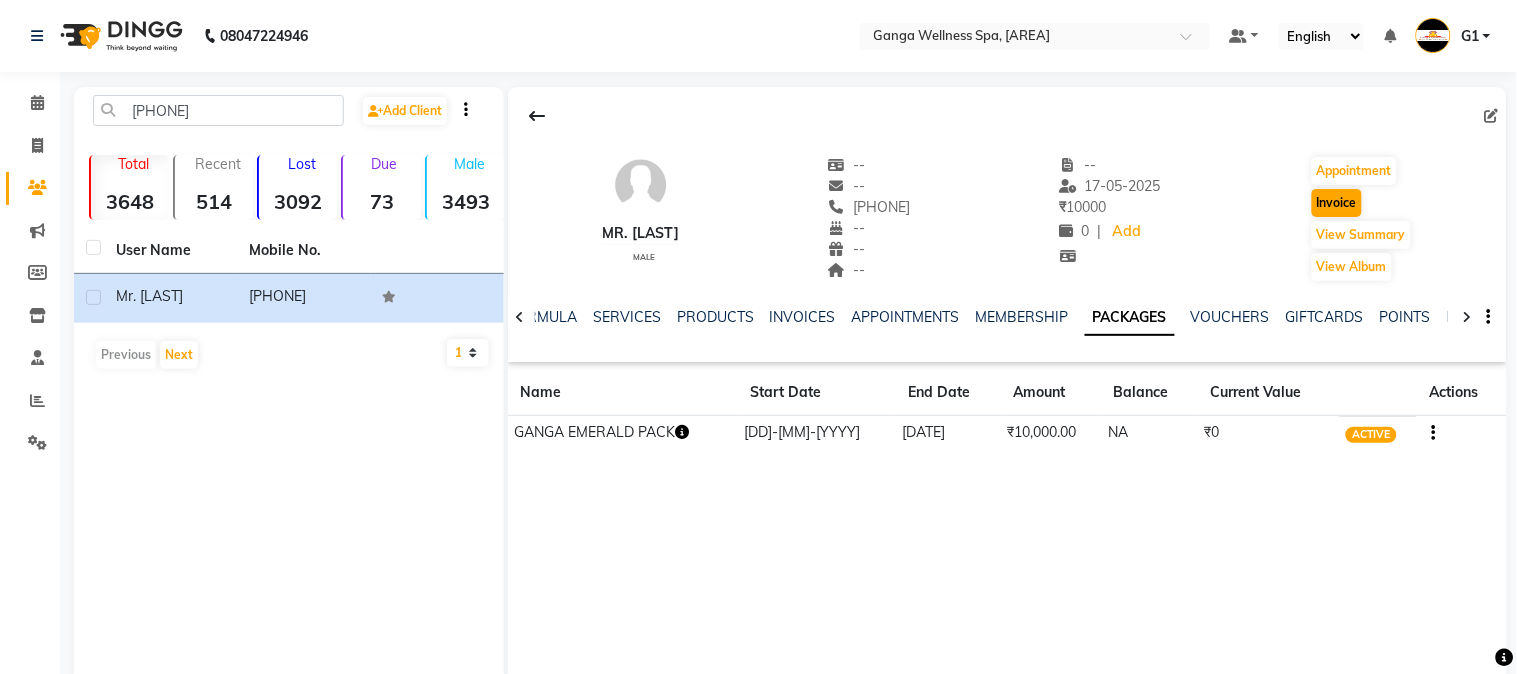 select on "service" 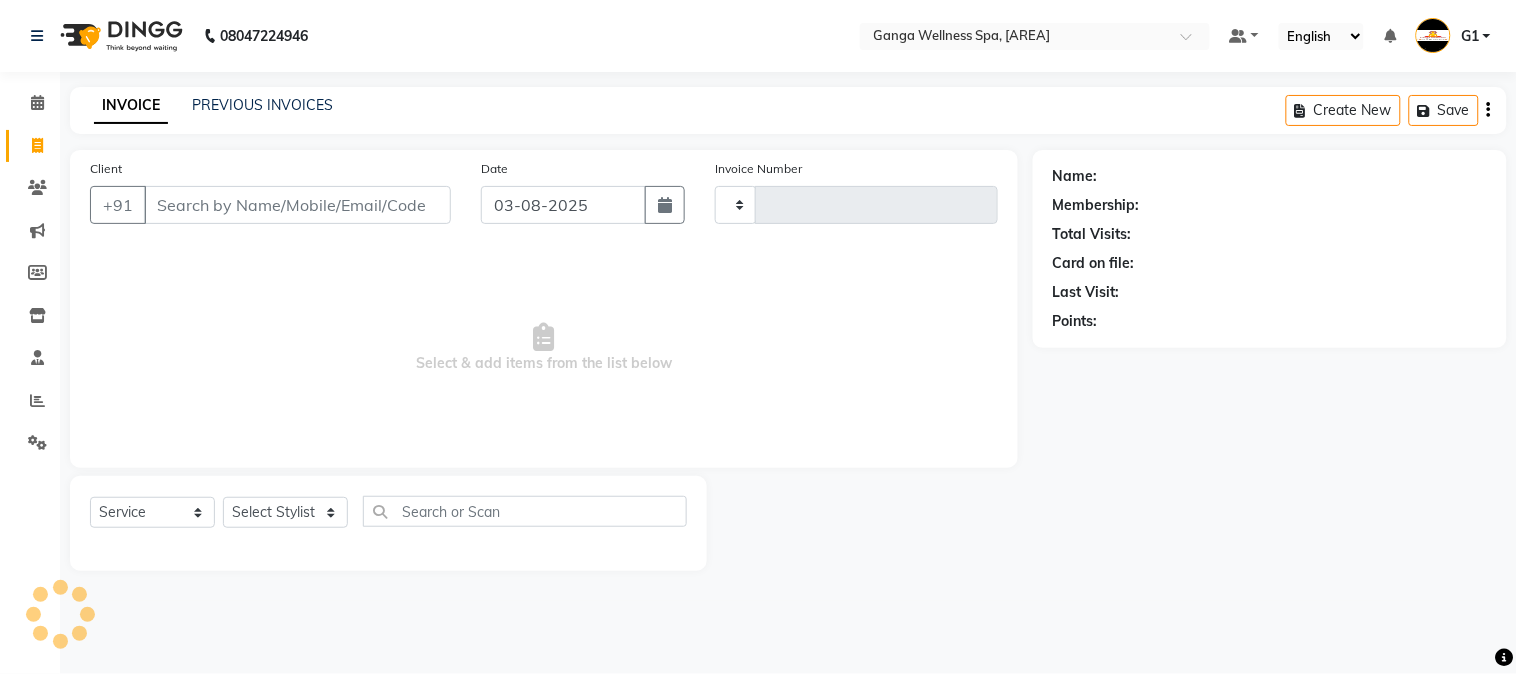 type on "2301" 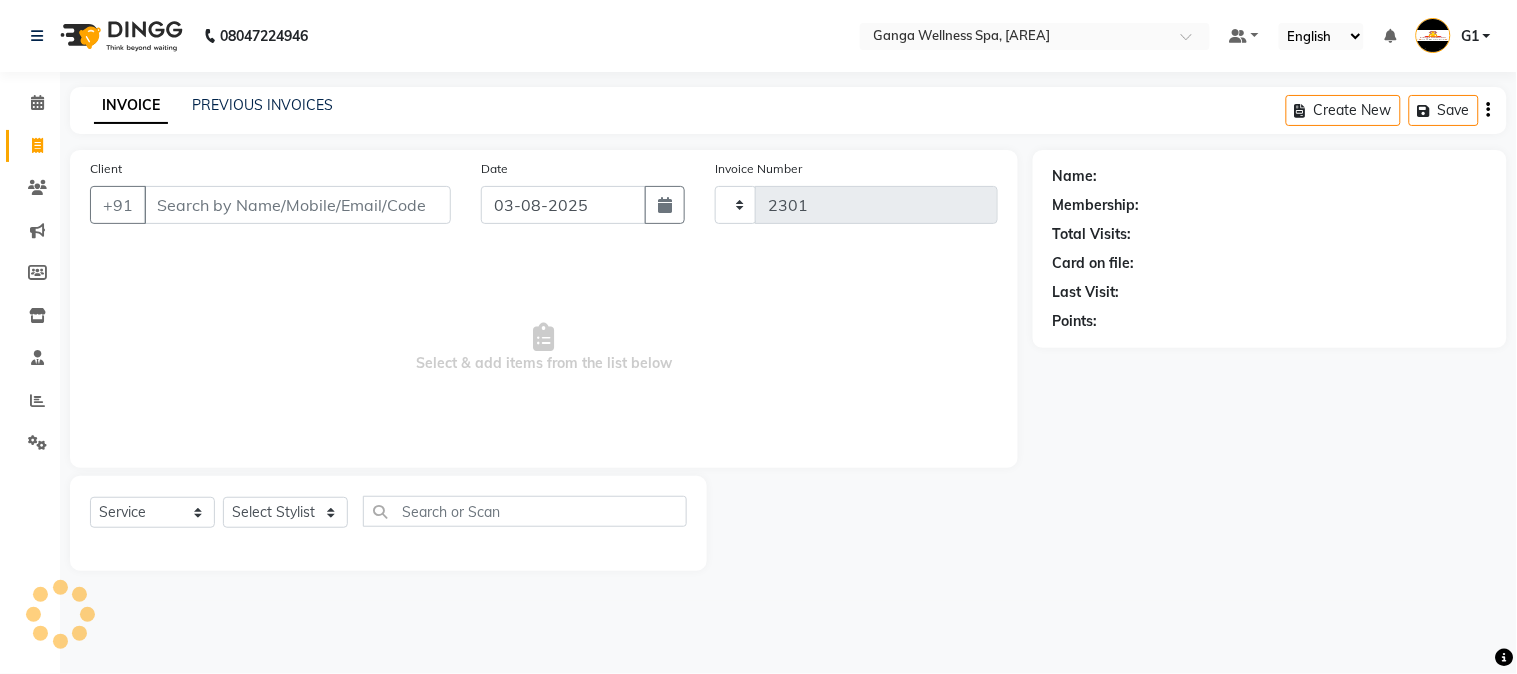 select on "762" 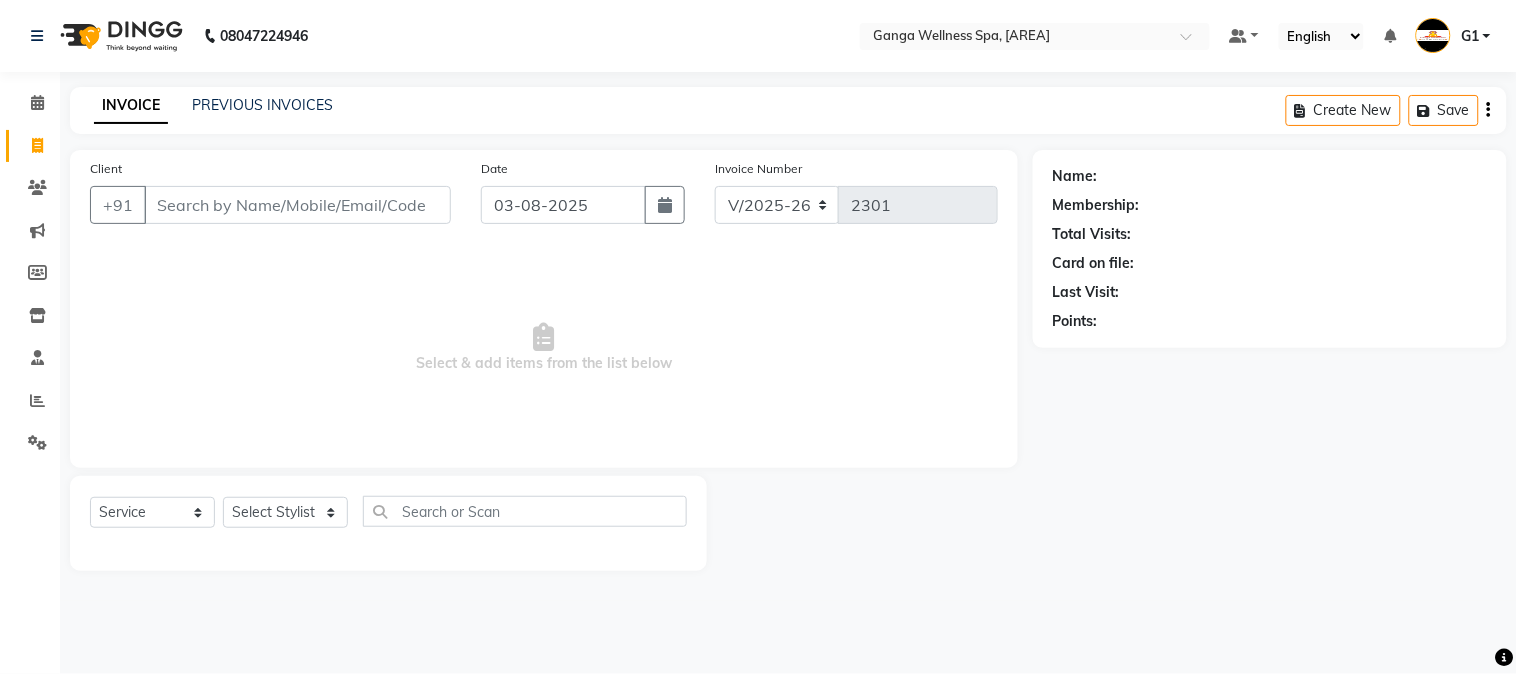 type on "[PHONE]" 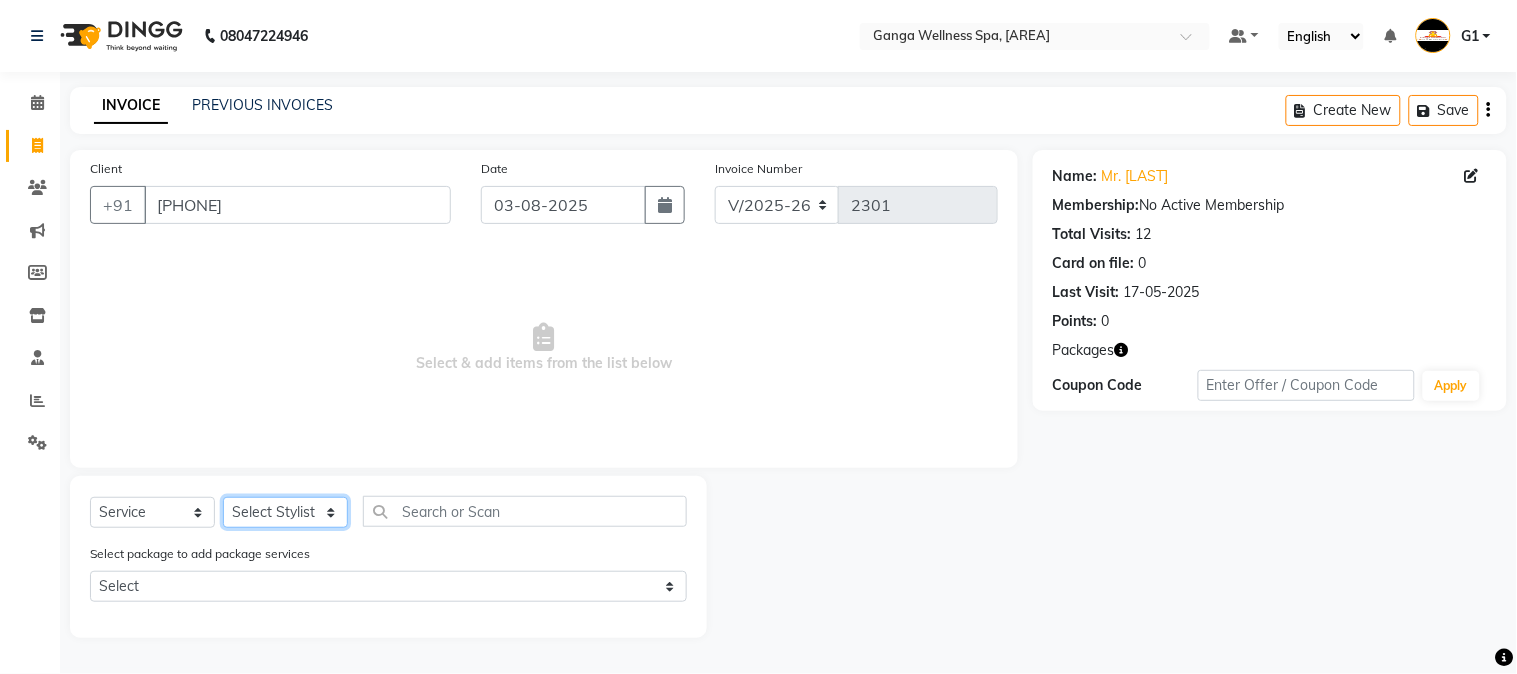 click on "Select Stylist Abhi akhil Alexa AMMY AMMY Annie anya APPI Arohi Ayen BANCHI Bina Bina CJ CRP 1 Daina ELINA ferjana G1 G1 ONE PLUS G1 Salon G2 Helen JEENY Jhanka Jojo Kana KEMPI KEMPI Kim krishna KTI Lili Rout Lily LINDA LIZA Martha MELODY MERRY minu Moon nancy Noiny pinkey Pradeep Prity Riya ROOZ Sony steffy SUCHI Surren Sir Sushree Swapna Umpi upashana Zouli" 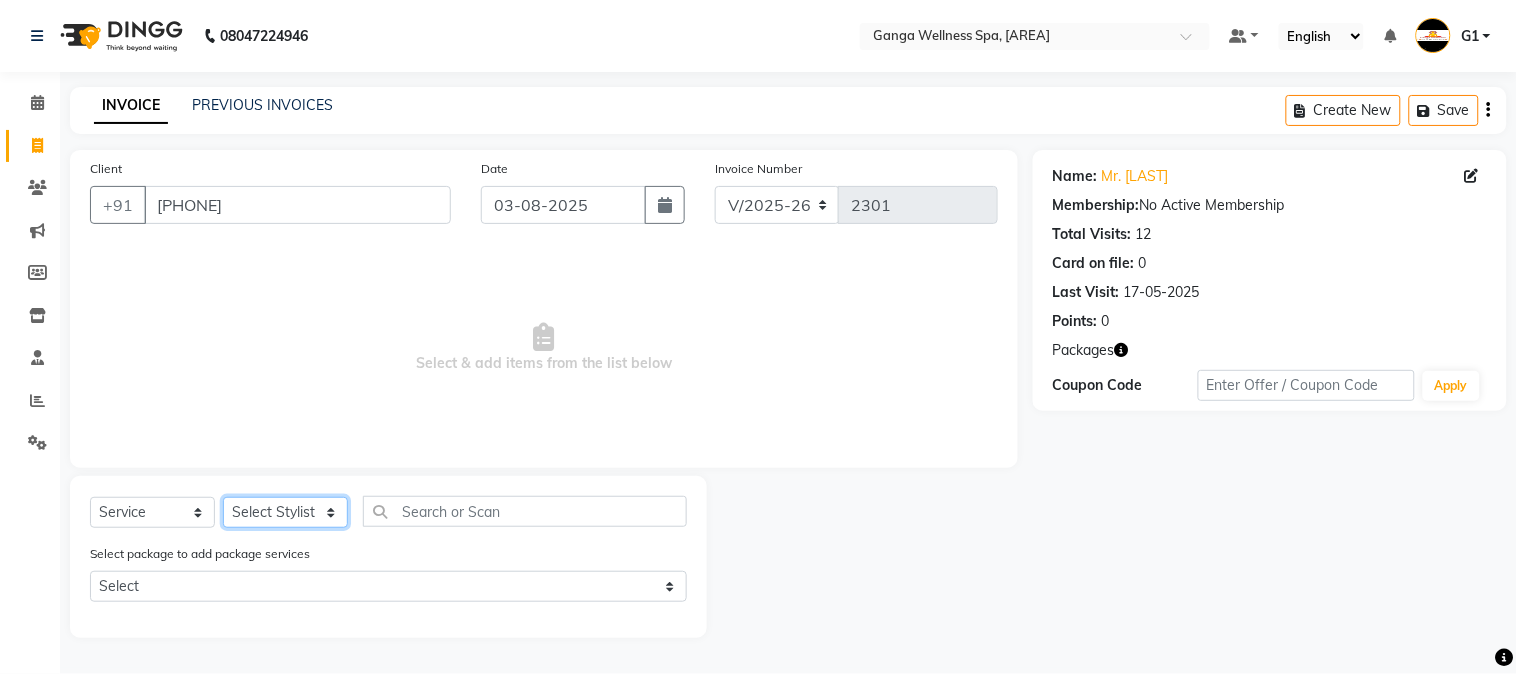 select on "70875" 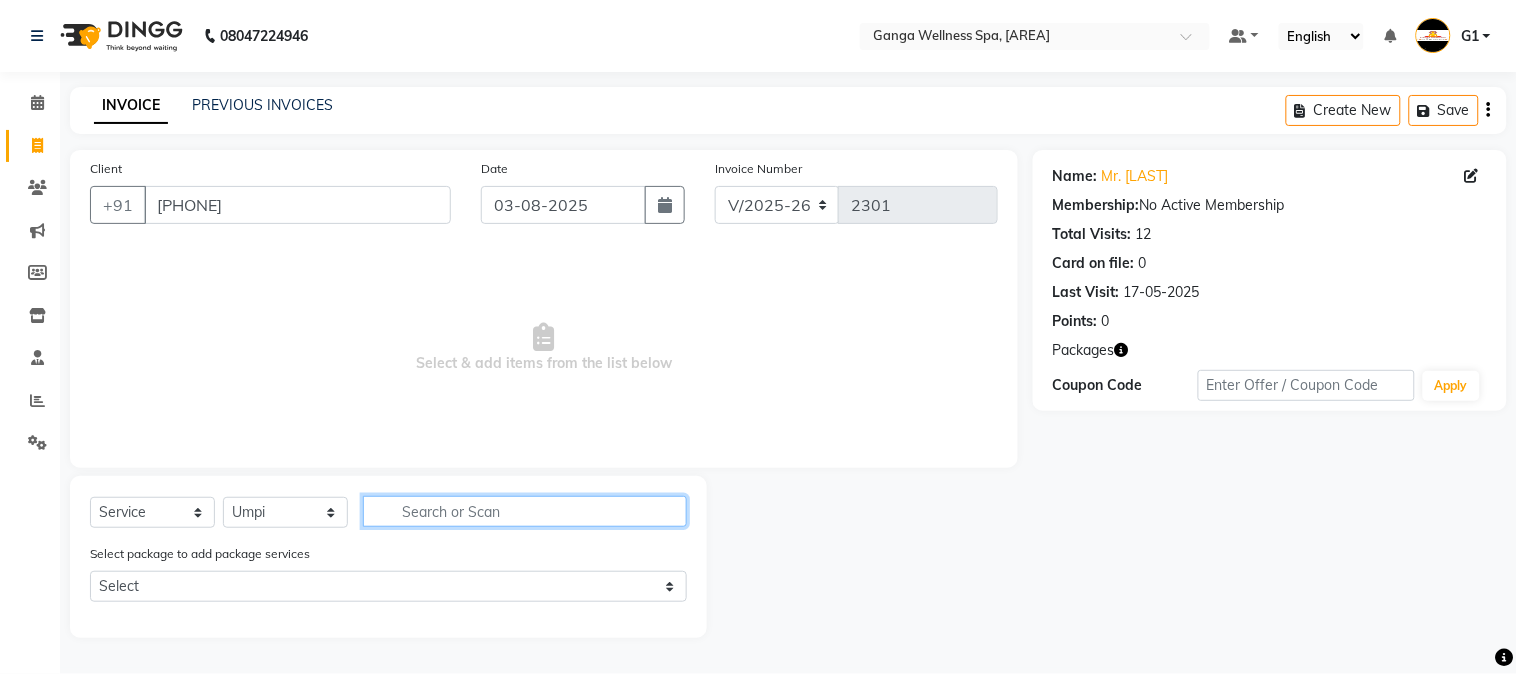 click 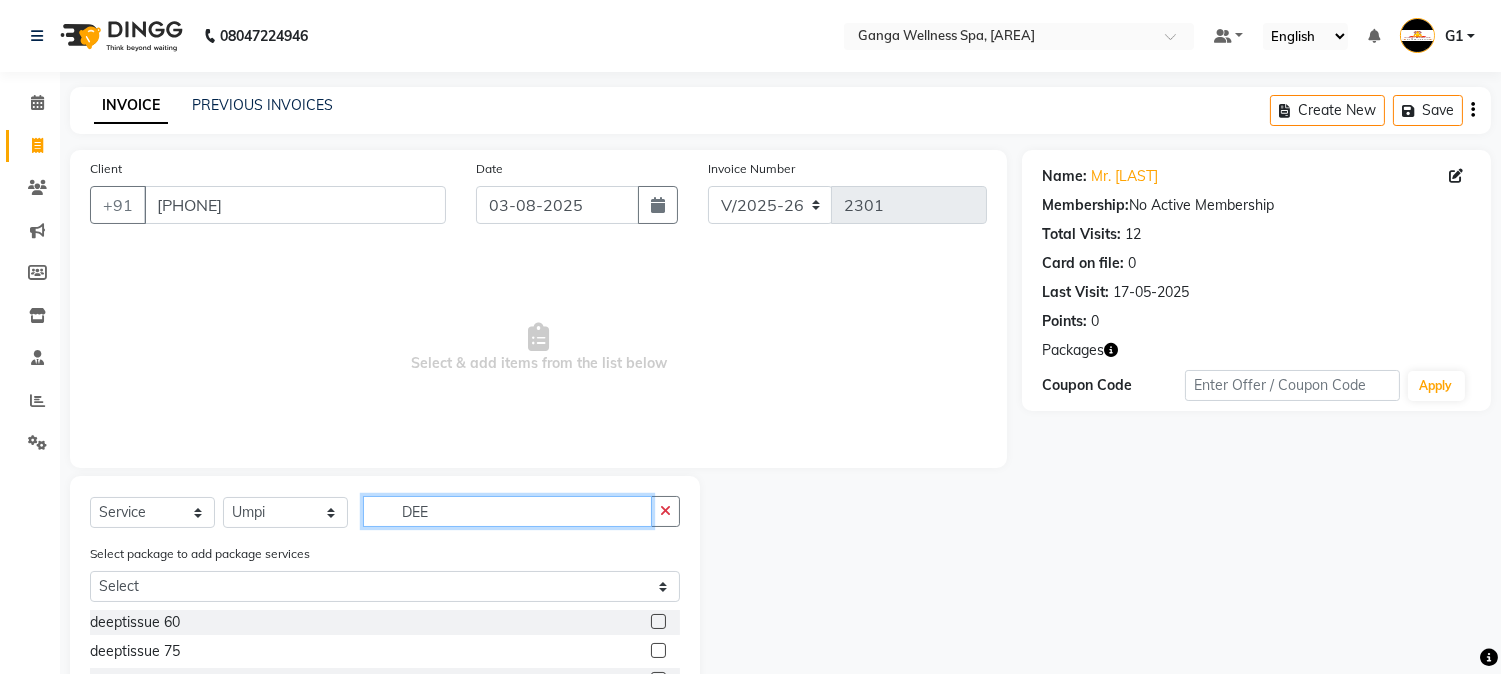 scroll, scrollTop: 167, scrollLeft: 0, axis: vertical 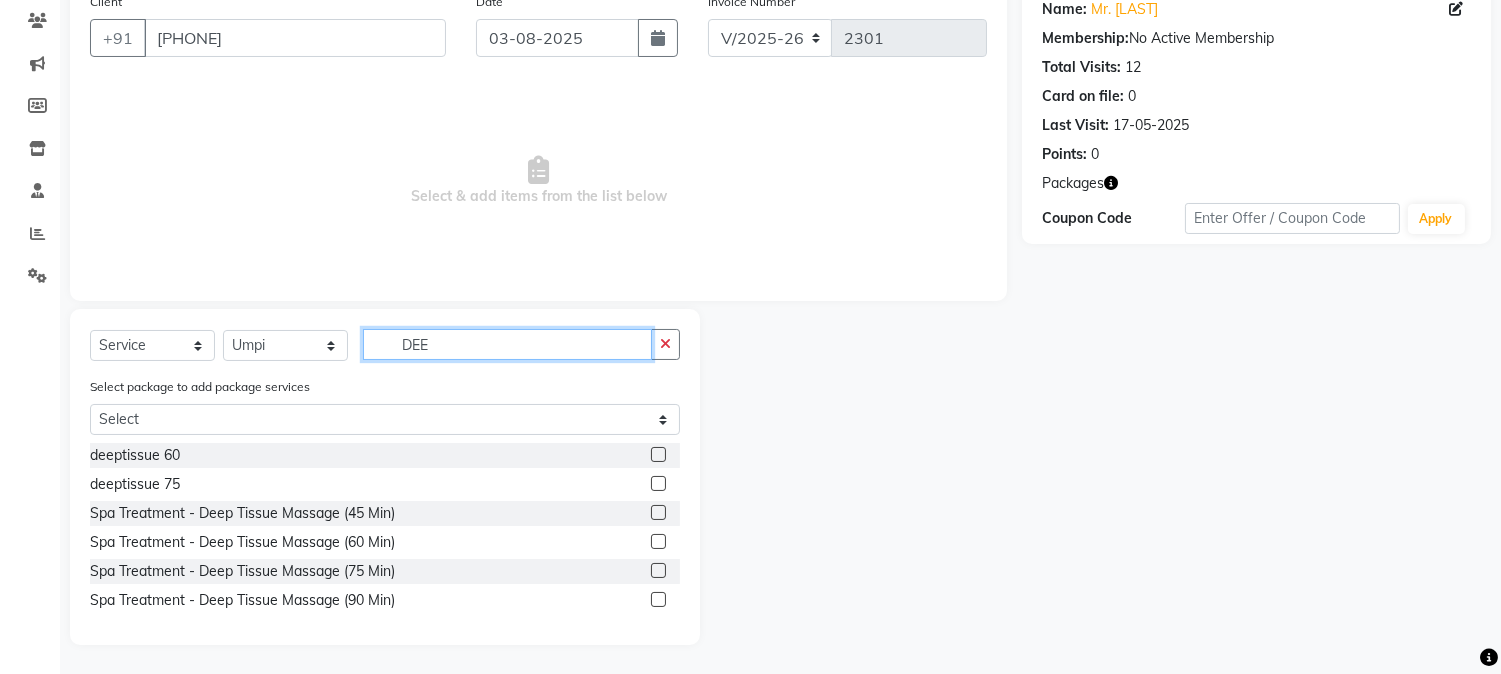 type on "DEE" 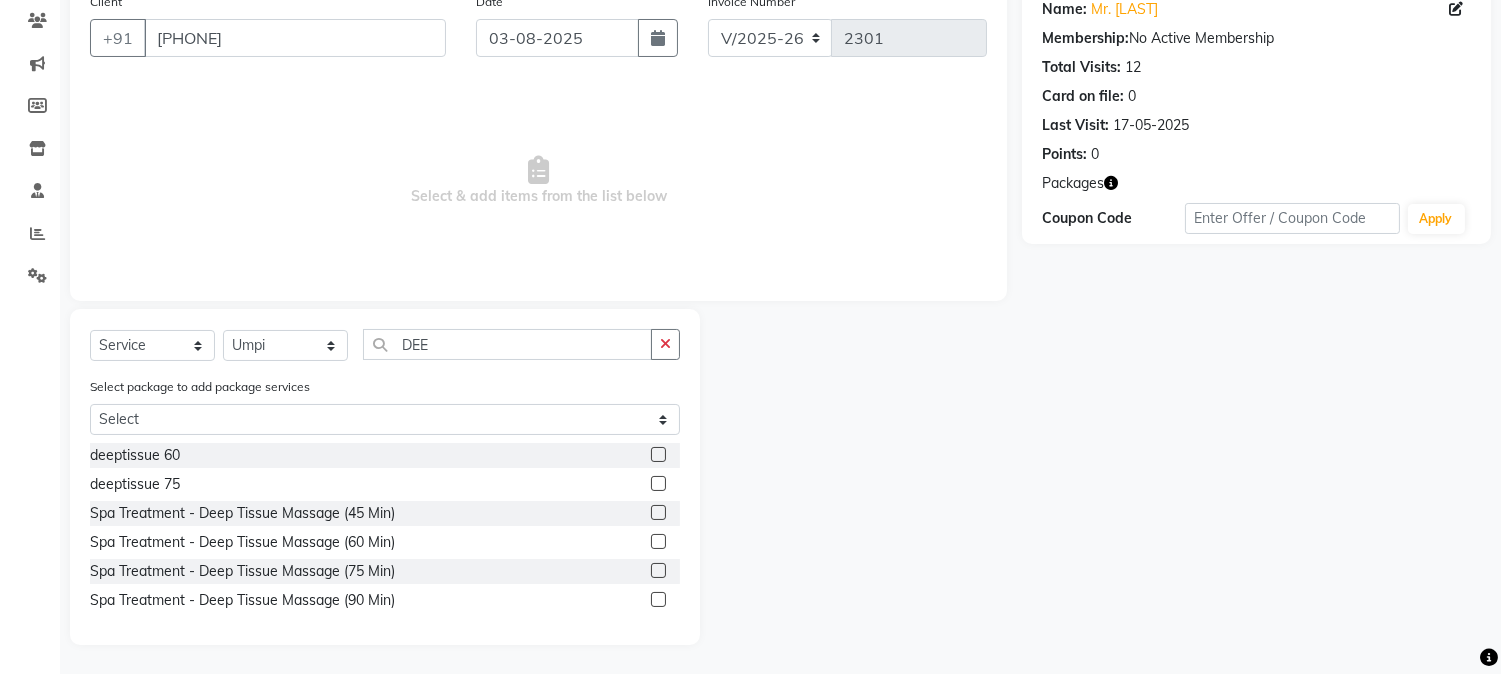 click 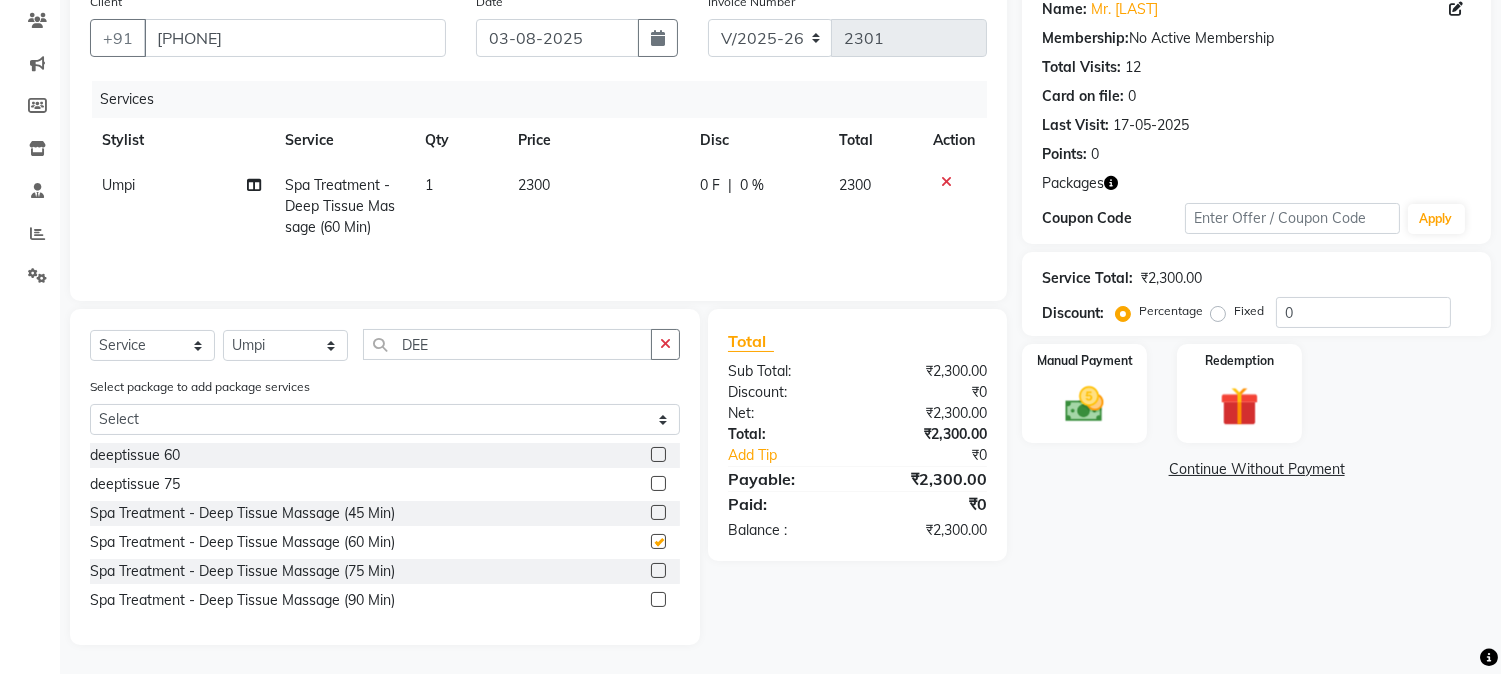 checkbox on "false" 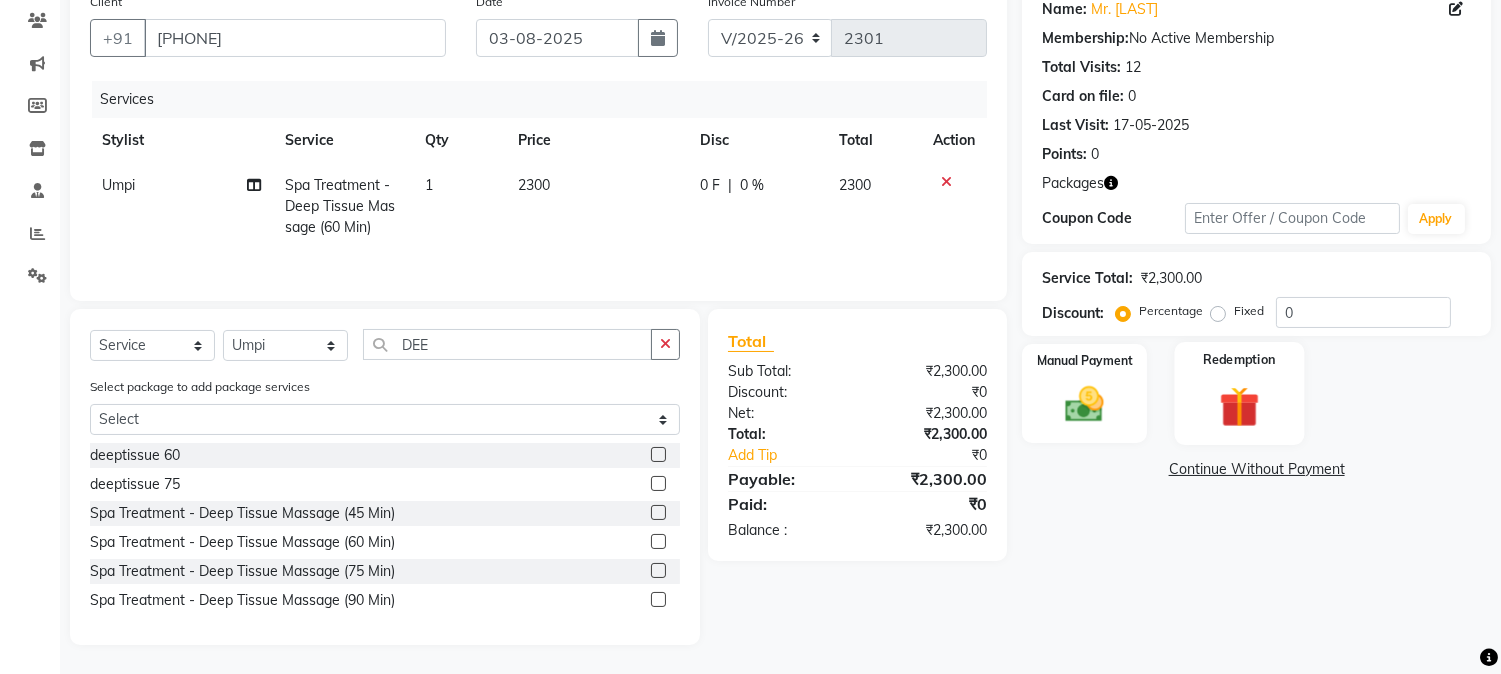click 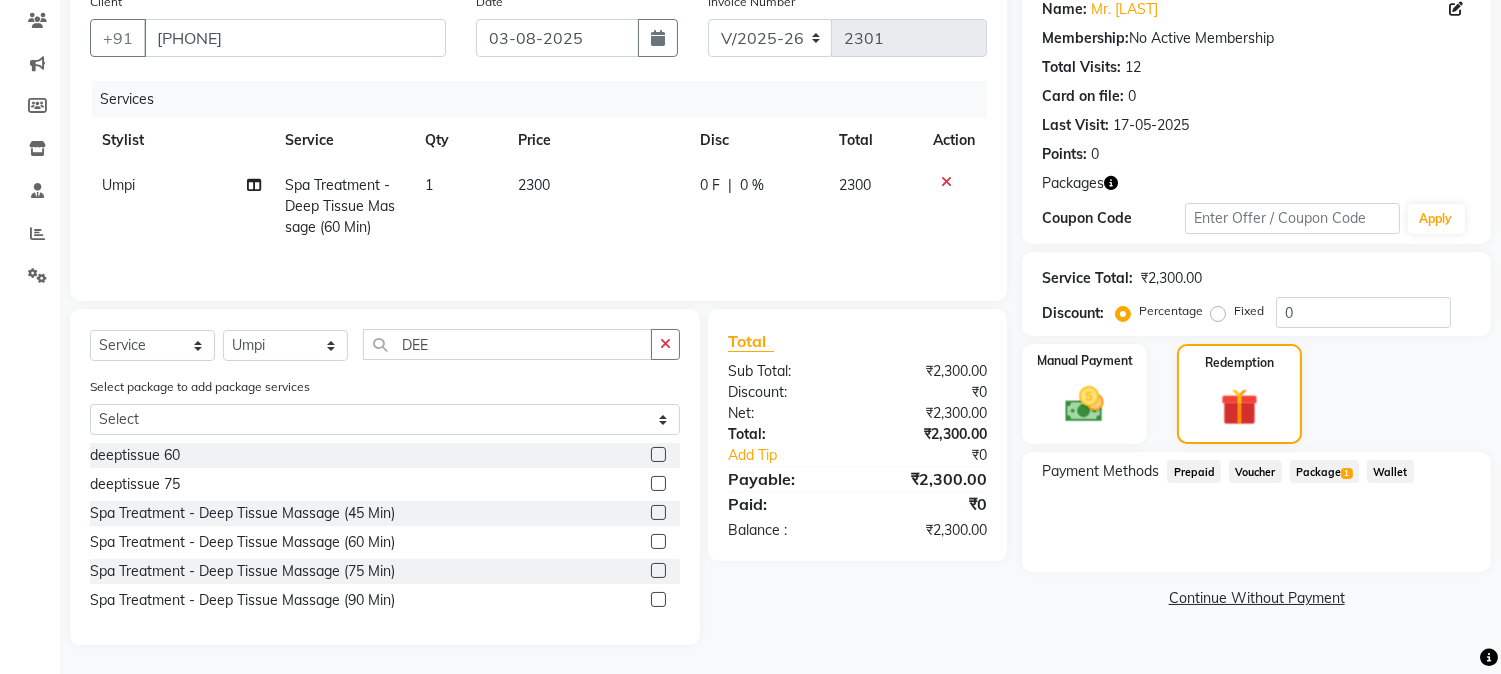 click on "Package  1" 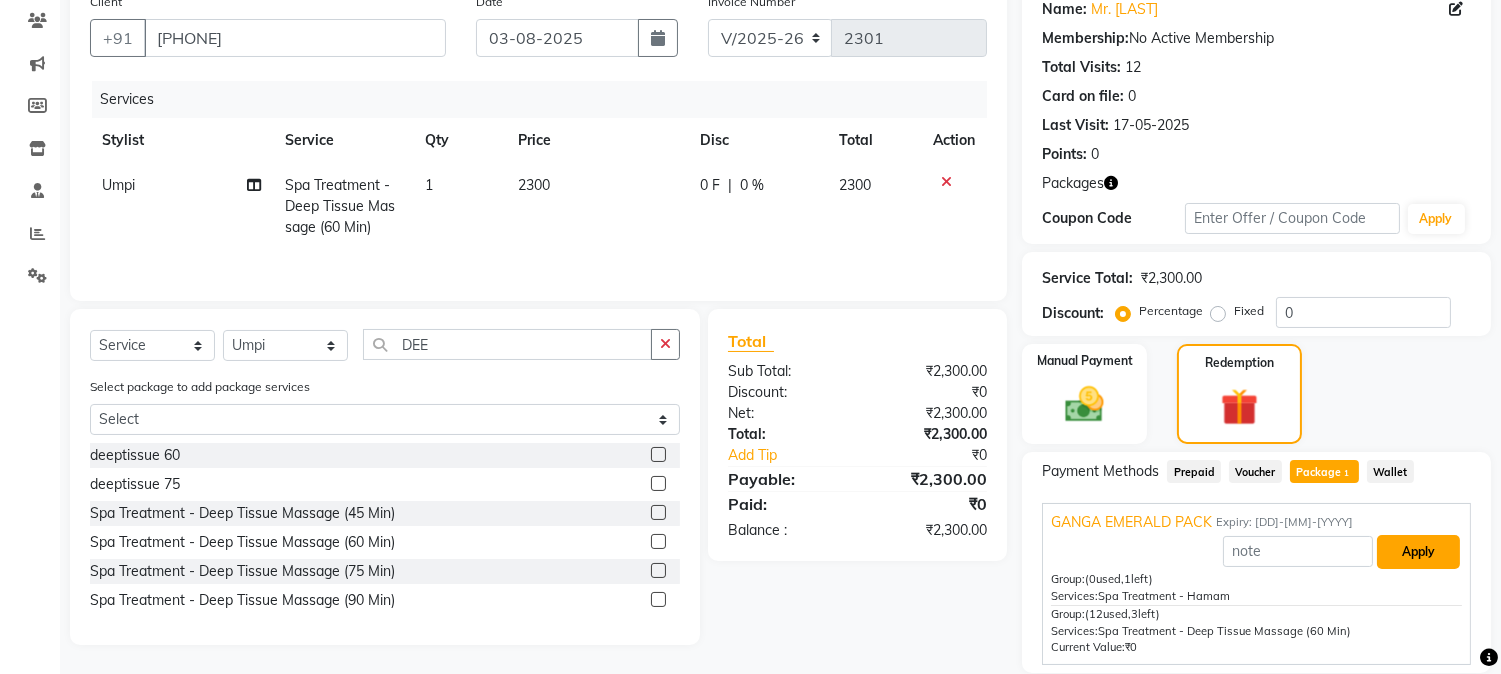click on "Apply" at bounding box center [1418, 552] 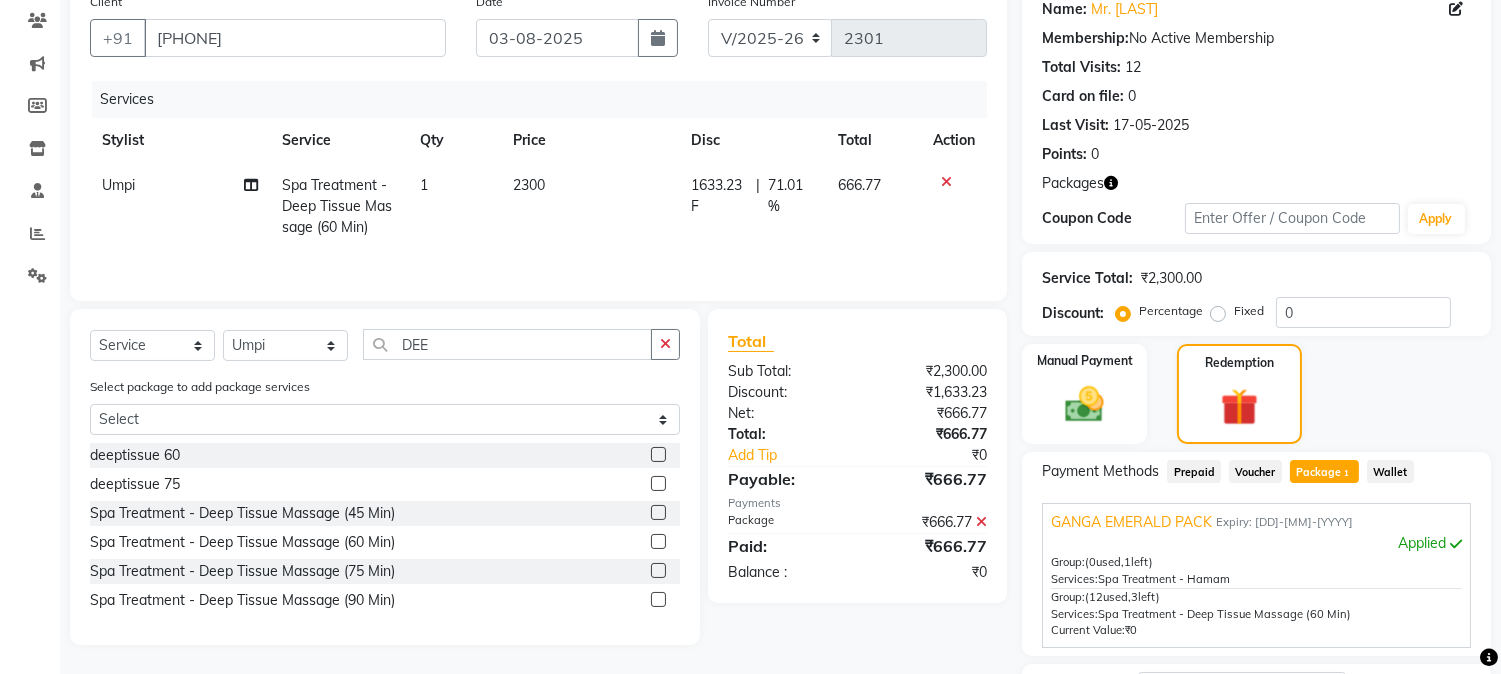scroll, scrollTop: 332, scrollLeft: 0, axis: vertical 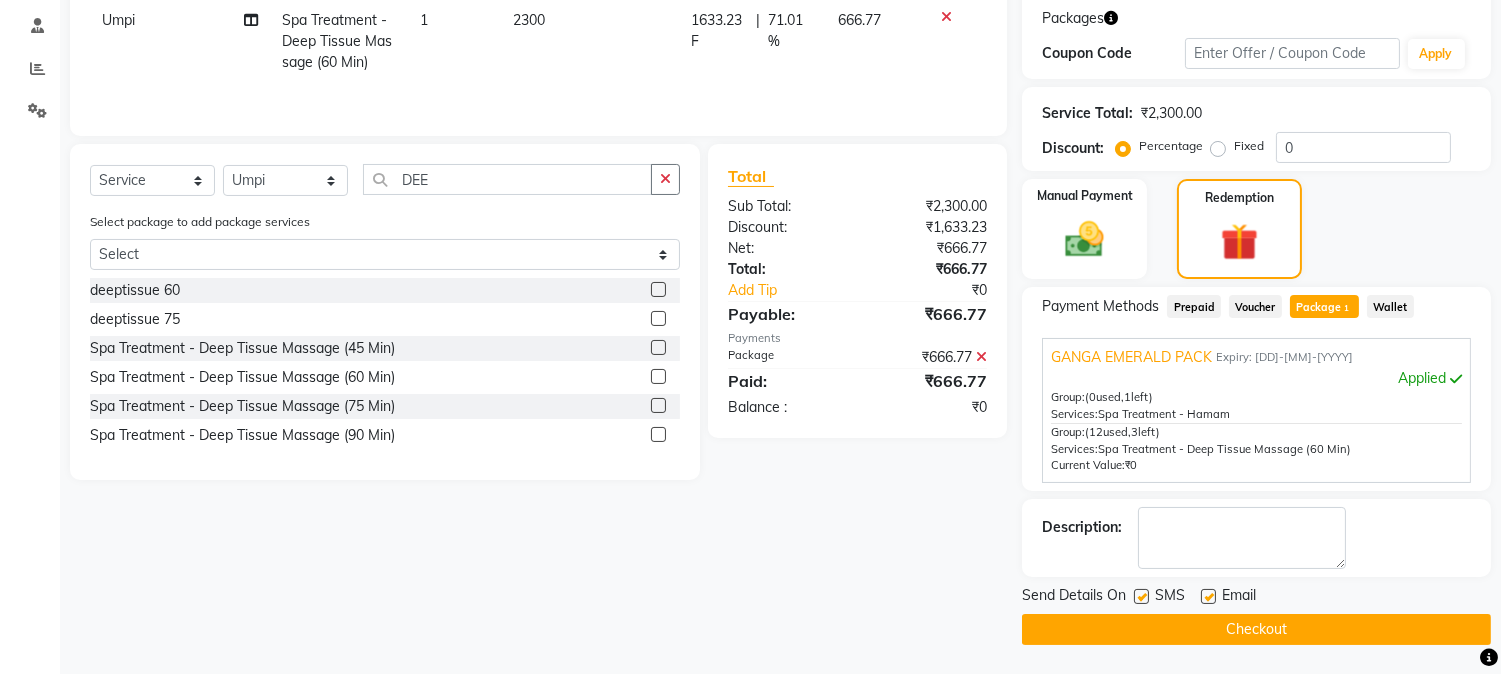 click on "Checkout" 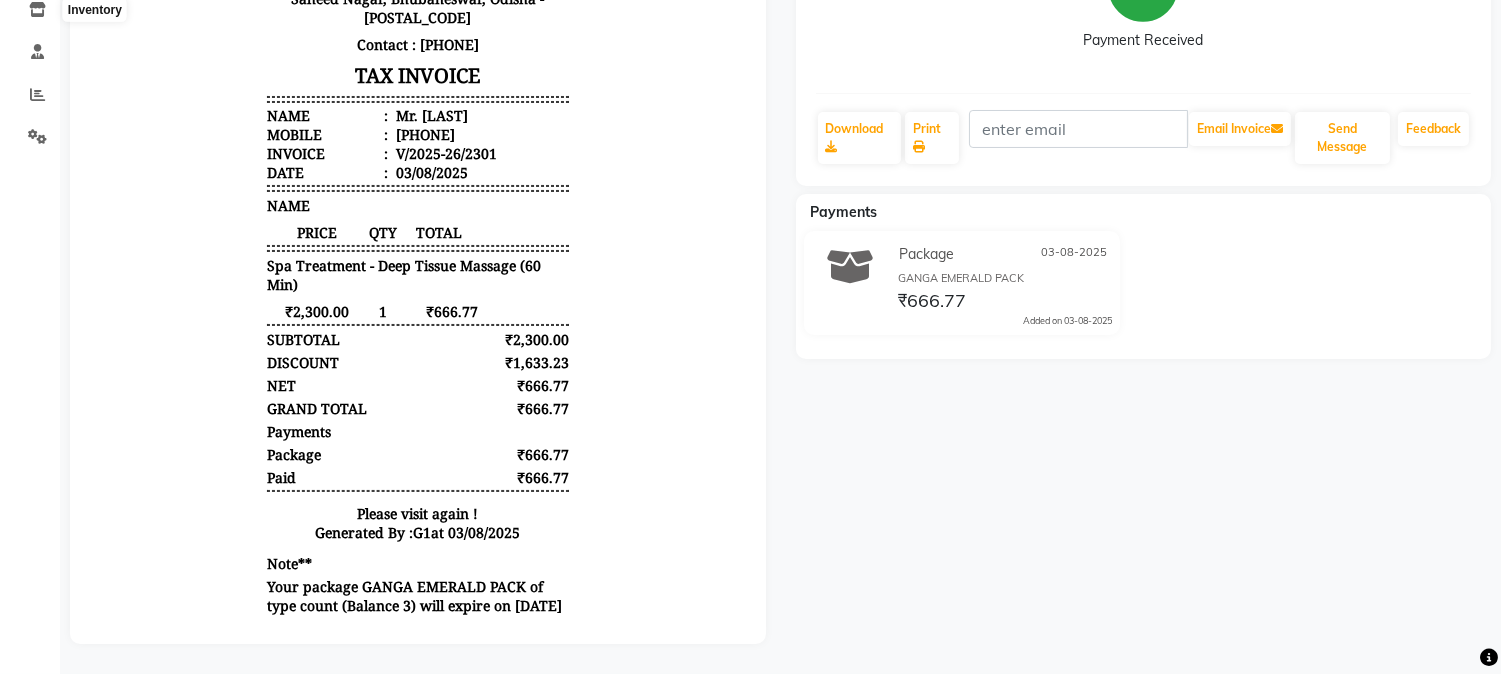scroll, scrollTop: 0, scrollLeft: 0, axis: both 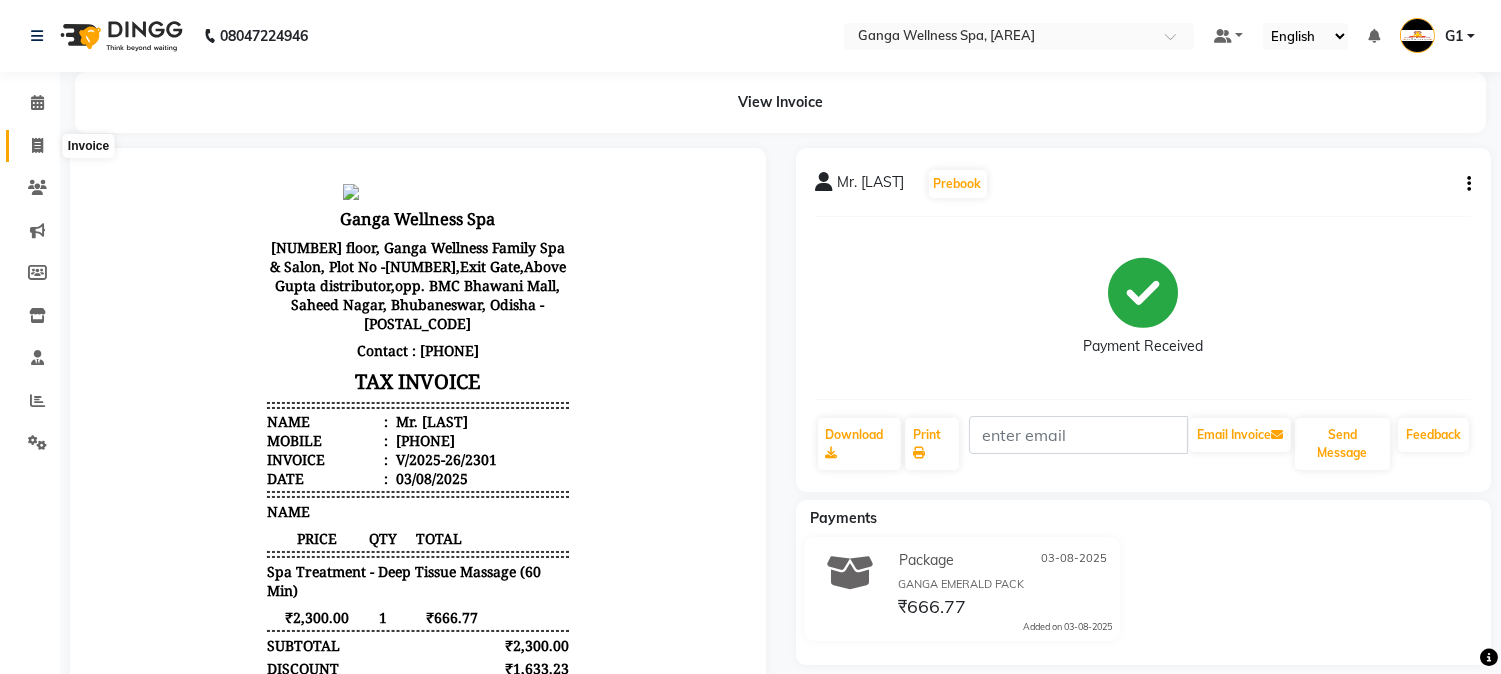 click 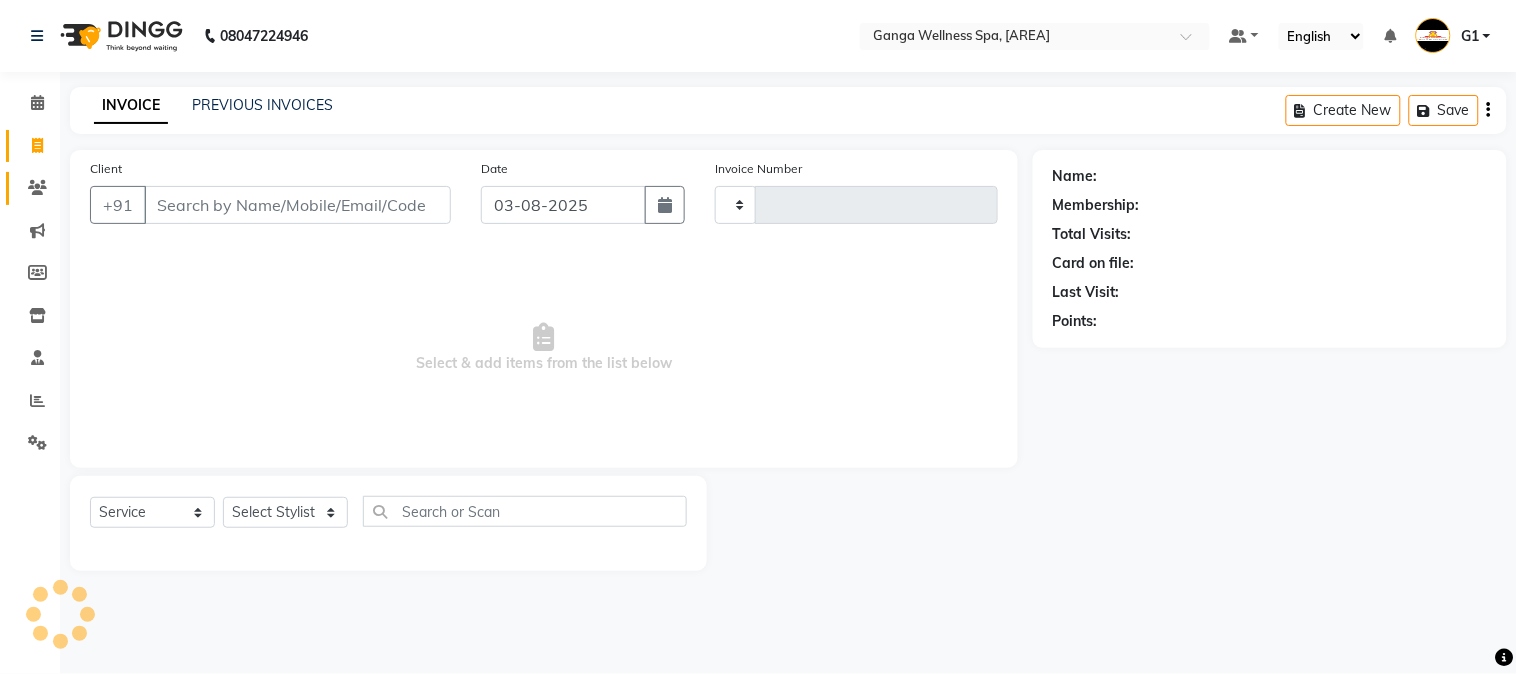 type on "2302" 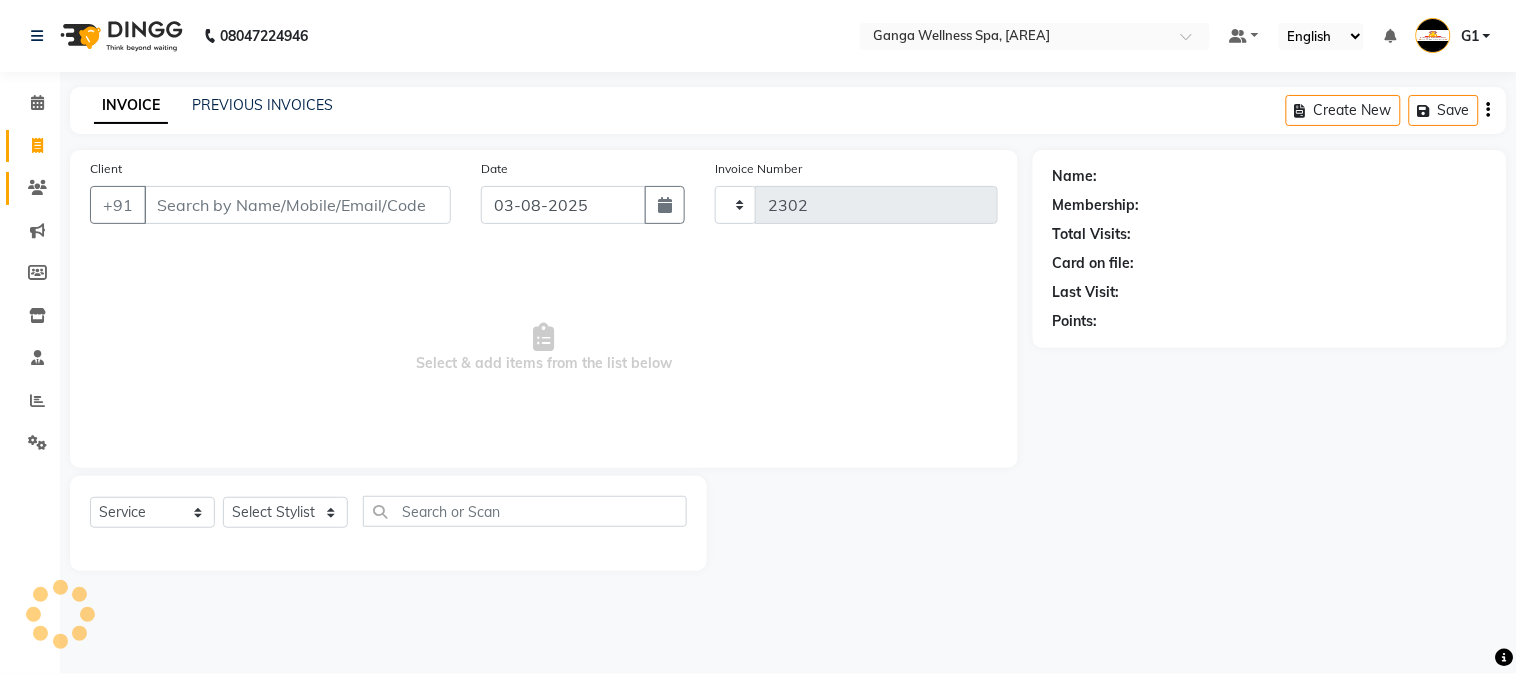 select on "762" 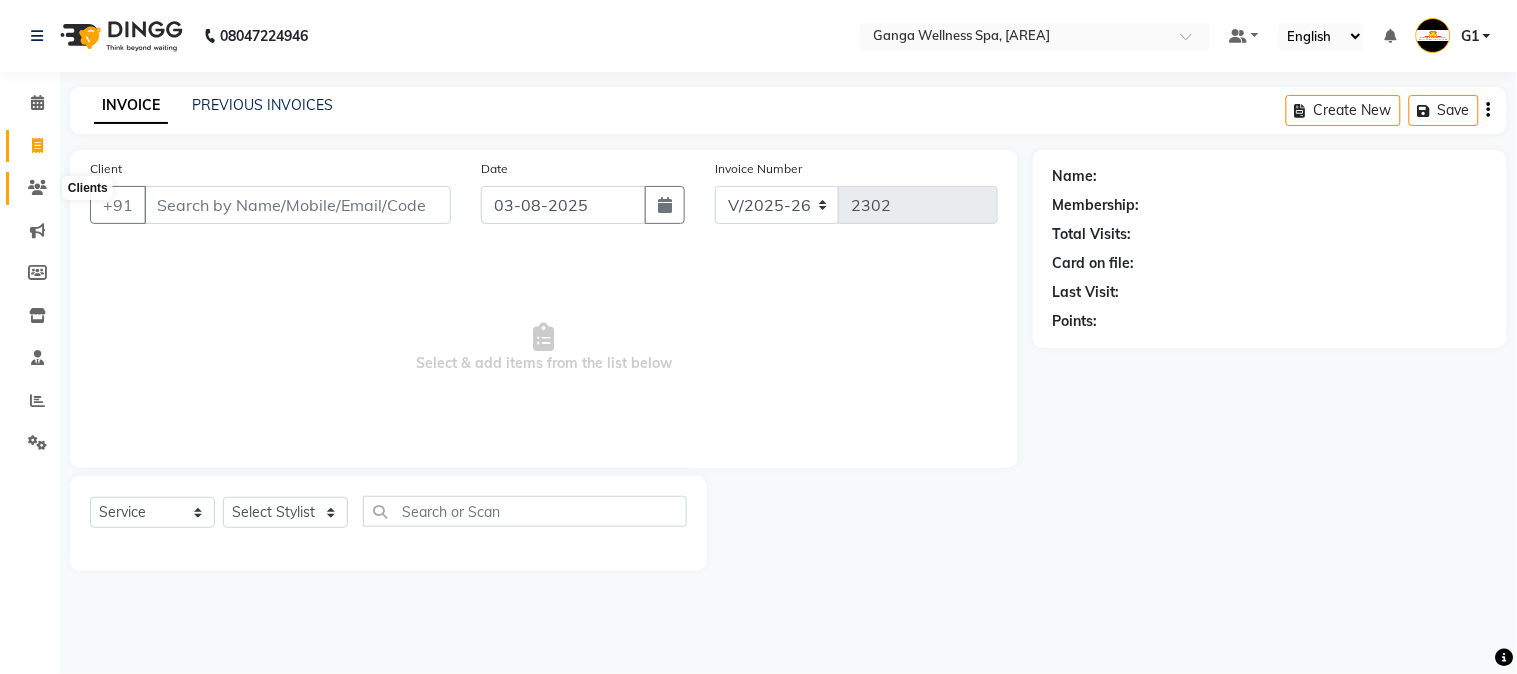 click 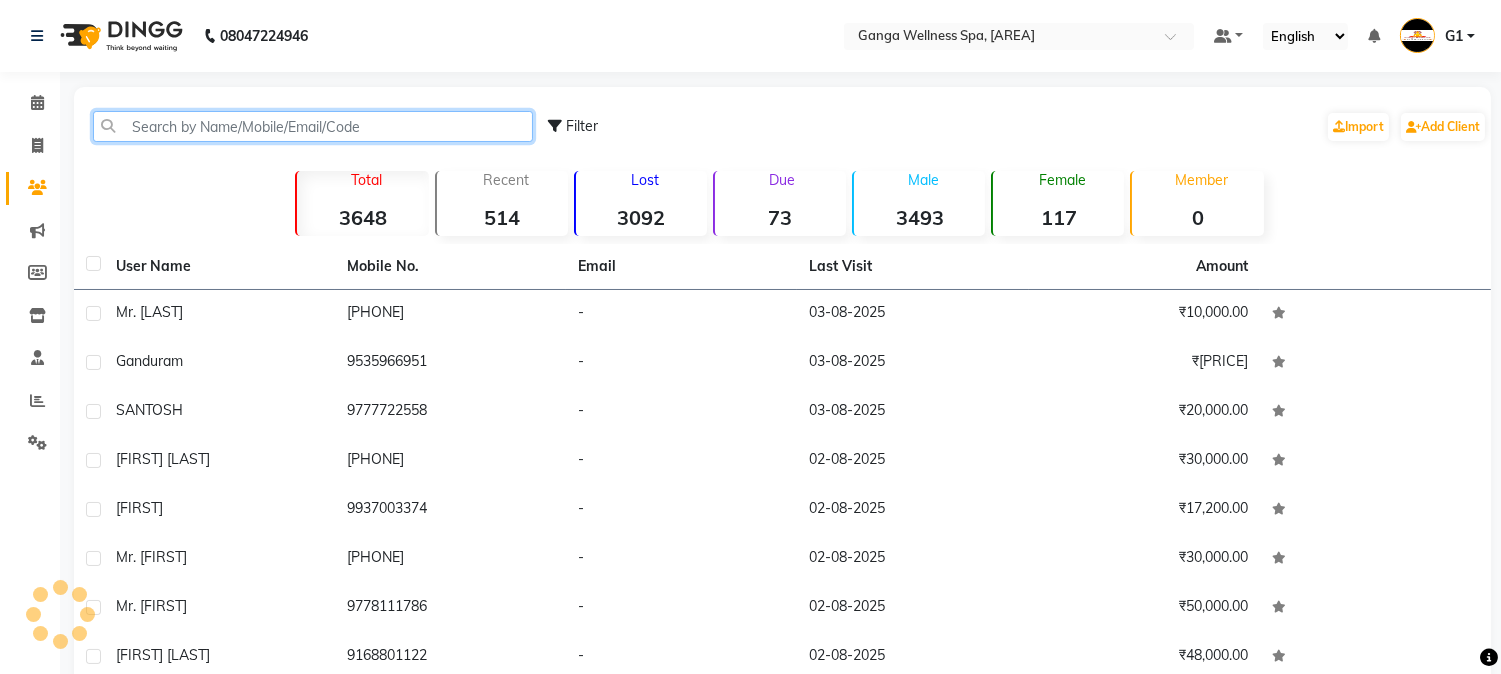 click 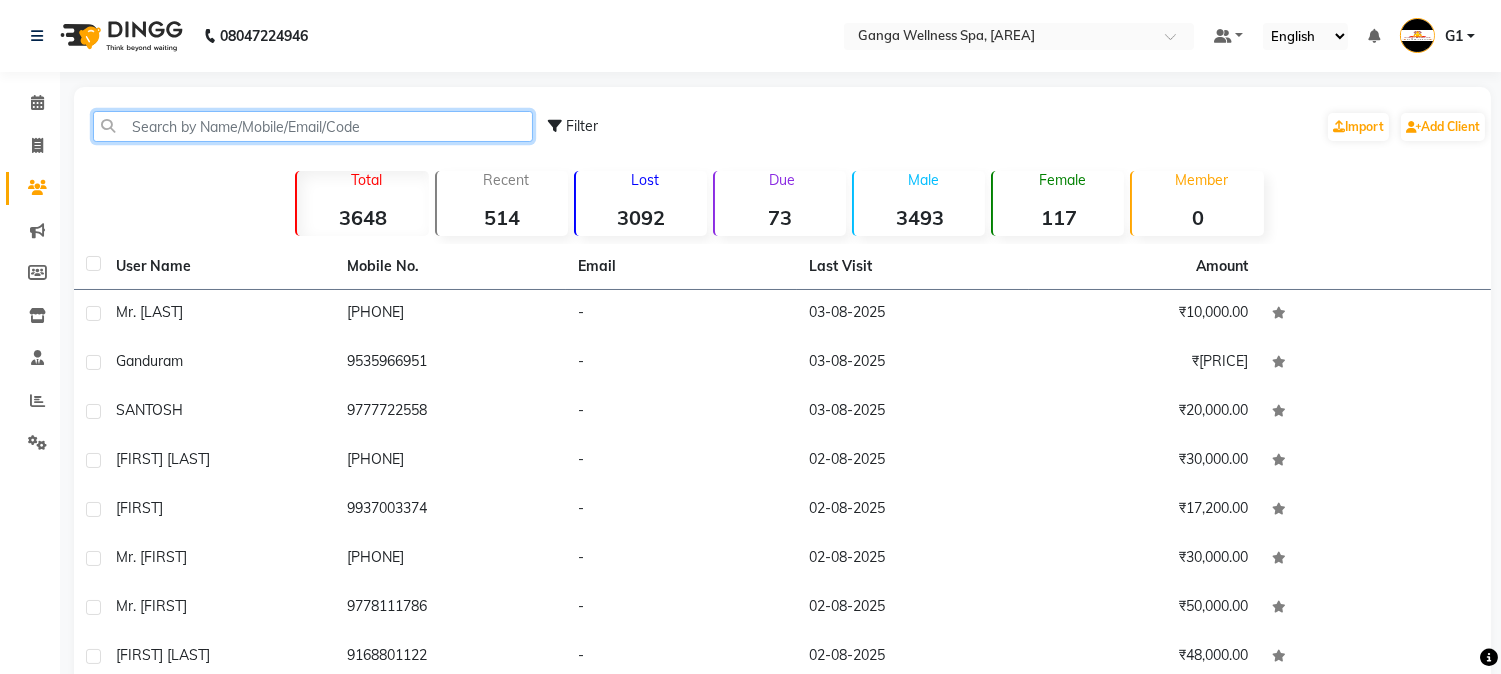 paste on "[PHONE]" 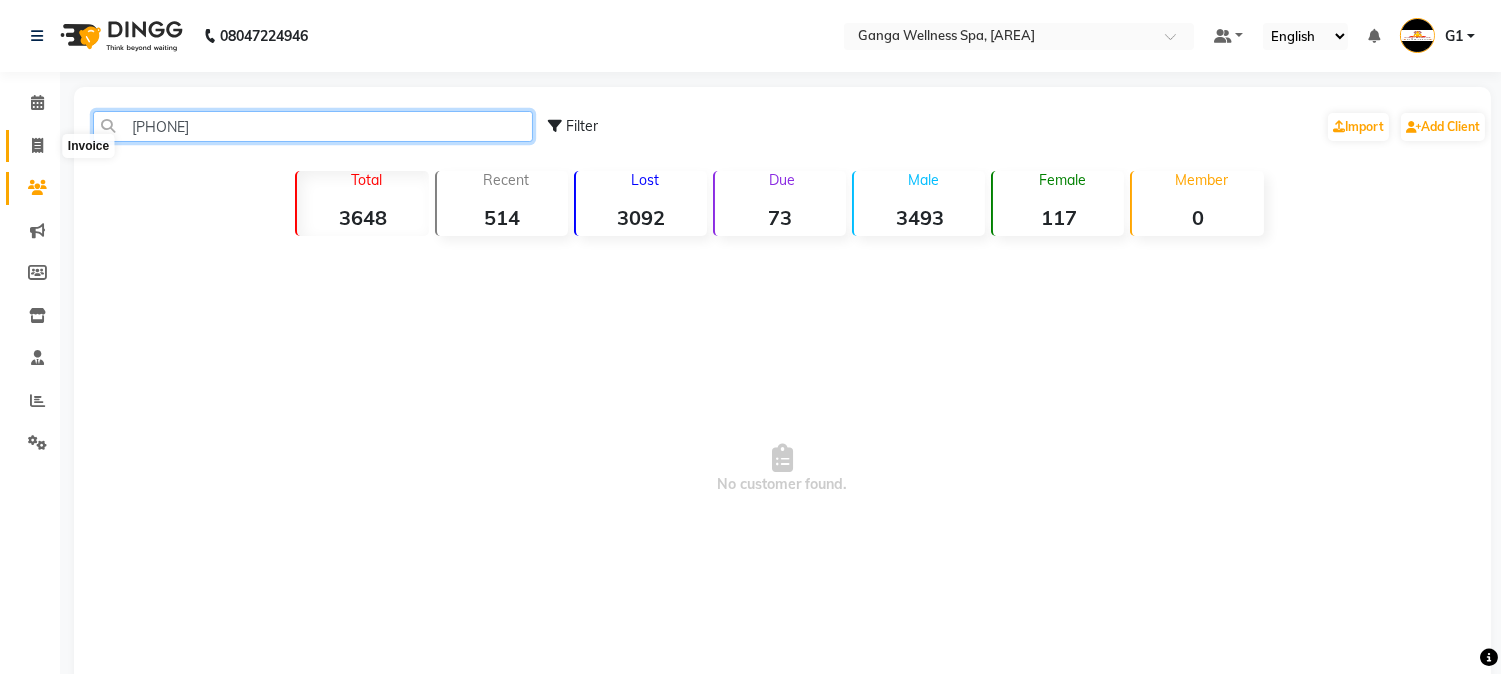 type on "[PHONE]" 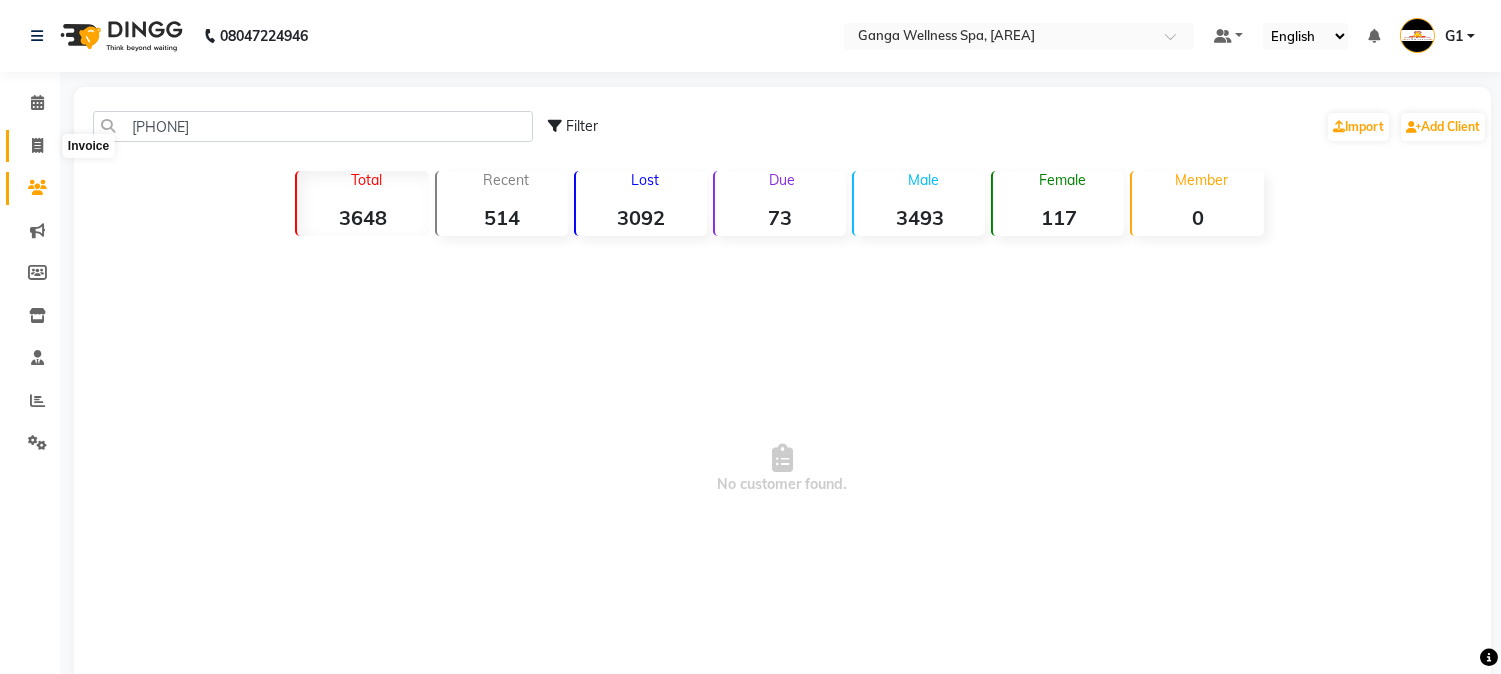 click 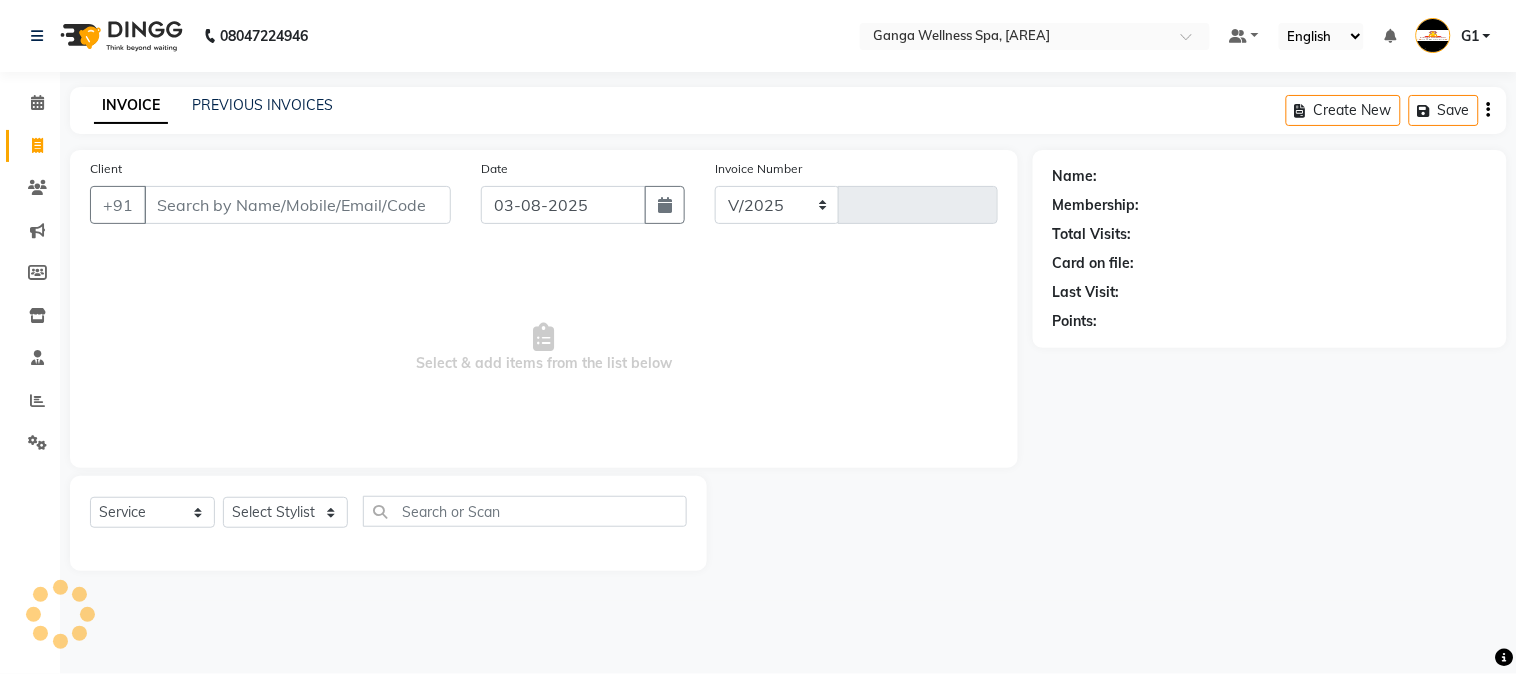 select on "762" 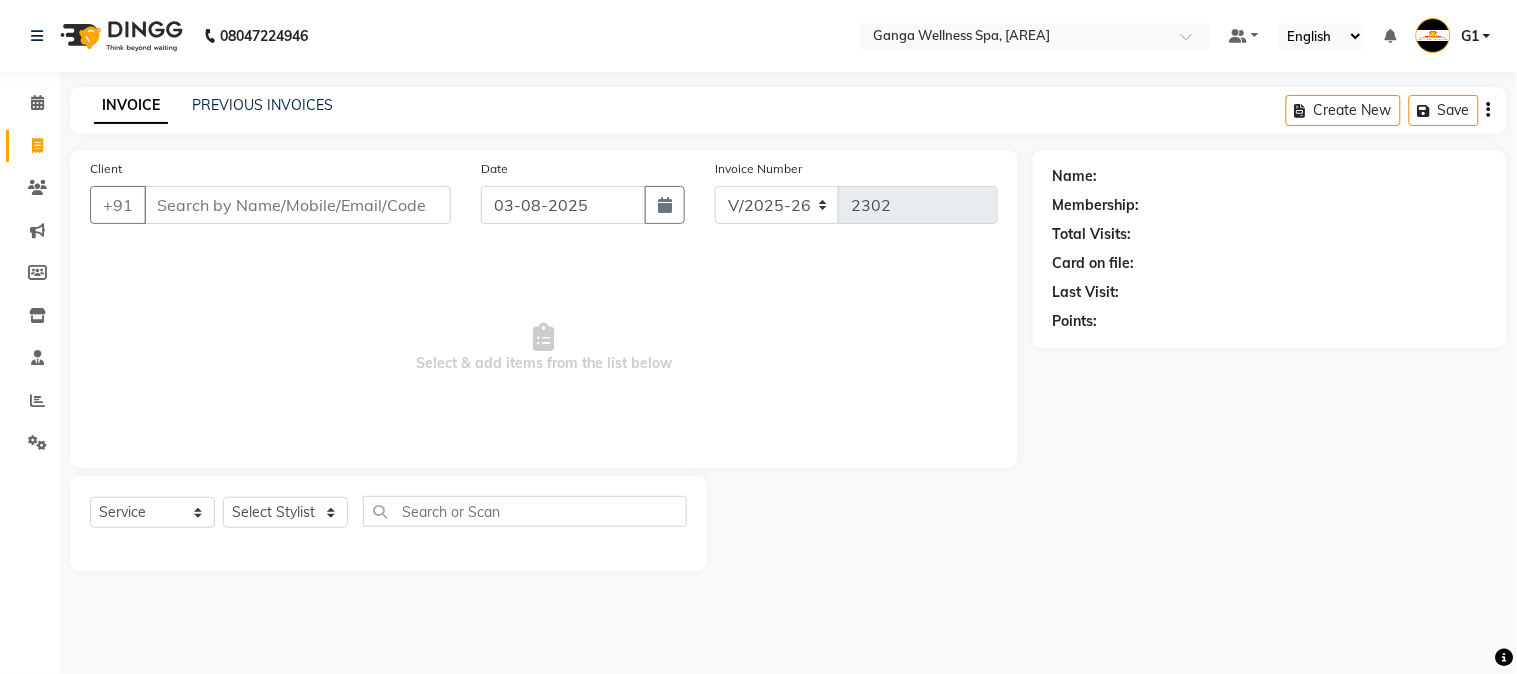 click on "Client" at bounding box center [297, 205] 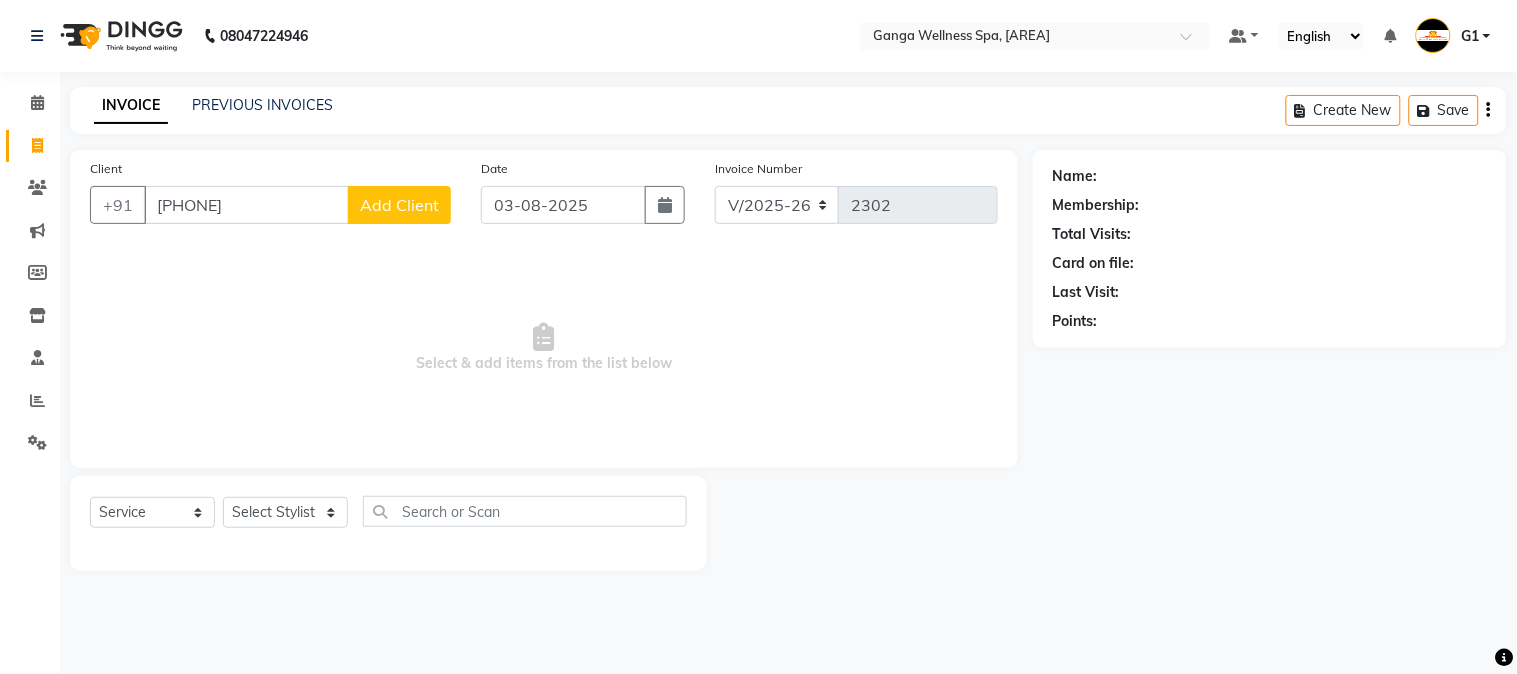 type on "[PHONE]" 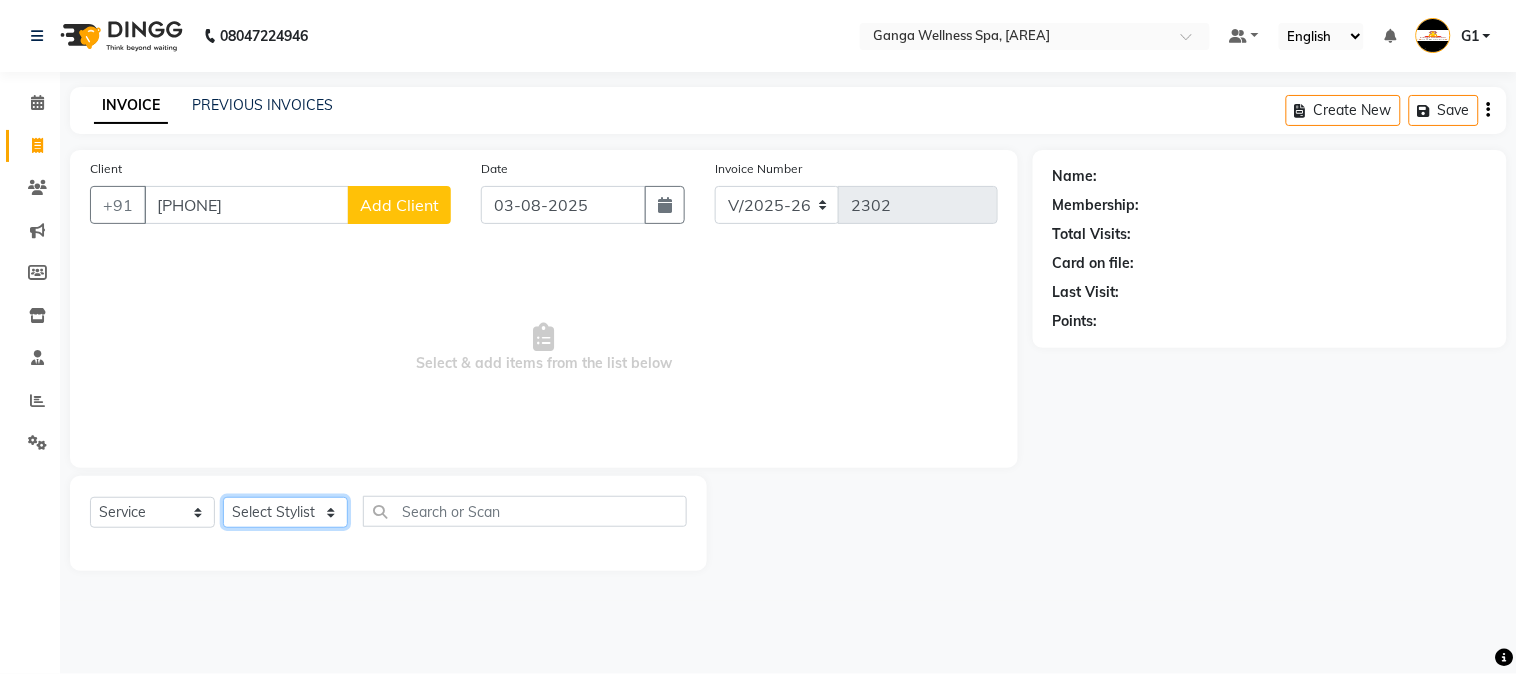 click on "Select Stylist Abhi akhil Alexa AMMY AMMY Annie anya APPI Arohi Ayen BANCHI Bina Bina CJ CRP 1 Daina ELINA ferjana G1 G1 ONE PLUS G1 Salon G2 Helen JEENY Jhanka Jojo Kana KEMPI KEMPI Kim krishna KTI Lili Rout Lily LINDA LIZA Martha MELODY MERRY minu Moon nancy Noiny pinkey Pradeep Prity Riya ROOZ Sony steffy SUCHI Surren Sir Sushree Swapna Umpi upashana Zouli" 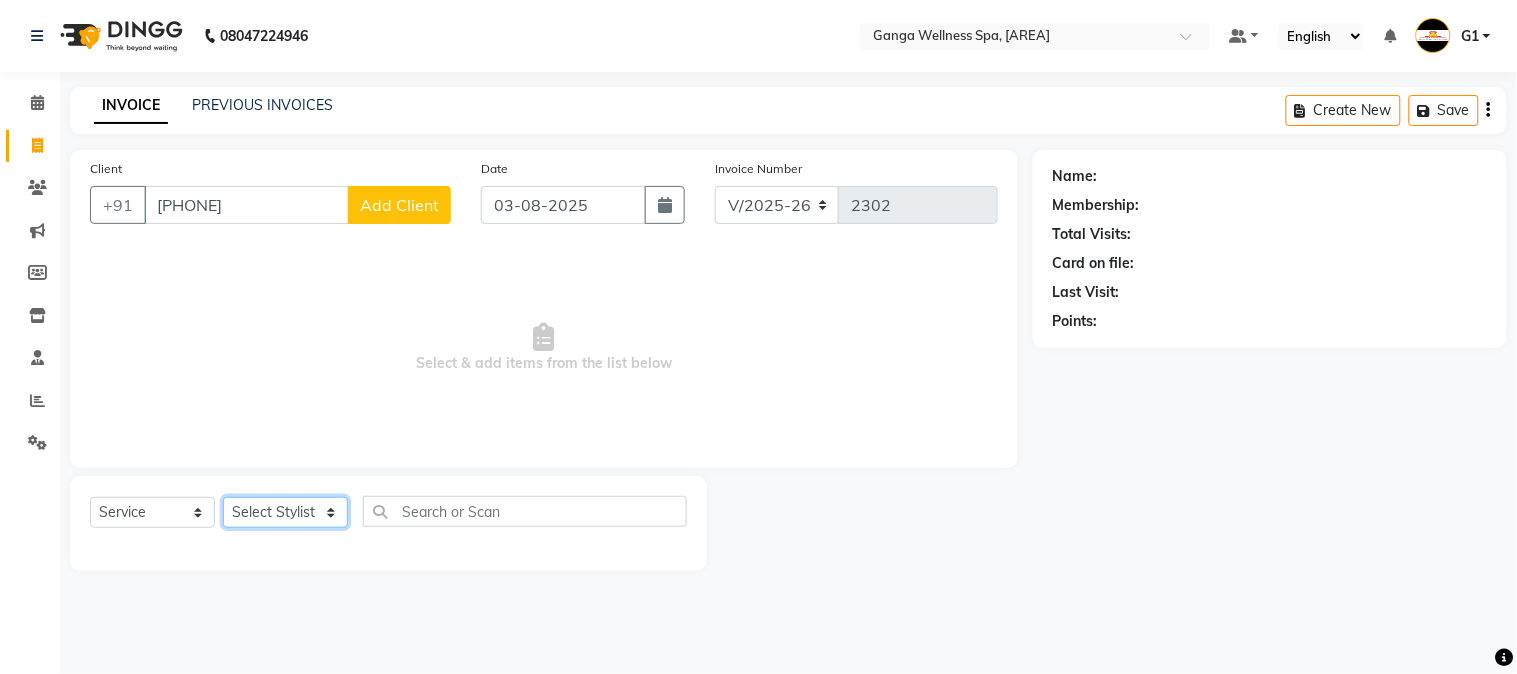 select on "14078" 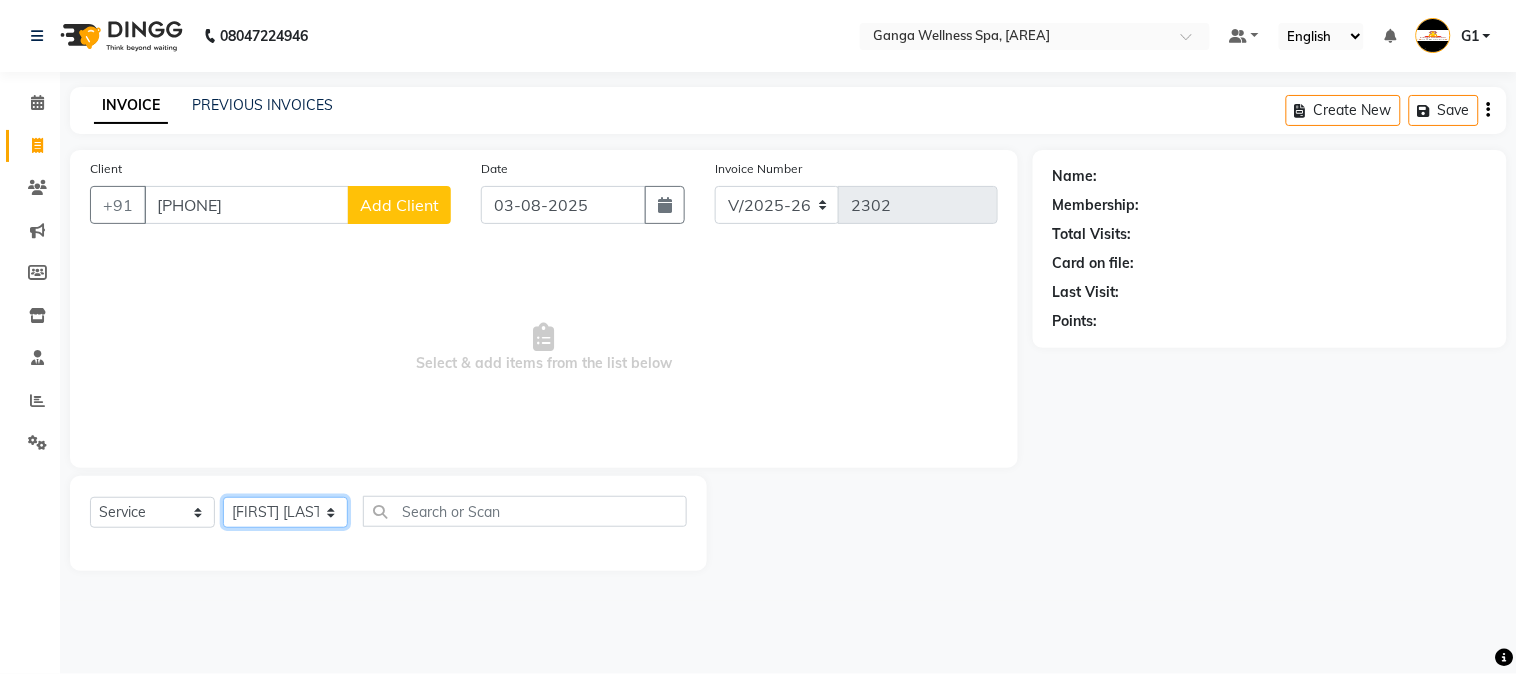 click on "Select Stylist Abhi akhil Alexa AMMY AMMY Annie anya APPI Arohi Ayen BANCHI Bina Bina CJ CRP 1 Daina ELINA ferjana G1 G1 ONE PLUS G1 Salon G2 Helen JEENY Jhanka Jojo Kana KEMPI KEMPI Kim krishna KTI Lili Rout Lily LINDA LIZA Martha MELODY MERRY minu Moon nancy Noiny pinkey Pradeep Prity Riya ROOZ Sony steffy SUCHI Surren Sir Sushree Swapna Umpi upashana Zouli" 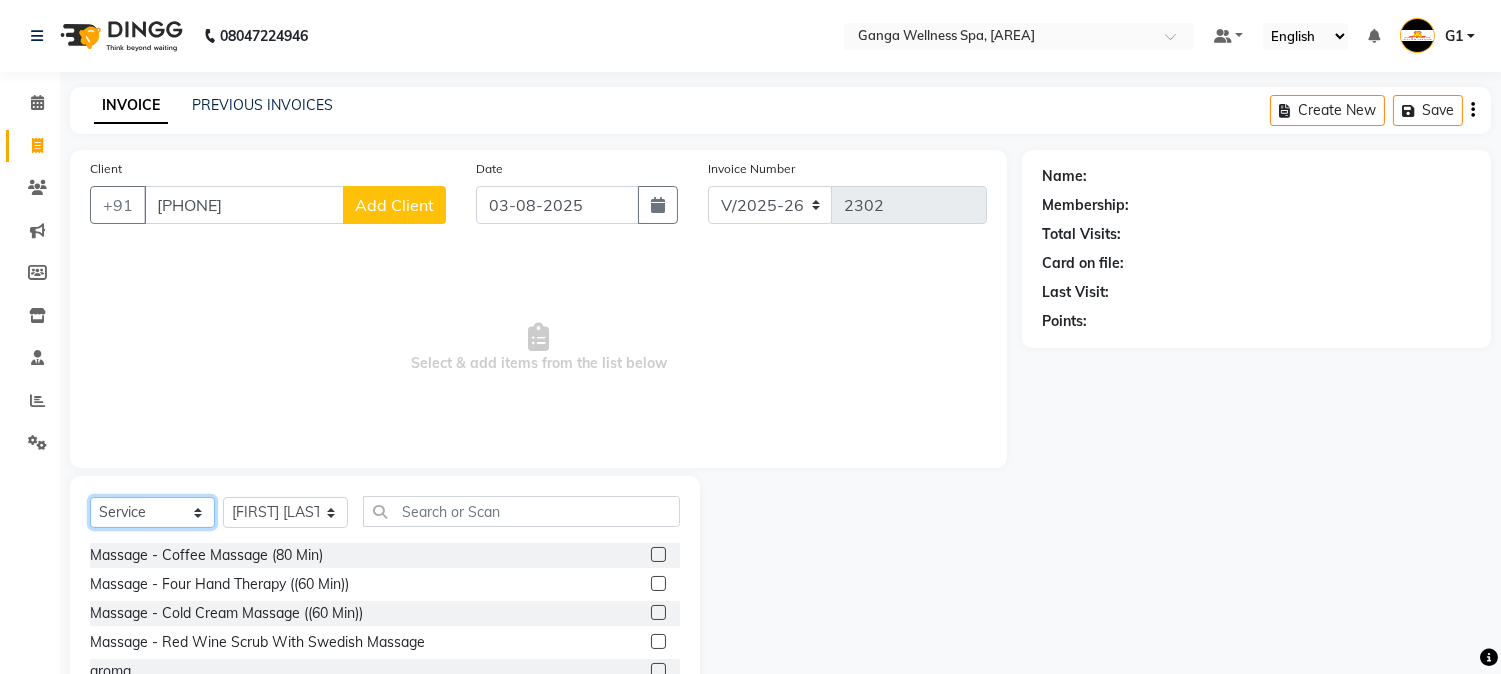 click on "Select  Service  Product  Membership  Package Voucher Prepaid Gift Card" 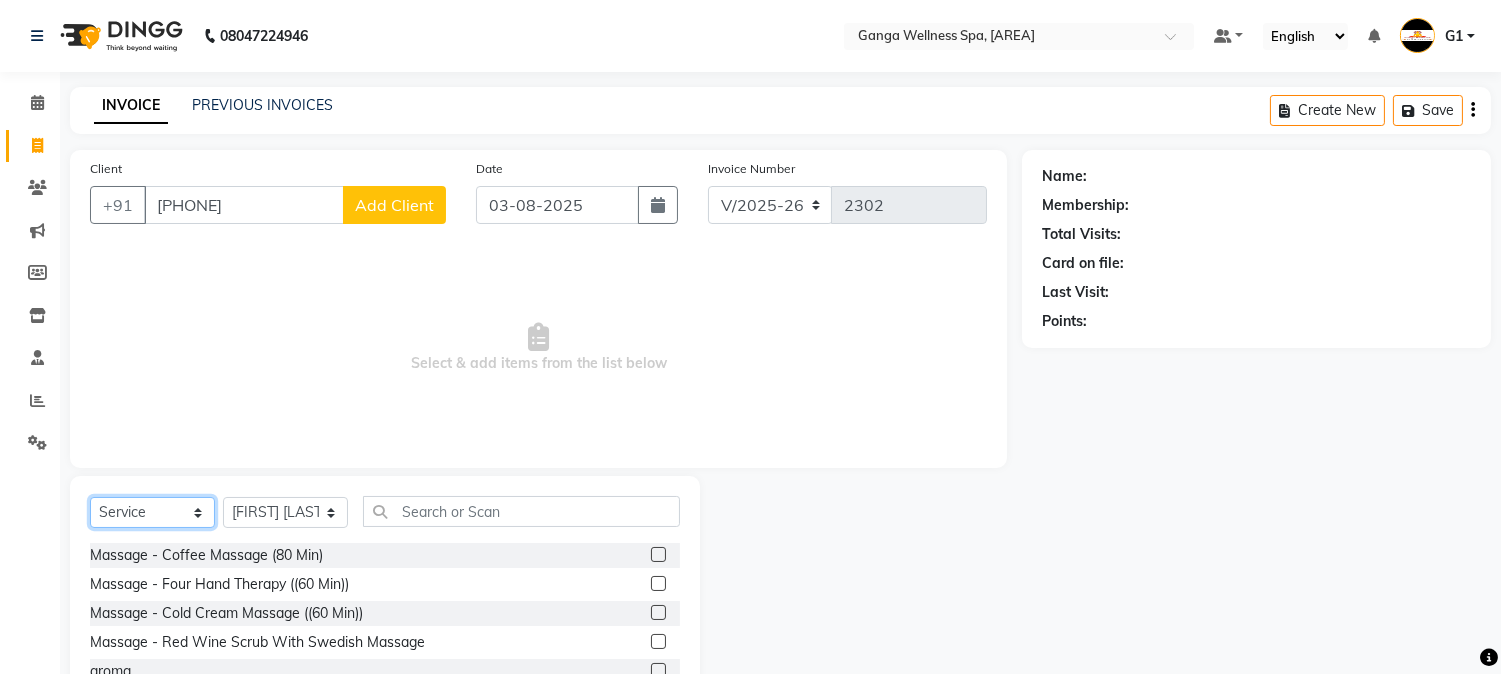 select on "package" 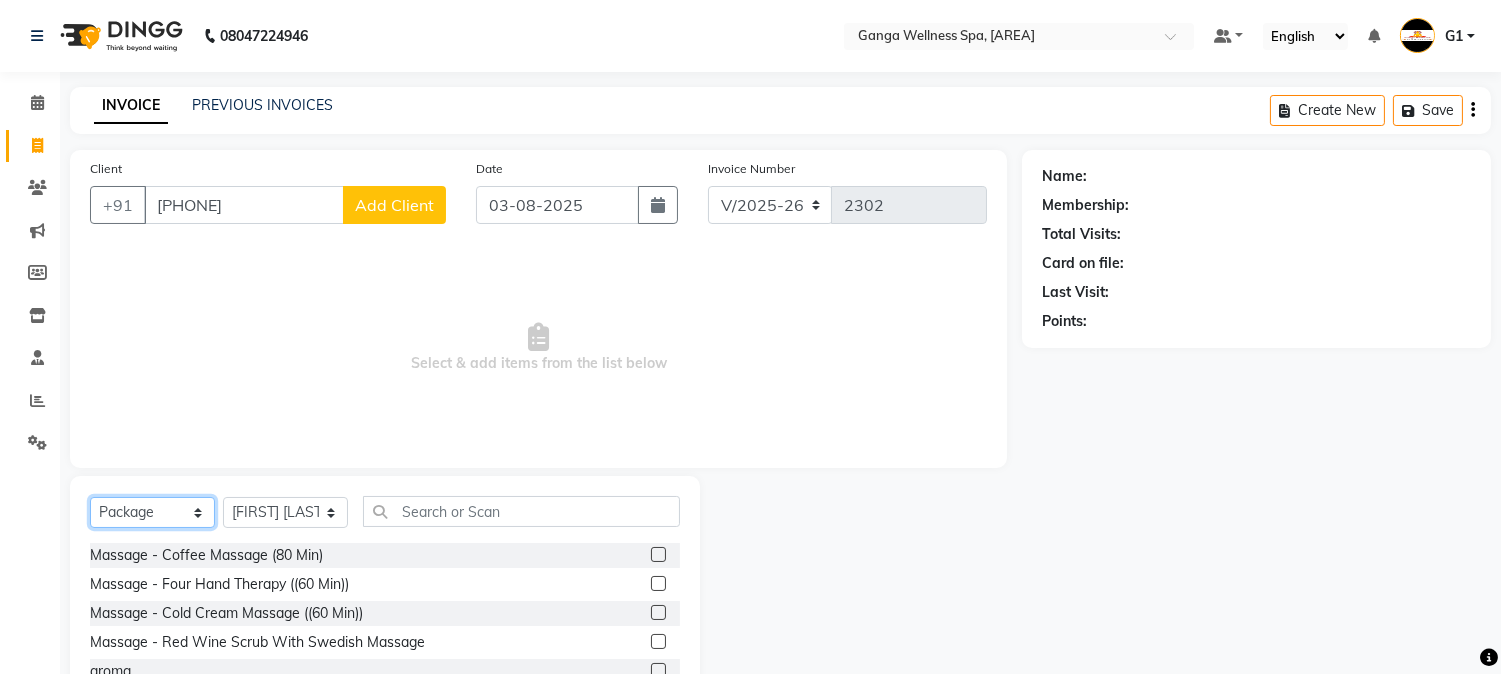 click on "Select  Service  Product  Membership  Package Voucher Prepaid Gift Card" 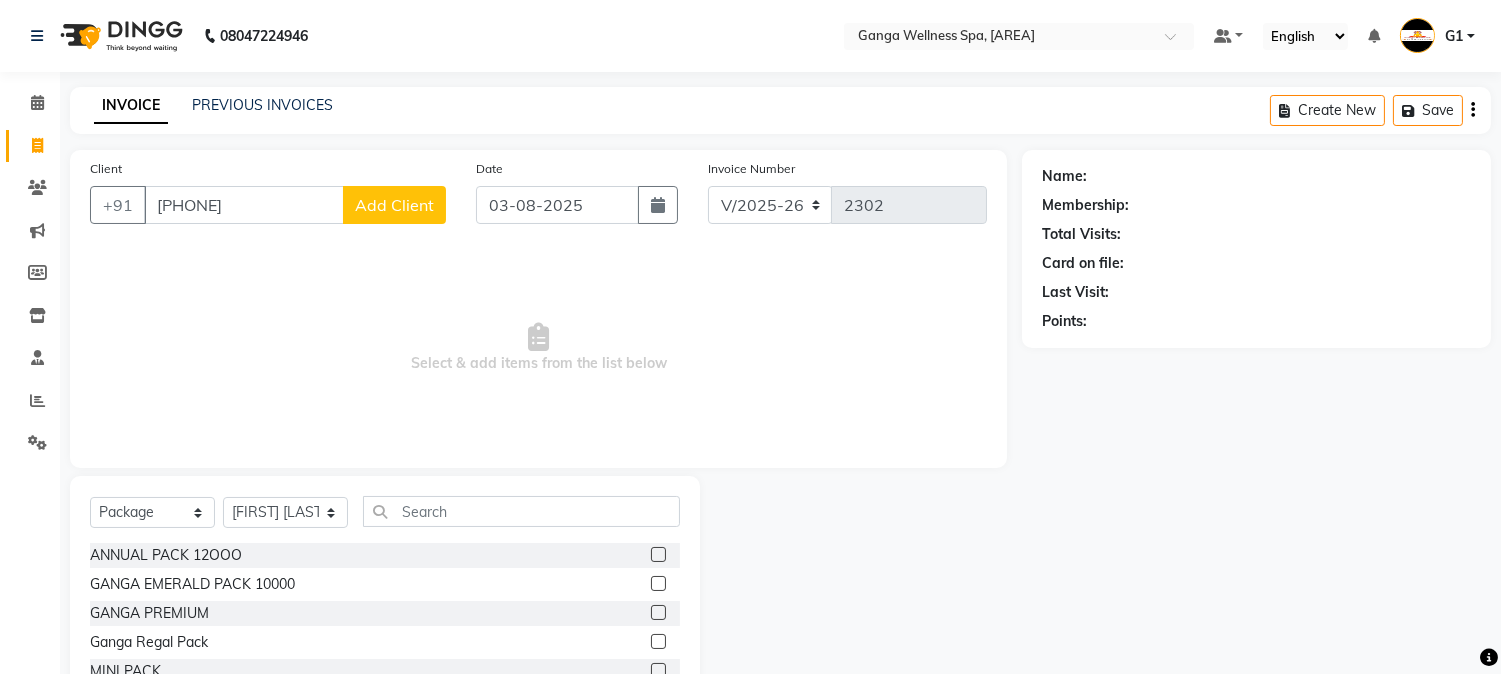 click 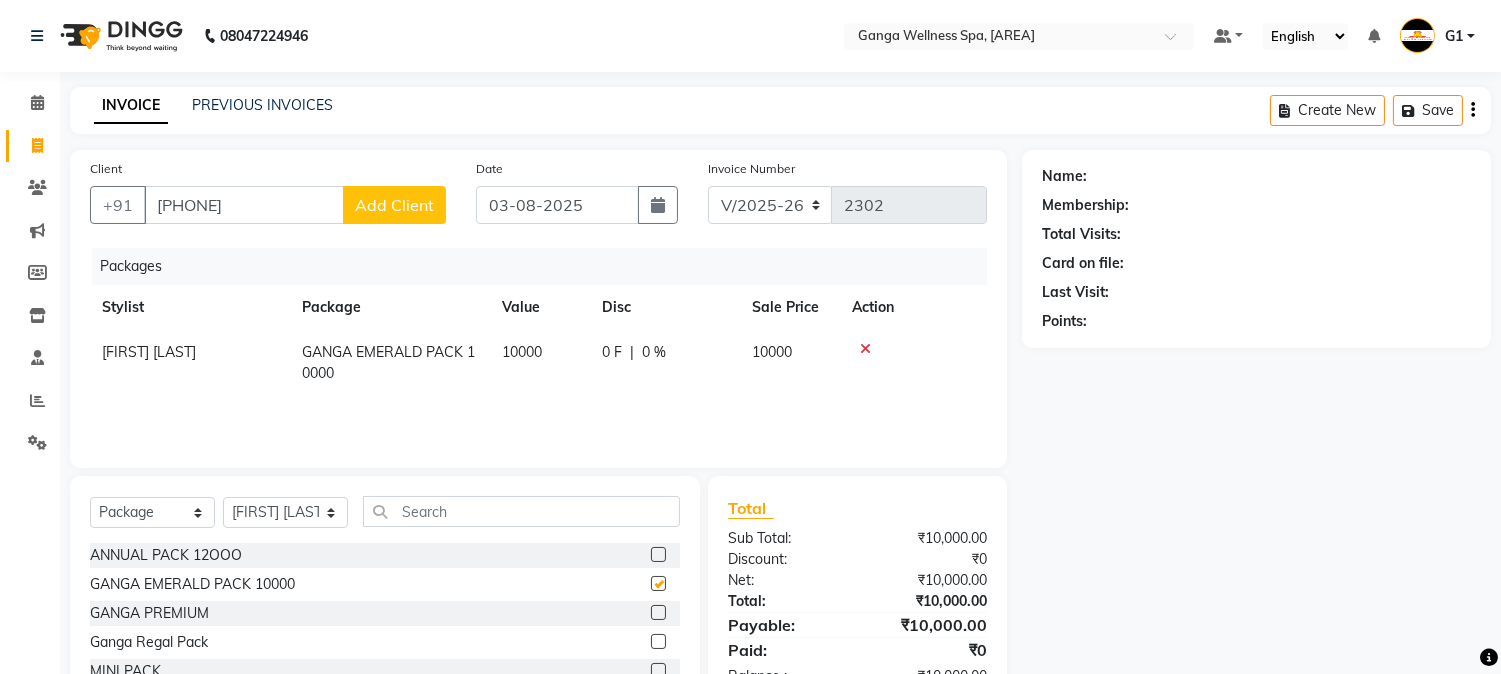 checkbox on "false" 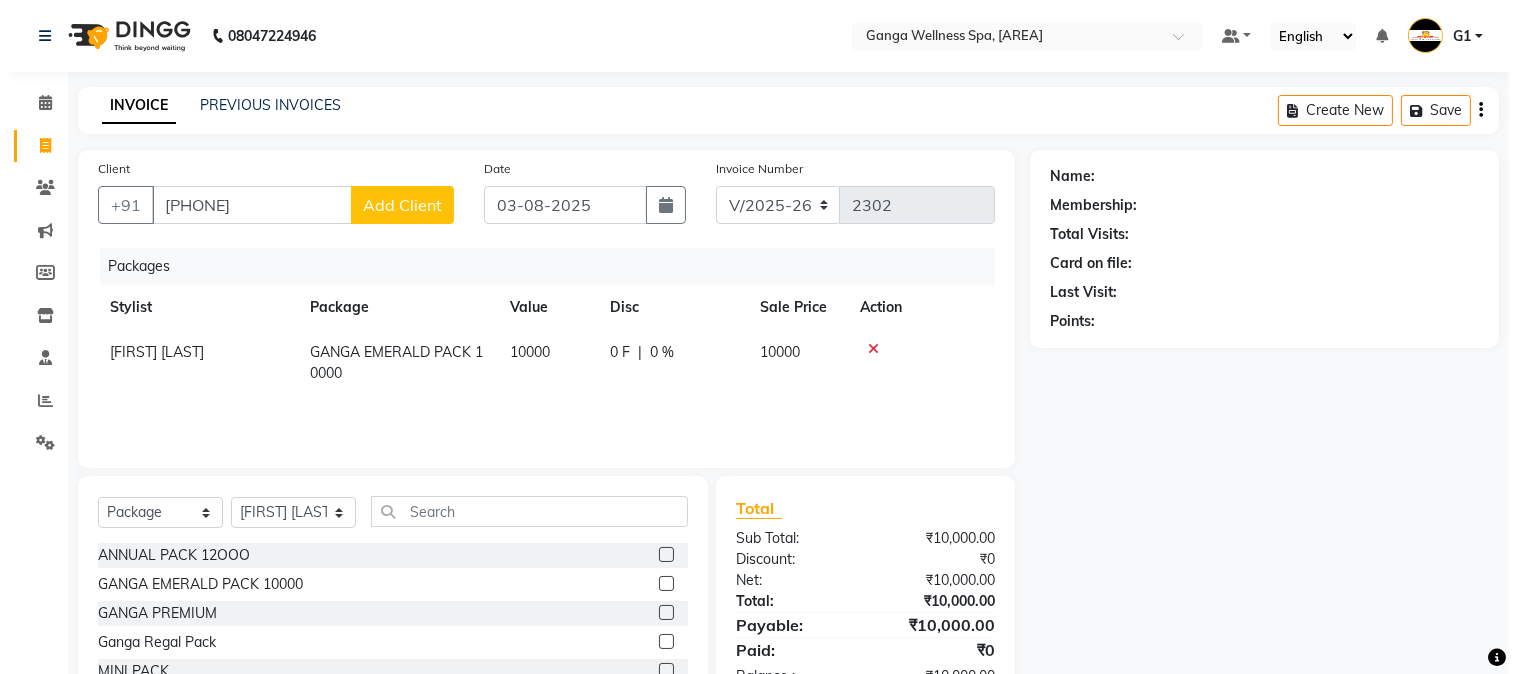 scroll, scrollTop: 126, scrollLeft: 0, axis: vertical 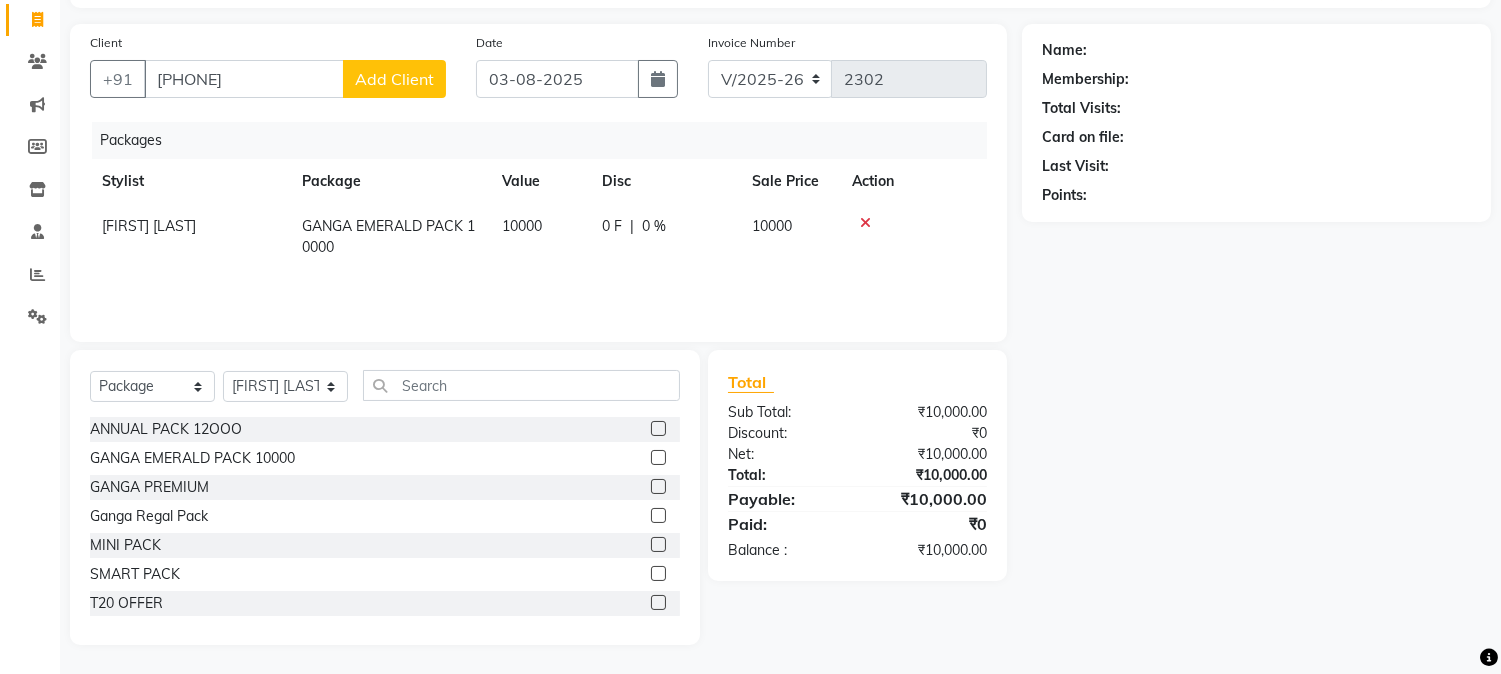 click on "Name: Membership: Total Visits: Card on file: Last Visit:  Points:" 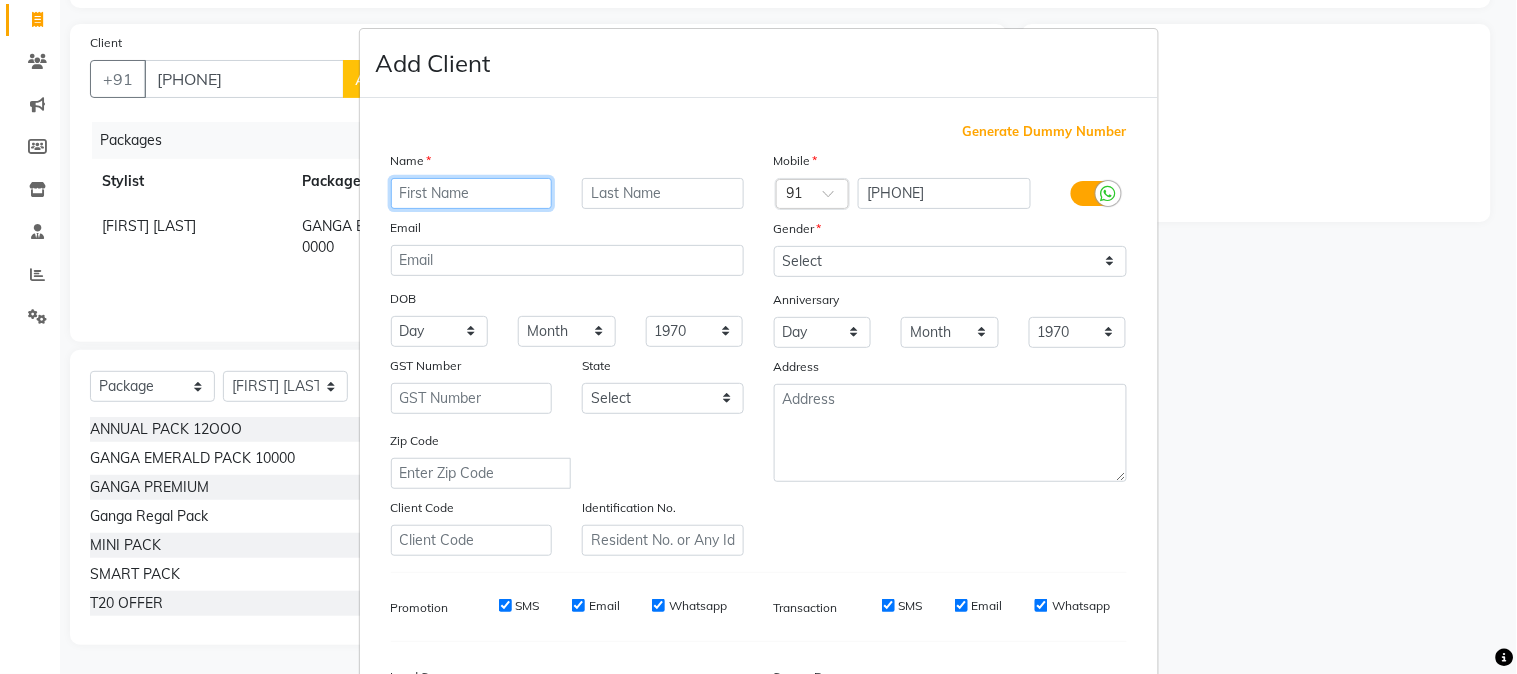 click at bounding box center [472, 193] 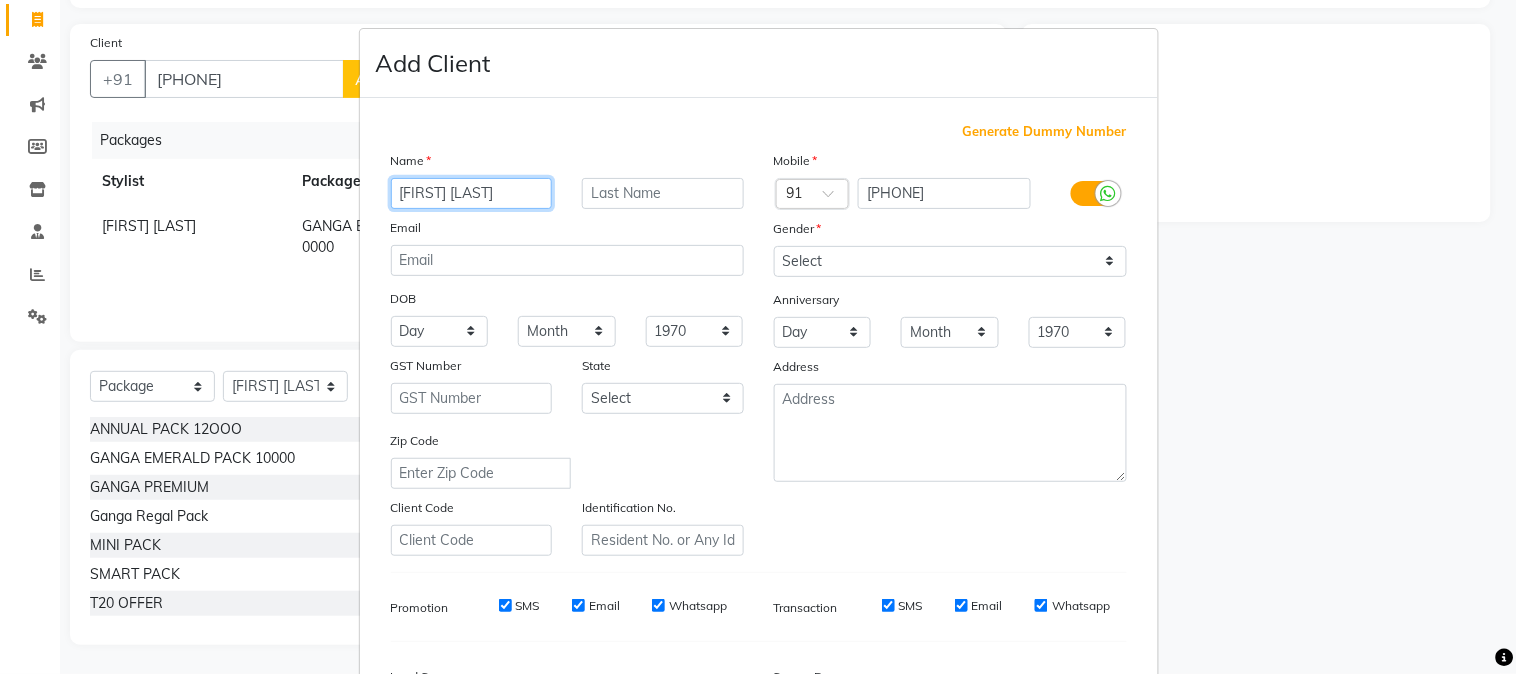 type on "[FIRST] [LAST]" 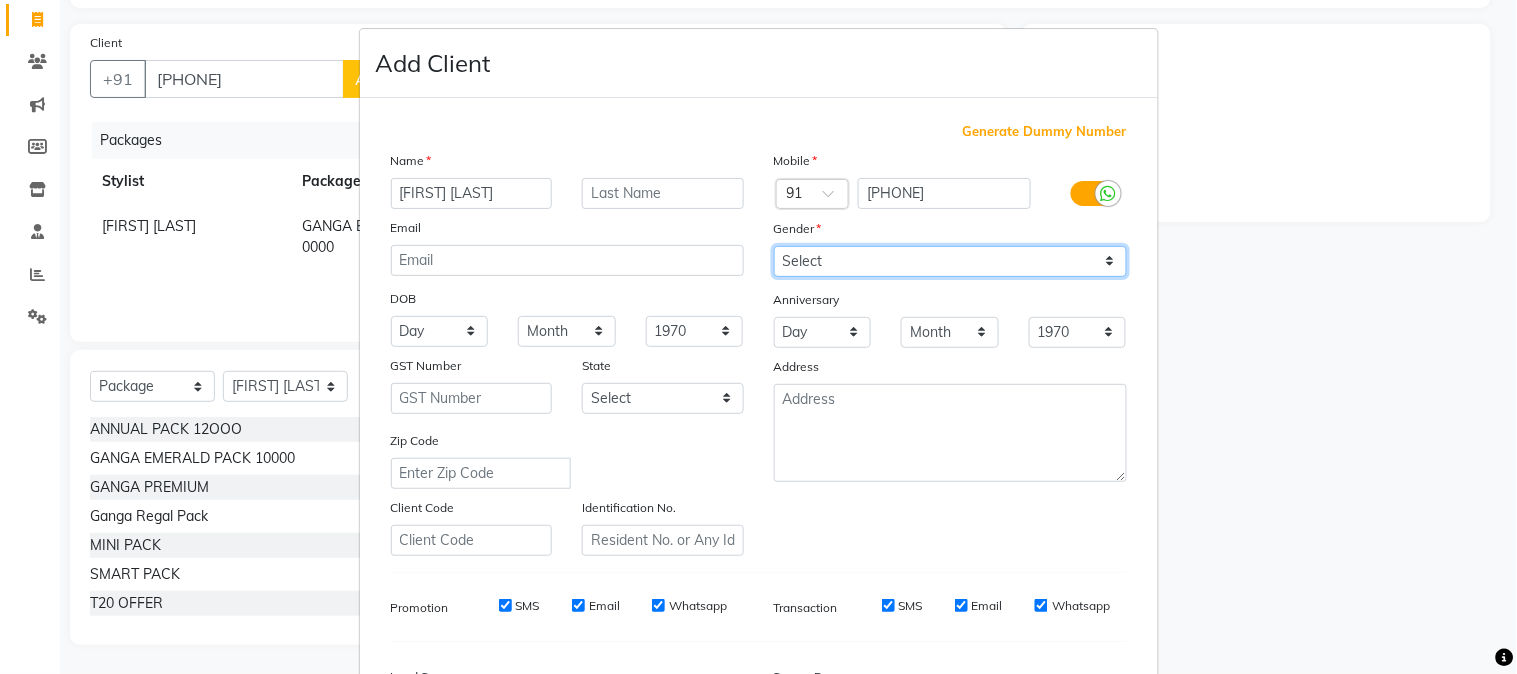 click on "Select Male Female Other Prefer Not To Say" at bounding box center [950, 261] 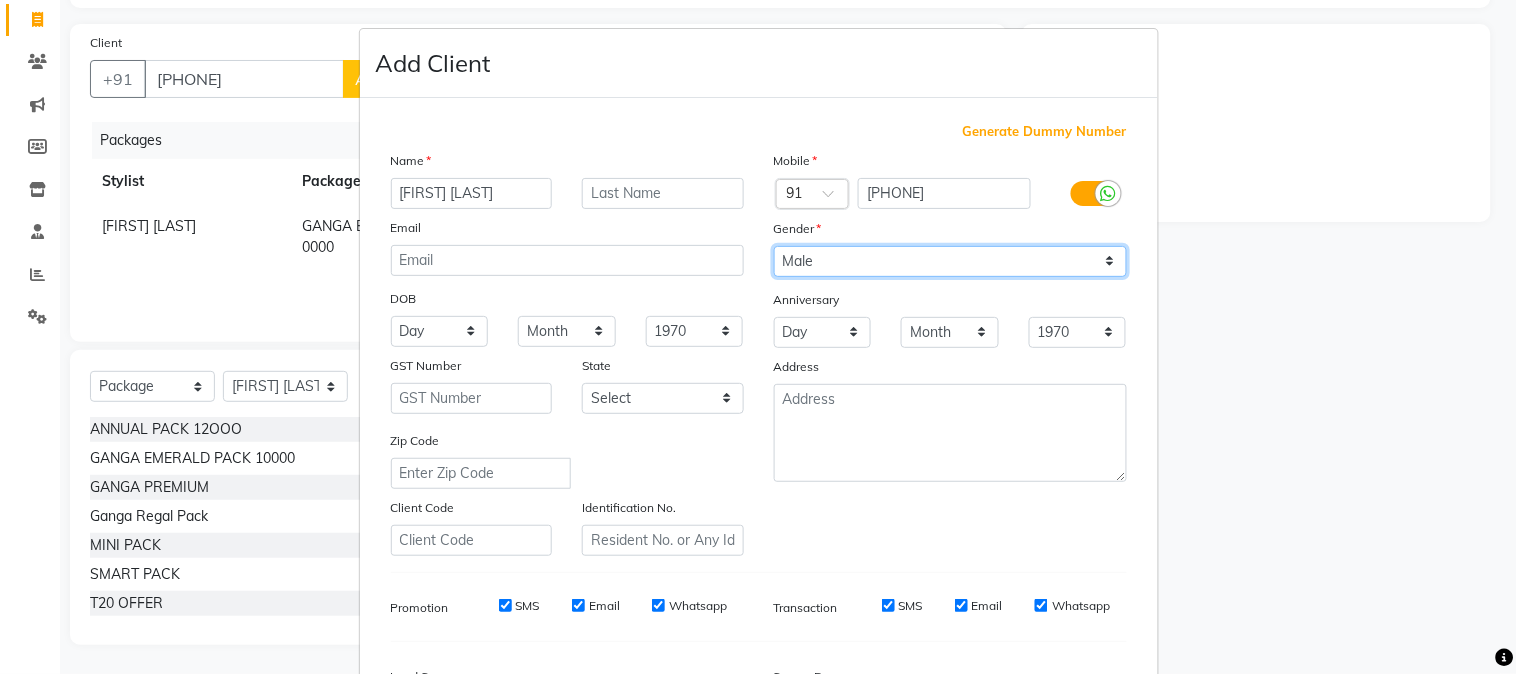 click on "Select Male Female Other Prefer Not To Say" at bounding box center [950, 261] 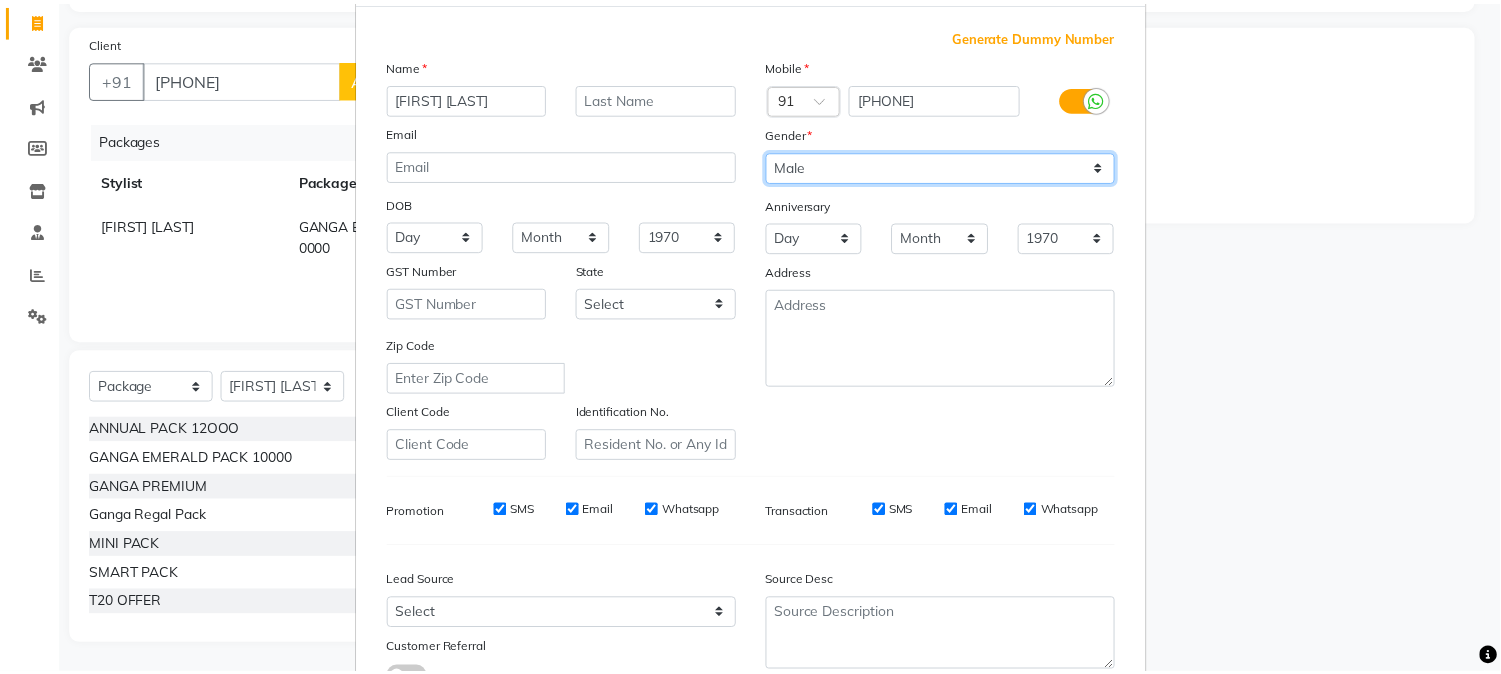 scroll, scrollTop: 250, scrollLeft: 0, axis: vertical 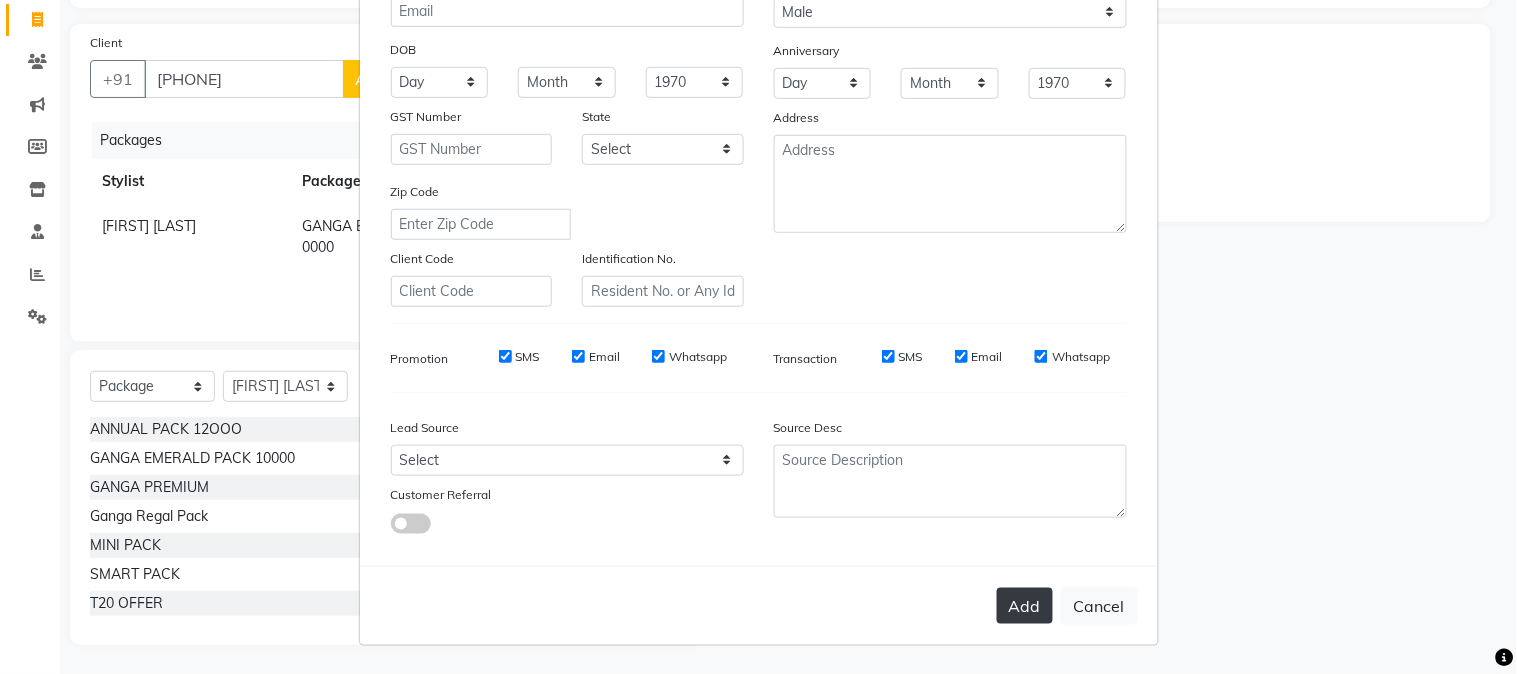 drag, startPoint x: 1021, startPoint y: 625, endPoint x: 1025, endPoint y: 603, distance: 22.36068 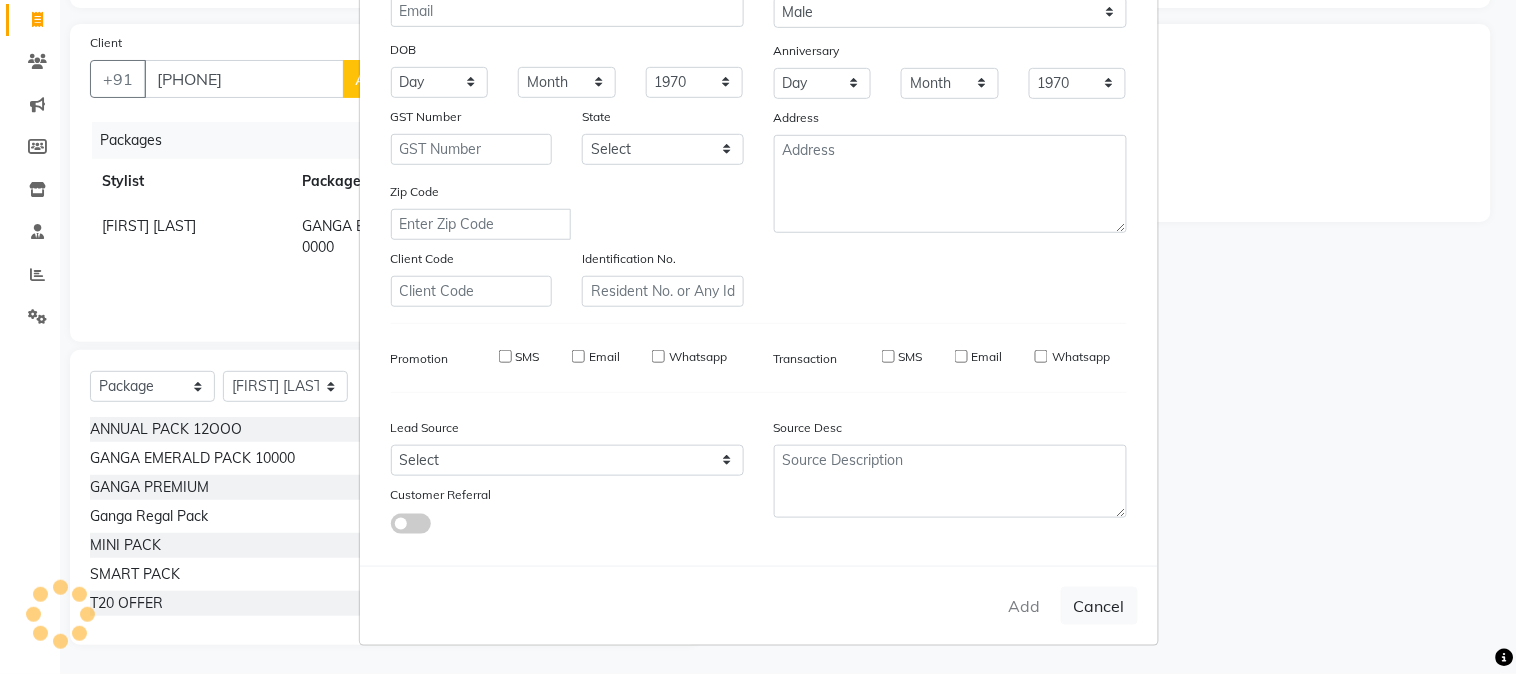 type 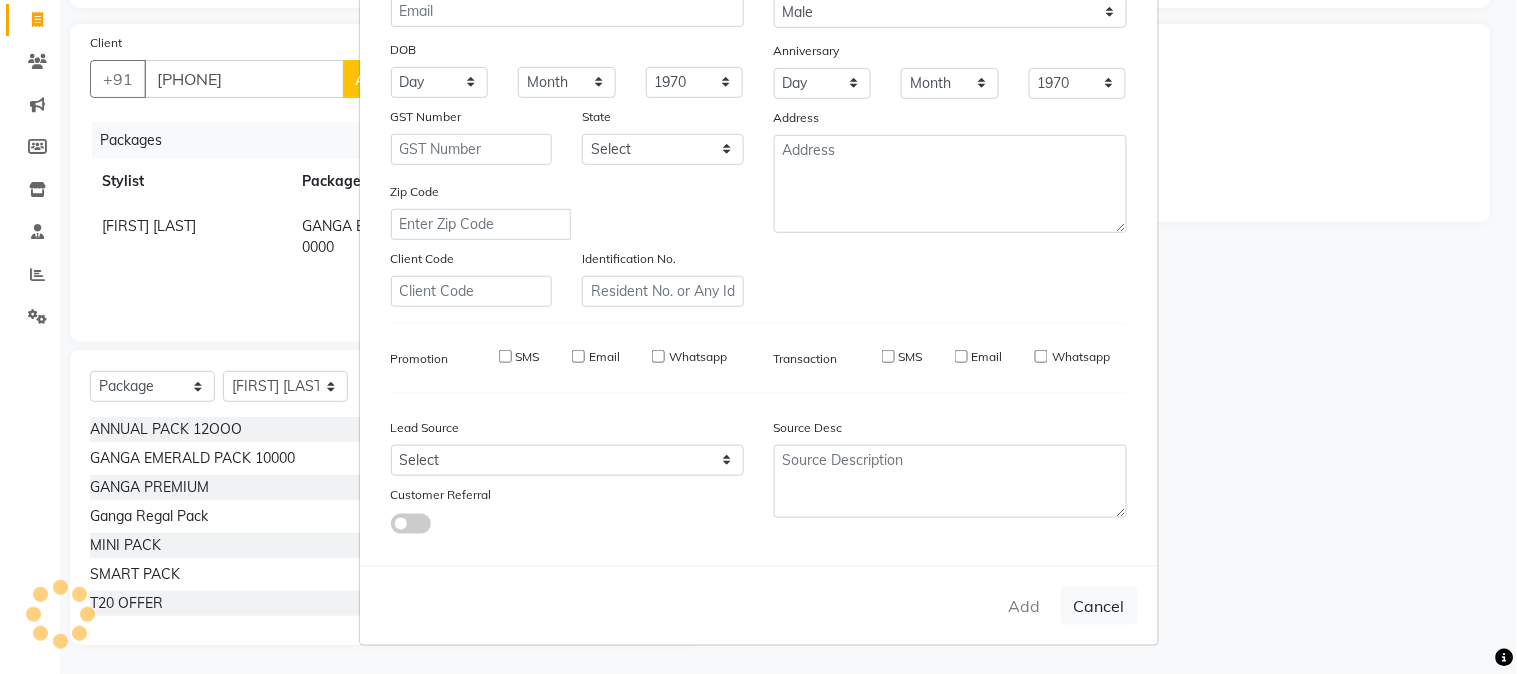 select 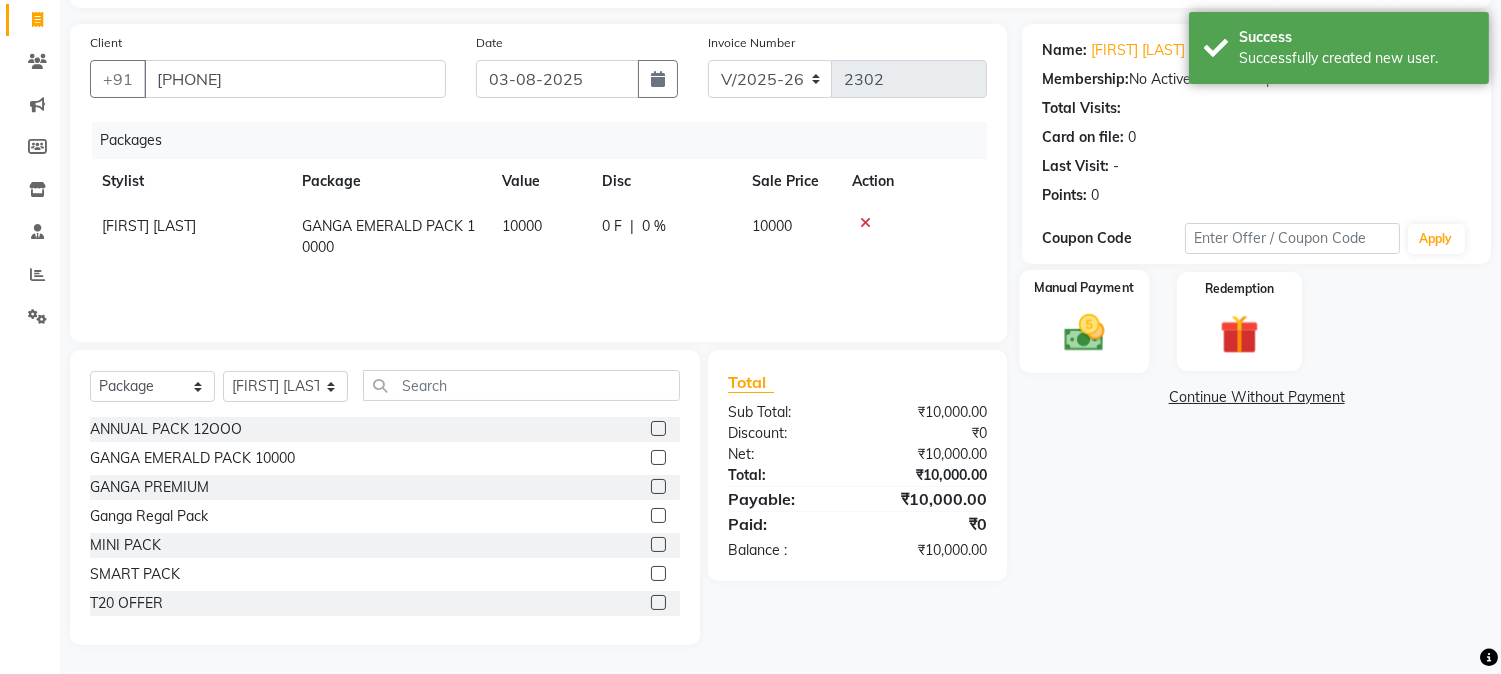 click 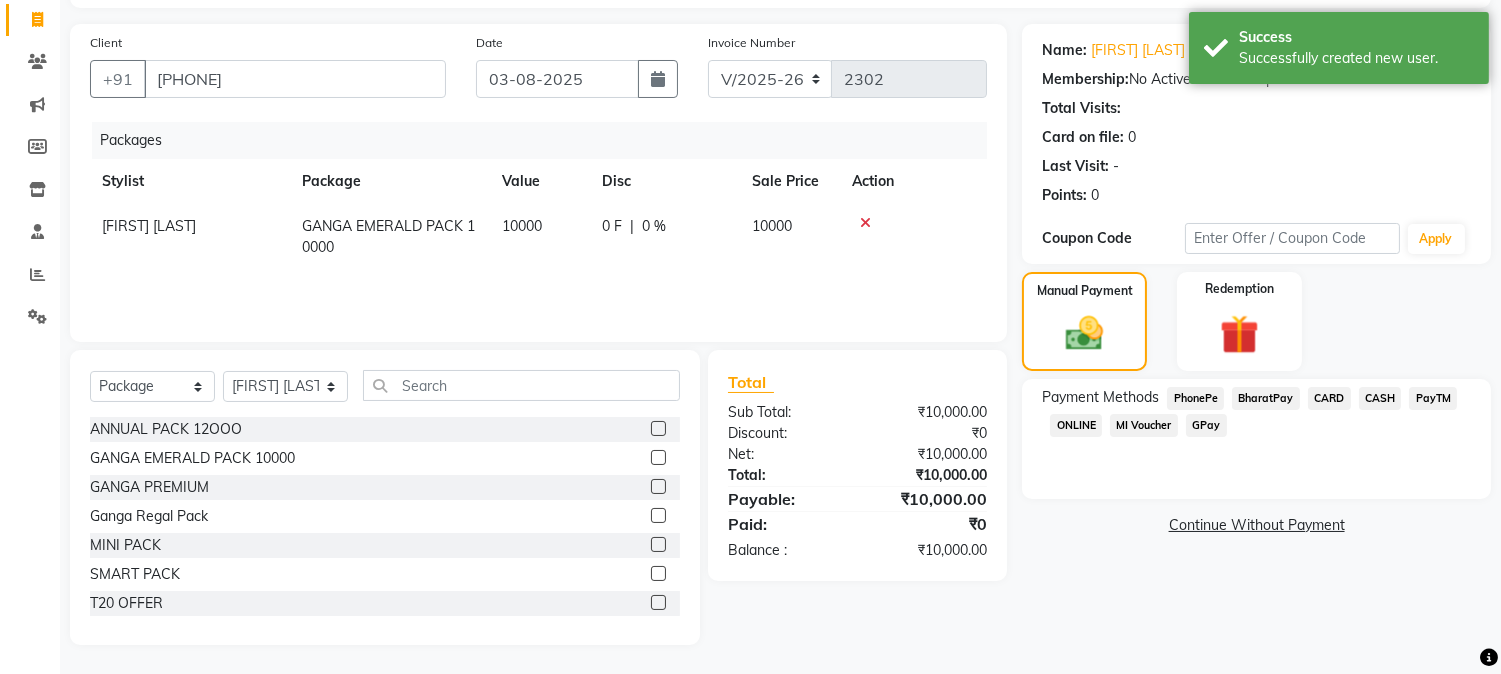 click on "CARD" 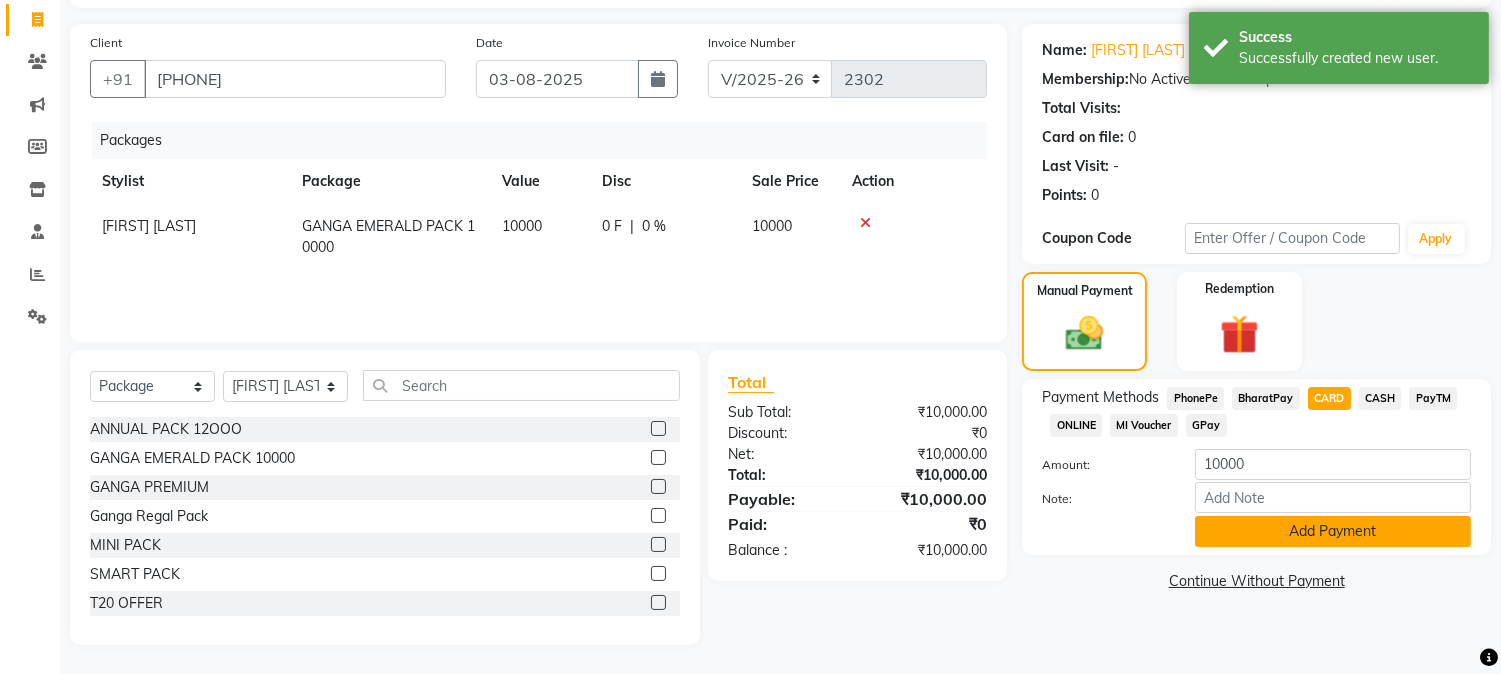 click on "Add Payment" 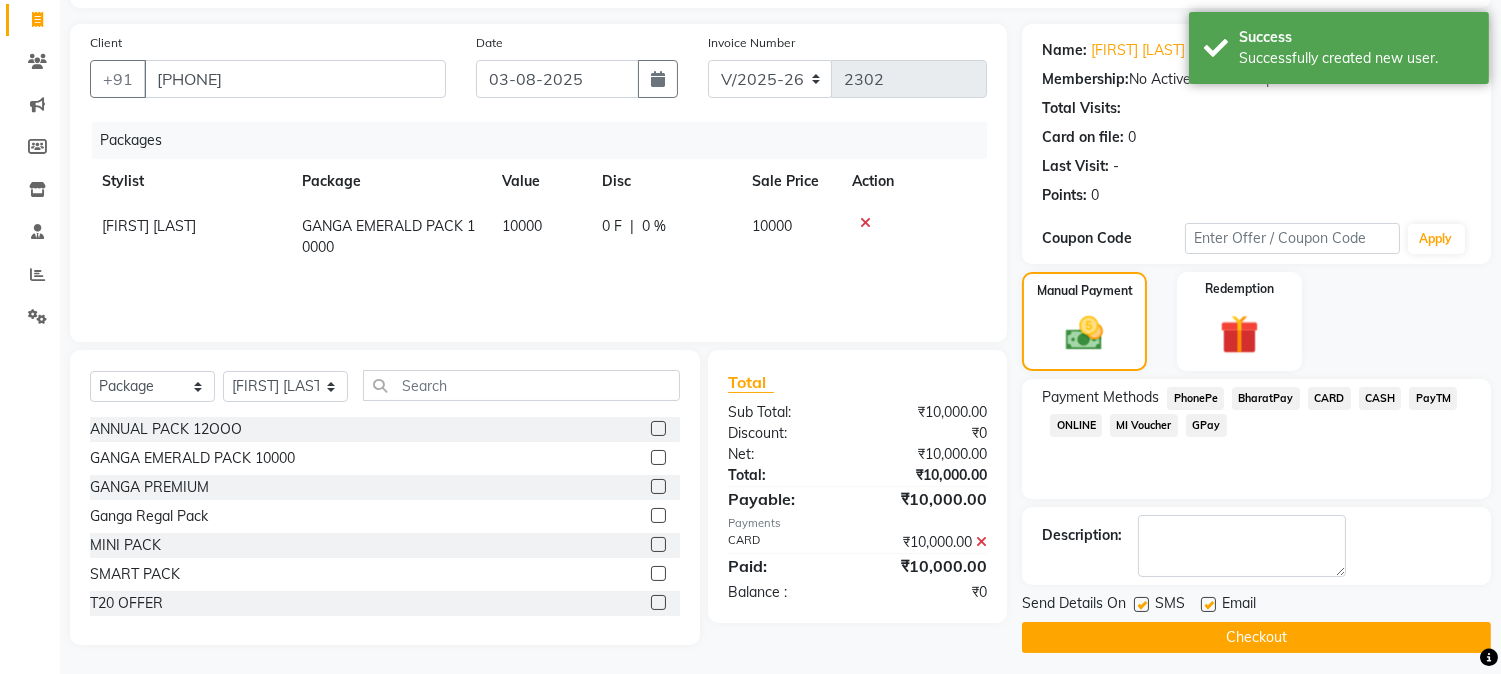 scroll, scrollTop: 134, scrollLeft: 0, axis: vertical 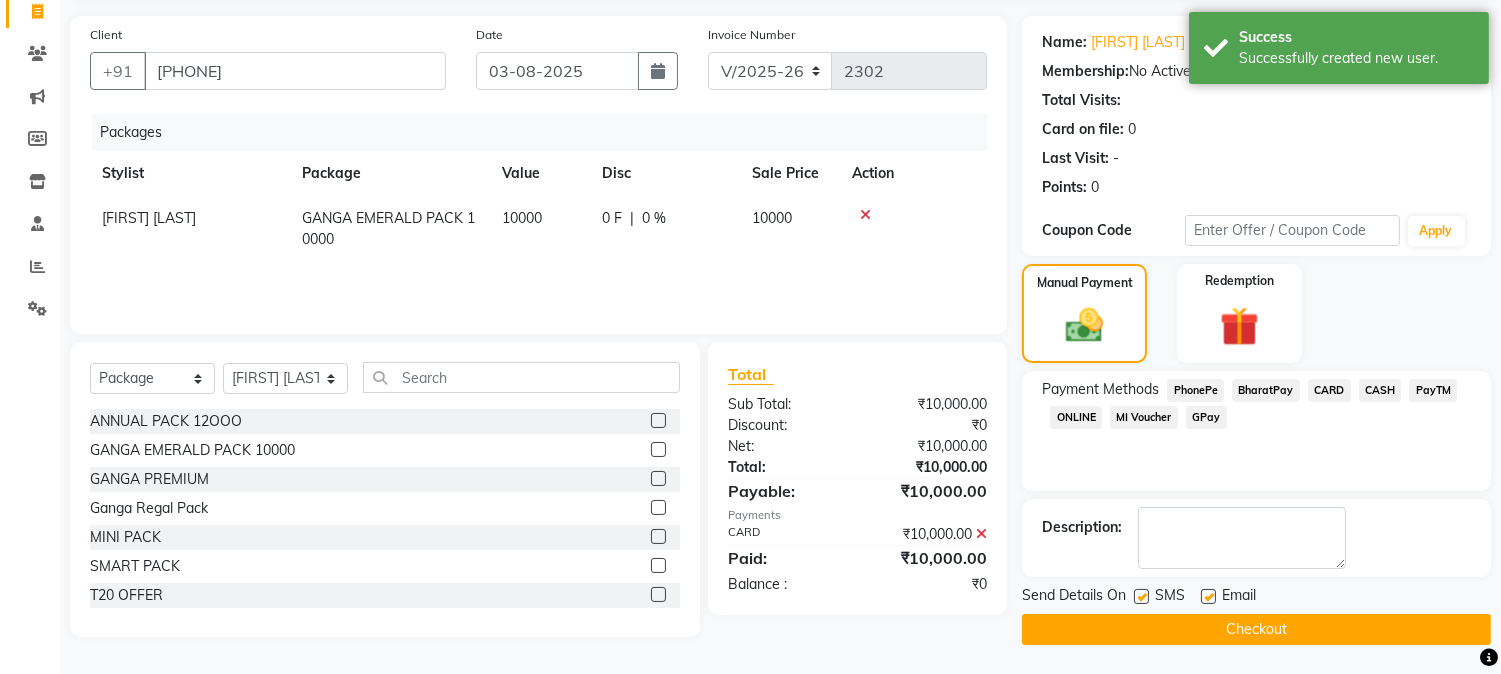 click on "Checkout" 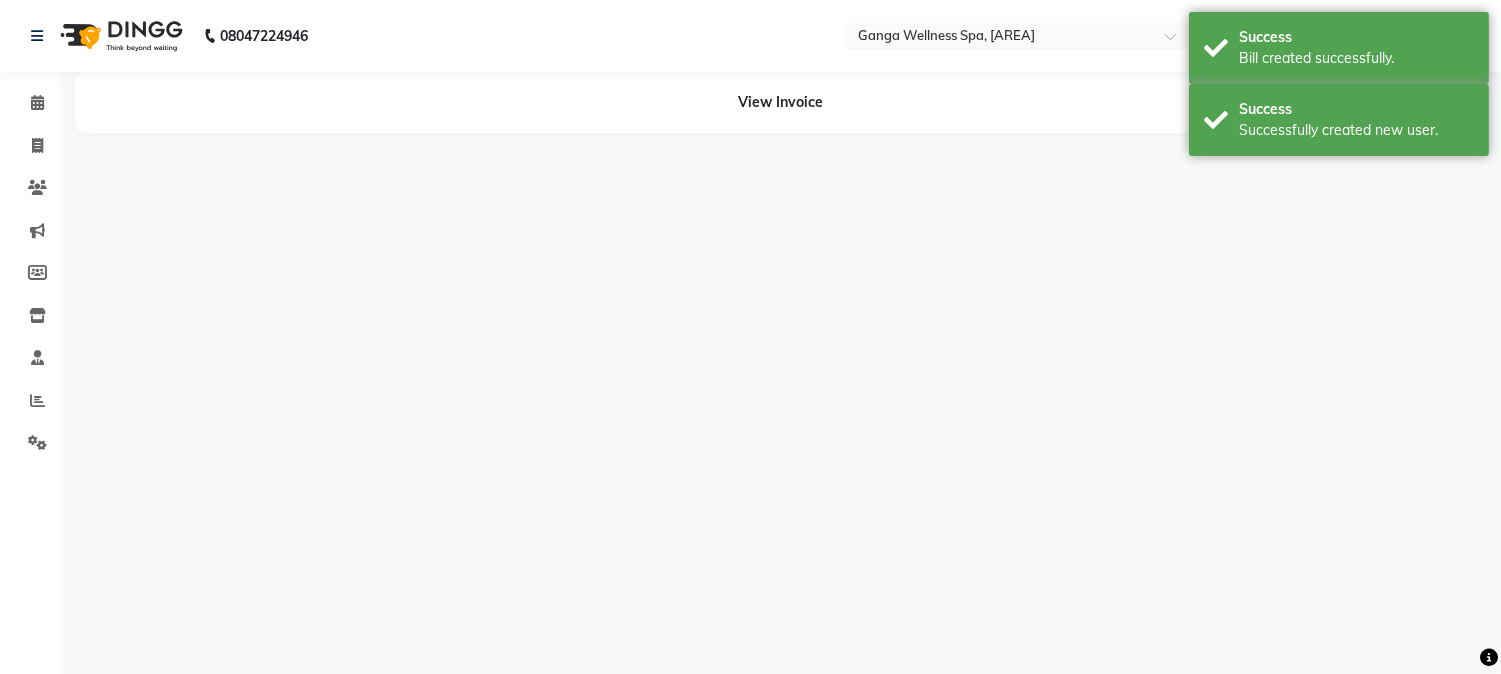 scroll, scrollTop: 0, scrollLeft: 0, axis: both 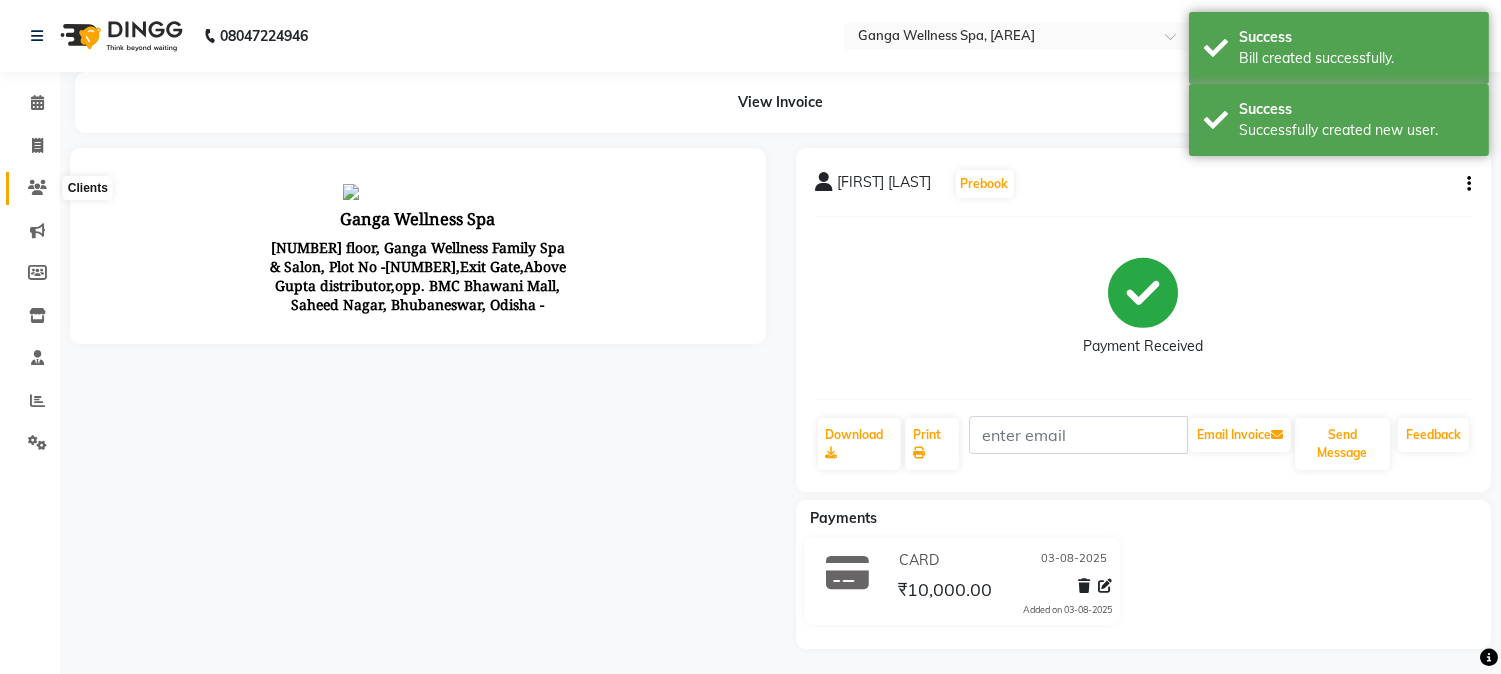 click 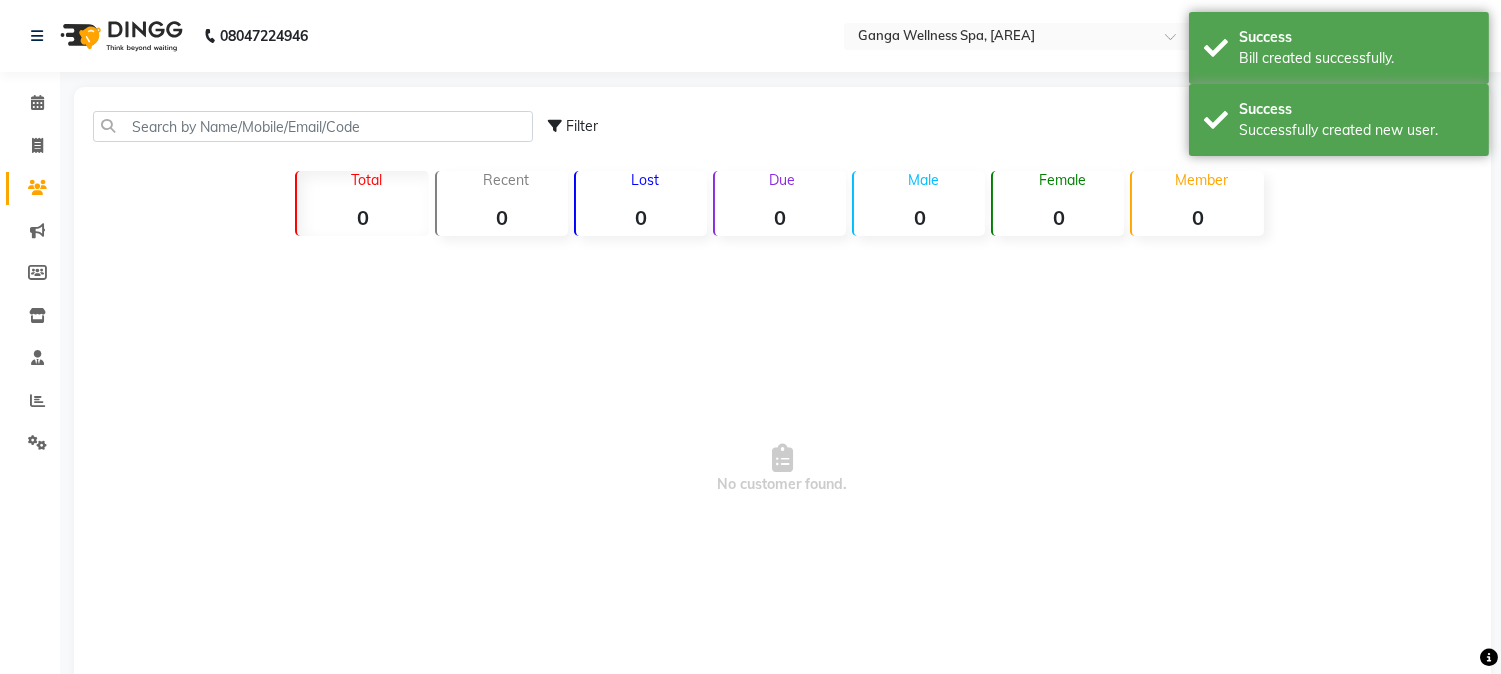 click 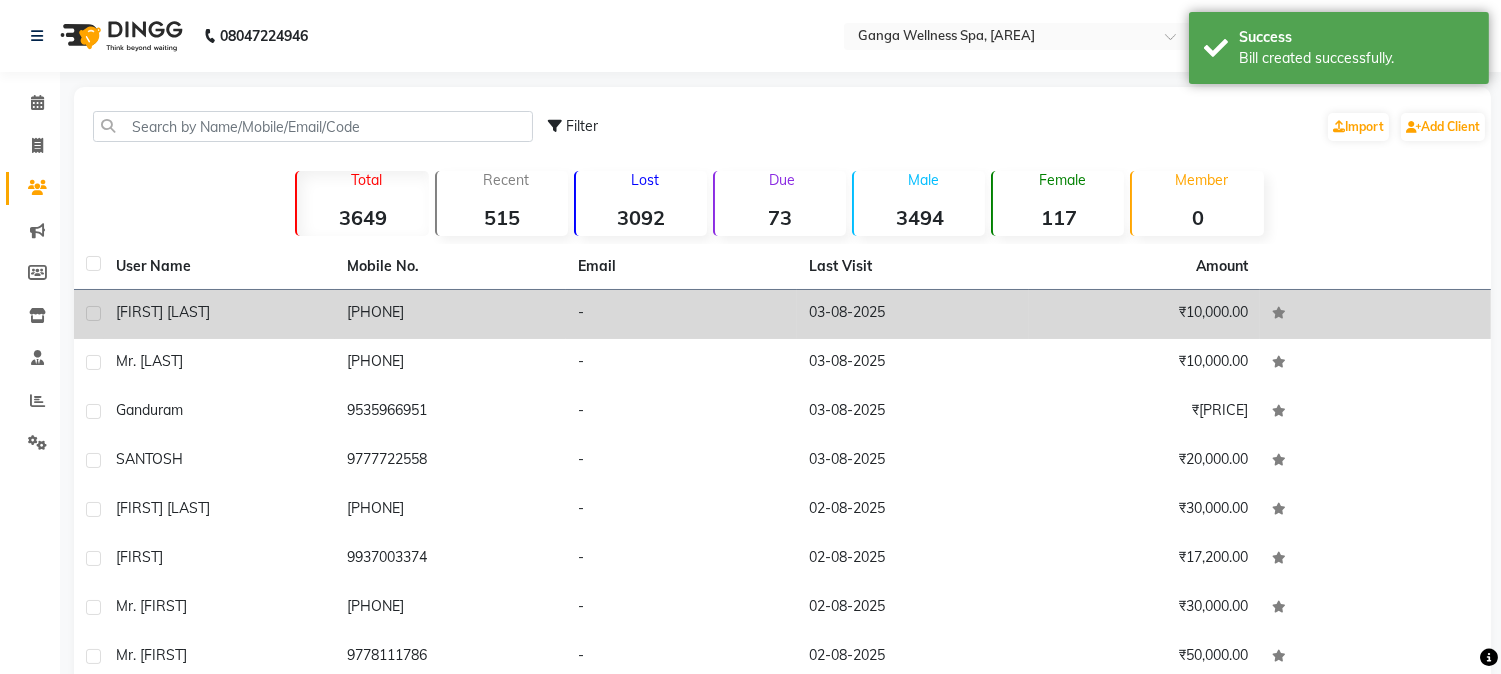 click on "[FIRST] [LAST]" 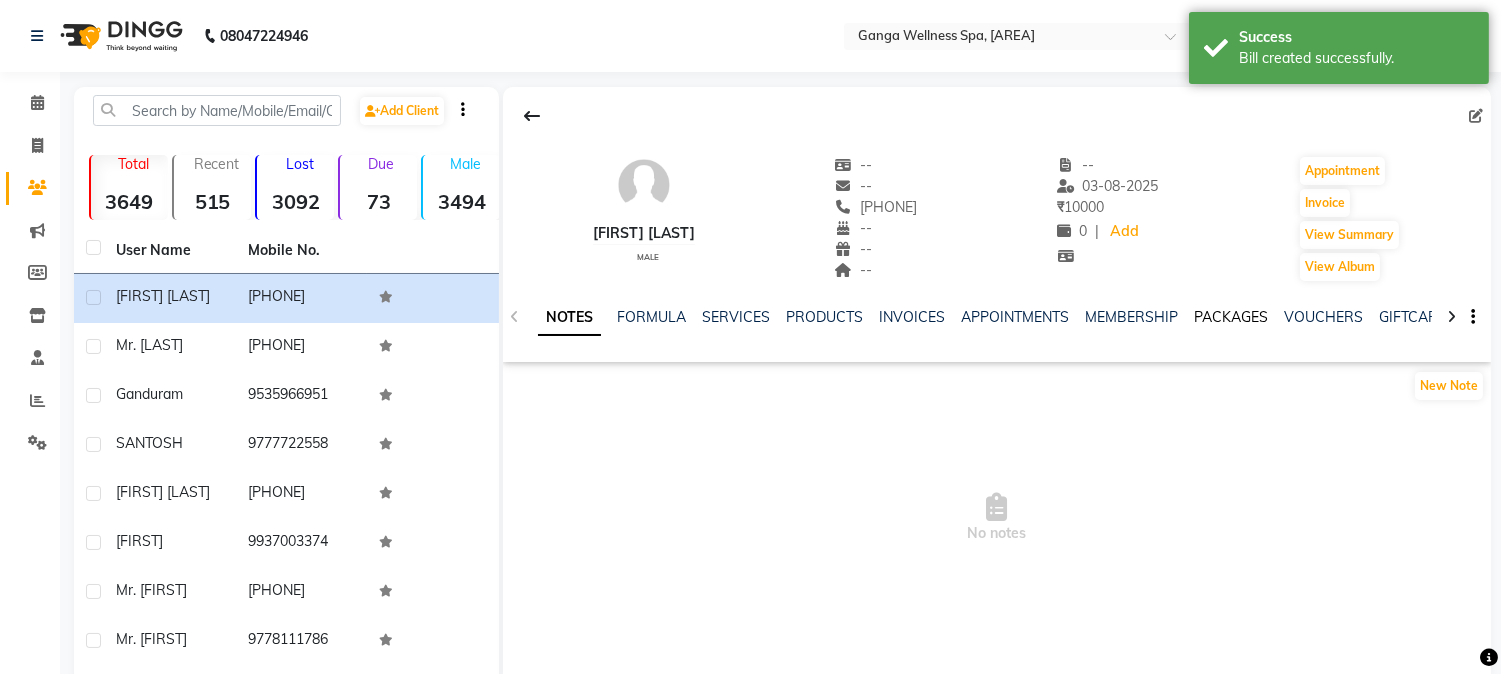click on "PACKAGES" 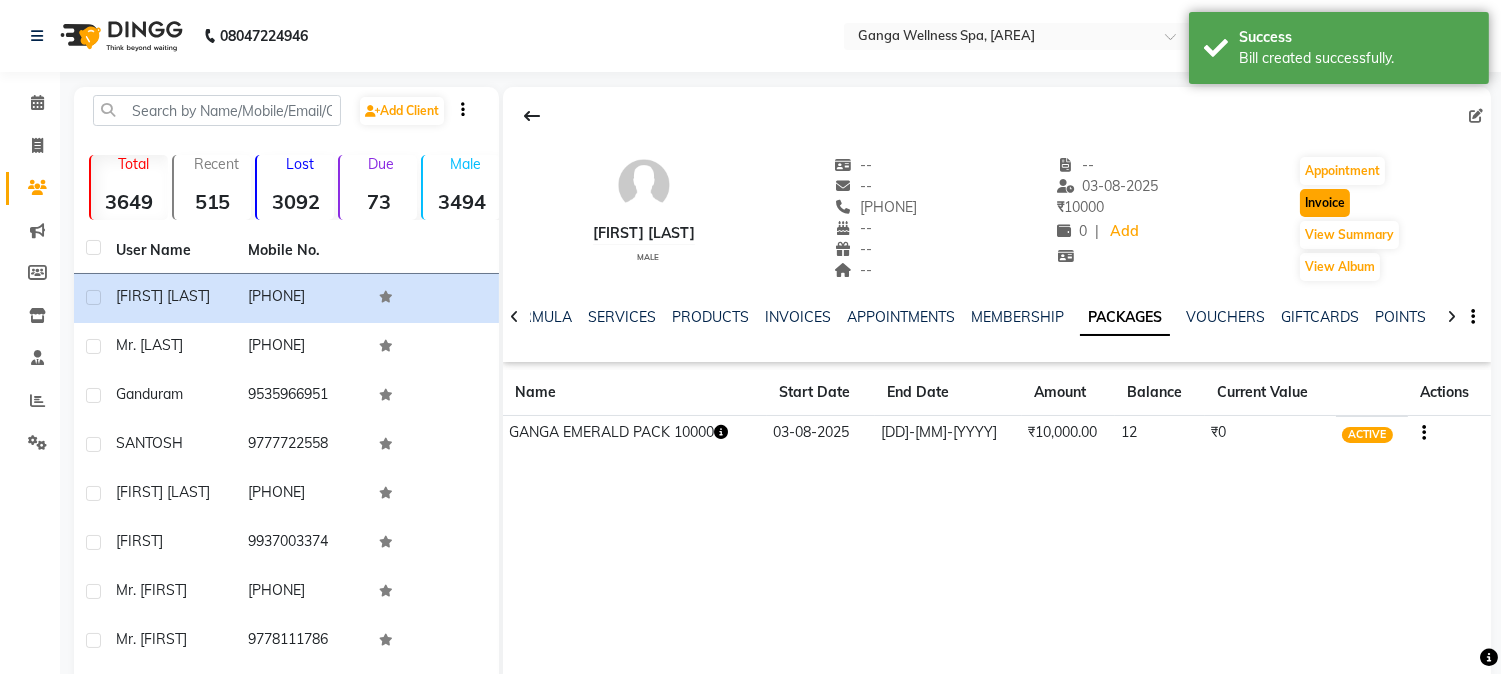 click on "Invoice" 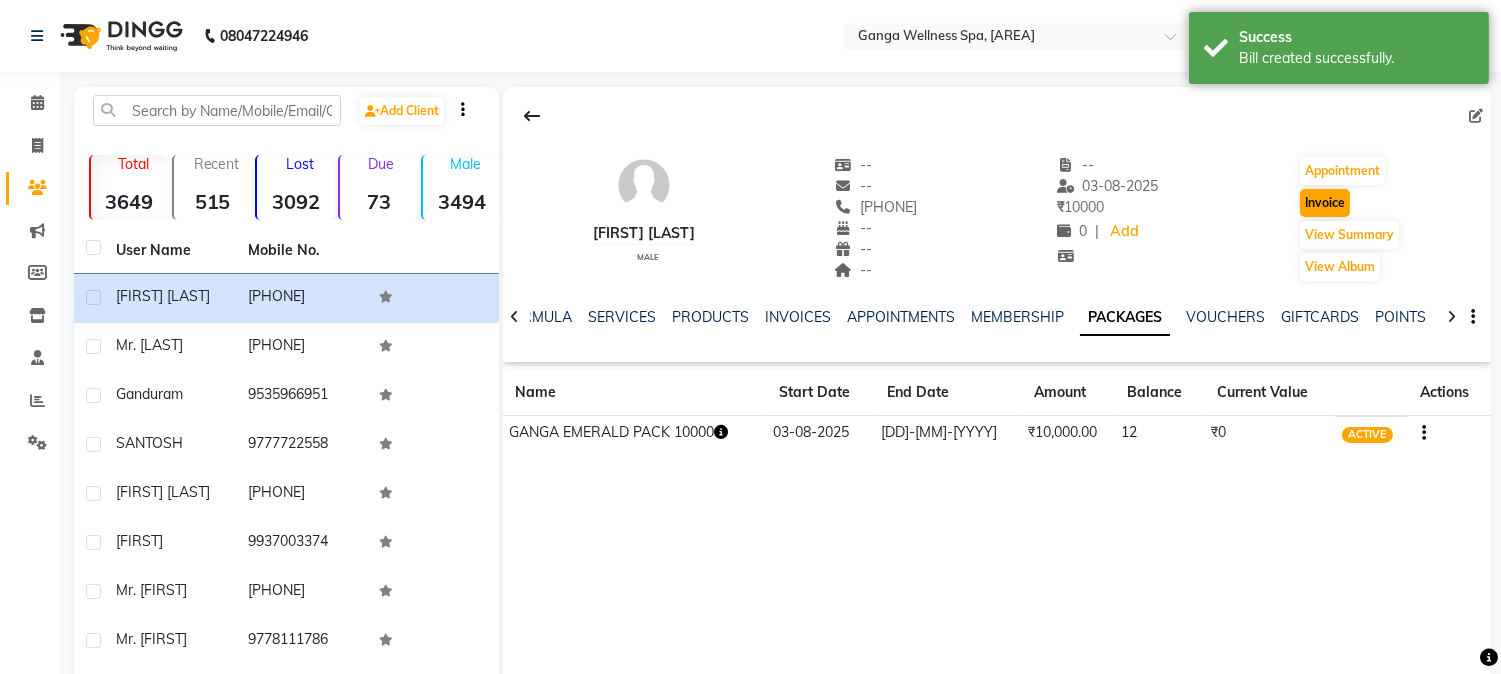 select on "service" 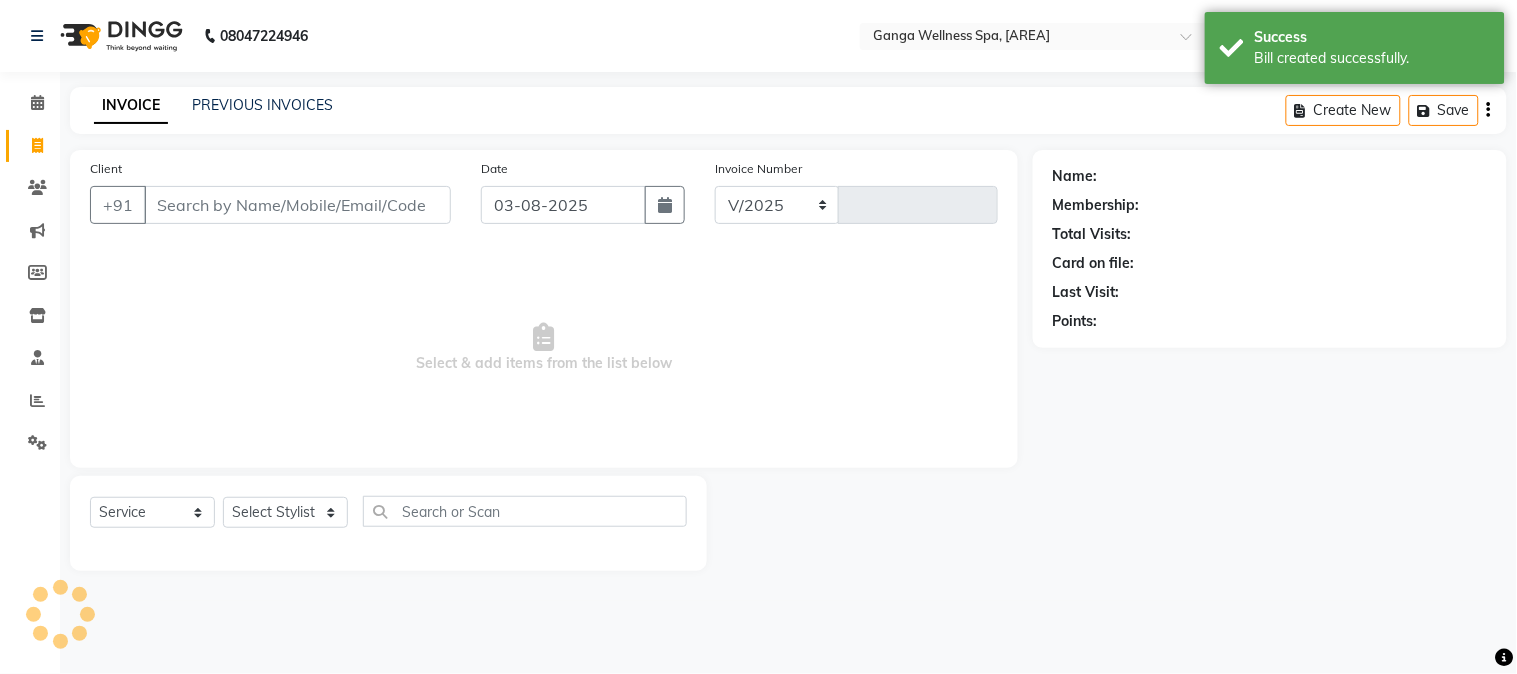 select on "762" 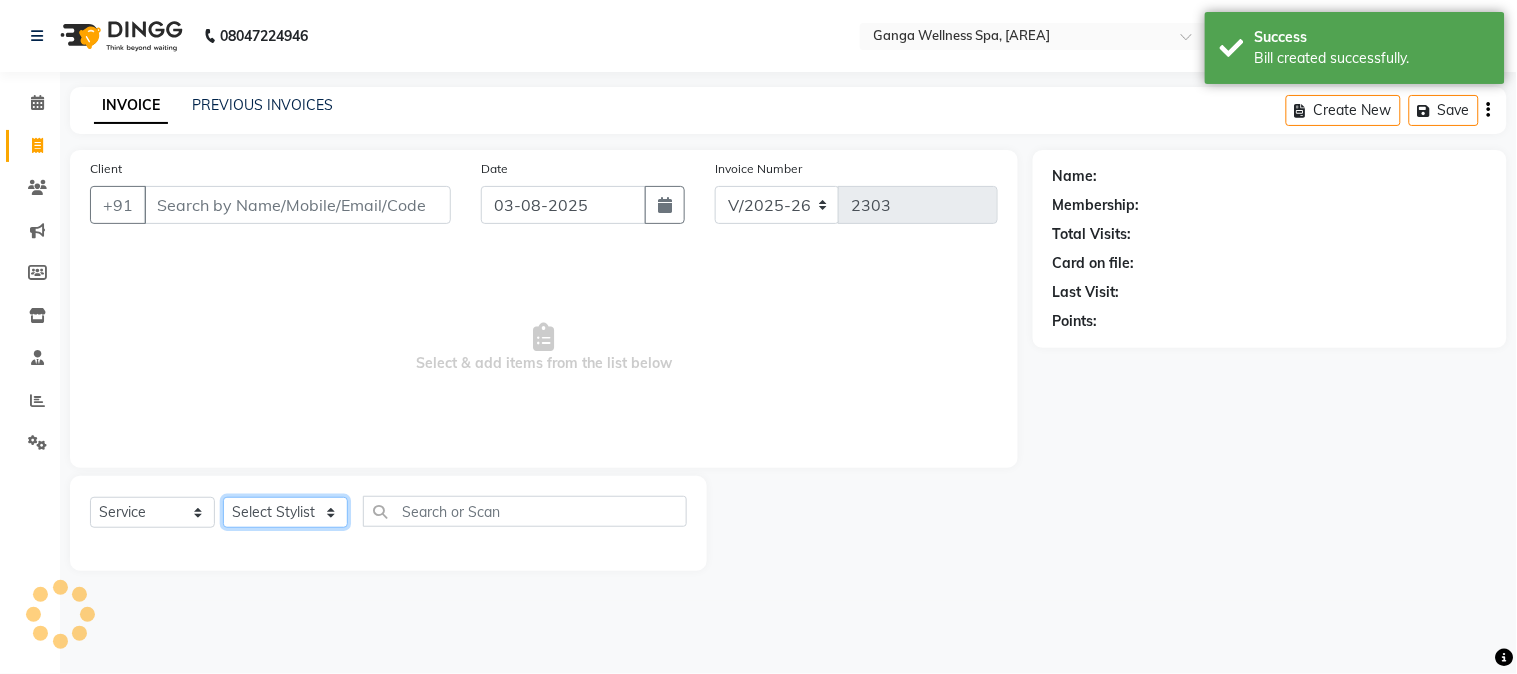 click on "Select Stylist" 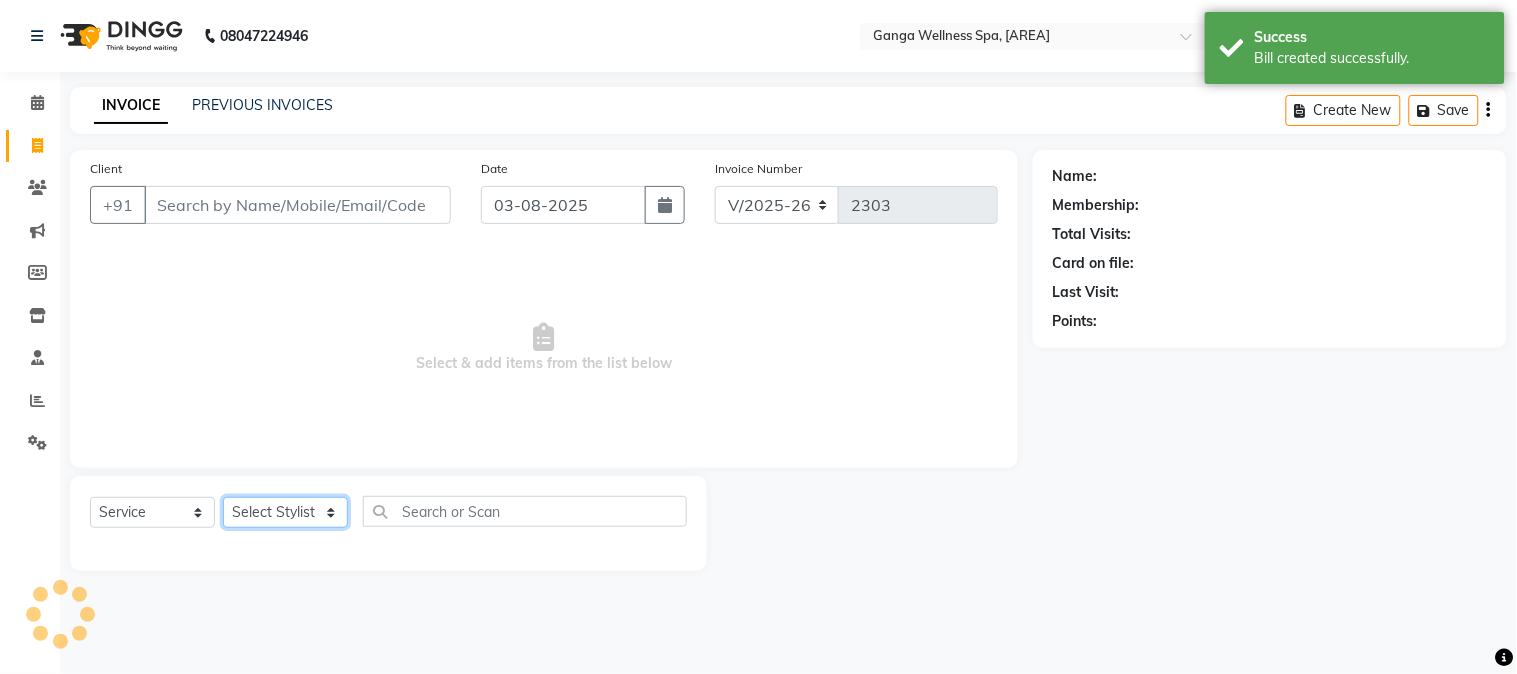 type on "[PHONE]" 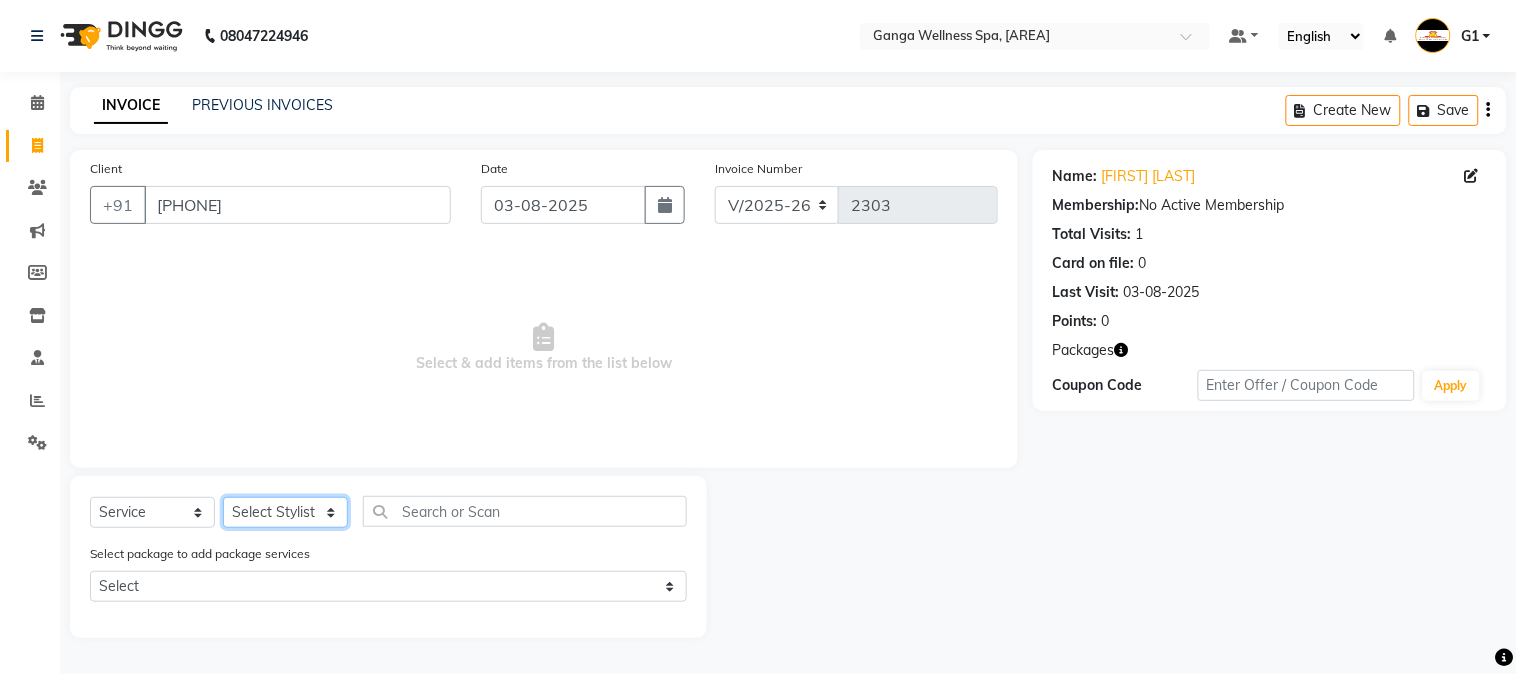 select on "12281" 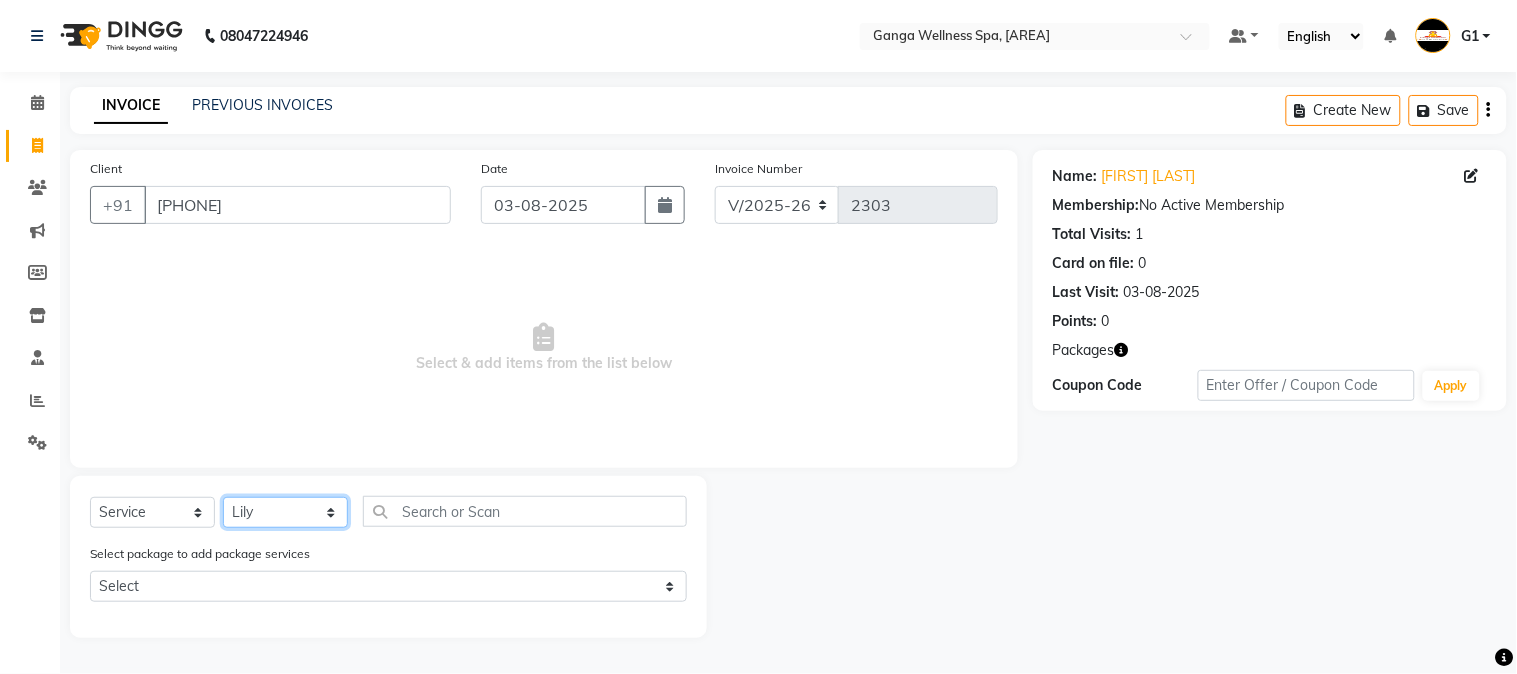 click on "Select Stylist Abhi akhil Alexa AMMY AMMY Annie anya APPI Arohi Ayen BANCHI Bina Bina CJ CRP 1 Daina ELINA ferjana G1 G1 ONE PLUS G1 Salon G2 Helen JEENY Jhanka Jojo Kana KEMPI KEMPI Kim krishna KTI Lili Rout Lily LINDA LIZA Martha MELODY MERRY minu Moon nancy Noiny pinkey Pradeep Prity Riya ROOZ Sony steffy SUCHI Surren Sir Sushree Swapna Umpi upashana Zouli" 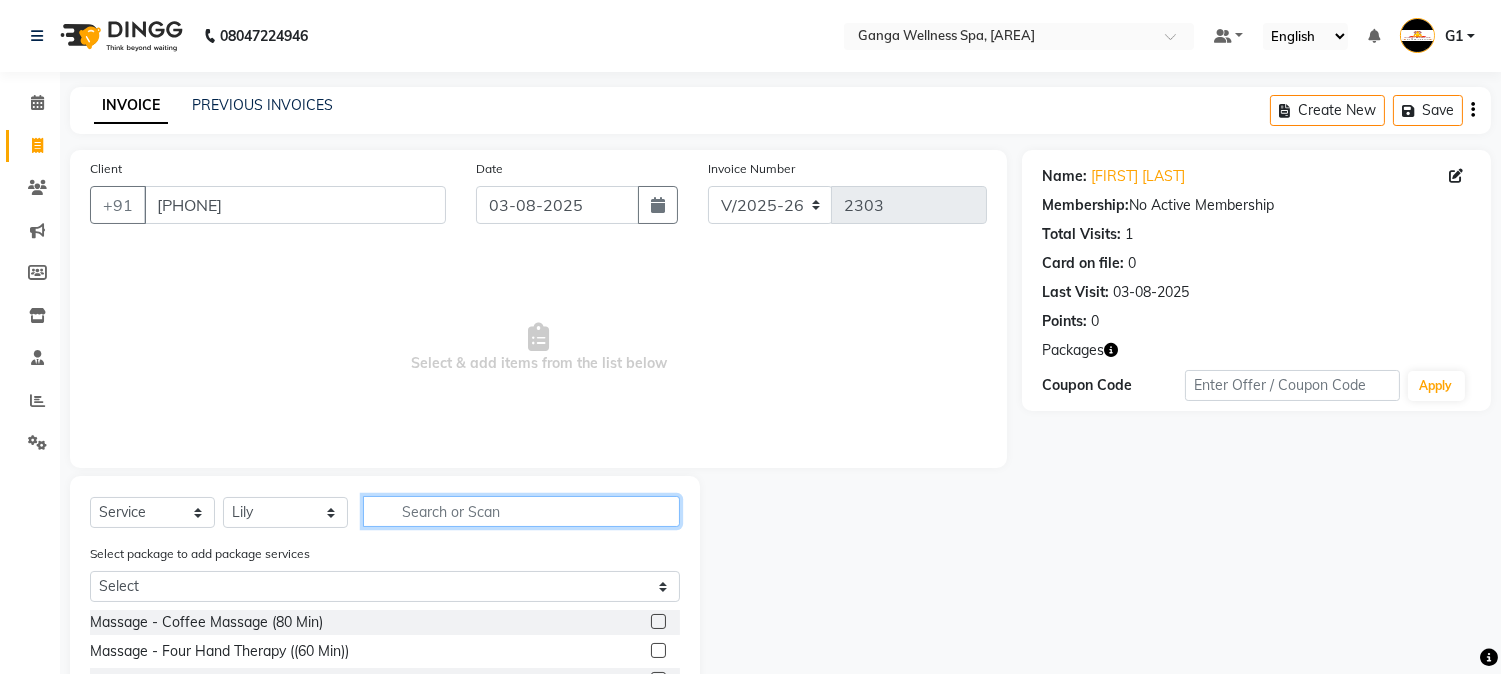 drag, startPoint x: 565, startPoint y: 513, endPoint x: 580, endPoint y: 560, distance: 49.335587 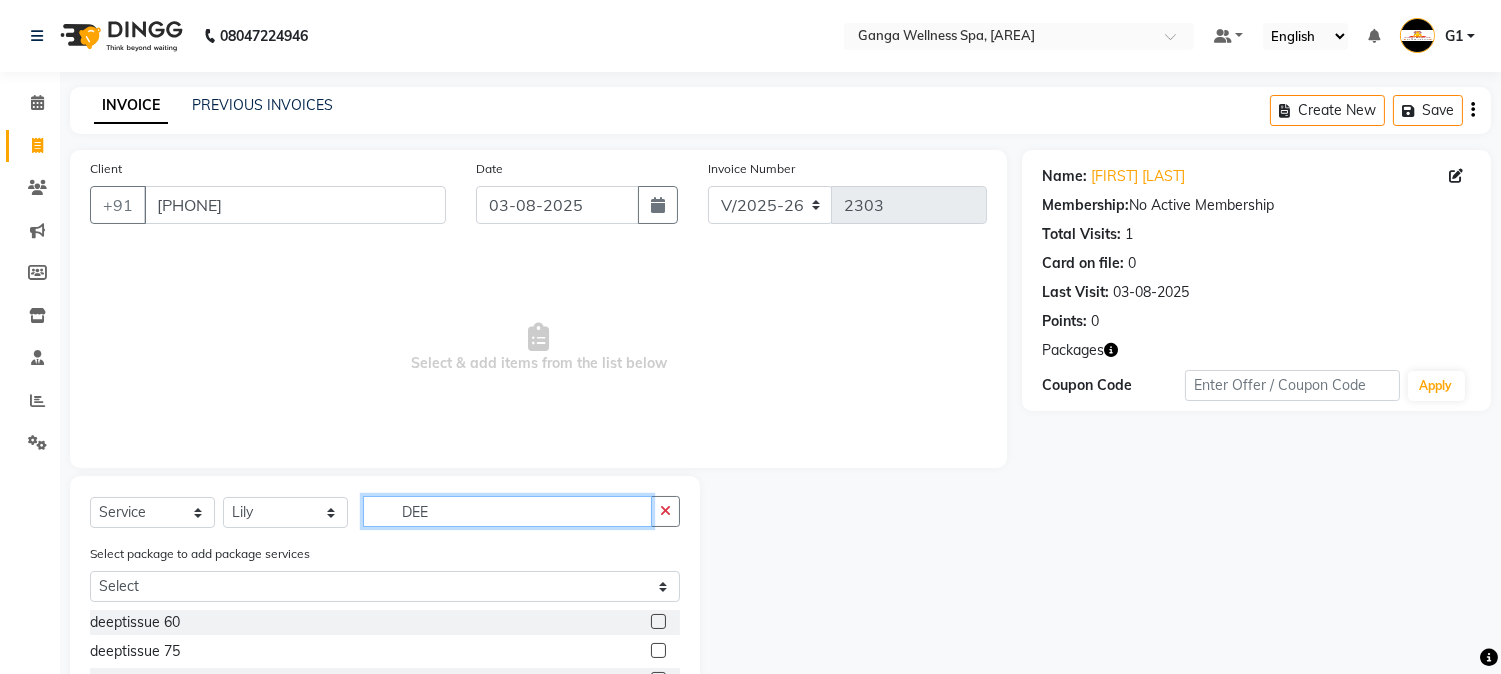 scroll, scrollTop: 111, scrollLeft: 0, axis: vertical 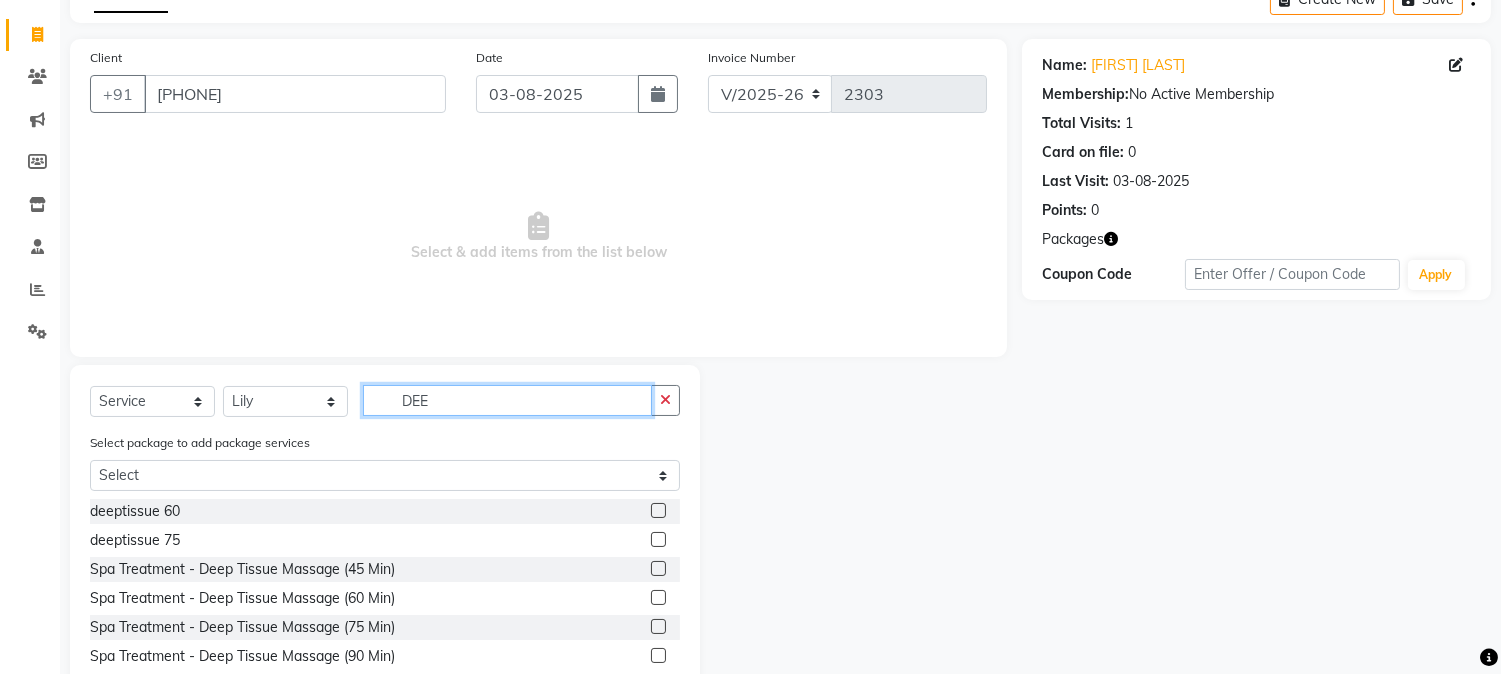 type on "DEE" 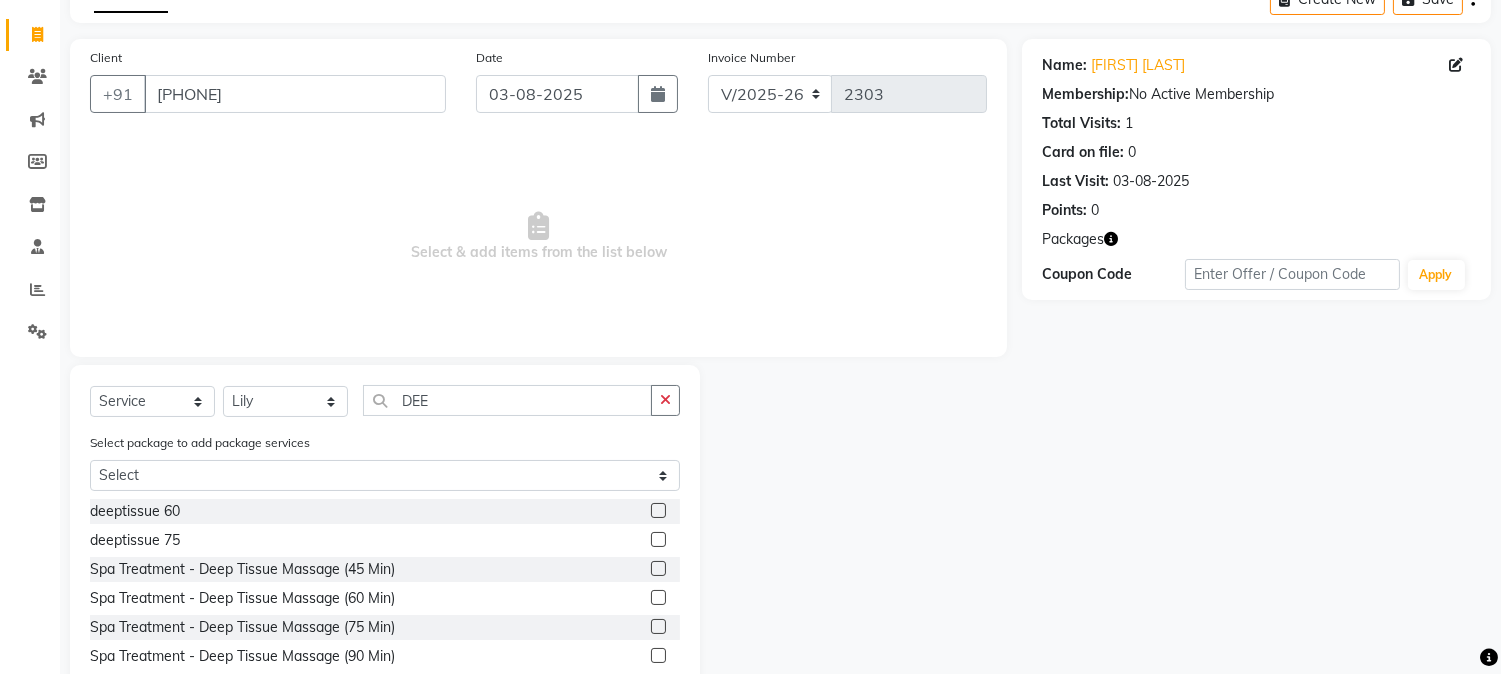 click 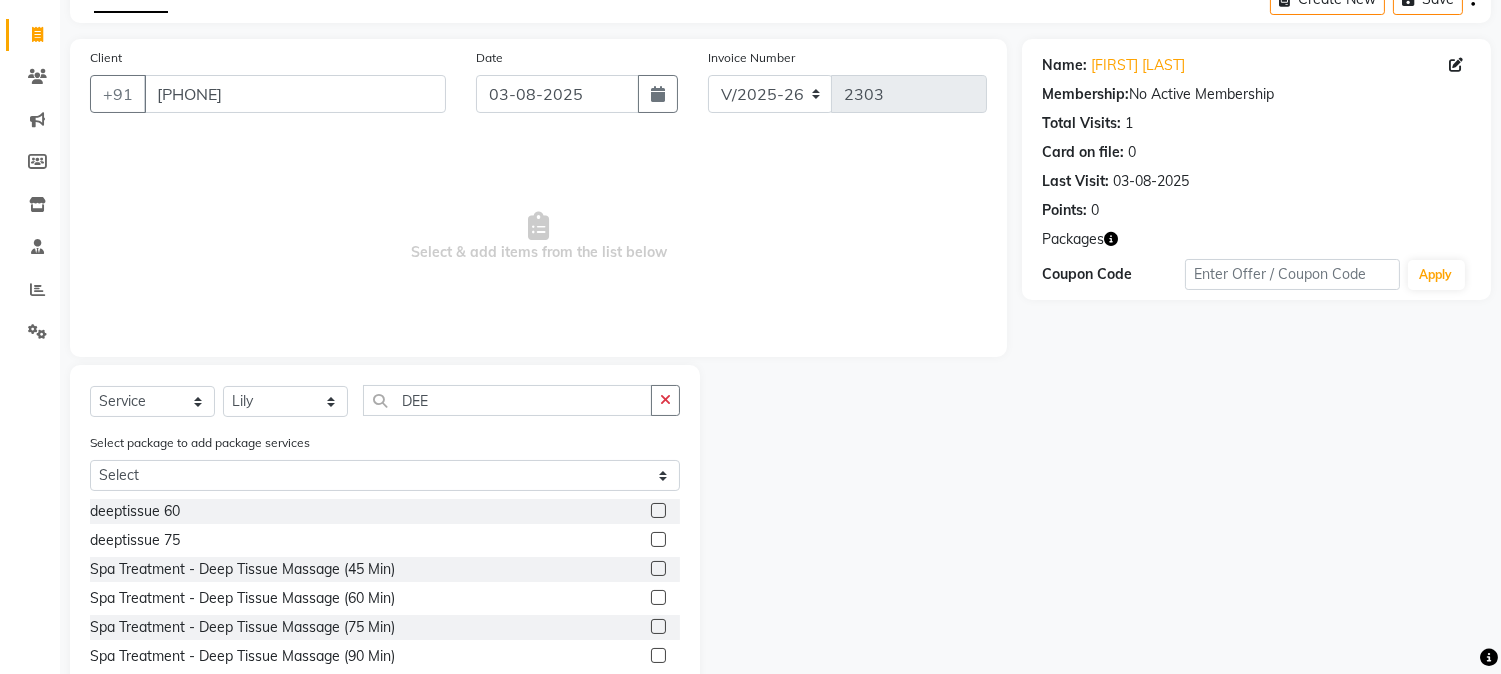 click at bounding box center [657, 598] 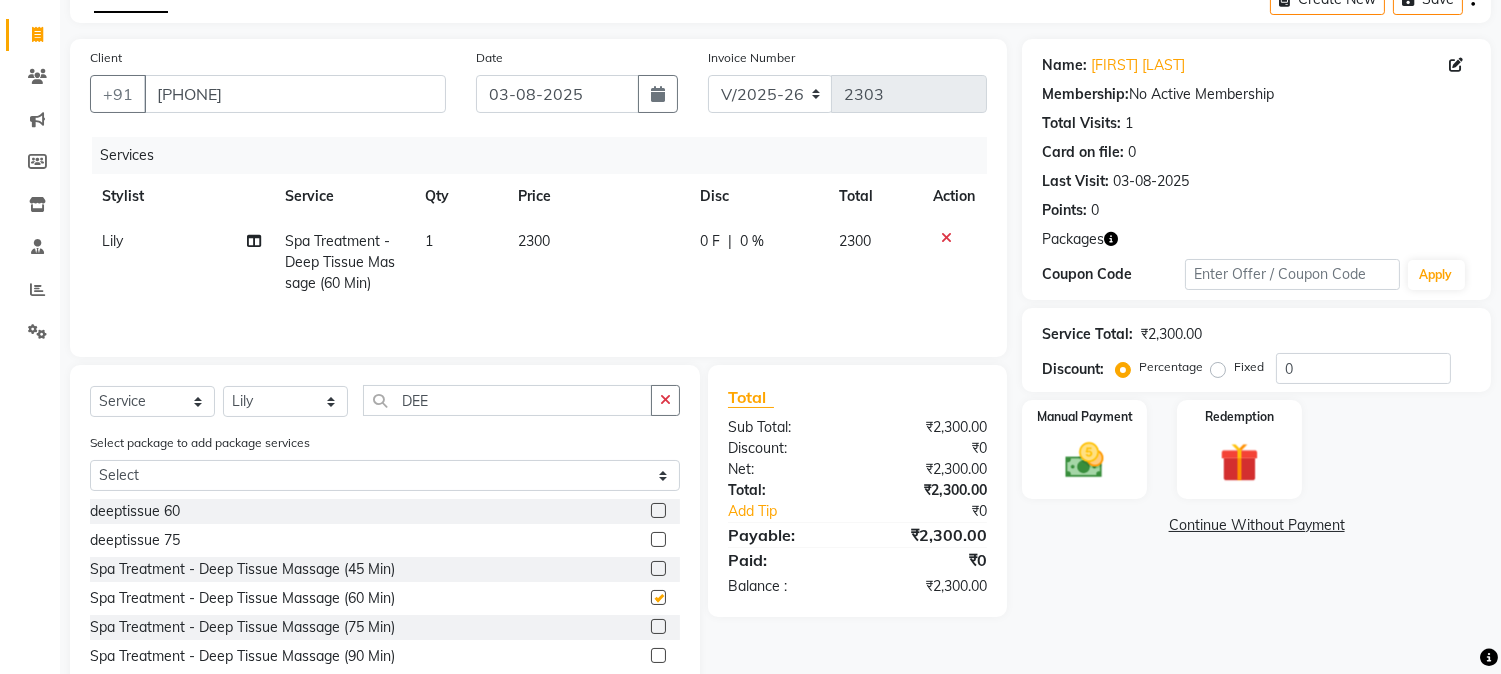 checkbox on "false" 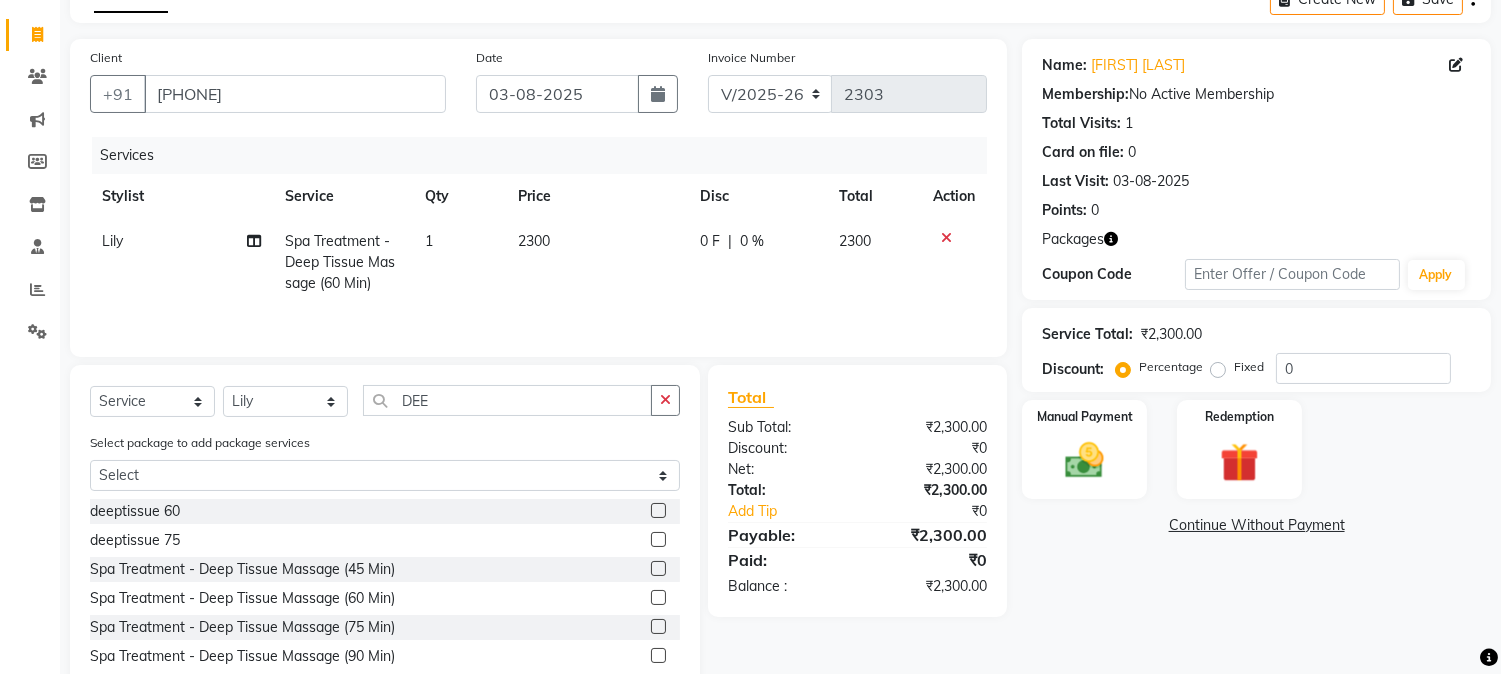 click 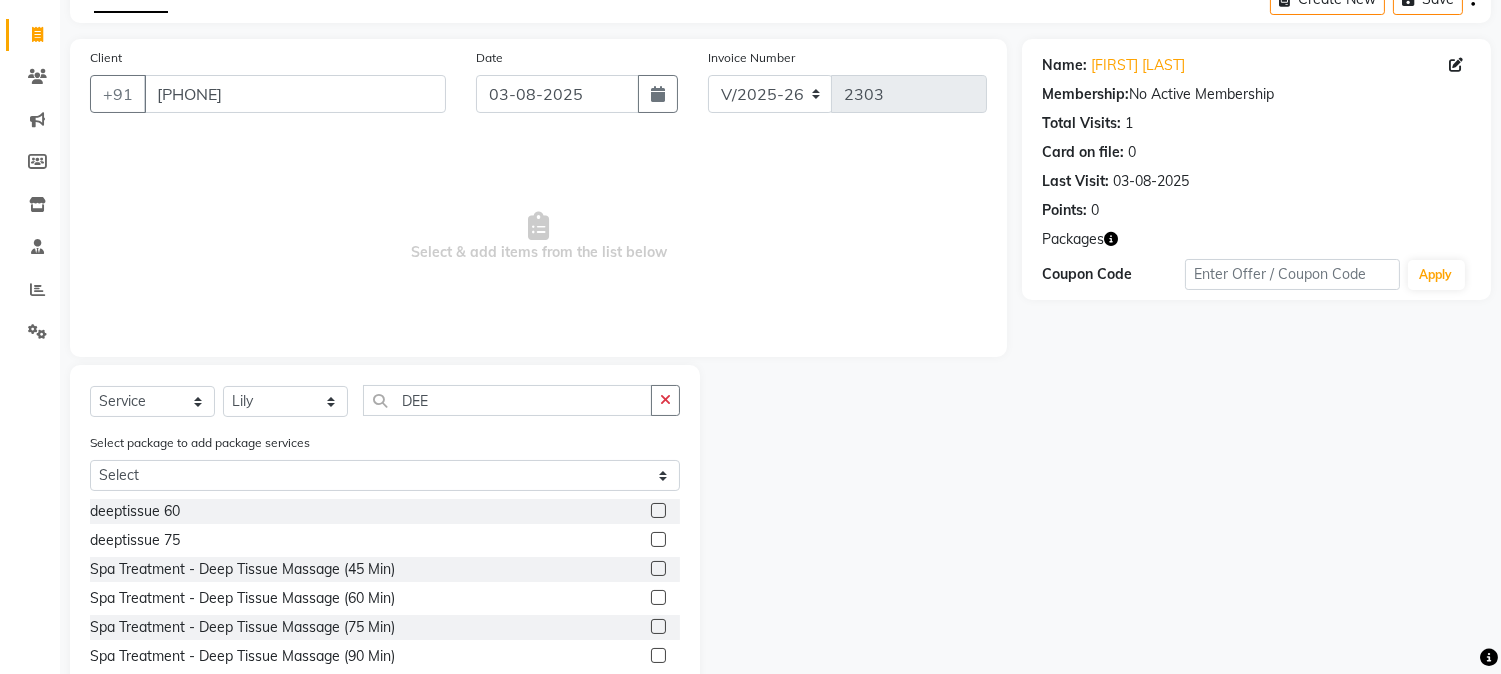 click 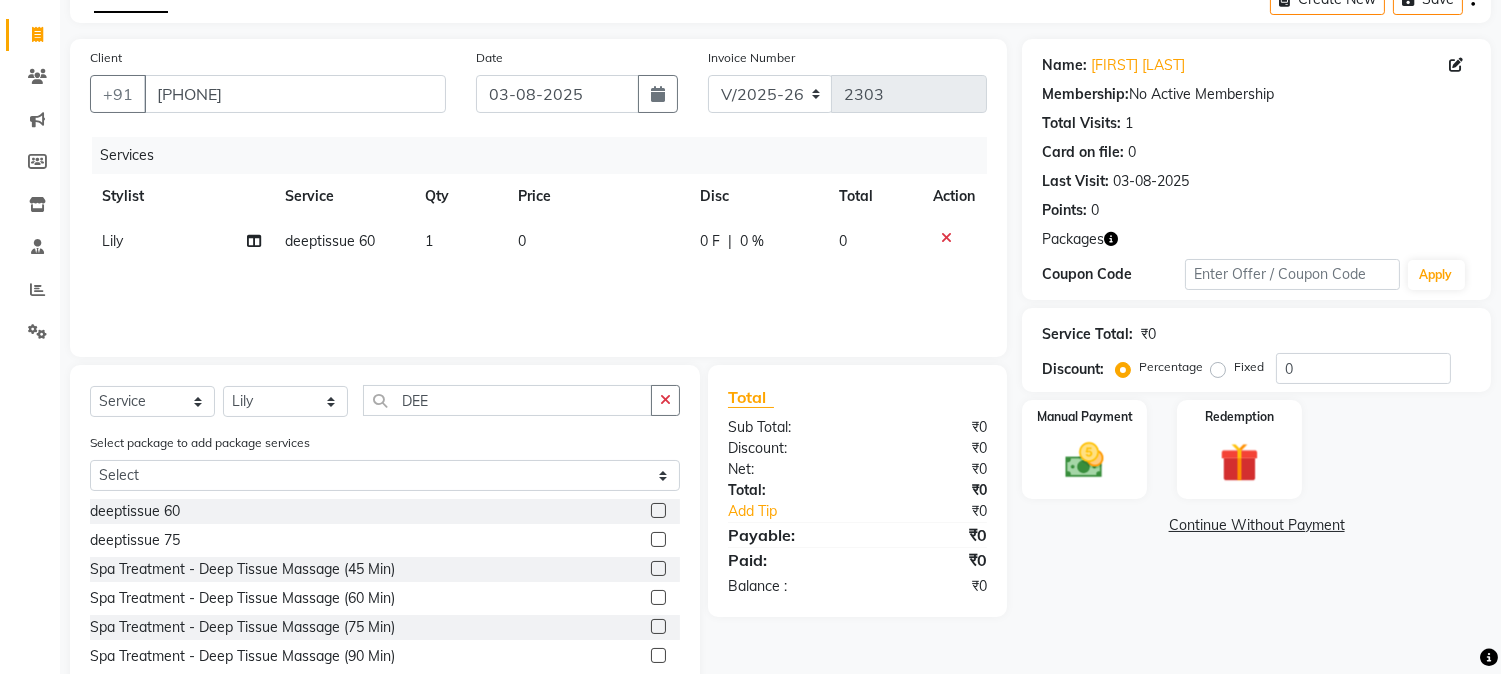 click 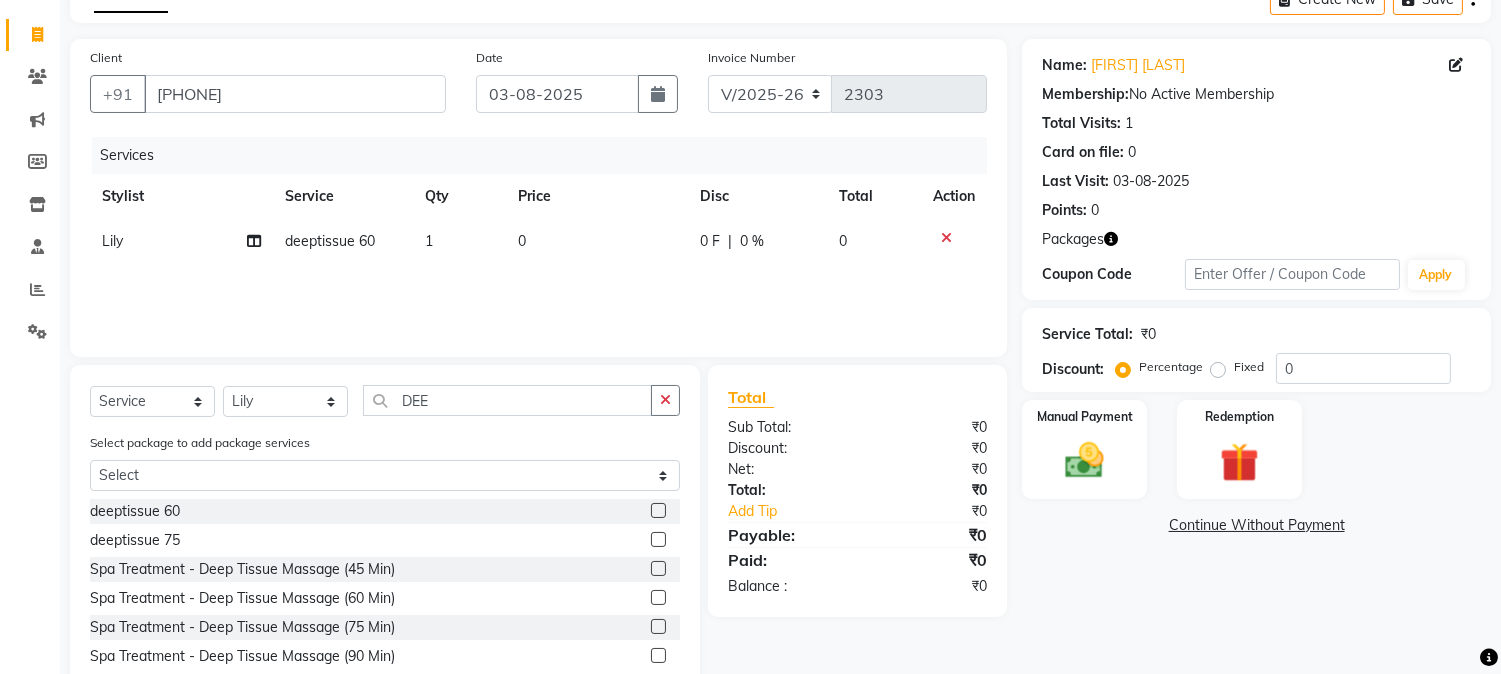 click at bounding box center (657, 511) 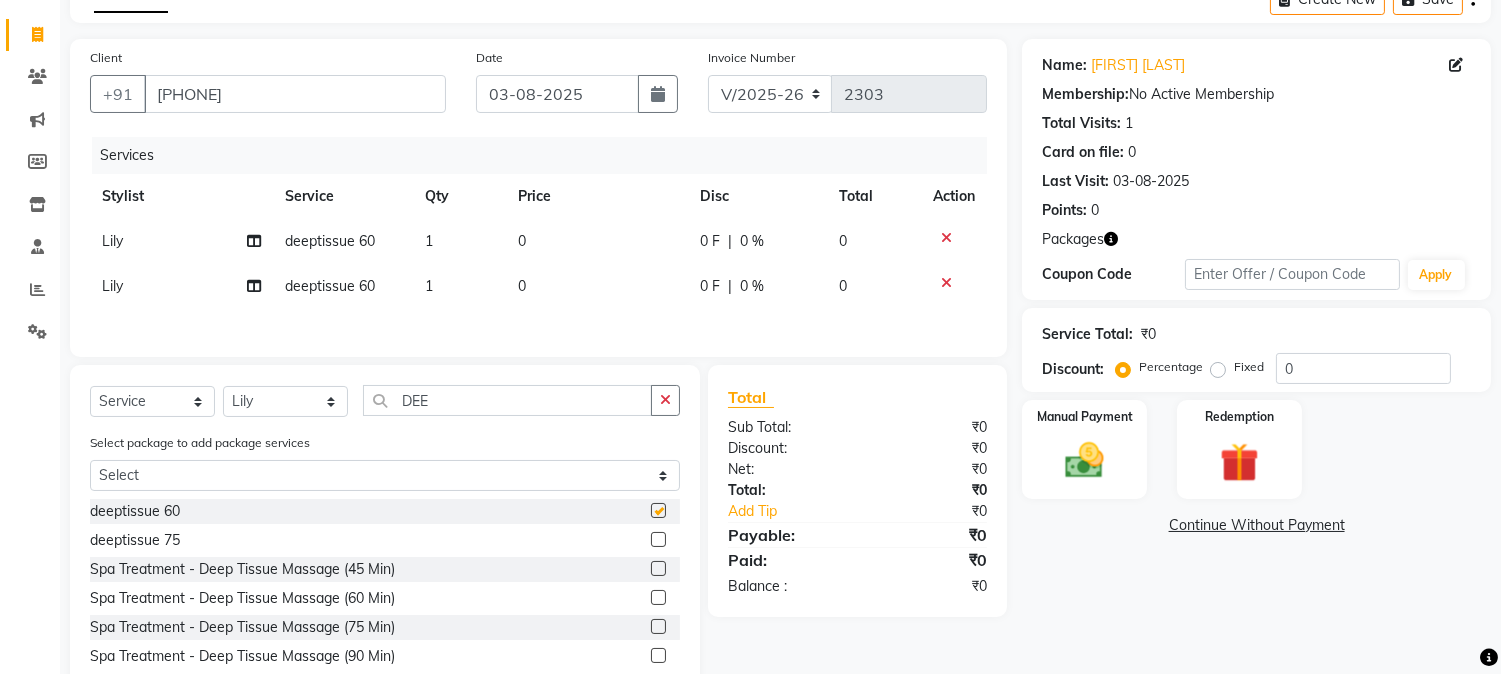 checkbox on "false" 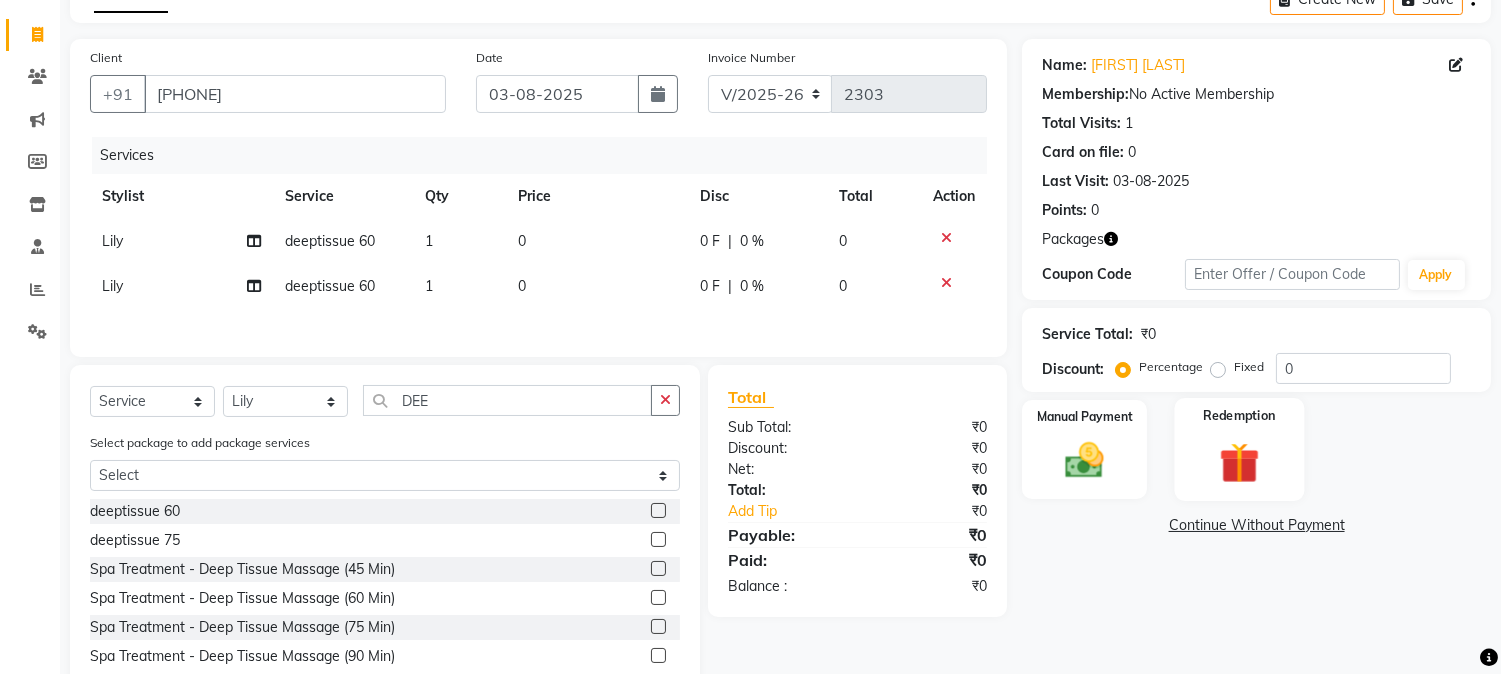 click 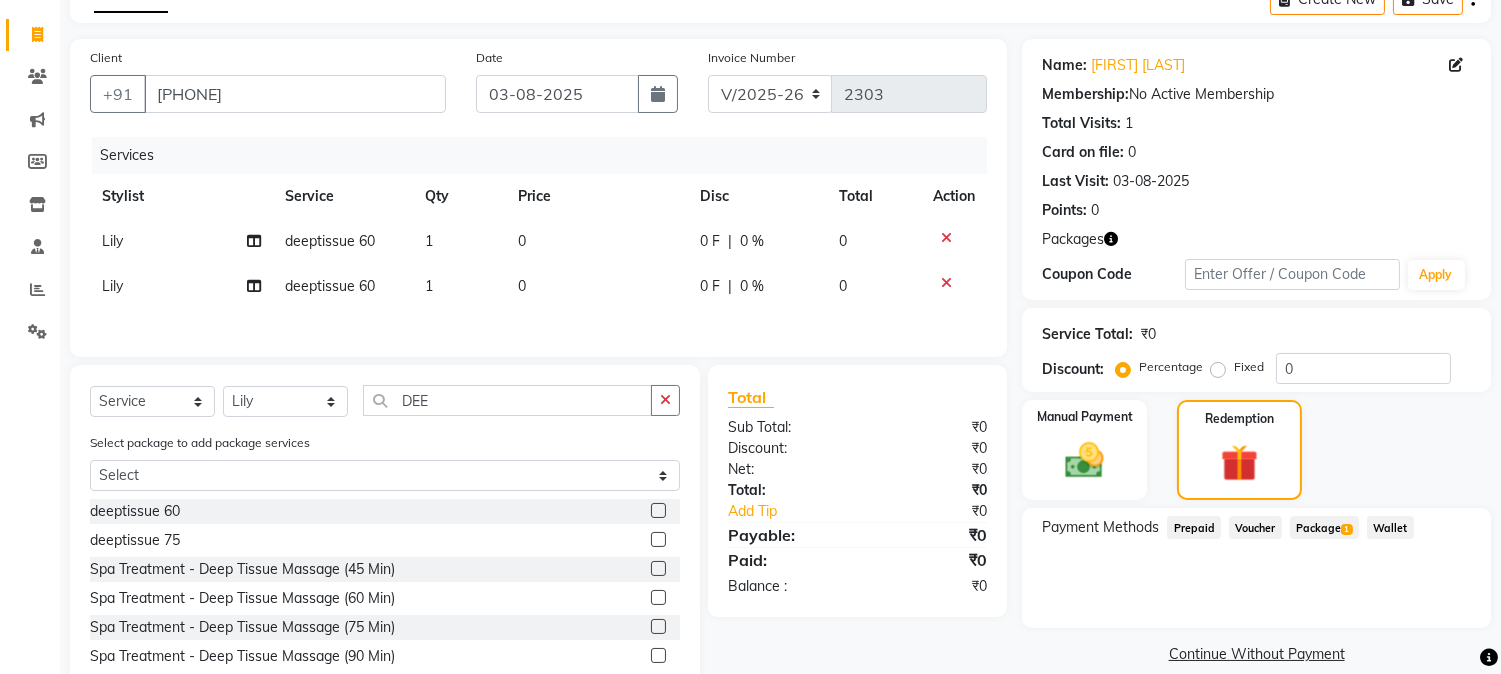click on "1" 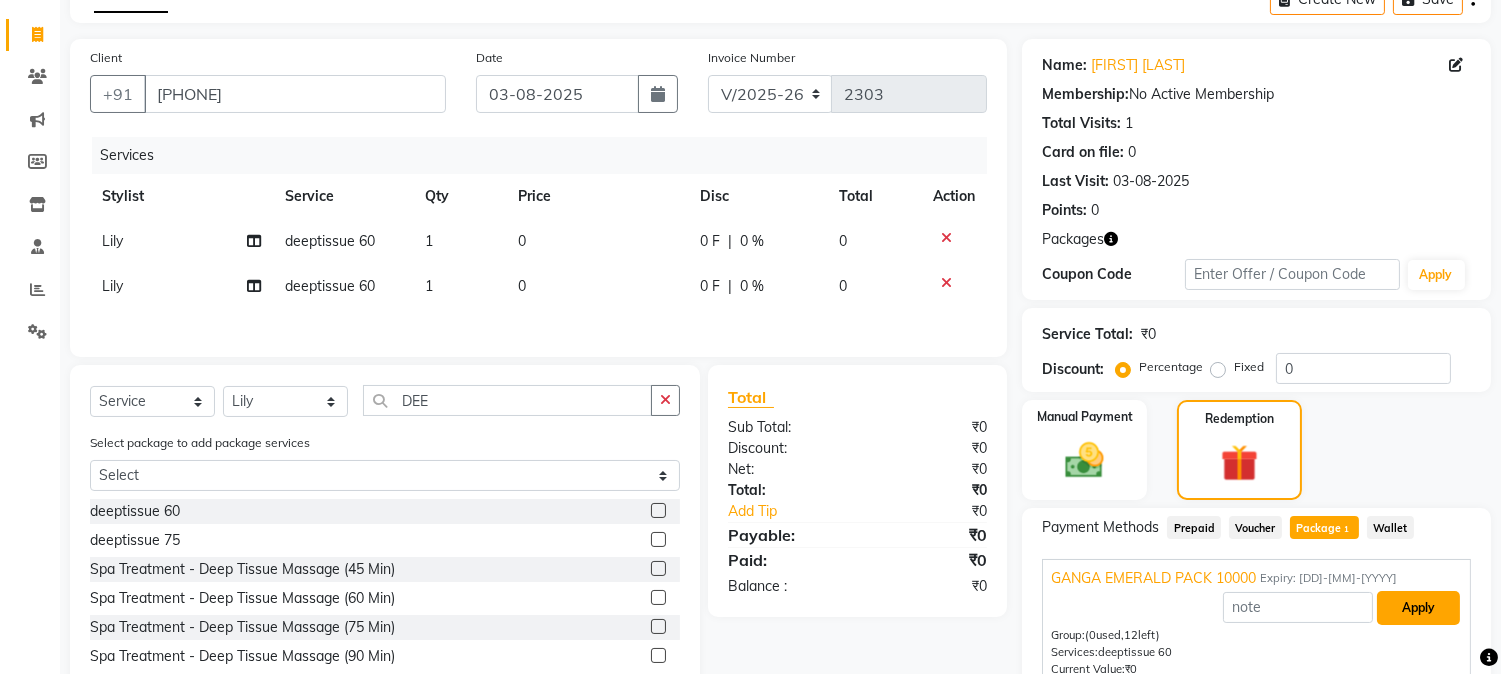 click on "Apply" at bounding box center [1418, 608] 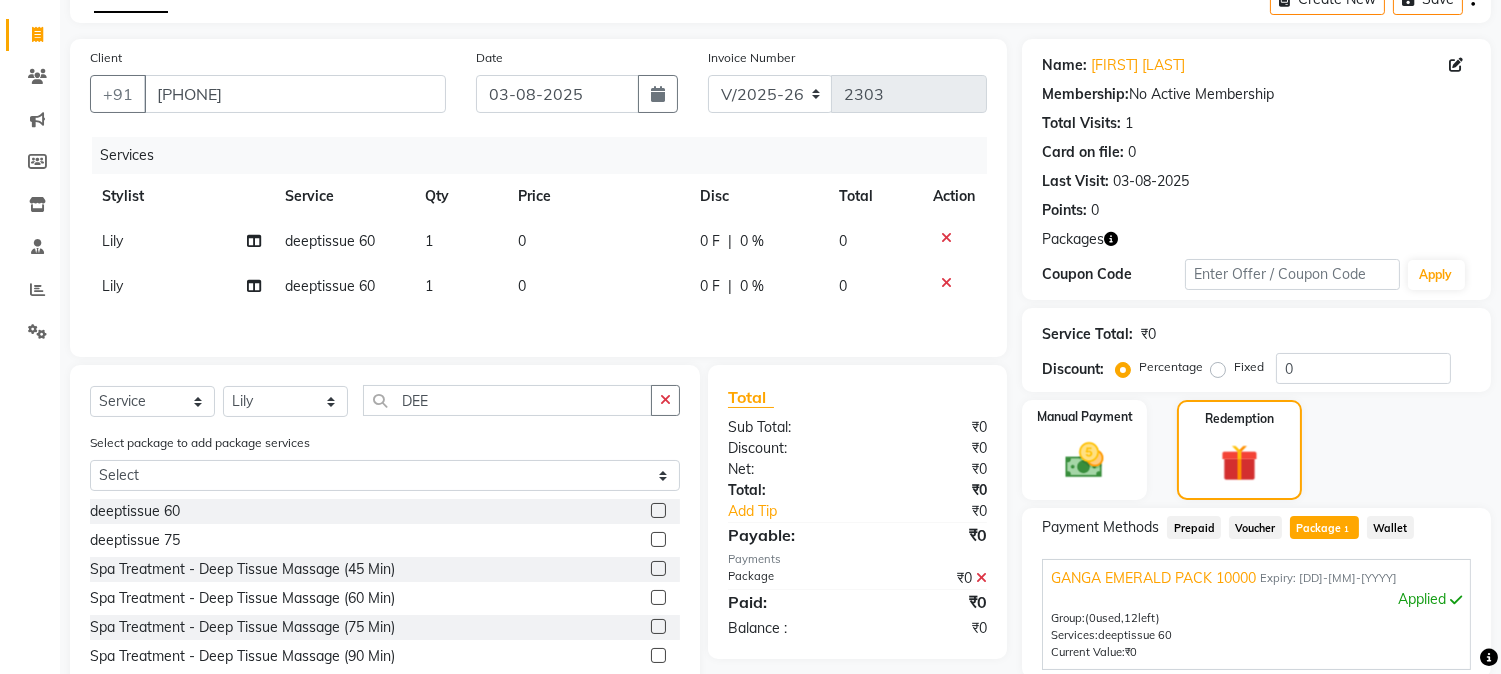 scroll, scrollTop: 297, scrollLeft: 0, axis: vertical 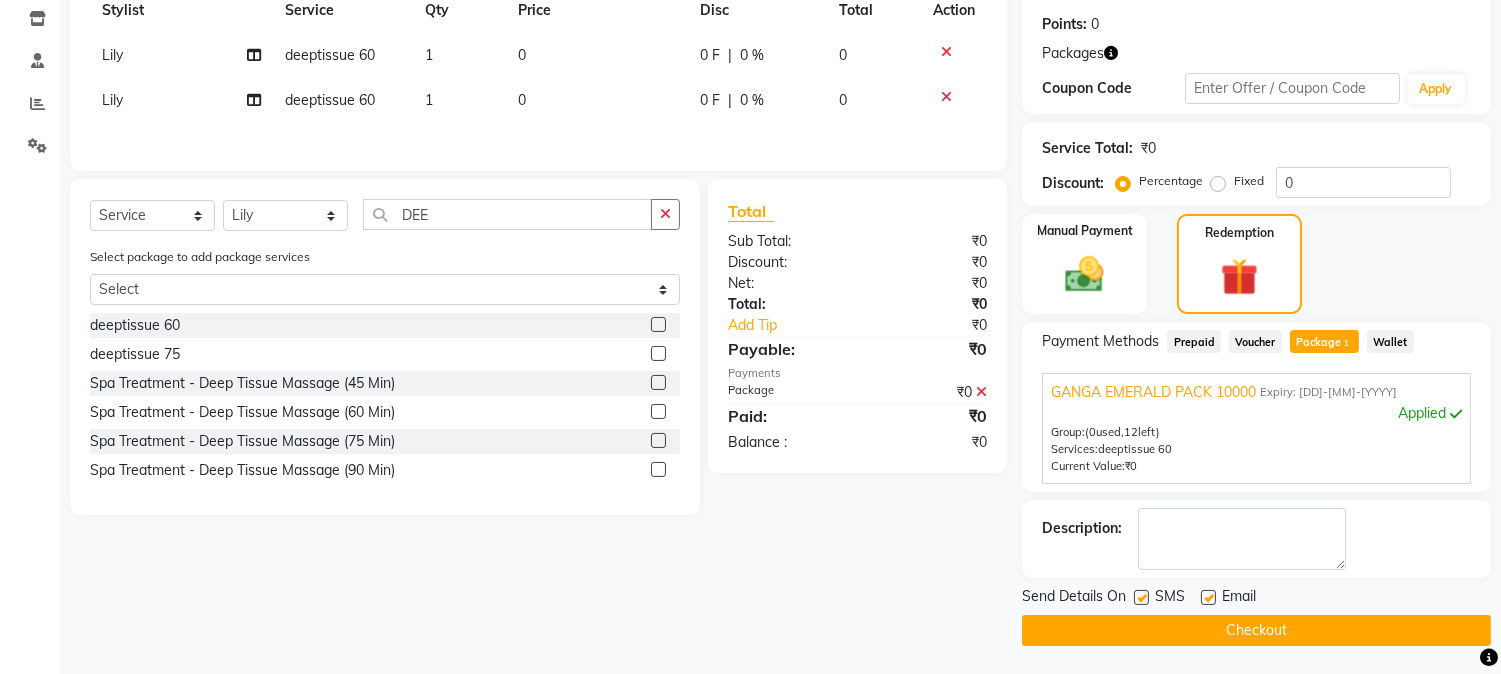 click on "Checkout" 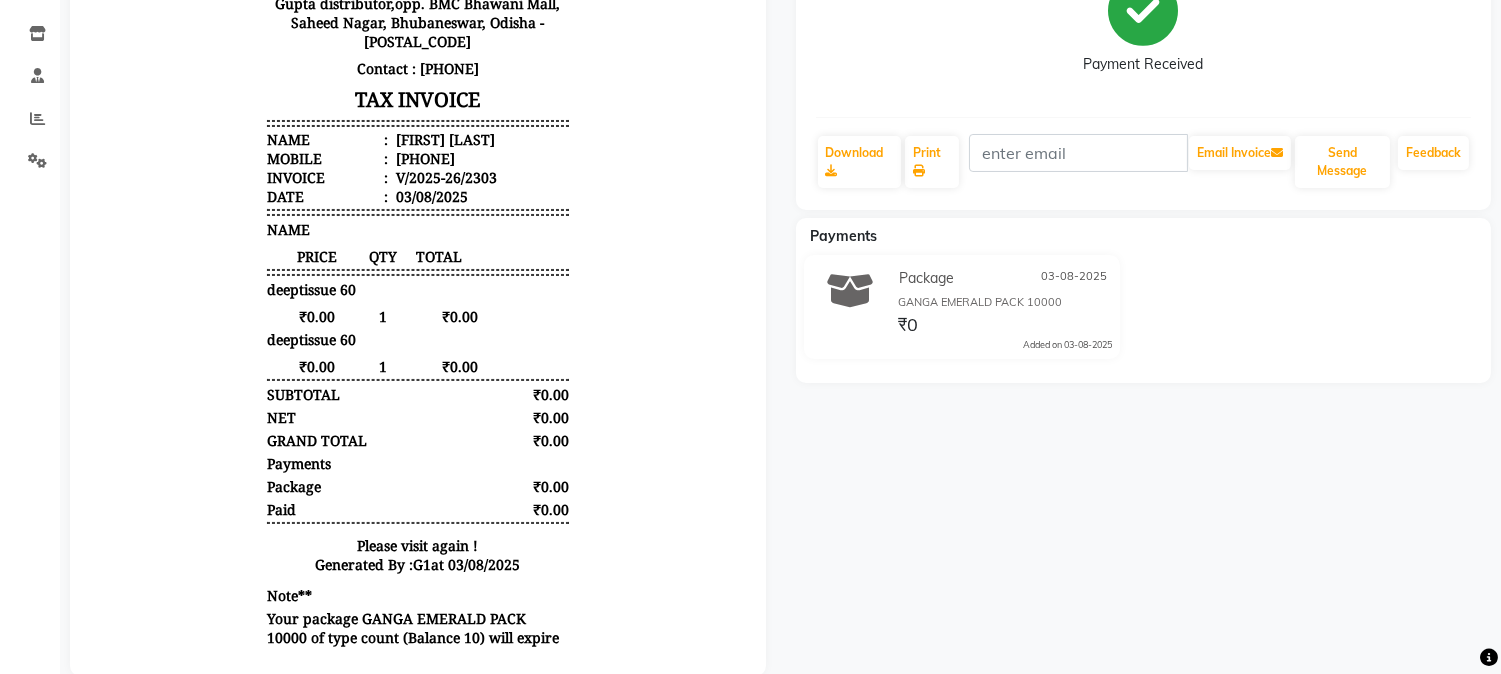 scroll, scrollTop: 0, scrollLeft: 0, axis: both 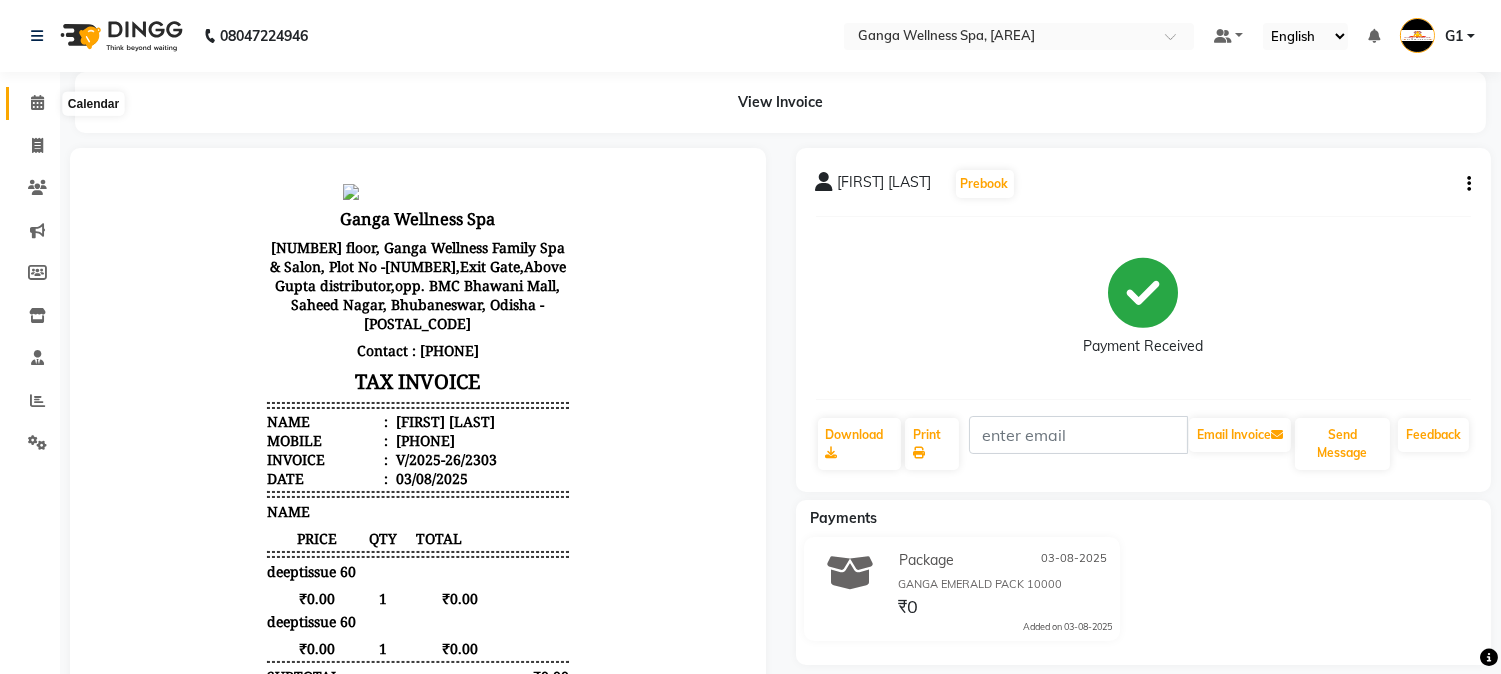 click 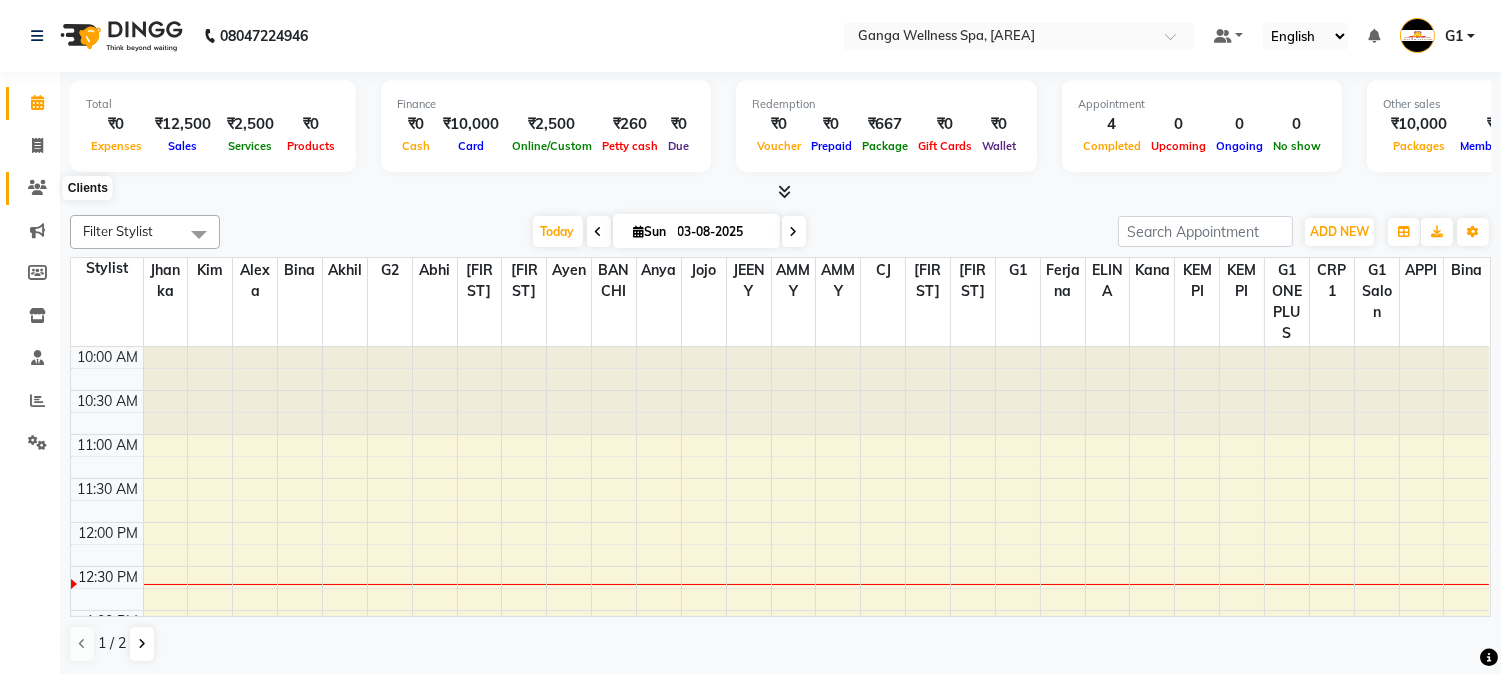 scroll, scrollTop: 0, scrollLeft: 0, axis: both 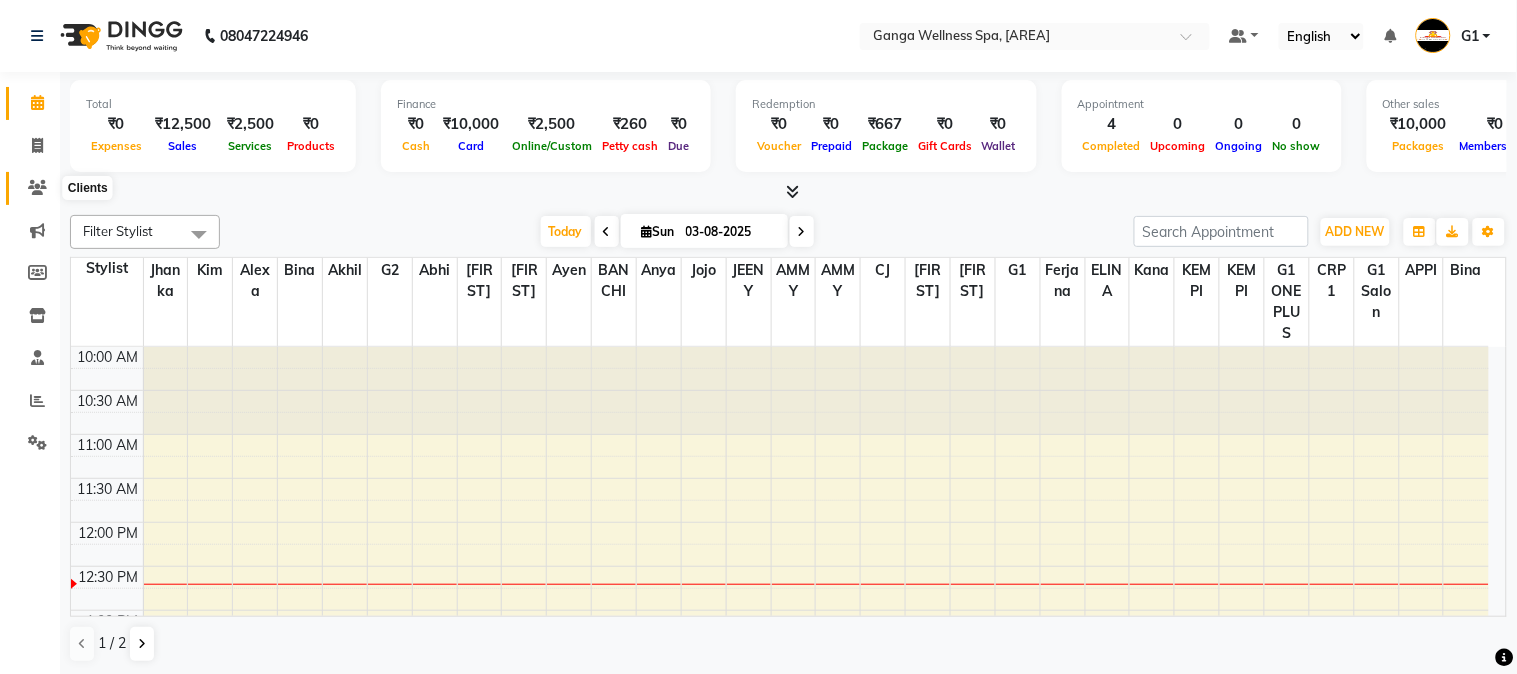 click 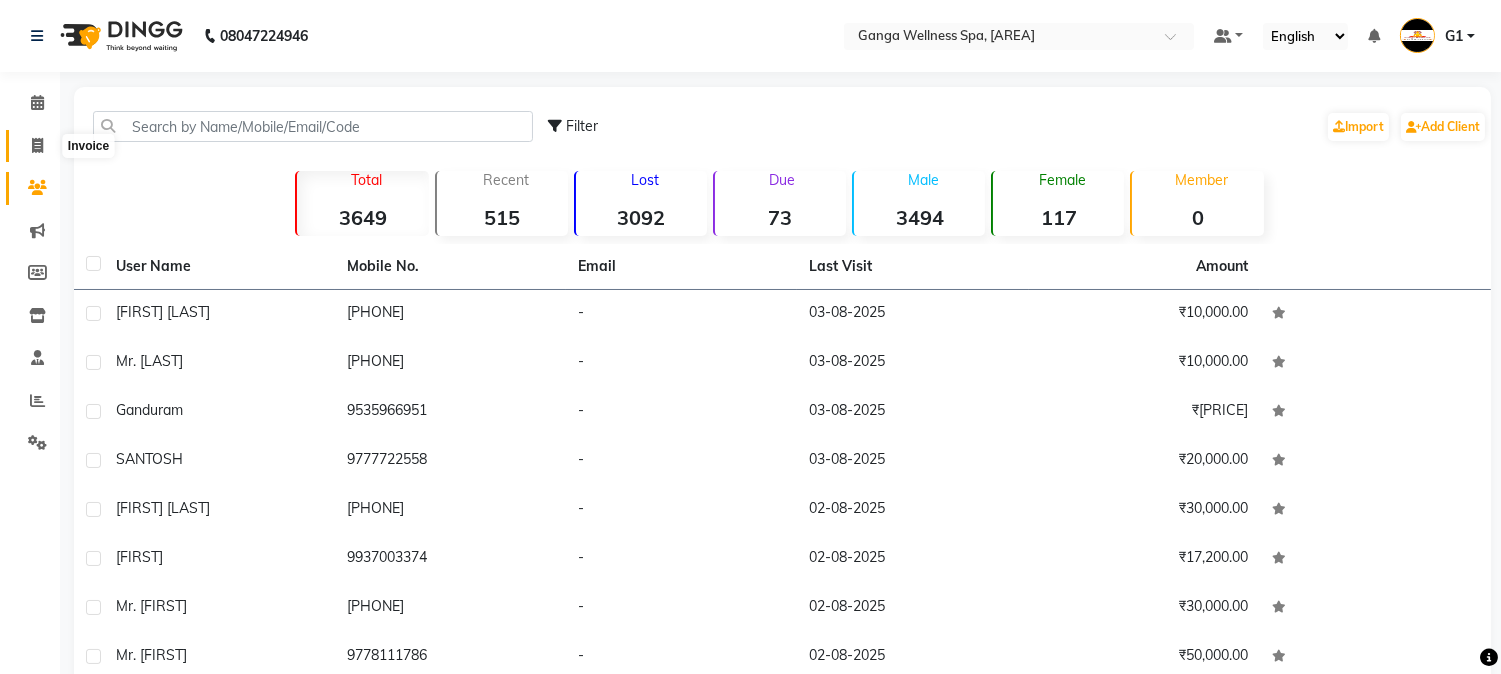 click 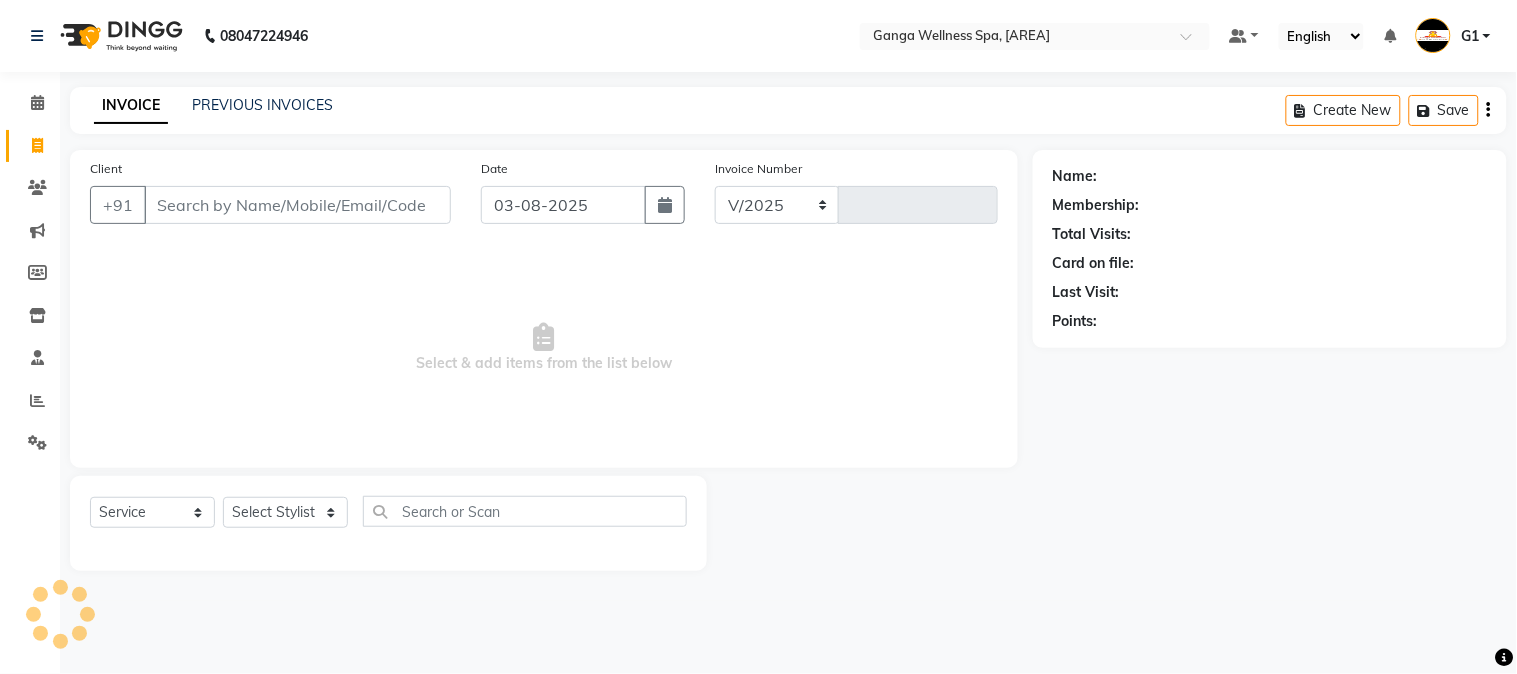select on "762" 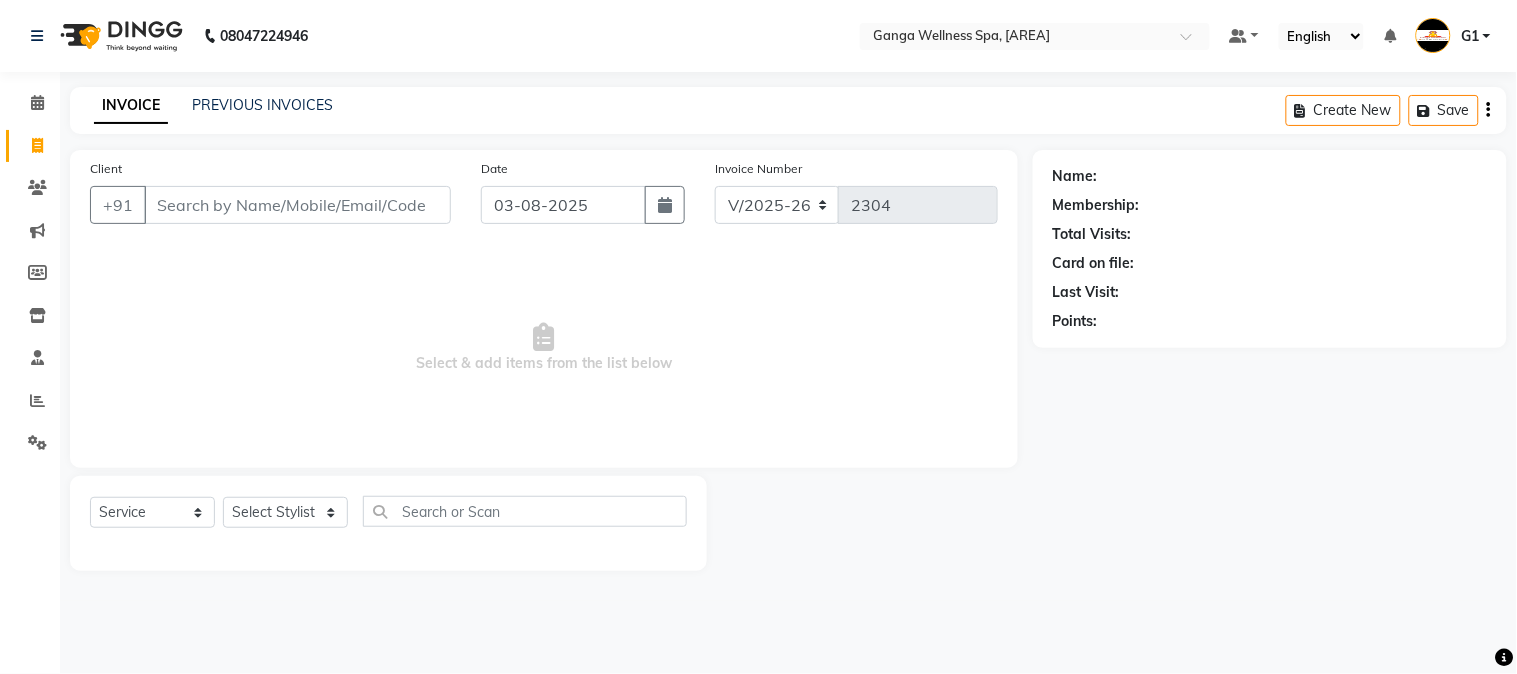 click on "Client" at bounding box center (297, 205) 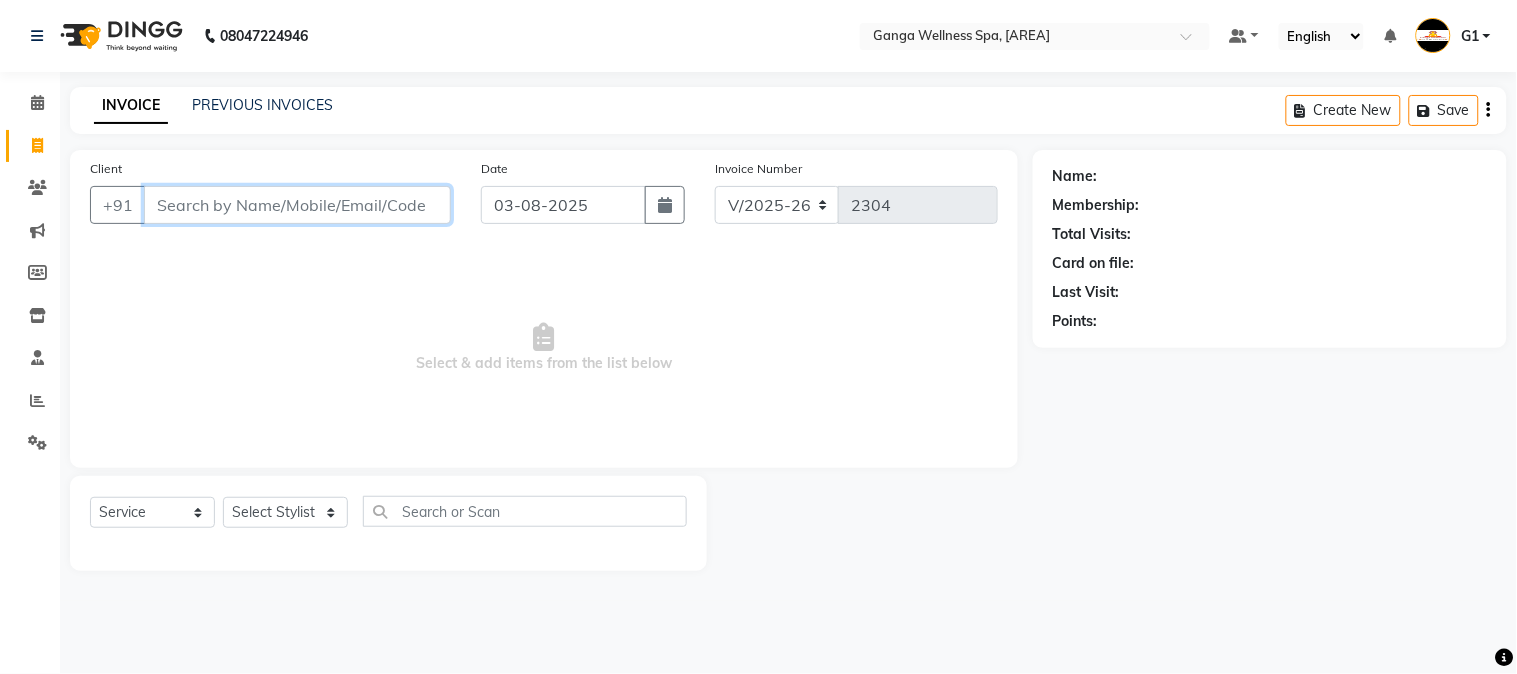 click on "Client" at bounding box center (297, 205) 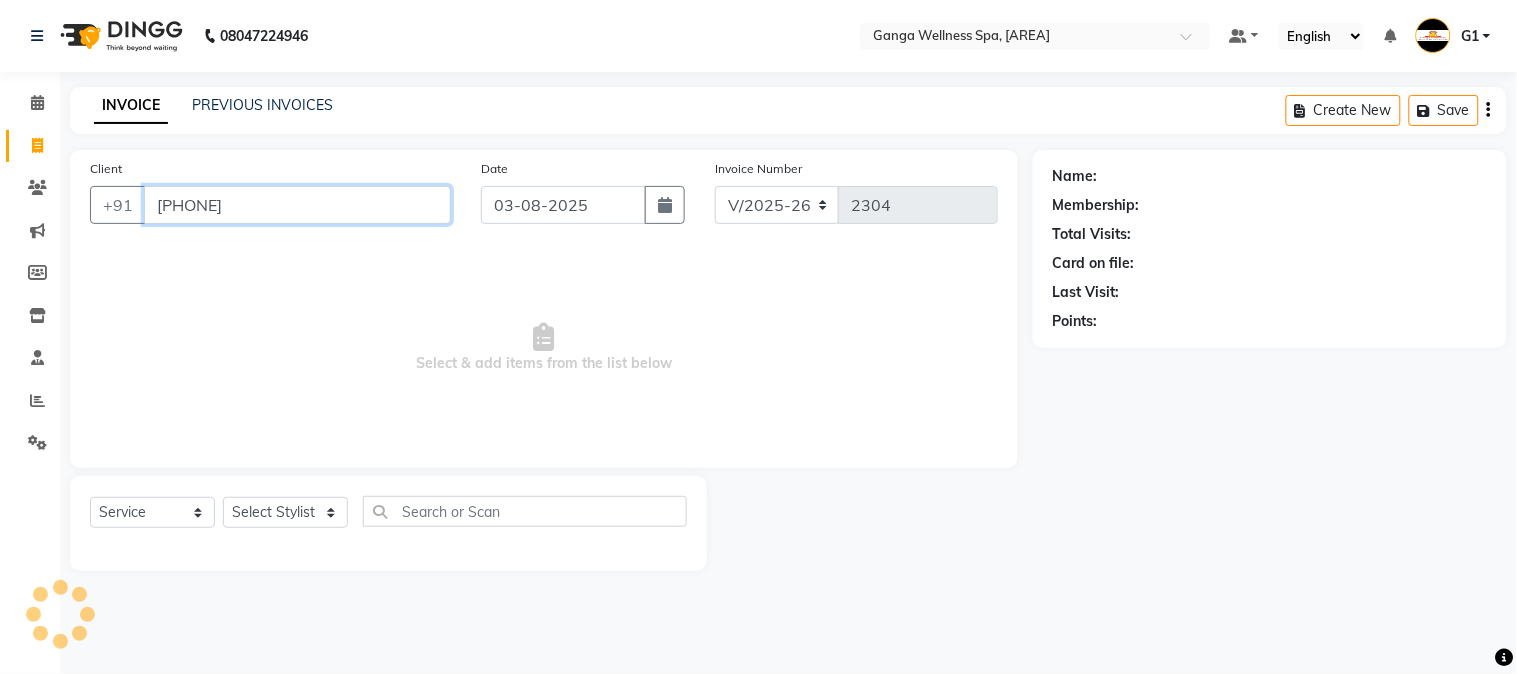 type on "[PHONE]" 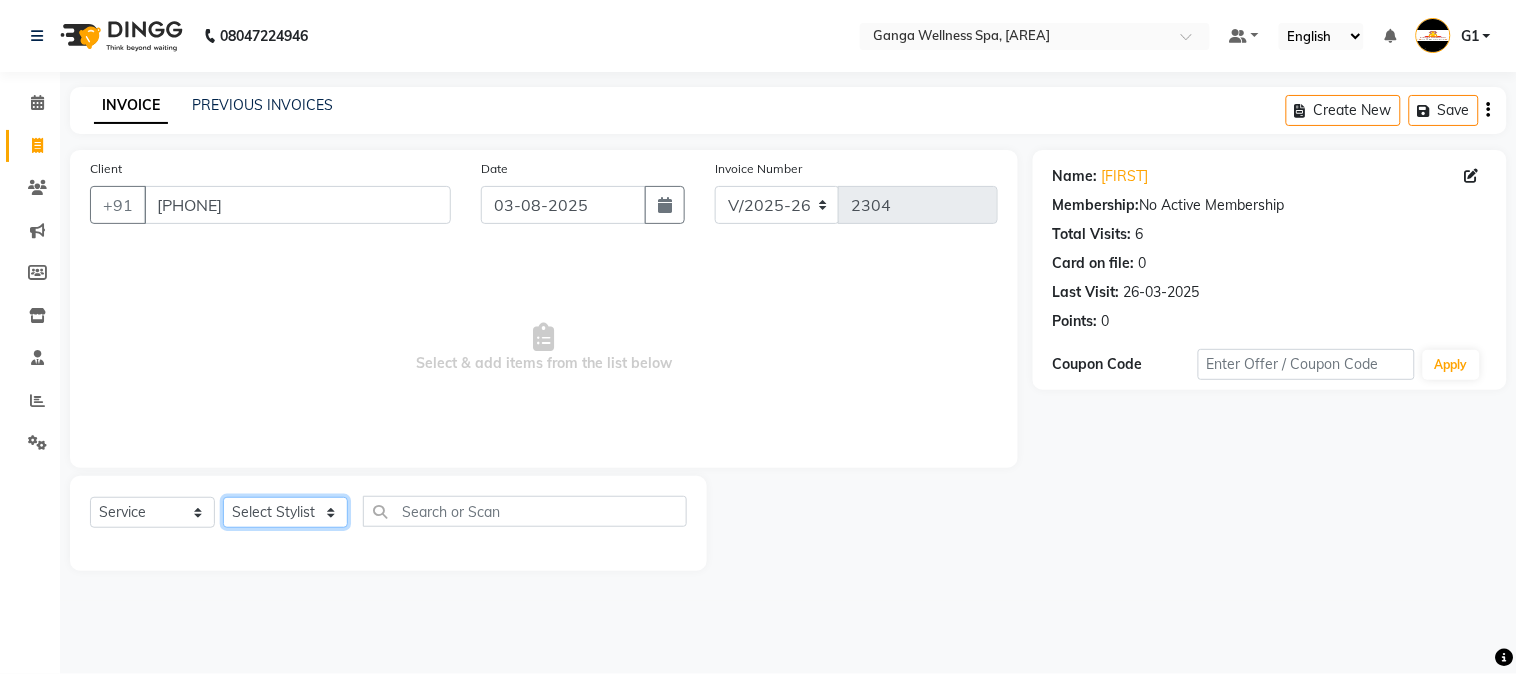 click on "Select Stylist Abhi akhil Alexa AMMY AMMY Annie anya APPI Arohi Ayen BANCHI Bina Bina CJ CRP 1 Daina ELINA ferjana G1 G1 ONE PLUS G1 Salon G2 Helen JEENY Jhanka Jojo Kana KEMPI KEMPI Kim krishna KTI Lili Rout Lily LINDA LIZA Martha MELODY MERRY minu Moon nancy Noiny pinkey Pradeep Prity Riya ROOZ Sony steffy SUCHI Surren Sir Sushree Swapna Umpi upashana Zouli" 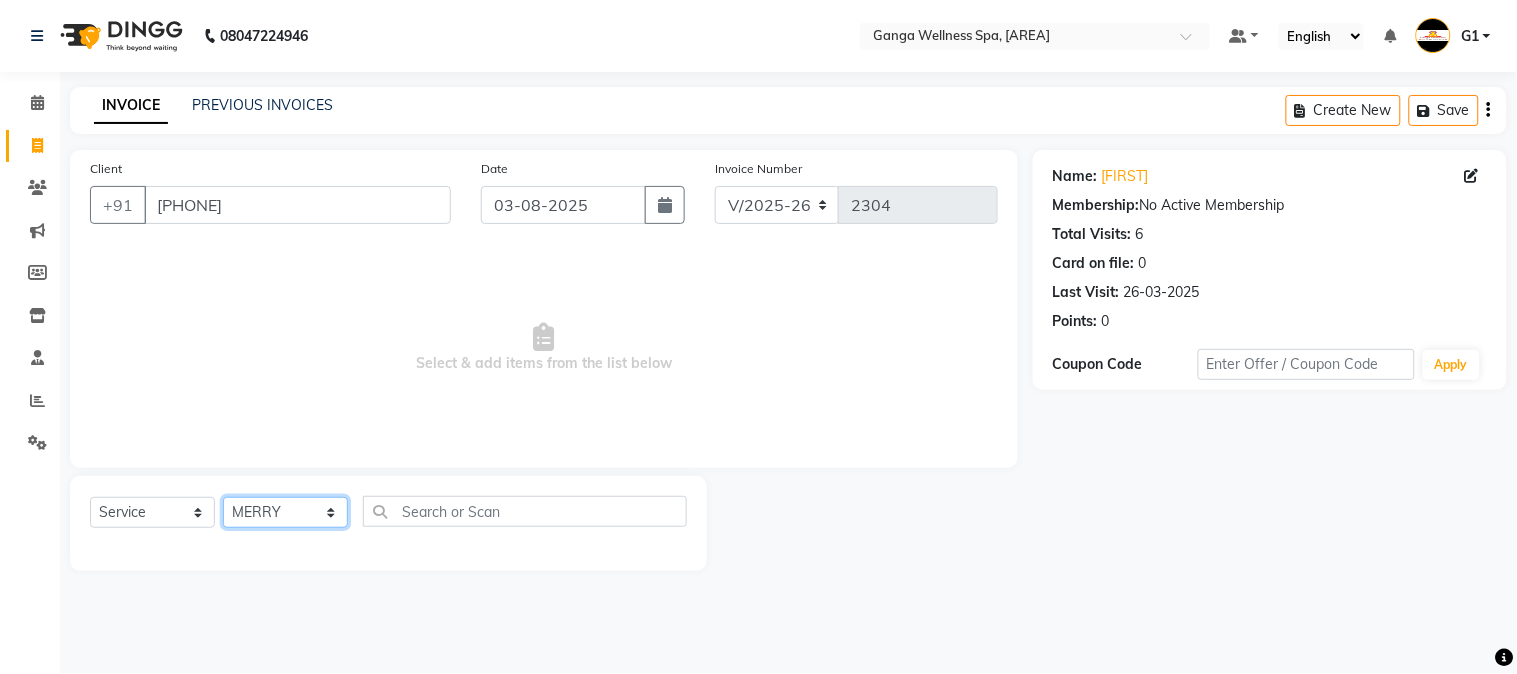 click on "Select Stylist Abhi akhil Alexa AMMY AMMY Annie anya APPI Arohi Ayen BANCHI Bina Bina CJ CRP 1 Daina ELINA ferjana G1 G1 ONE PLUS G1 Salon G2 Helen JEENY Jhanka Jojo Kana KEMPI KEMPI Kim krishna KTI Lili Rout Lily LINDA LIZA Martha MELODY MERRY minu Moon nancy Noiny pinkey Pradeep Prity Riya ROOZ Sony steffy SUCHI Surren Sir Sushree Swapna Umpi upashana Zouli" 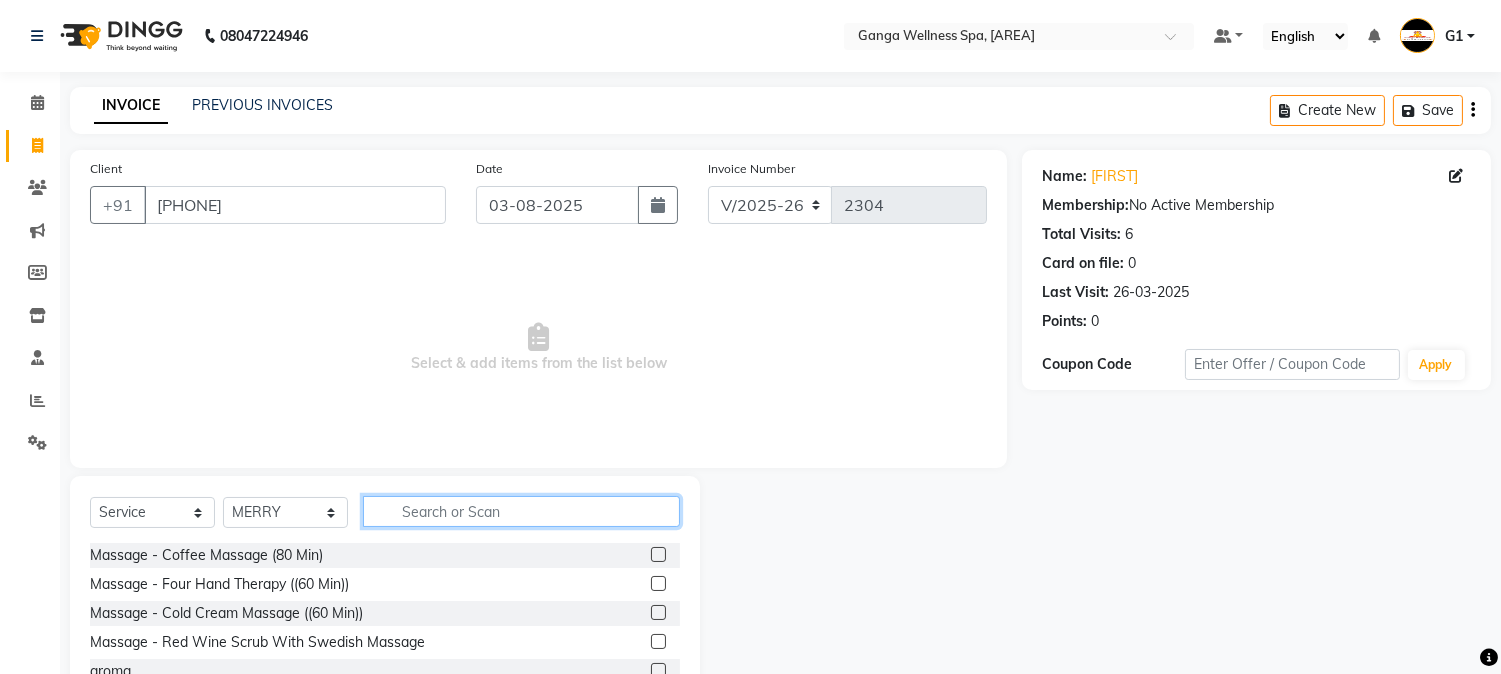 click 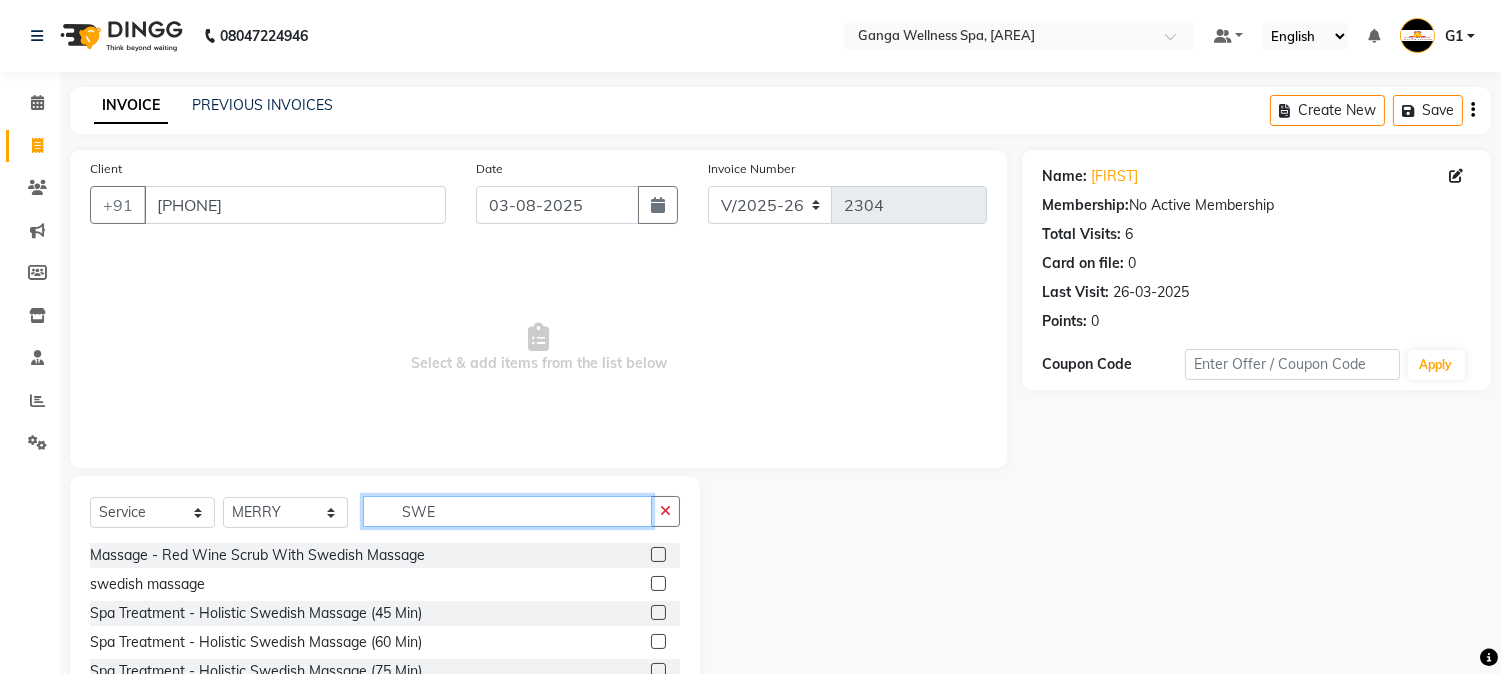 scroll, scrollTop: 101, scrollLeft: 0, axis: vertical 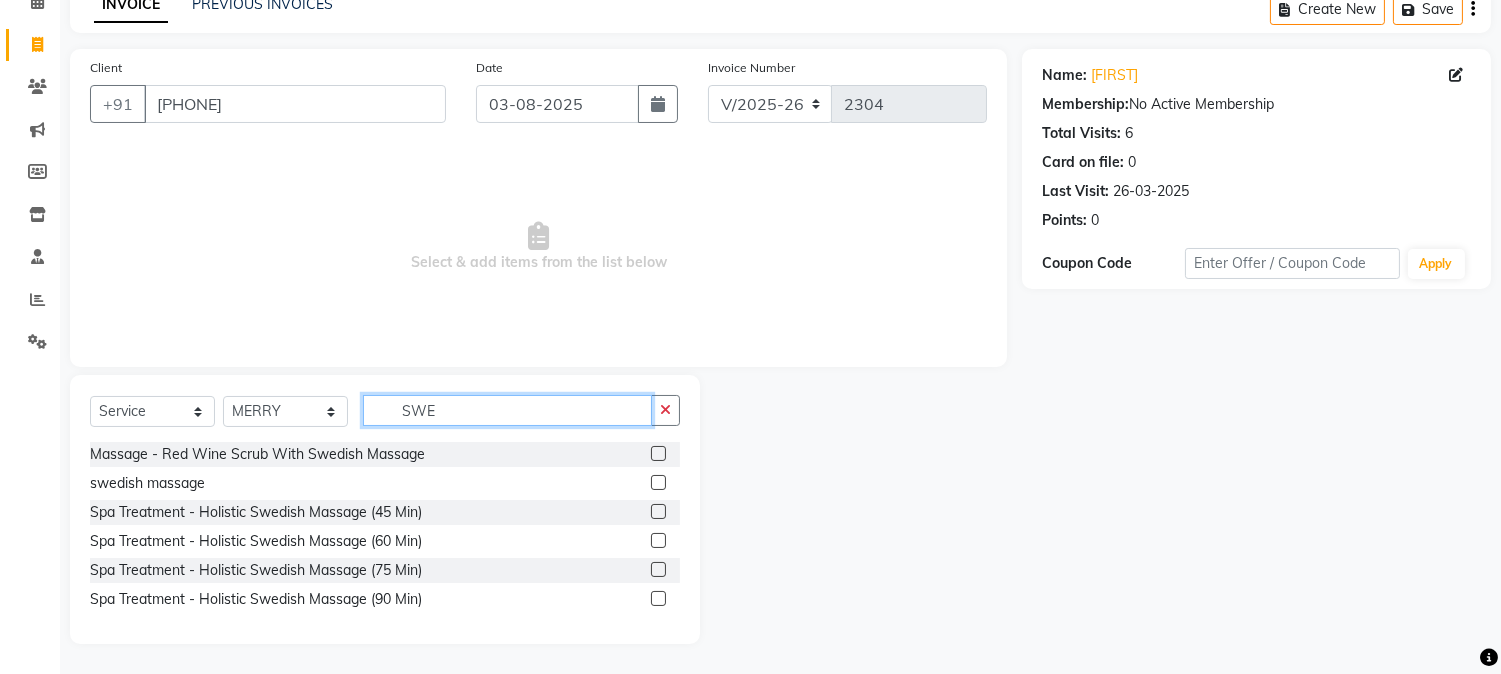 type on "SWE" 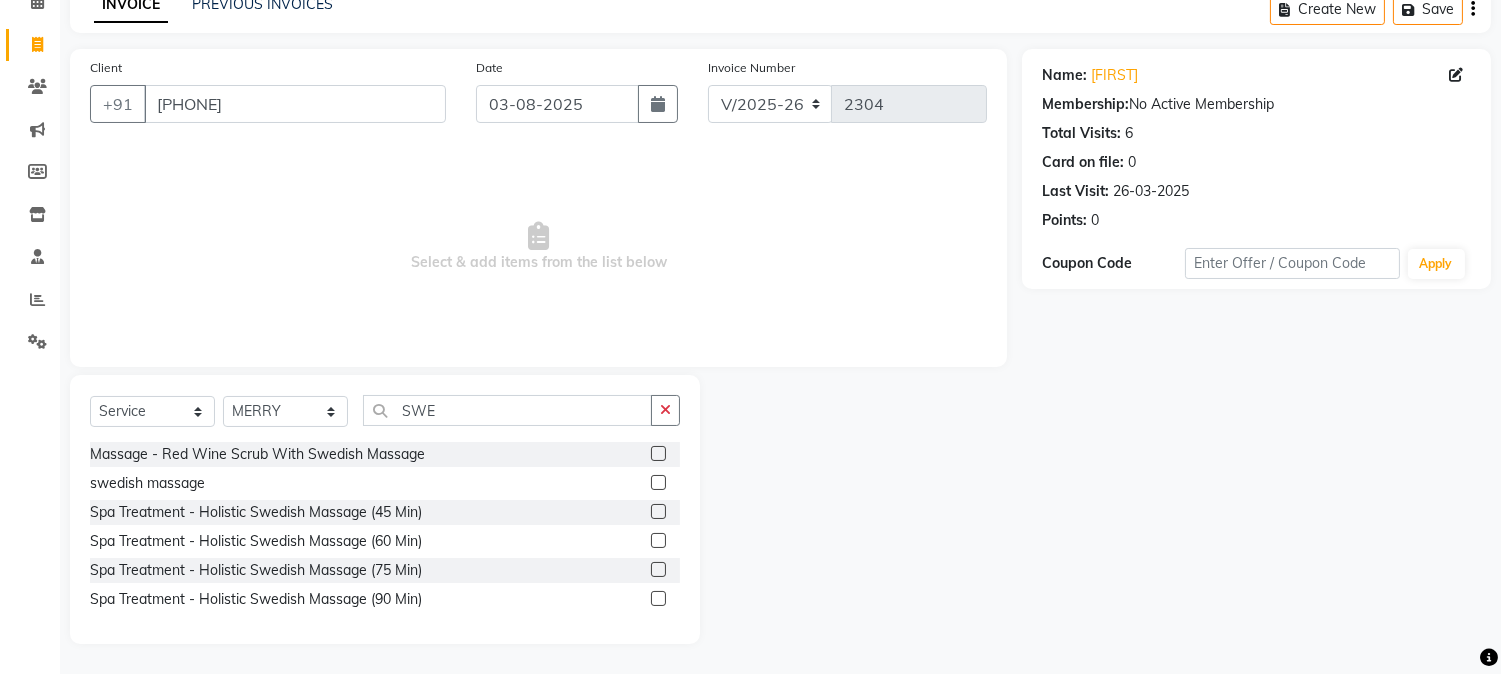 click 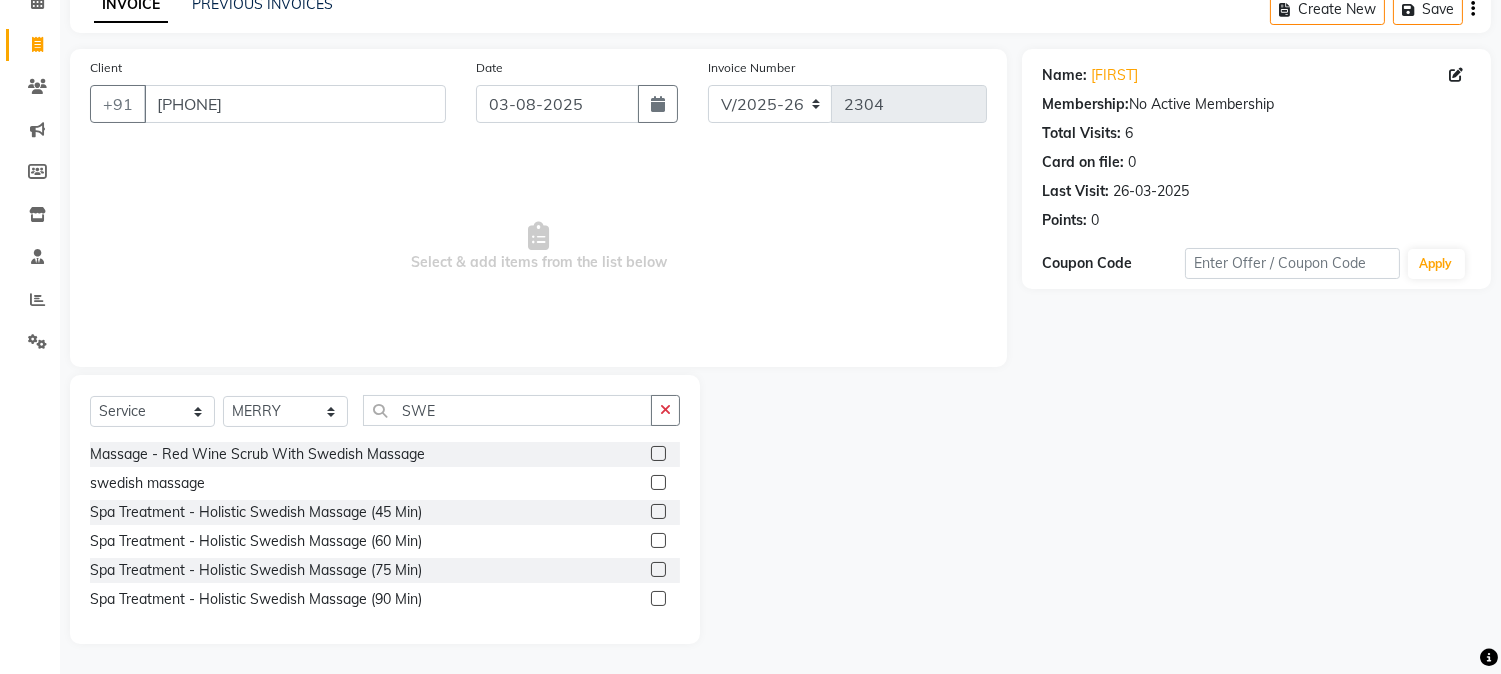 click at bounding box center (657, 541) 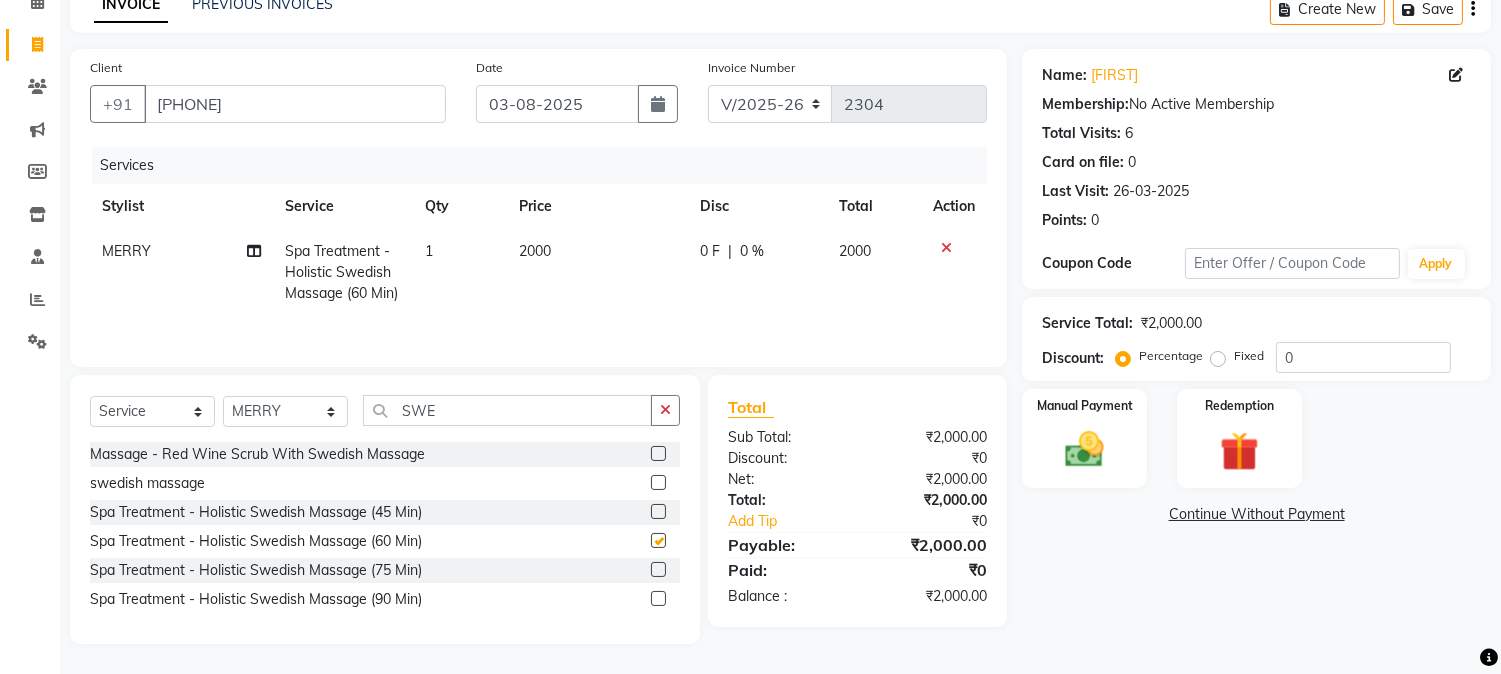 checkbox on "false" 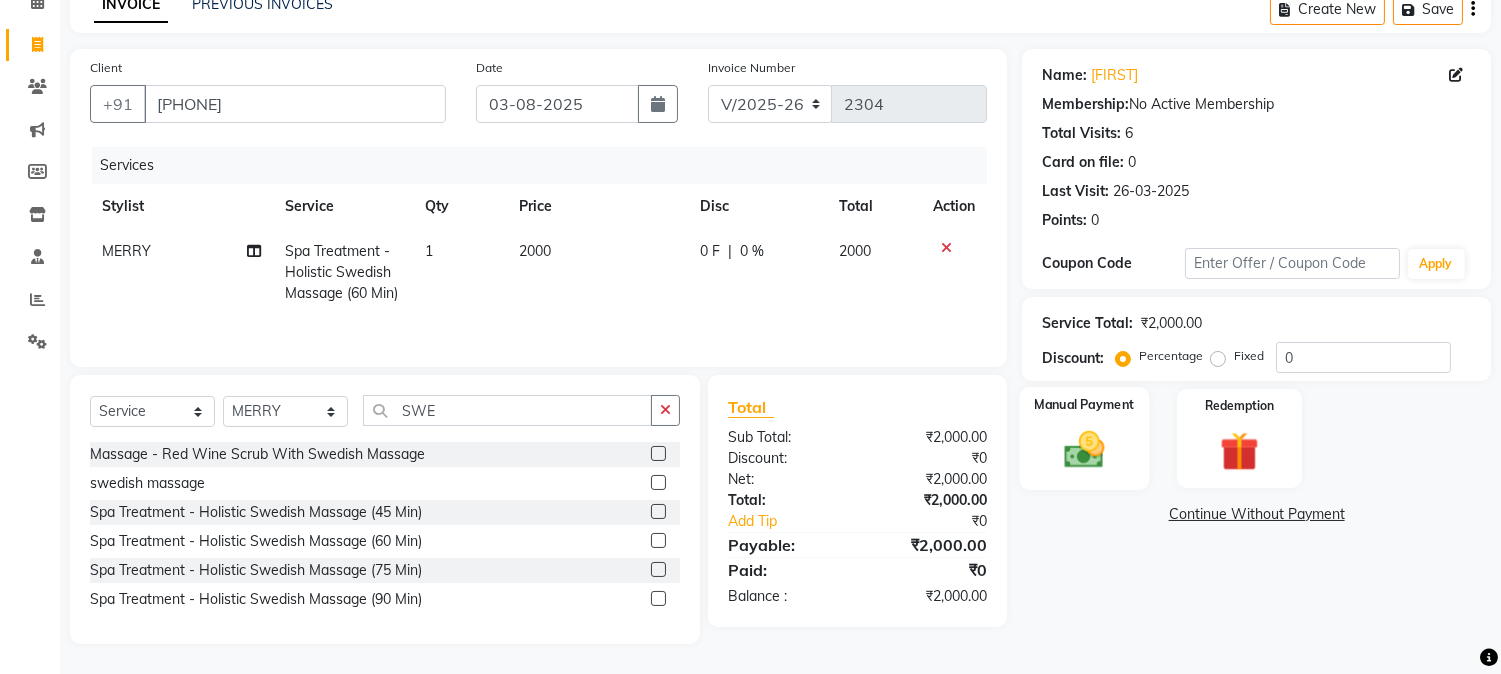 click 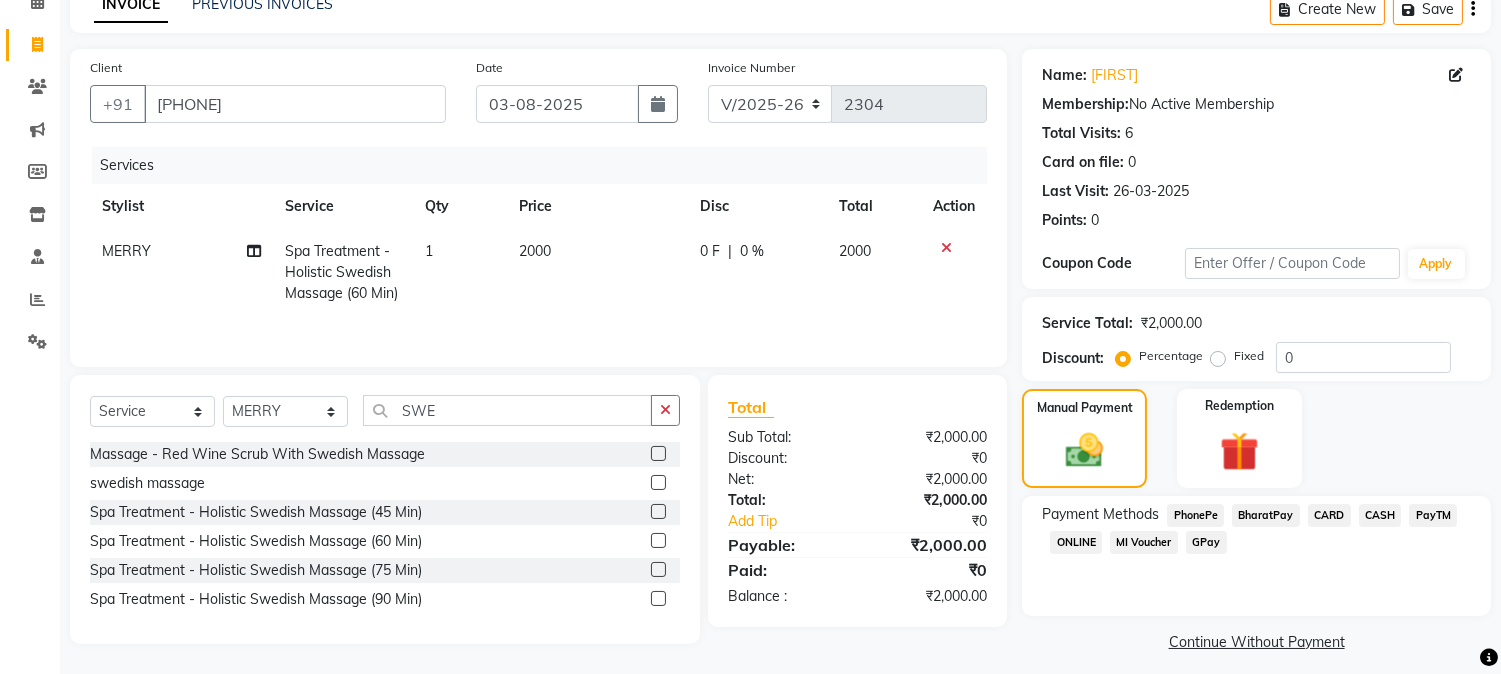 click on "CARD" 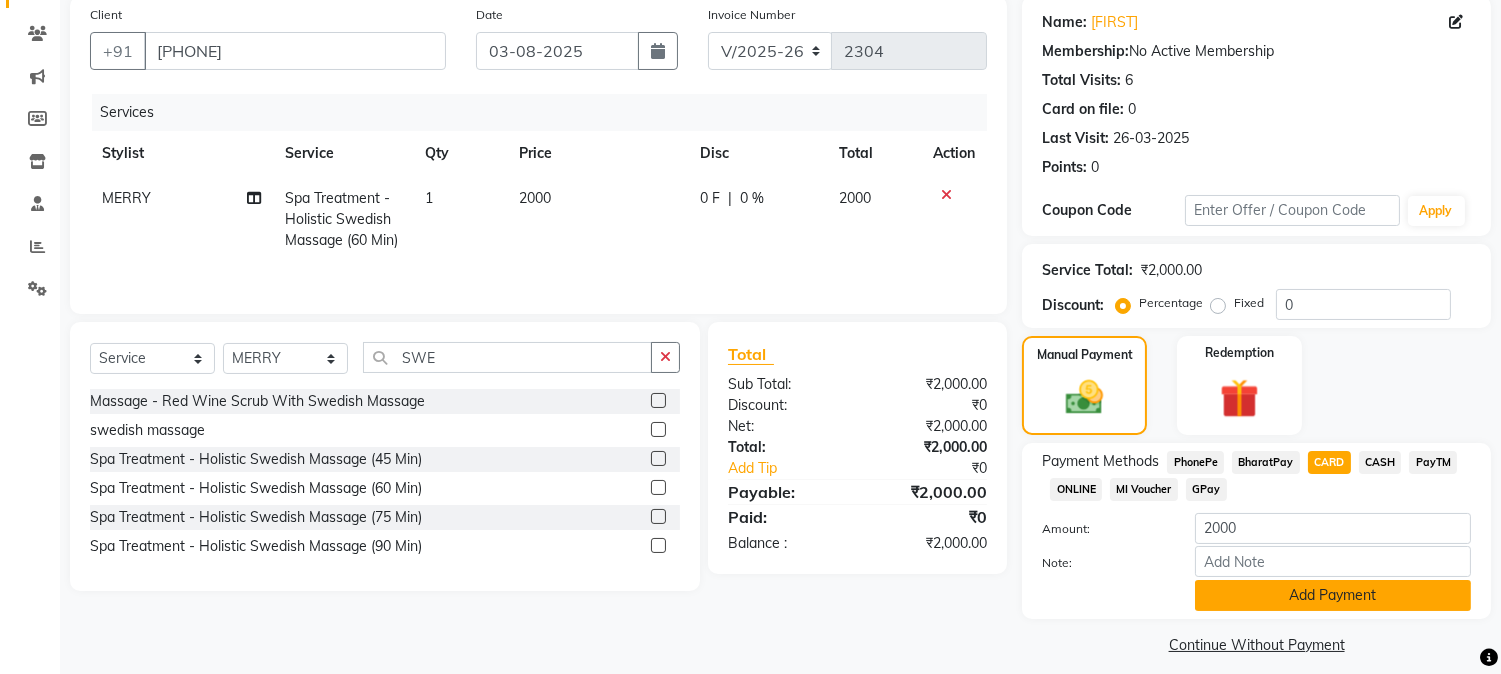 scroll, scrollTop: 170, scrollLeft: 0, axis: vertical 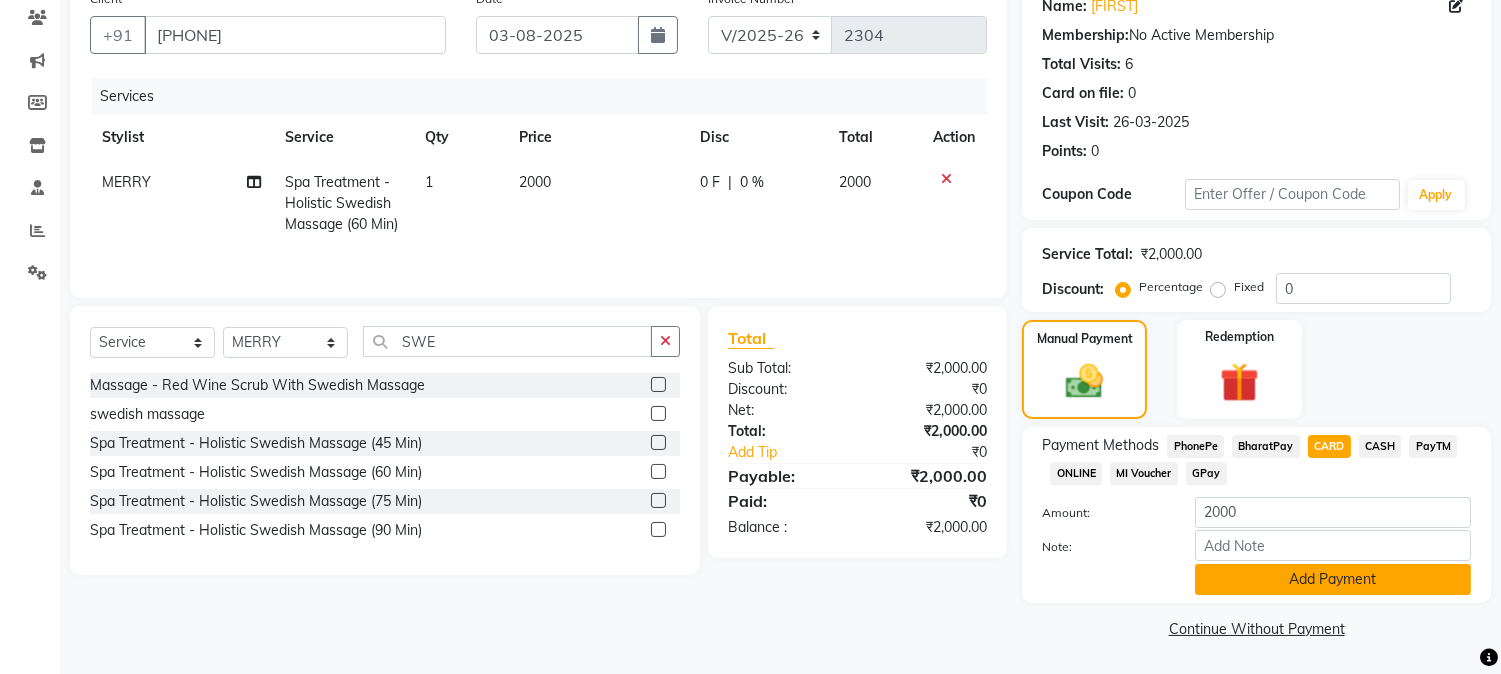 click on "Add Payment" 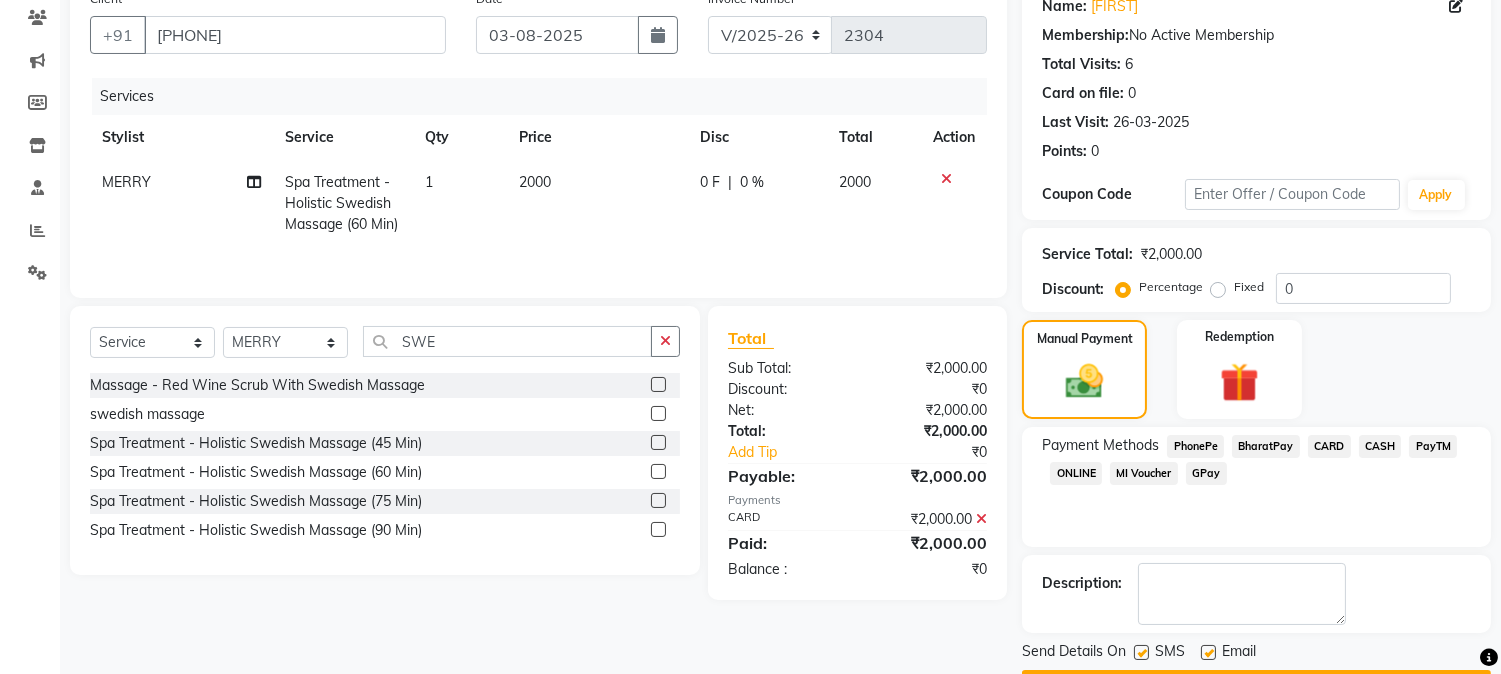 scroll, scrollTop: 225, scrollLeft: 0, axis: vertical 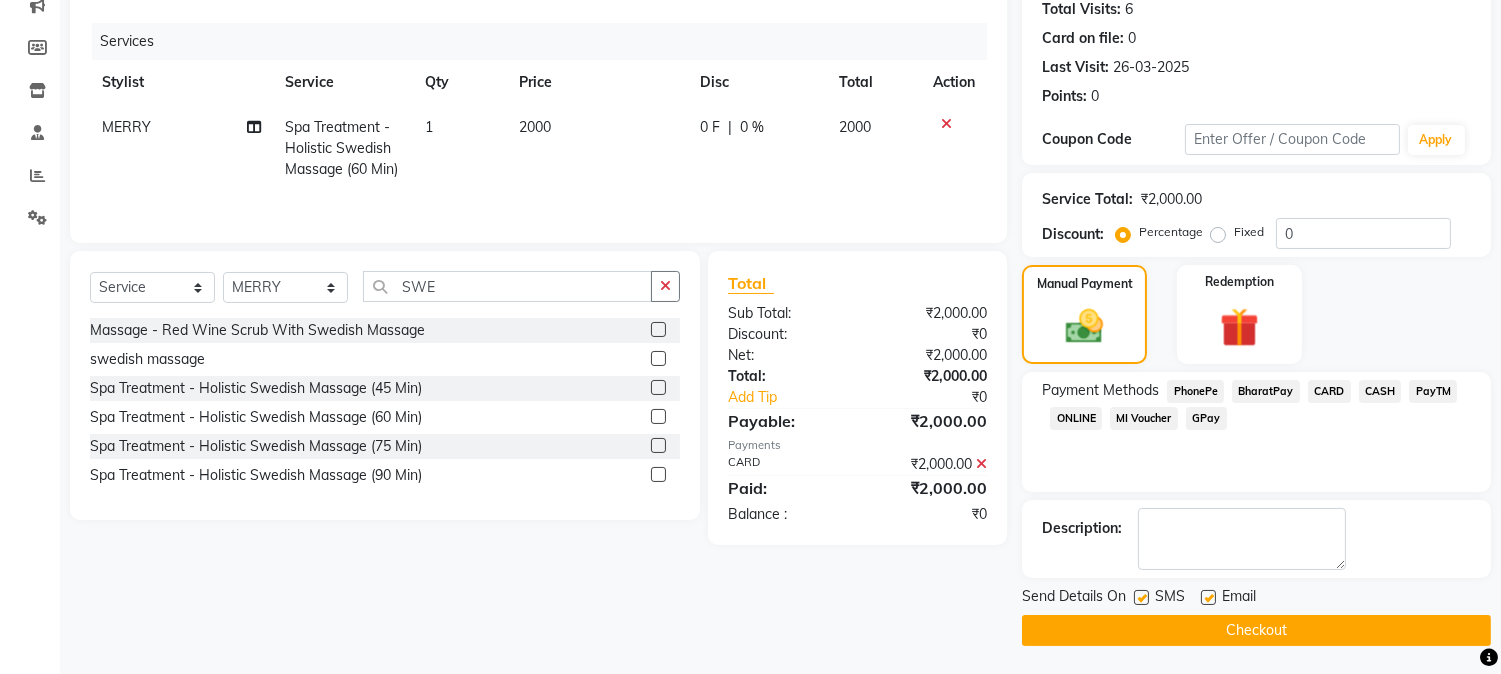 click on "Checkout" 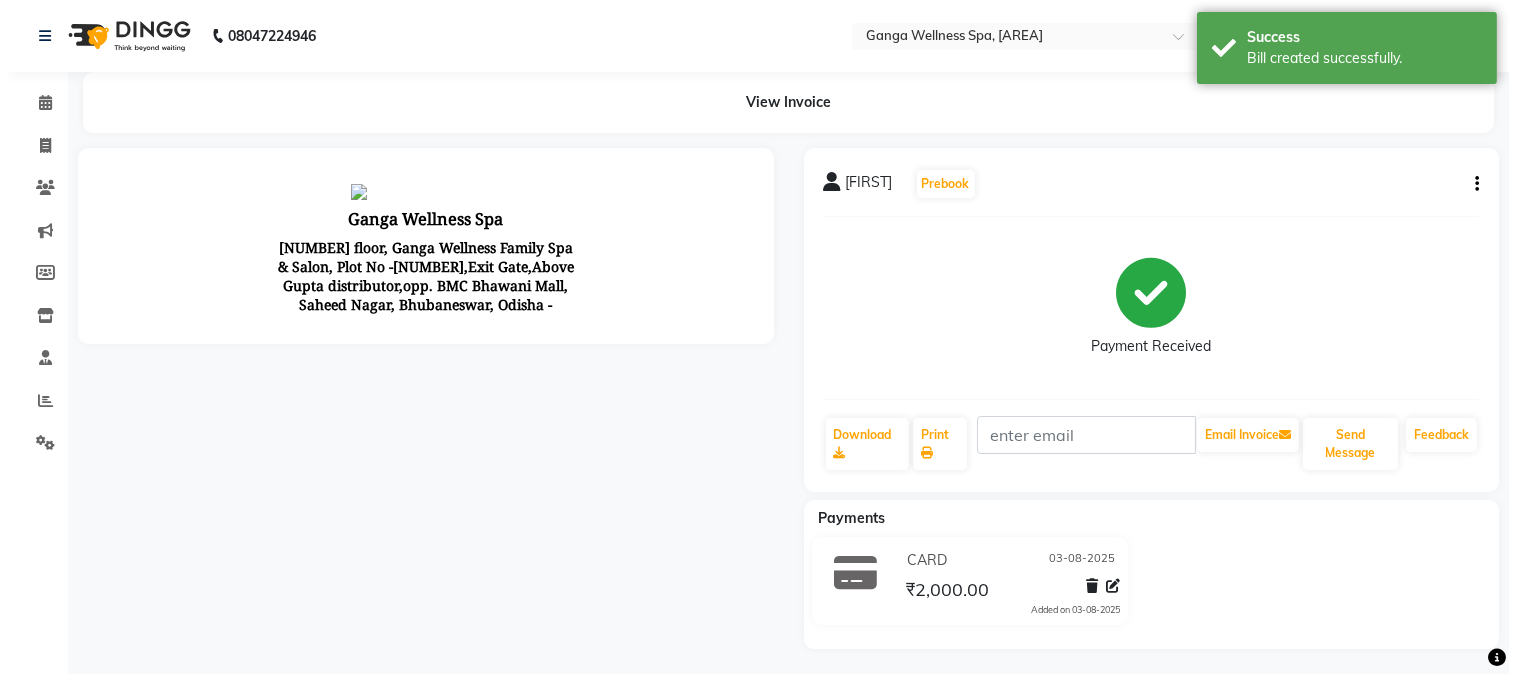 scroll, scrollTop: 0, scrollLeft: 0, axis: both 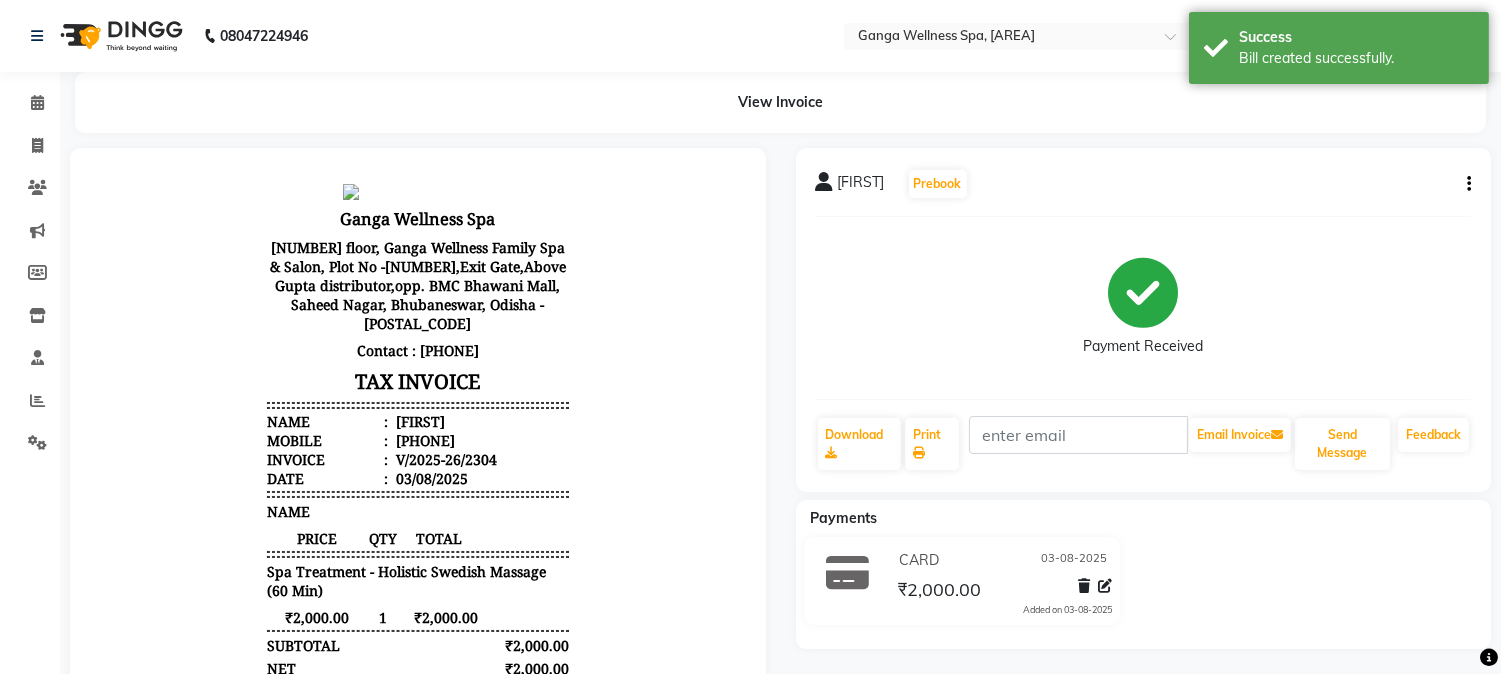 click on "CARD [DD]-[MM]-[YYYY] ₹2,000.00  Added on [DD]-[MM]-[YYYY]" 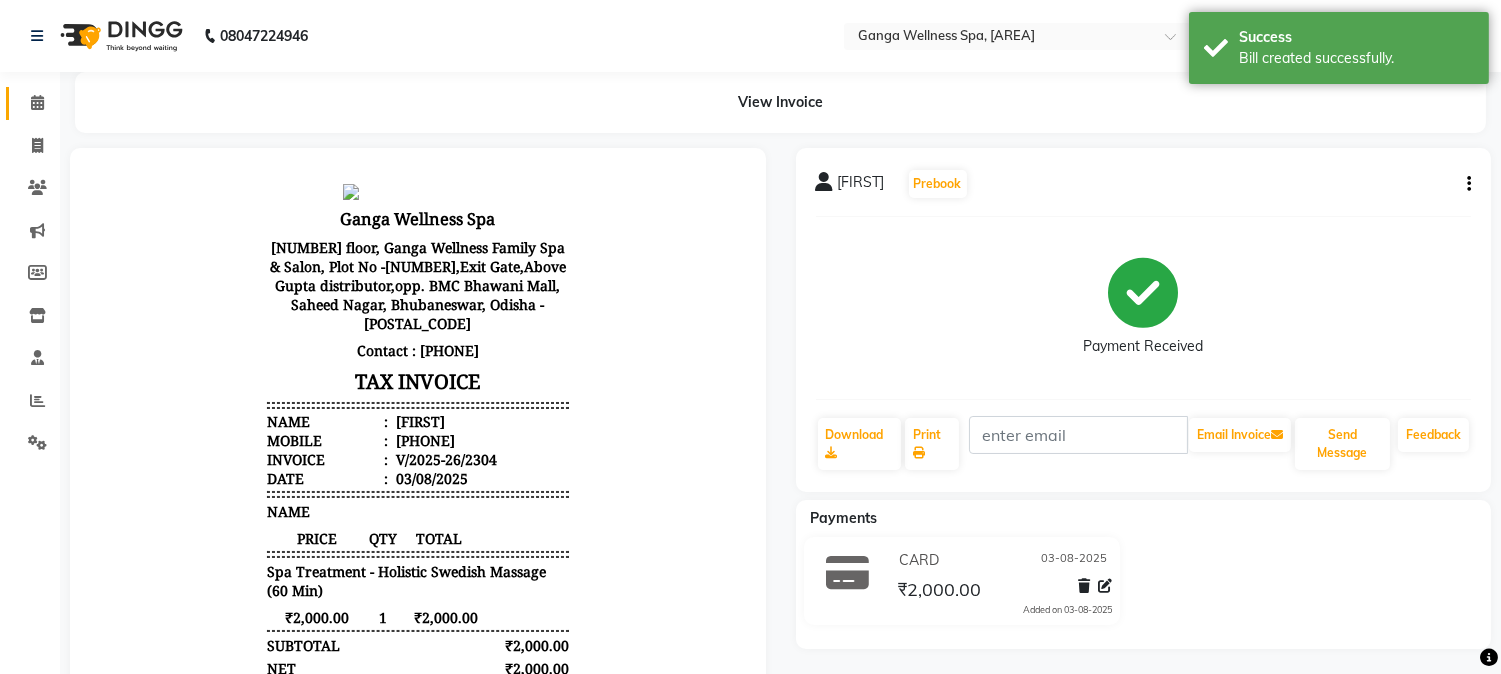 click on "Calendar" 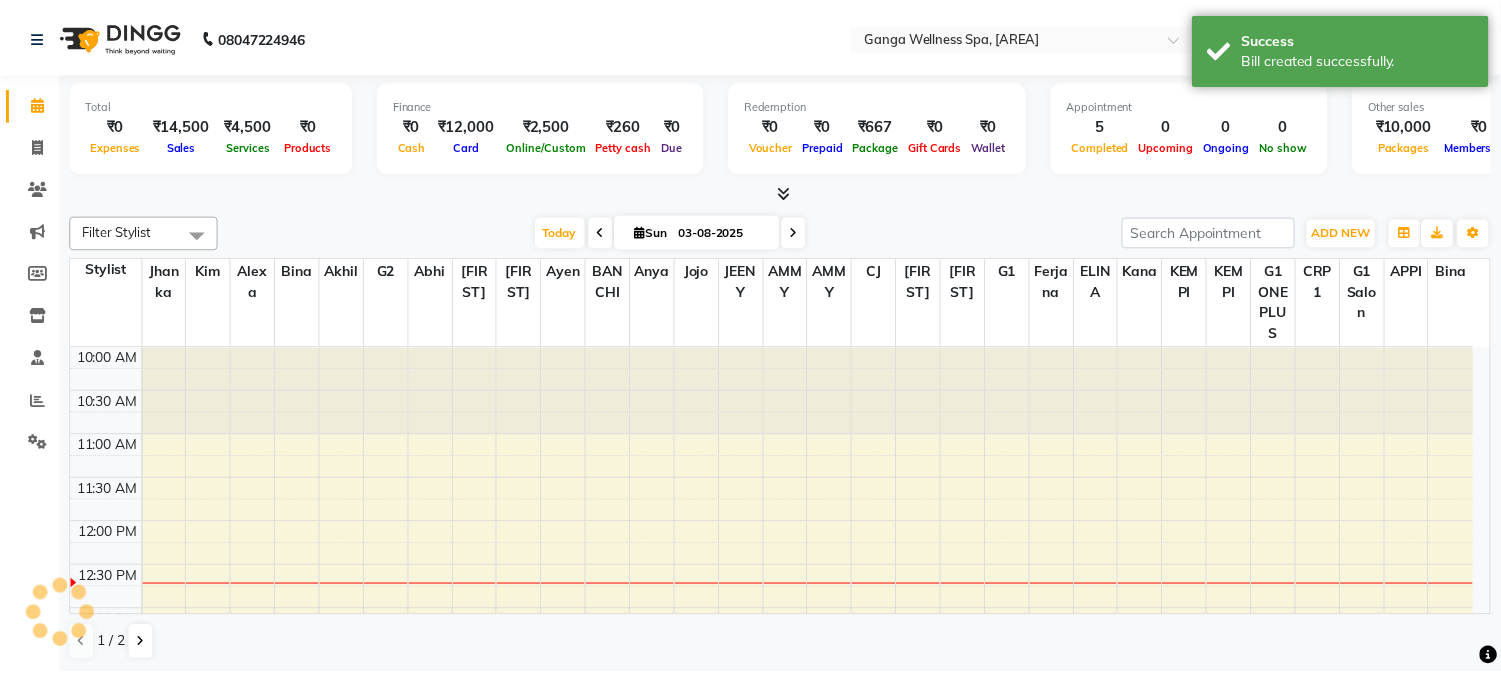 scroll, scrollTop: 0, scrollLeft: 0, axis: both 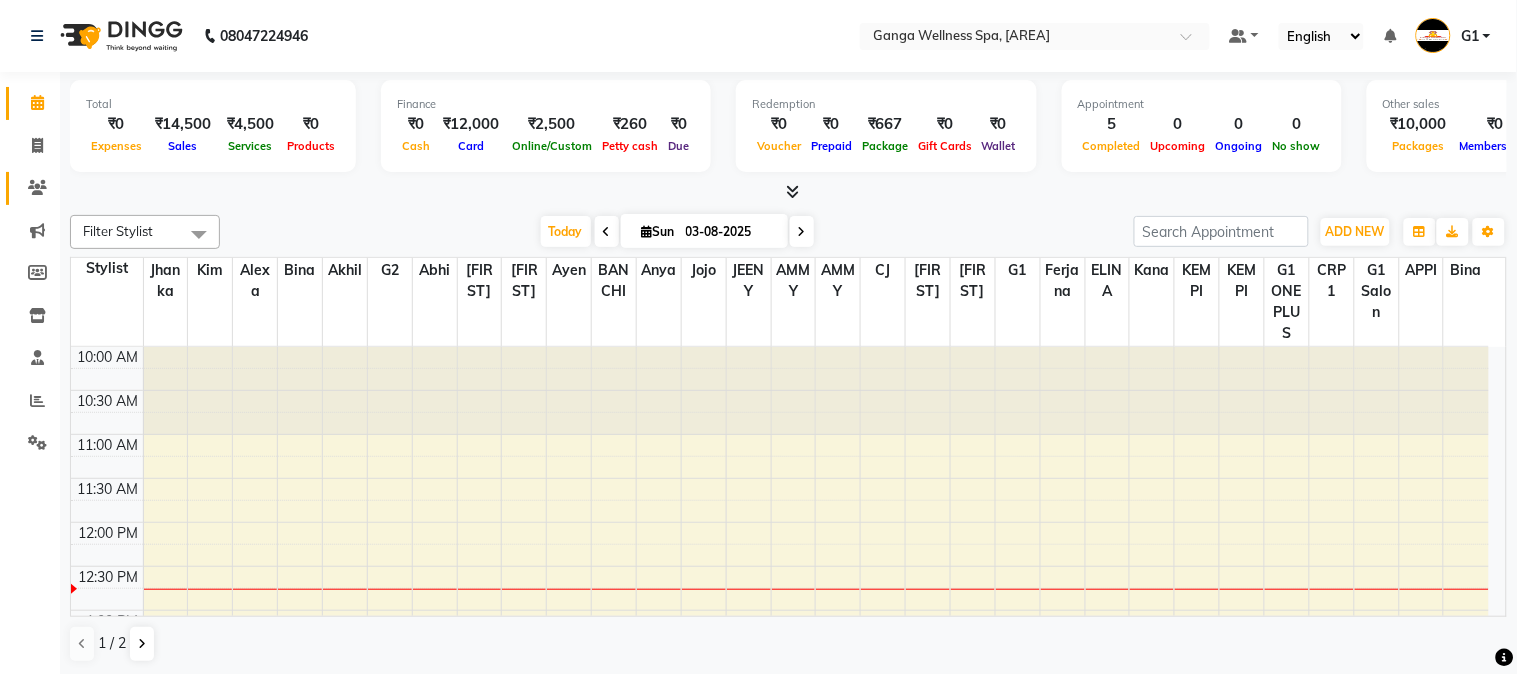 click on "Clients" 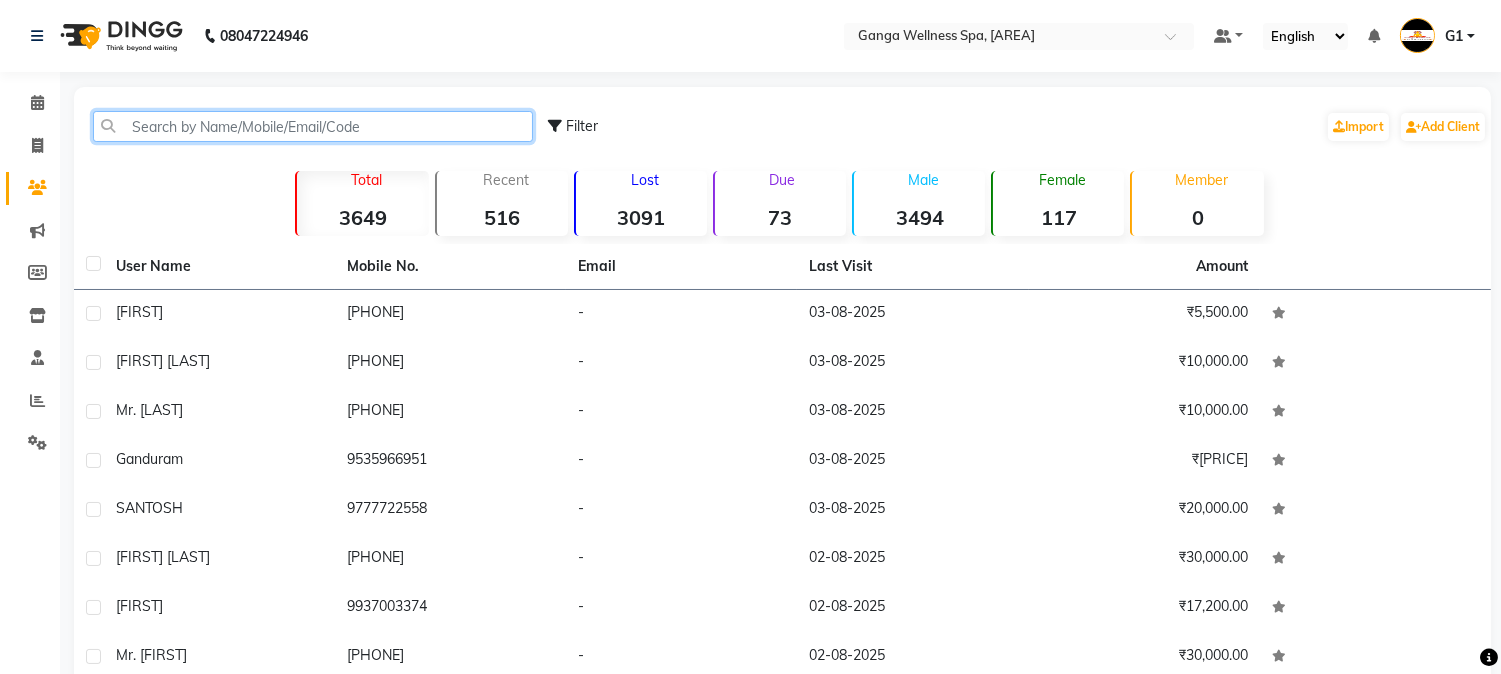 click 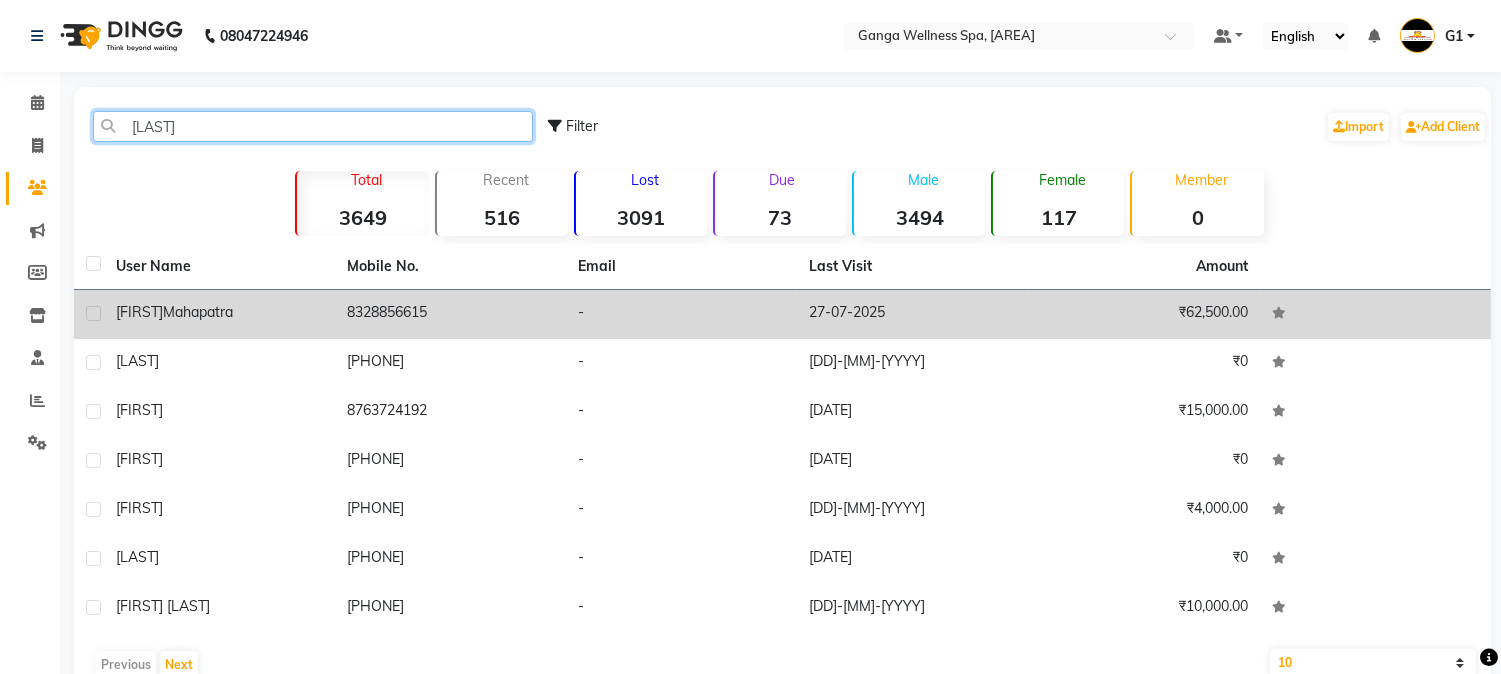 type on "[LAST]" 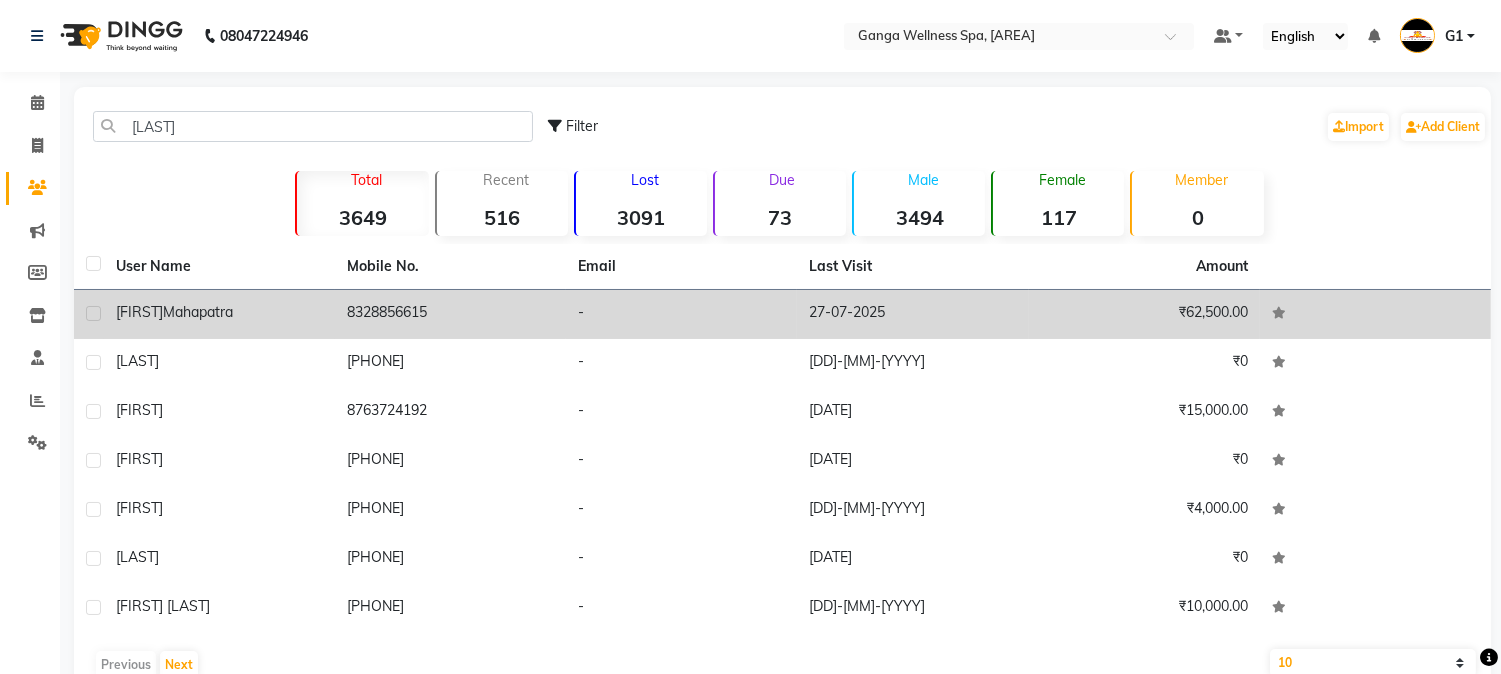 click on "8328856615" 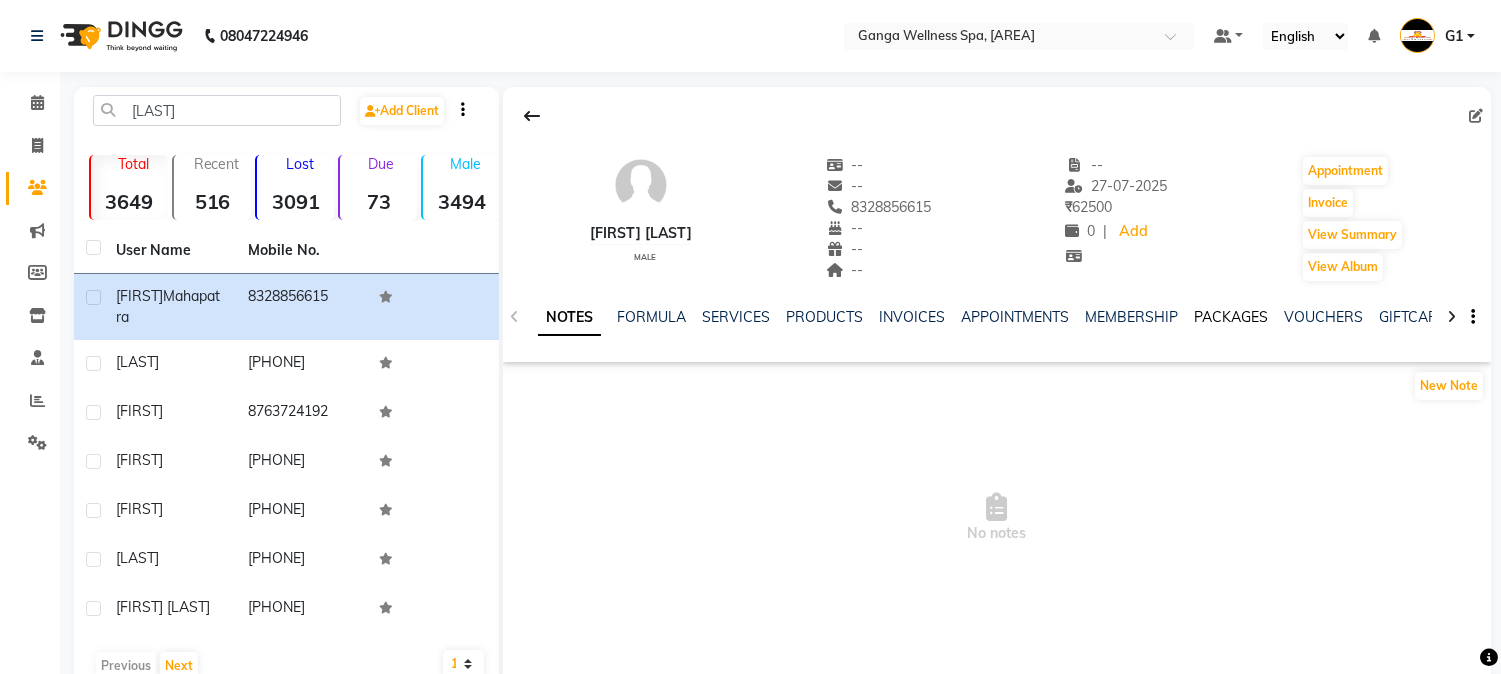 click on "PACKAGES" 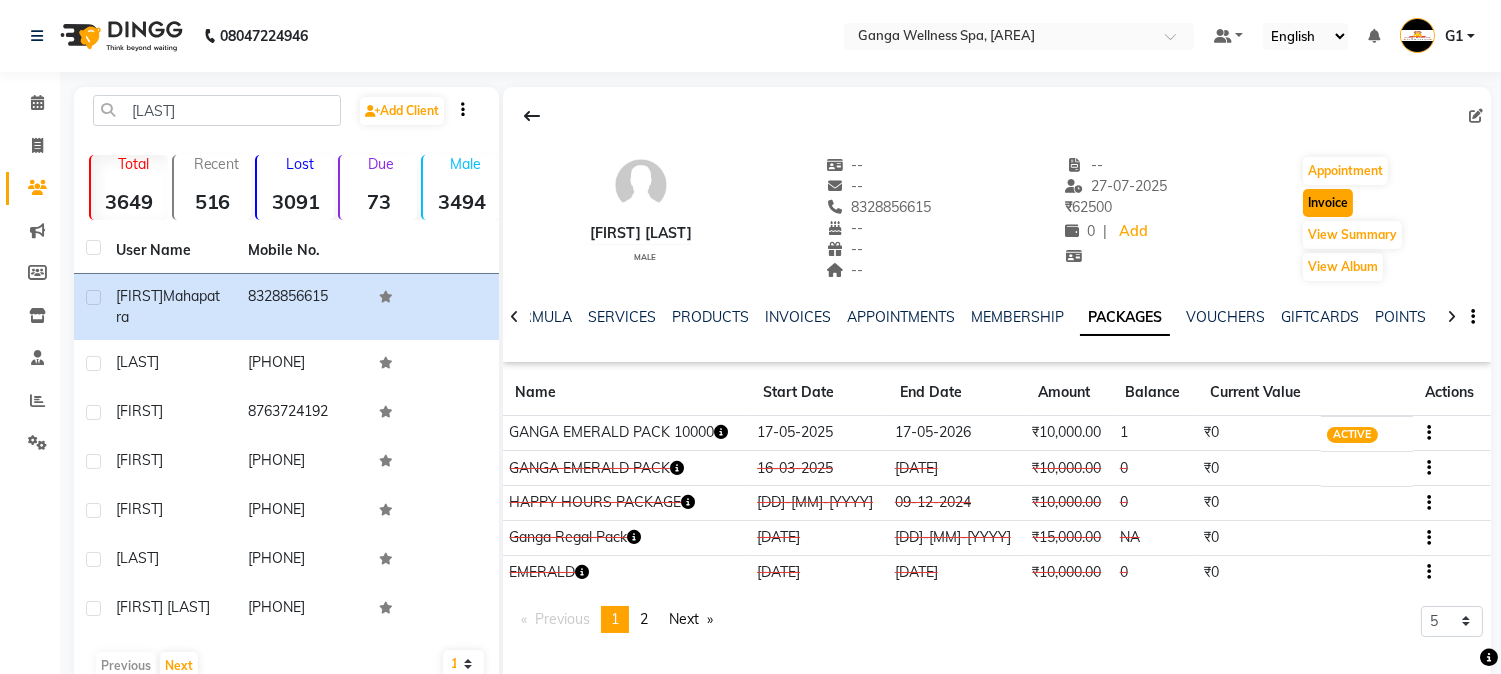 click on "Invoice" 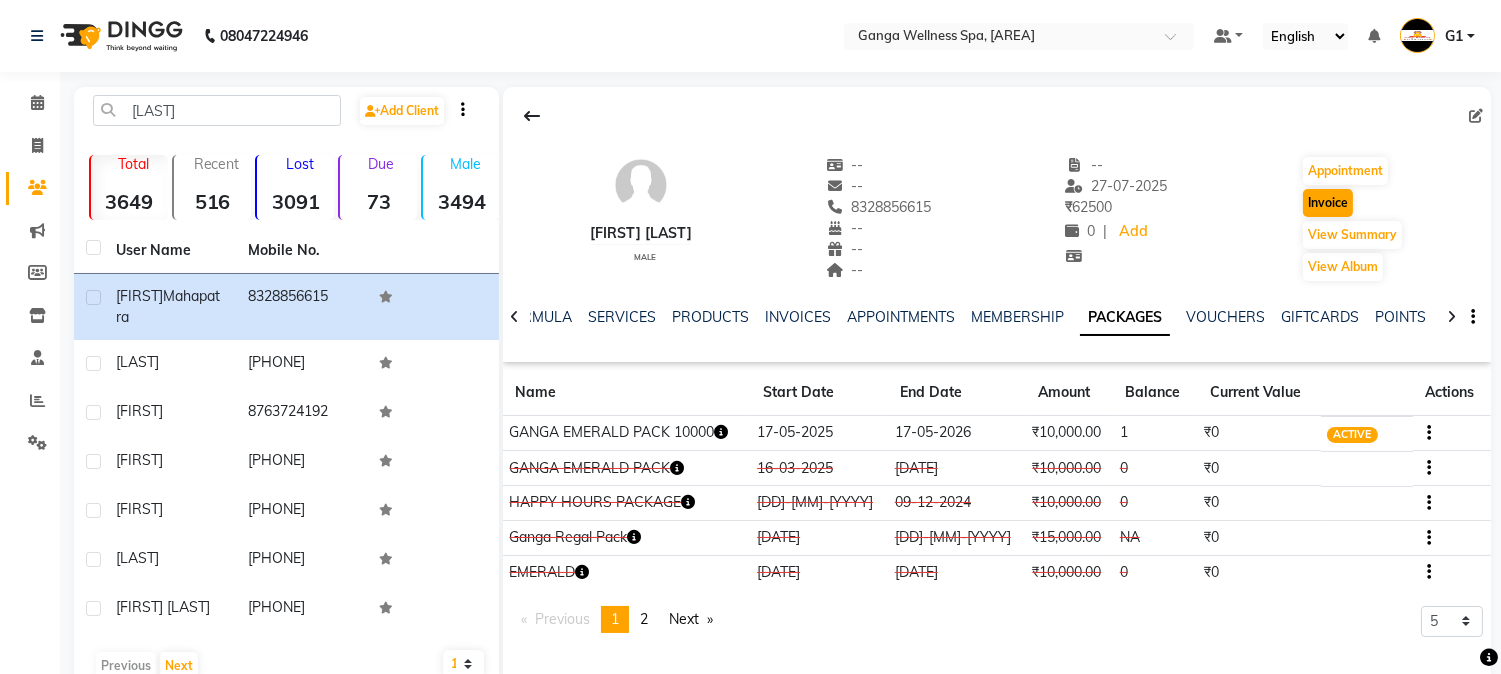 select on "service" 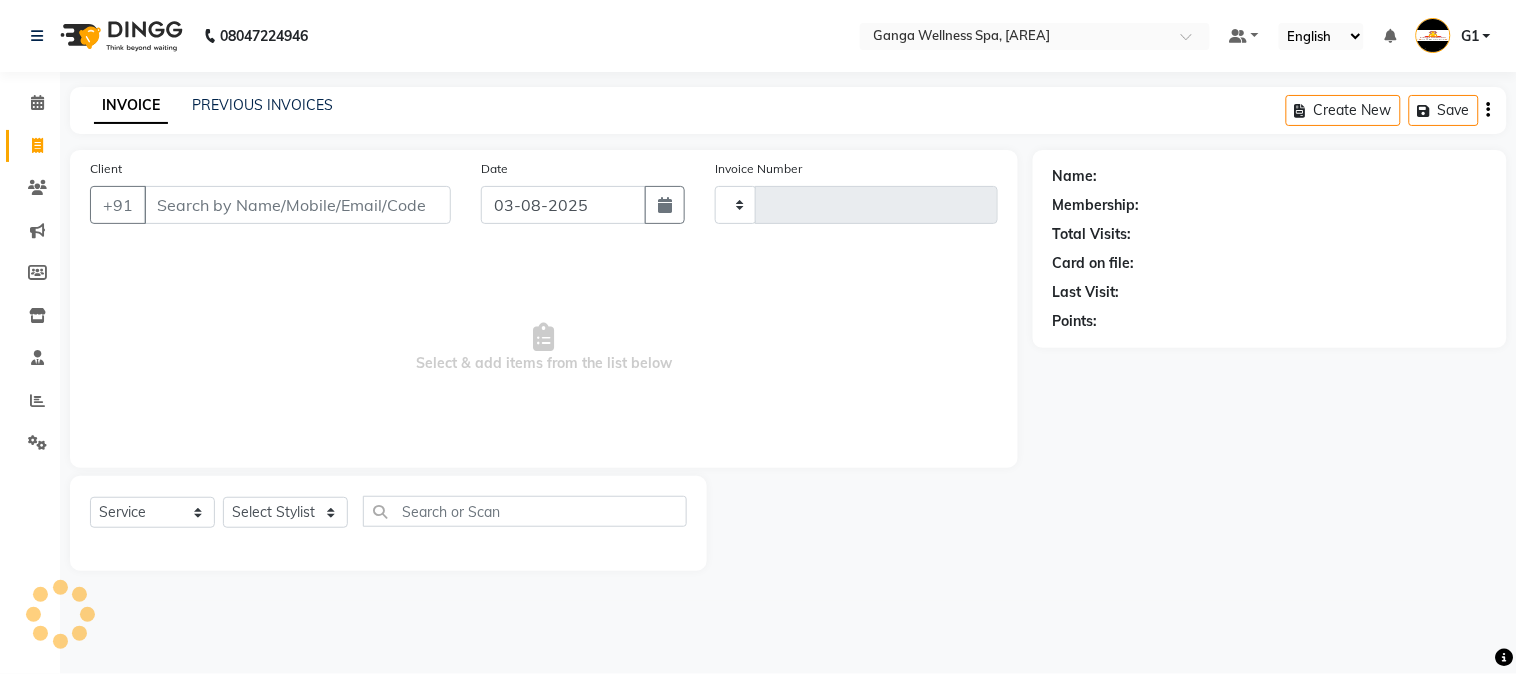 type on "2305" 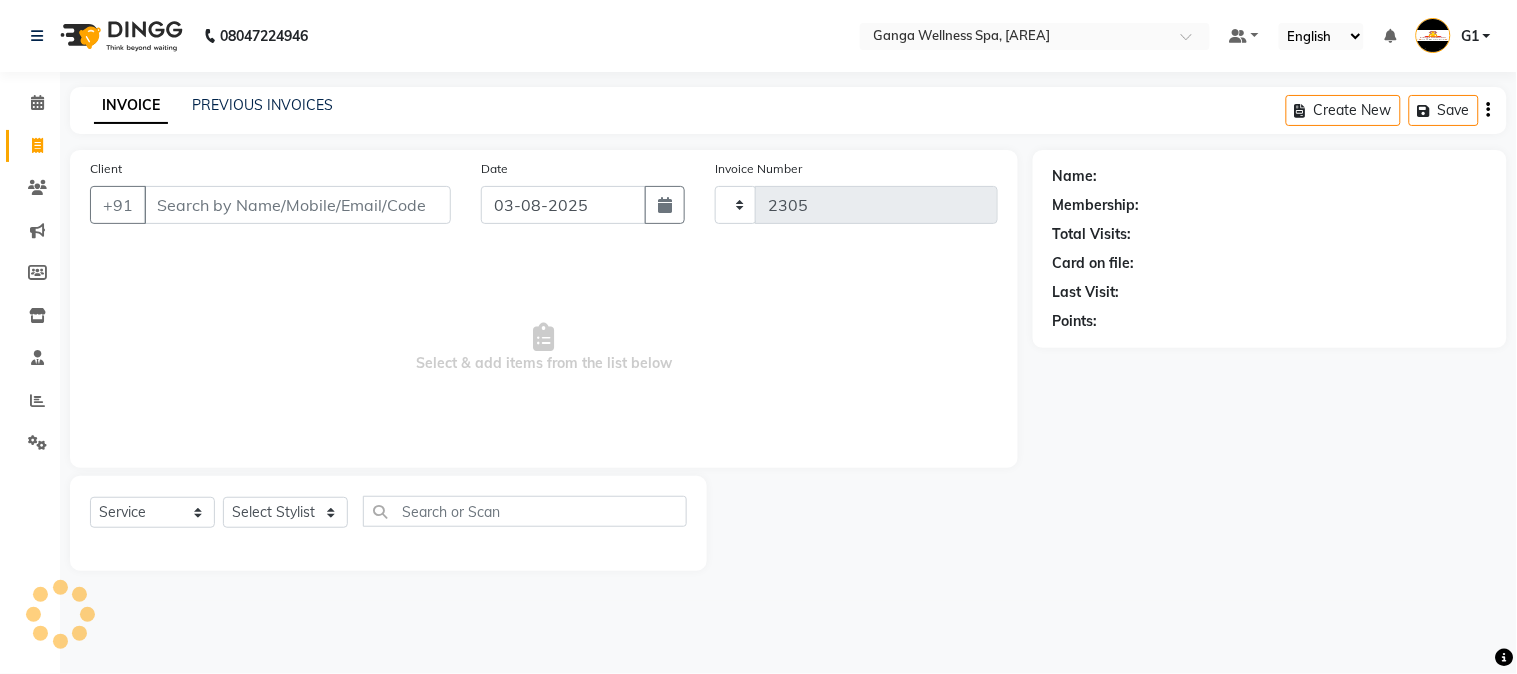 select on "762" 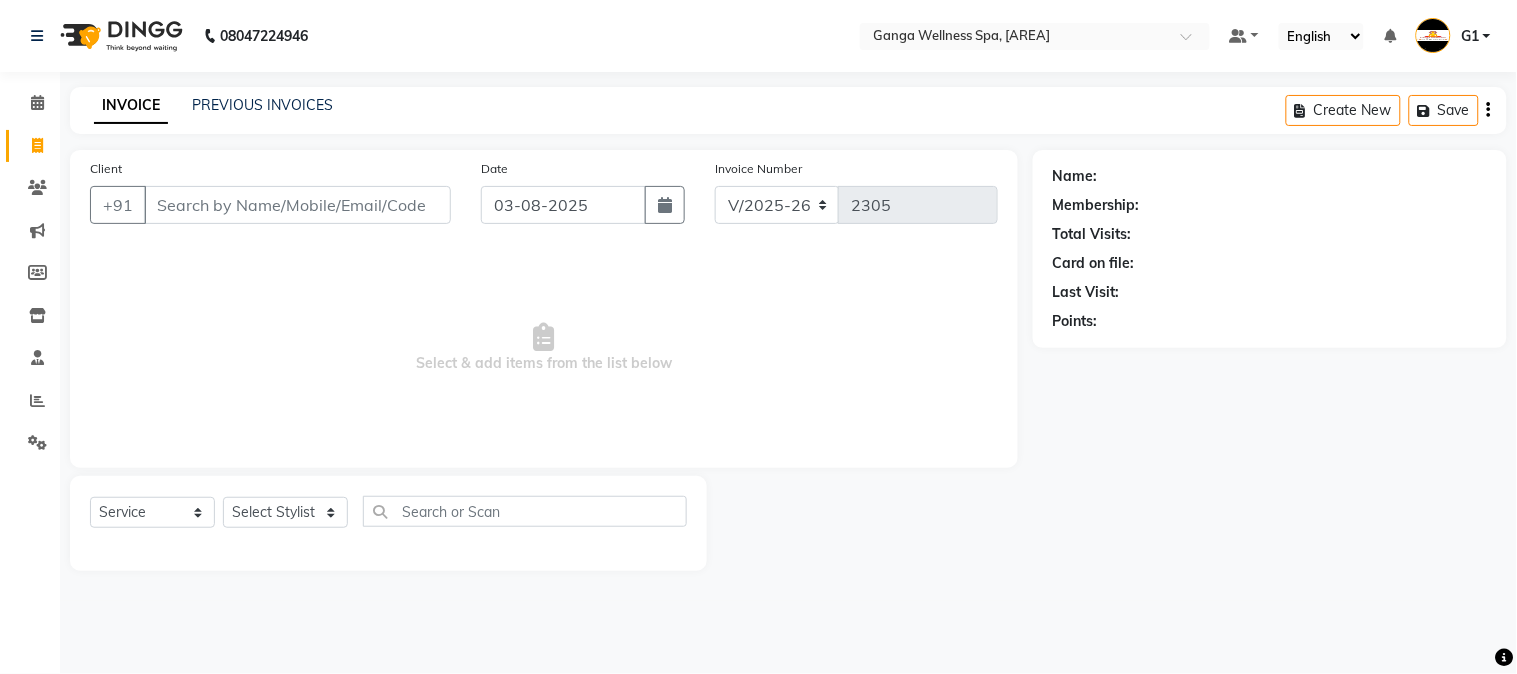 type on "8328856615" 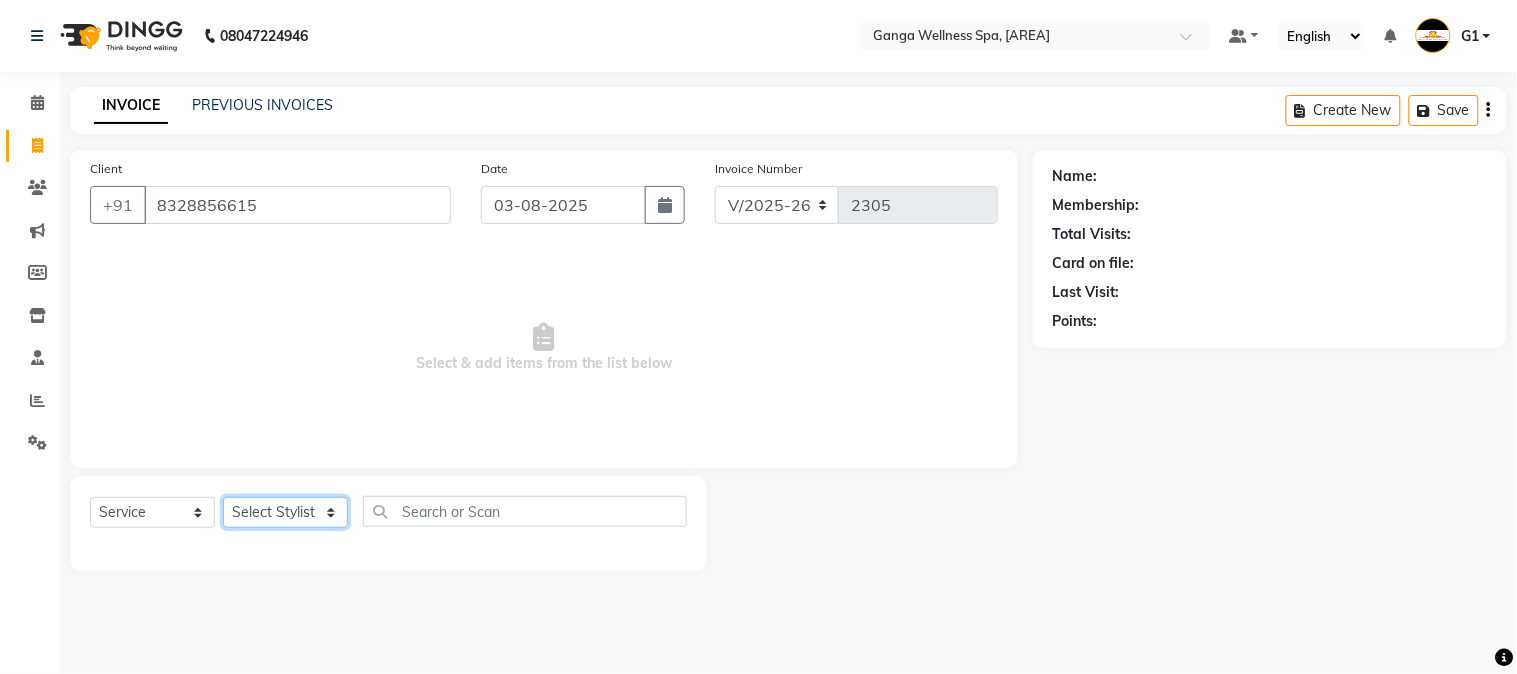 click on "Select Stylist Abhi akhil Alexa AMMY AMMY Annie anya APPI Arohi Ayen BANCHI Bina Bina CJ CRP 1 Daina ELINA ferjana G1 G1 ONE PLUS G1 Salon G2 Helen JEENY Jhanka Jojo Kana KEMPI KEMPI Kim krishna KTI Lili Rout Lily LINDA LIZA Martha MELODY MERRY minu Moon nancy Noiny pinkey Pradeep Prity Riya ROOZ Sony steffy SUCHI Surren Sir Sushree Swapna Umpi upashana Zouli" 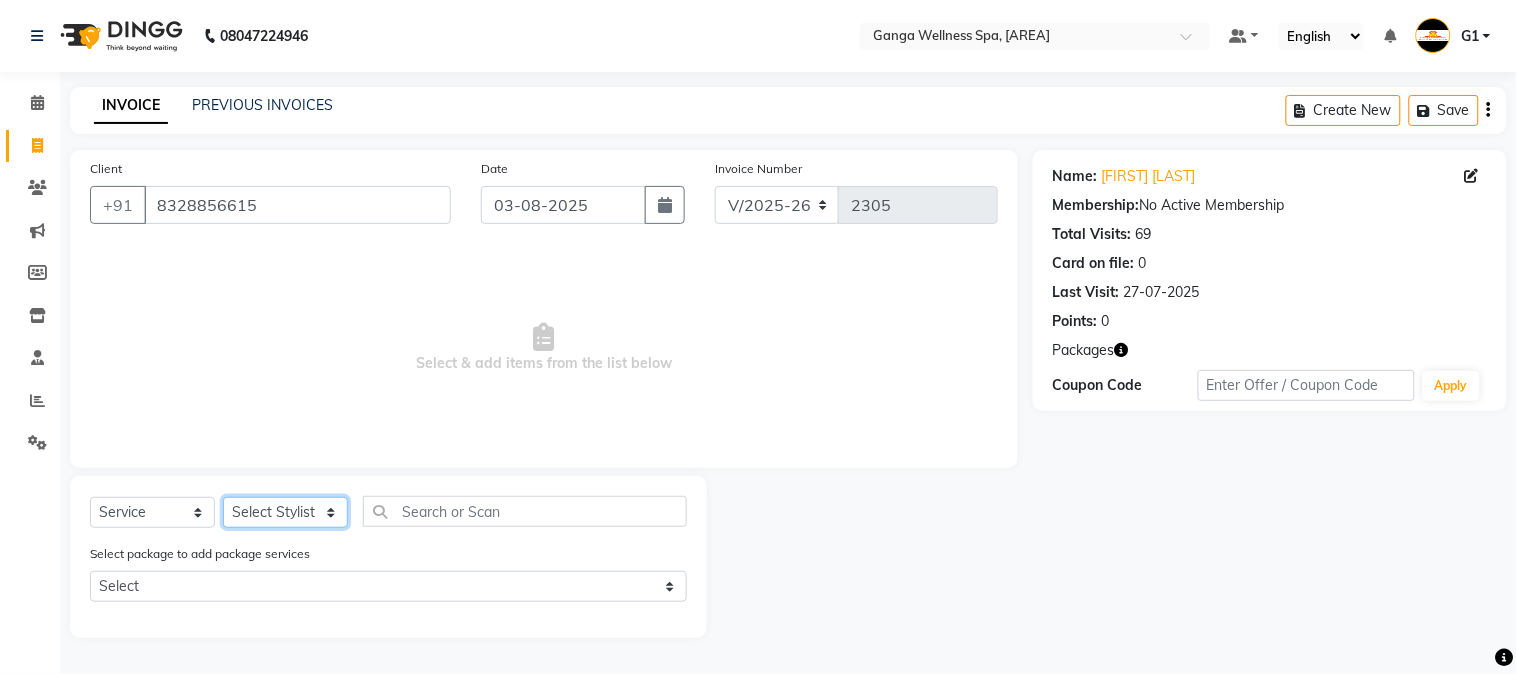 select on "12281" 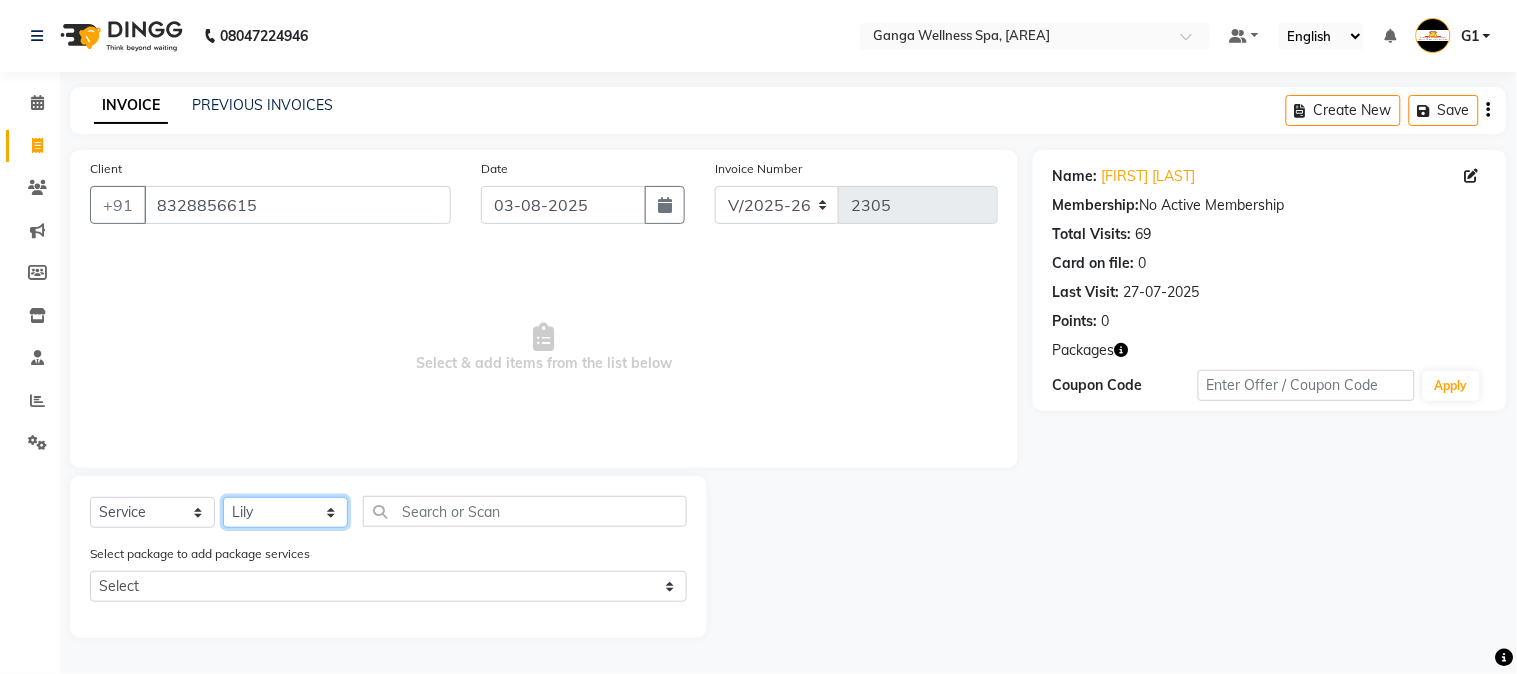 click on "Select Stylist Abhi akhil Alexa AMMY AMMY Annie anya APPI Arohi Ayen BANCHI Bina Bina CJ CRP 1 Daina ELINA ferjana G1 G1 ONE PLUS G1 Salon G2 Helen JEENY Jhanka Jojo Kana KEMPI KEMPI Kim krishna KTI Lili Rout Lily LINDA LIZA Martha MELODY MERRY minu Moon nancy Noiny pinkey Pradeep Prity Riya ROOZ Sony steffy SUCHI Surren Sir Sushree Swapna Umpi upashana Zouli" 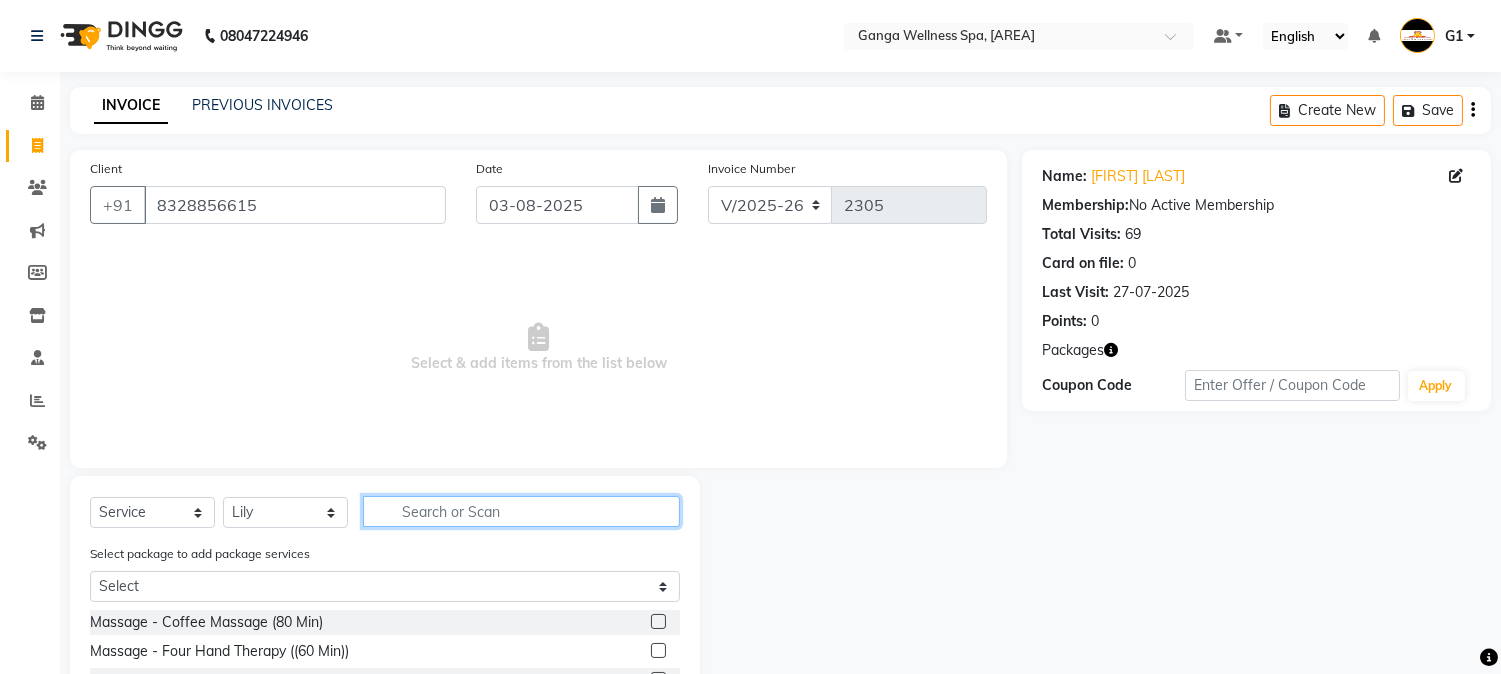 click 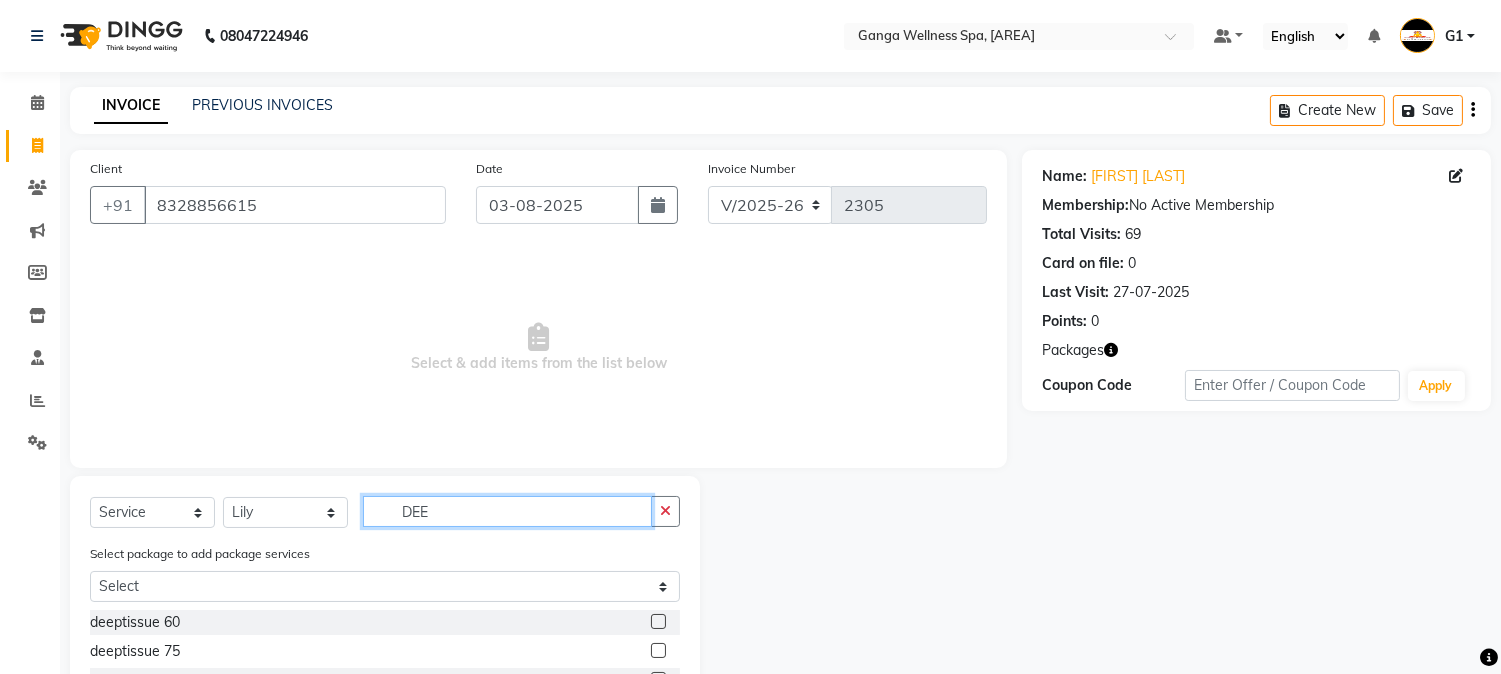 scroll, scrollTop: 111, scrollLeft: 0, axis: vertical 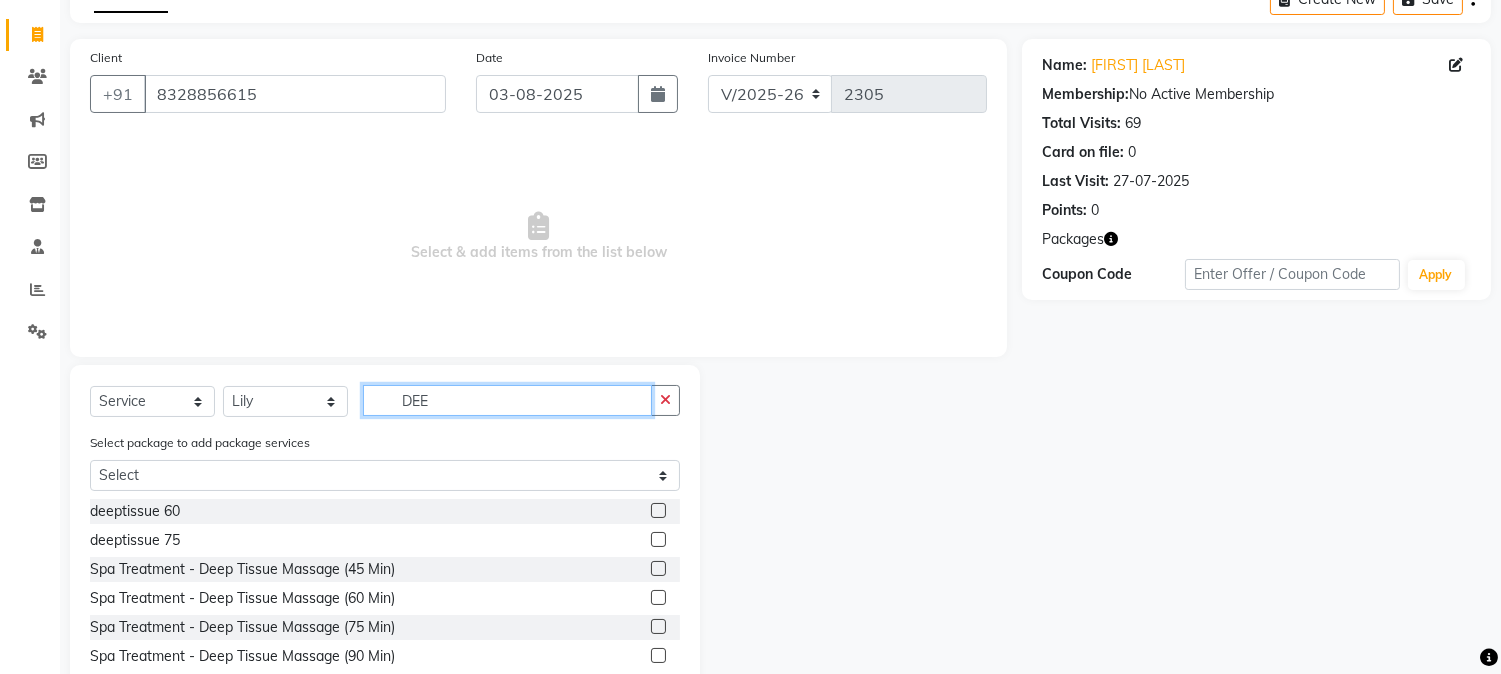 type on "DEE" 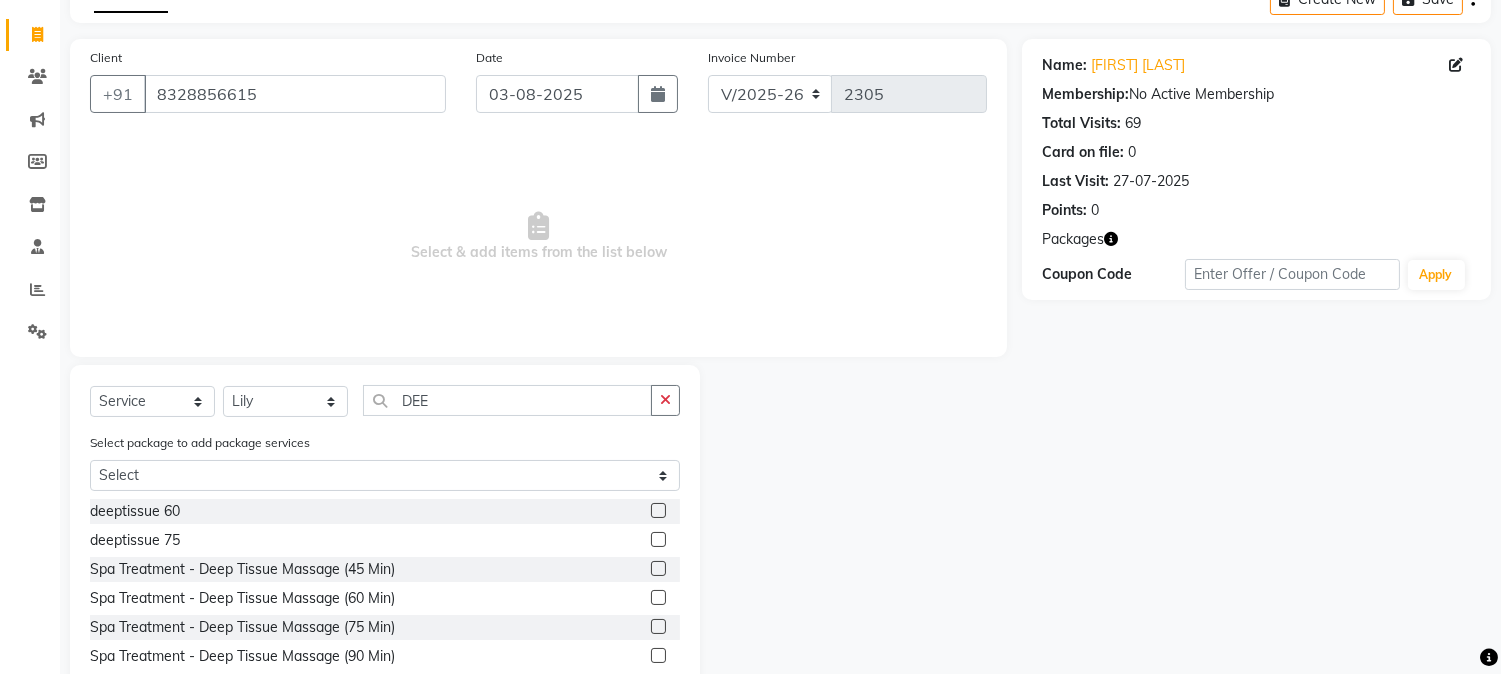 click 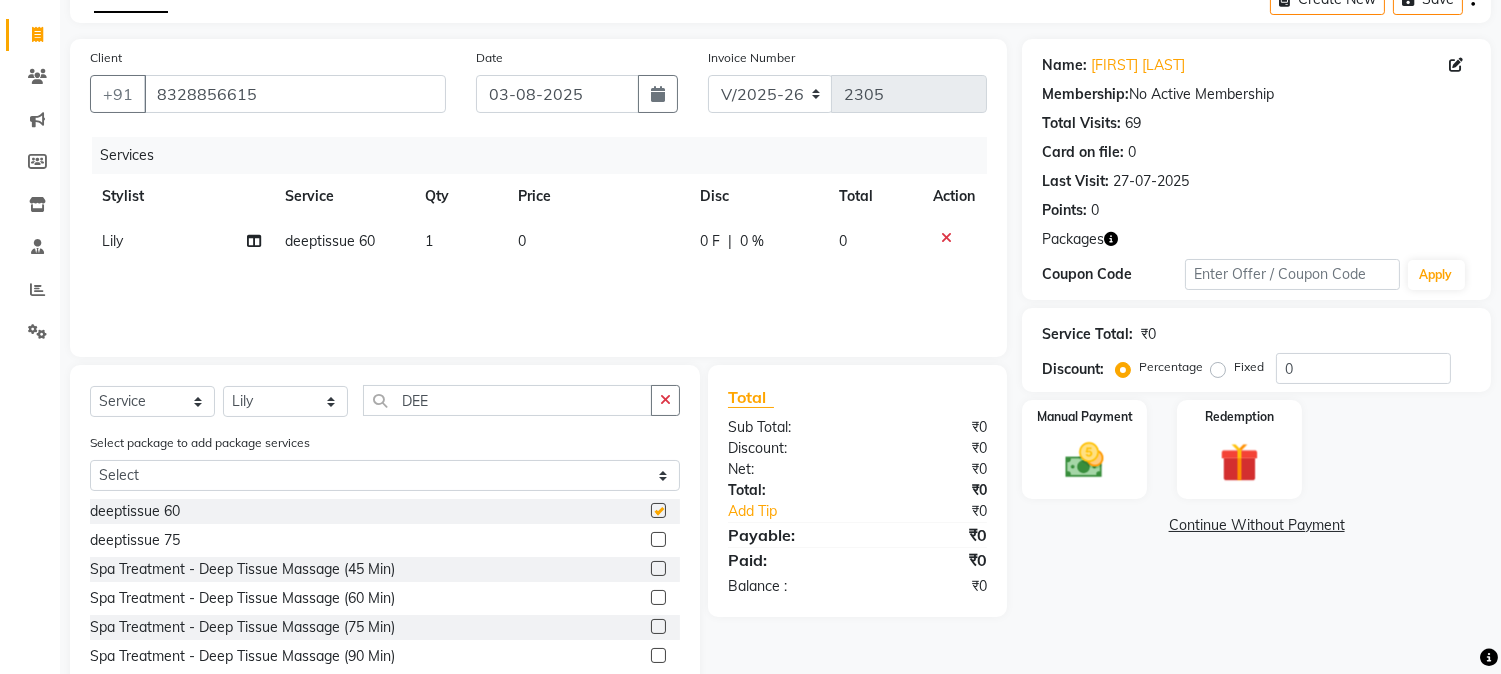 checkbox on "false" 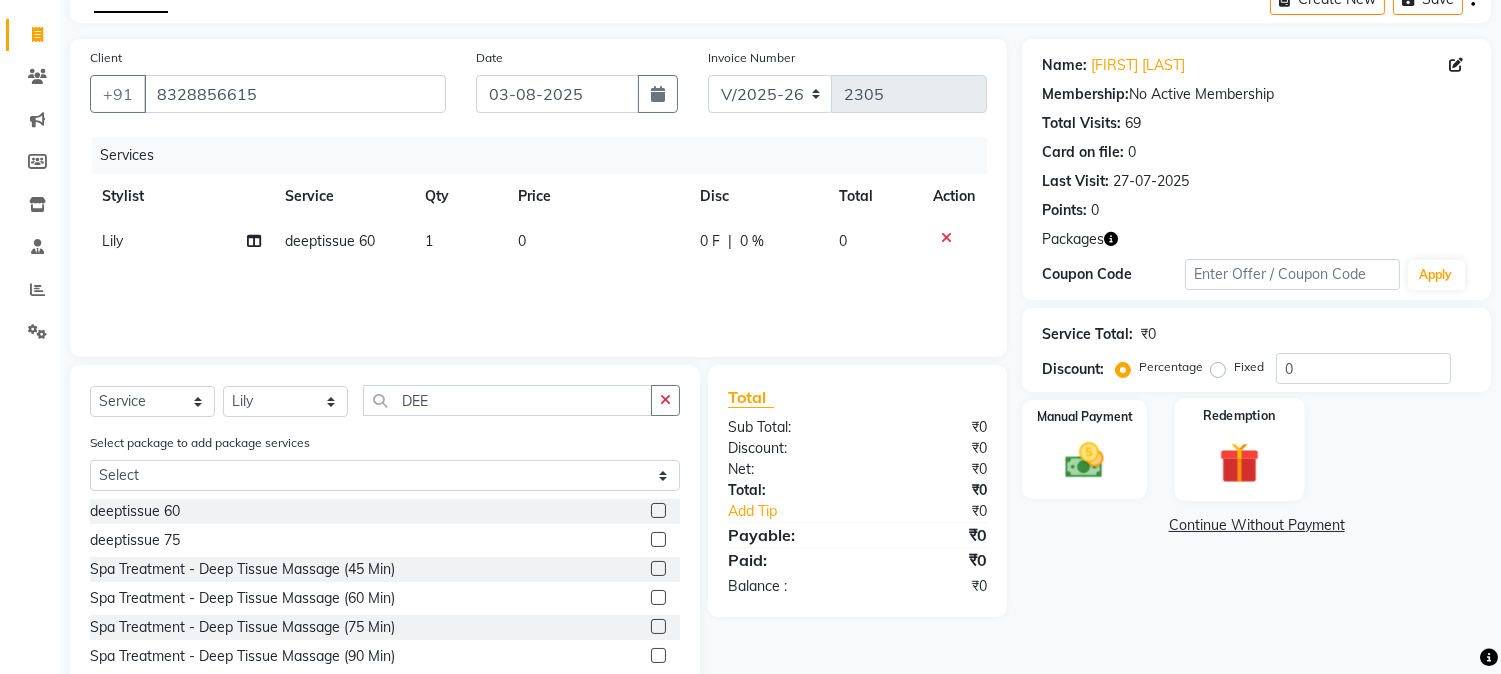 click 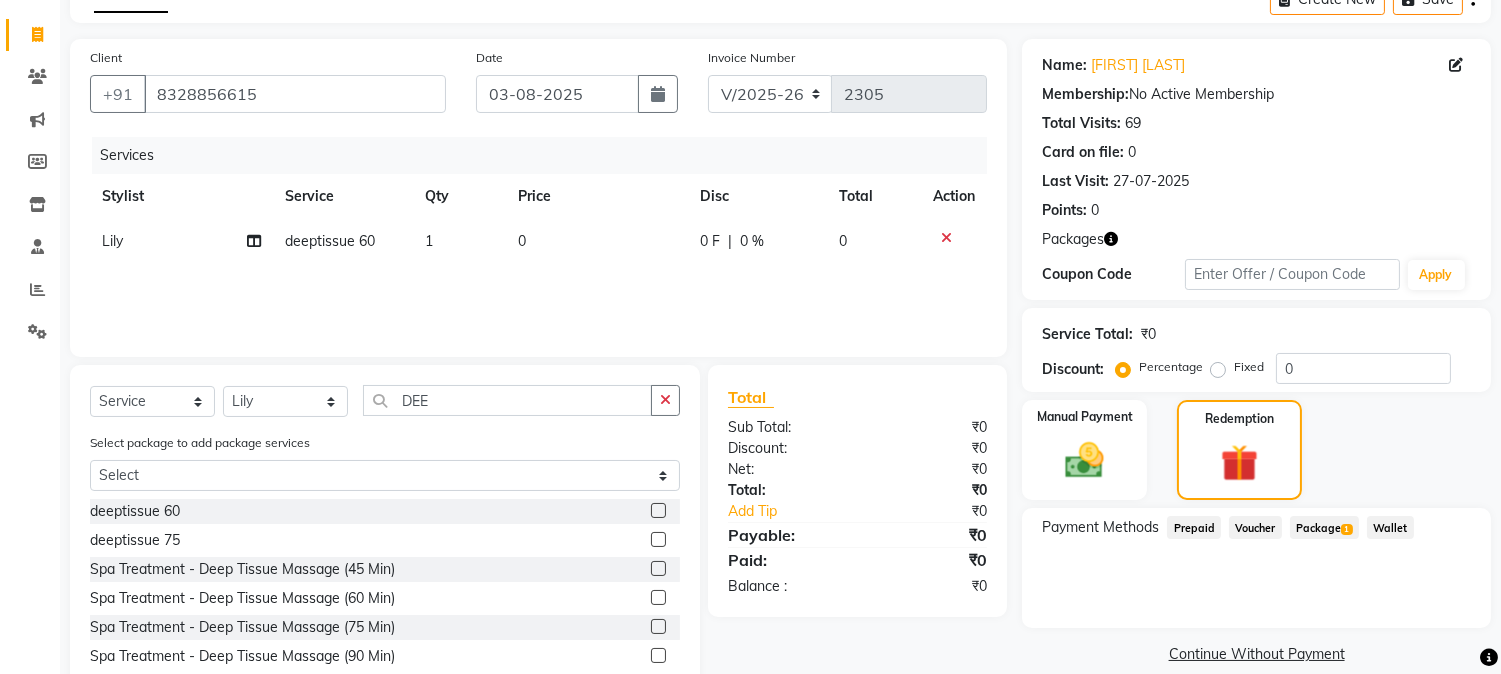 click on "1" 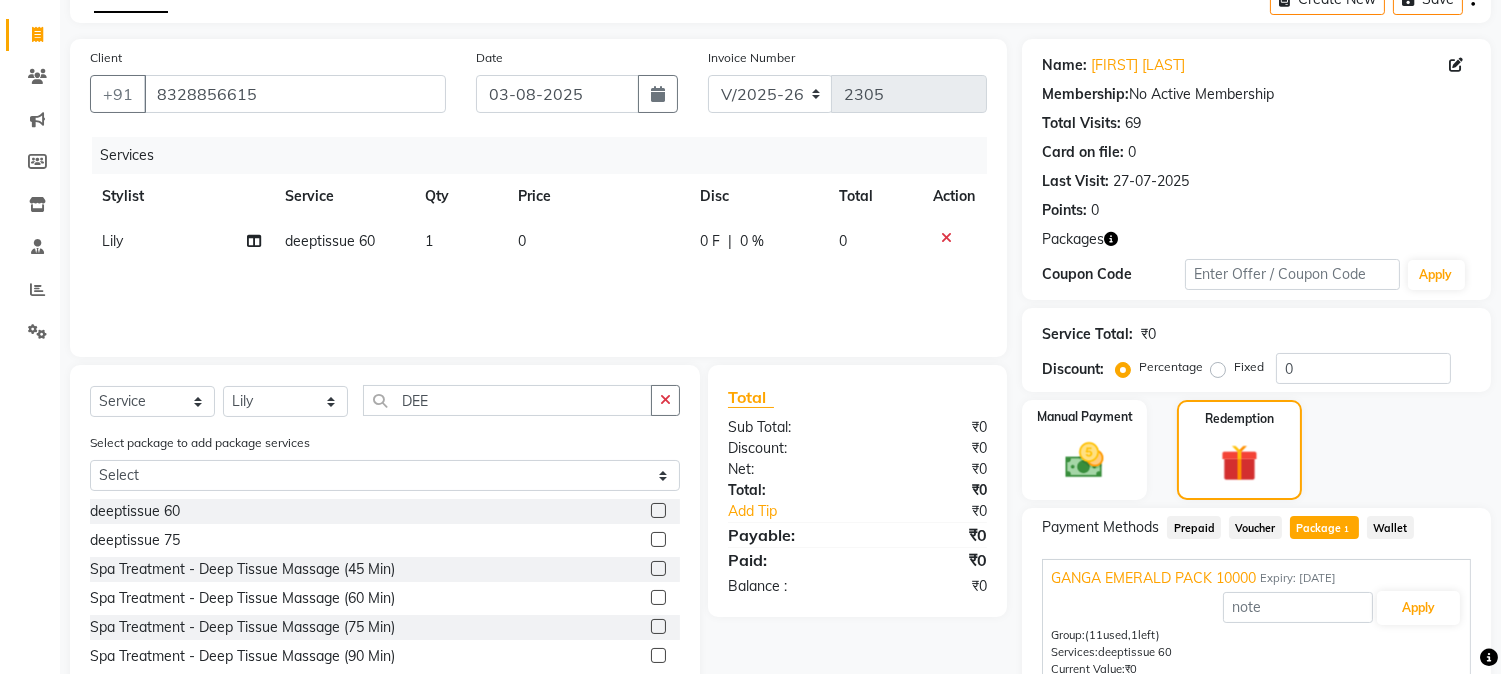 click on "GANGA EMERALD PACK 10000 Expiry: [DD]-[MM]-[YYYY]" at bounding box center (1256, 578) 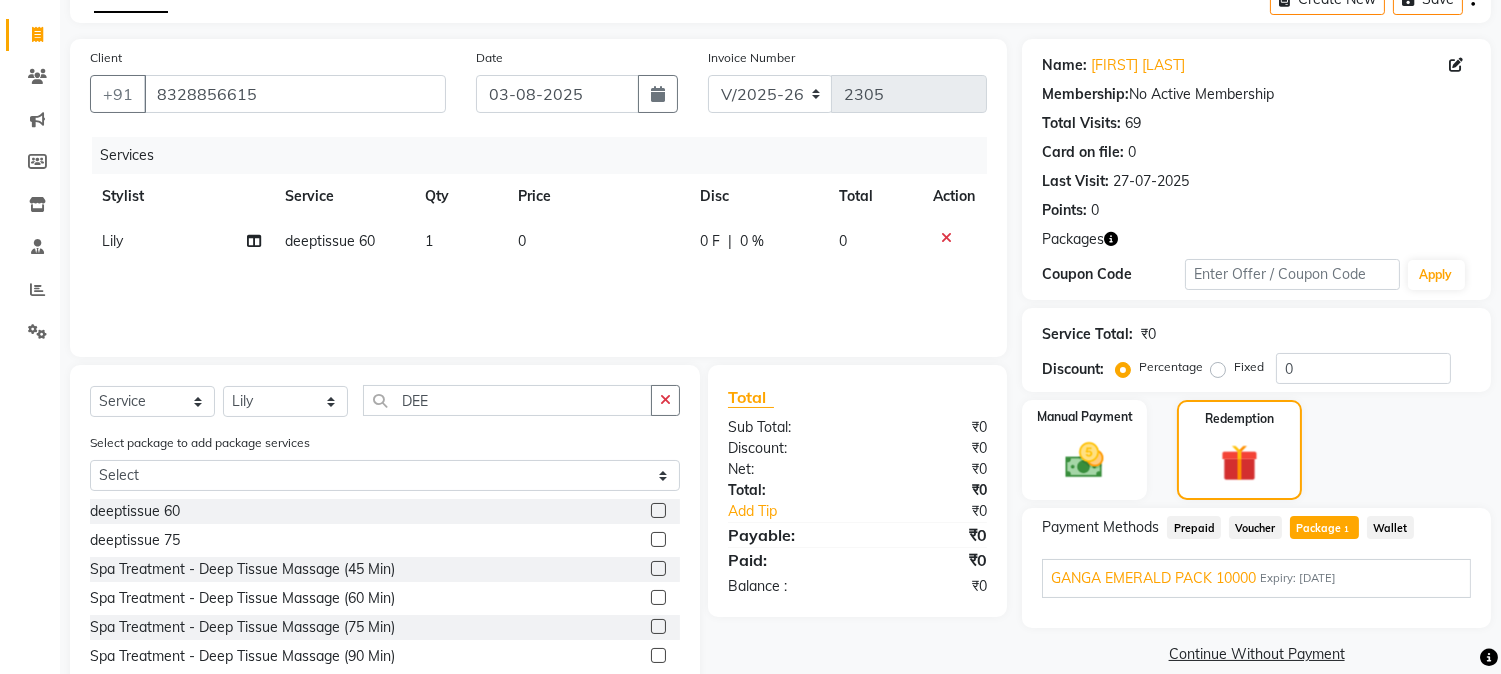 click on "Payment Methods  Prepaid   Voucher   Package  1  Wallet  GANGA EMERALD PACK 10000 Expiry: [DD]-[MM]-[YYYY] Apply Group:   (11  used,  1  left)  Services:   deeptissue 60   Current Value:  ₹0" 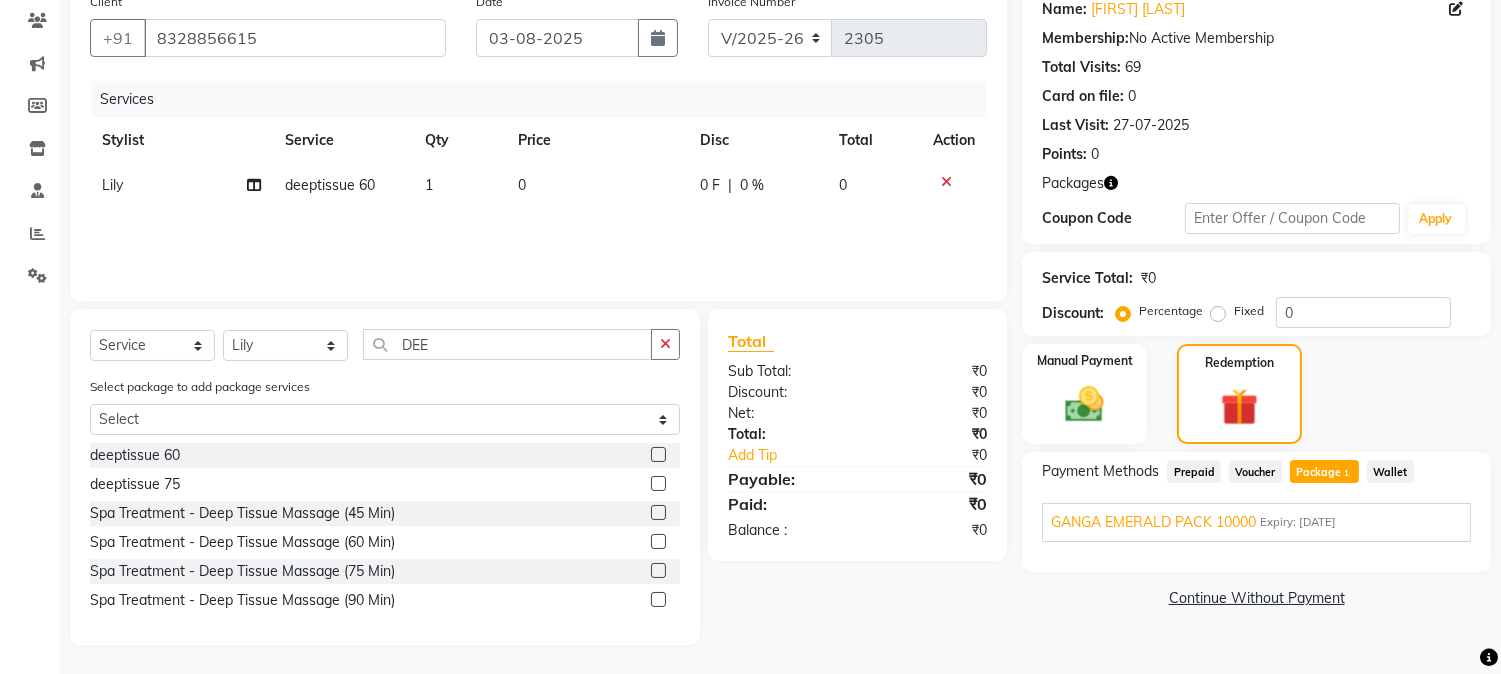 click on "Expiry: [DATE]" at bounding box center [1298, 522] 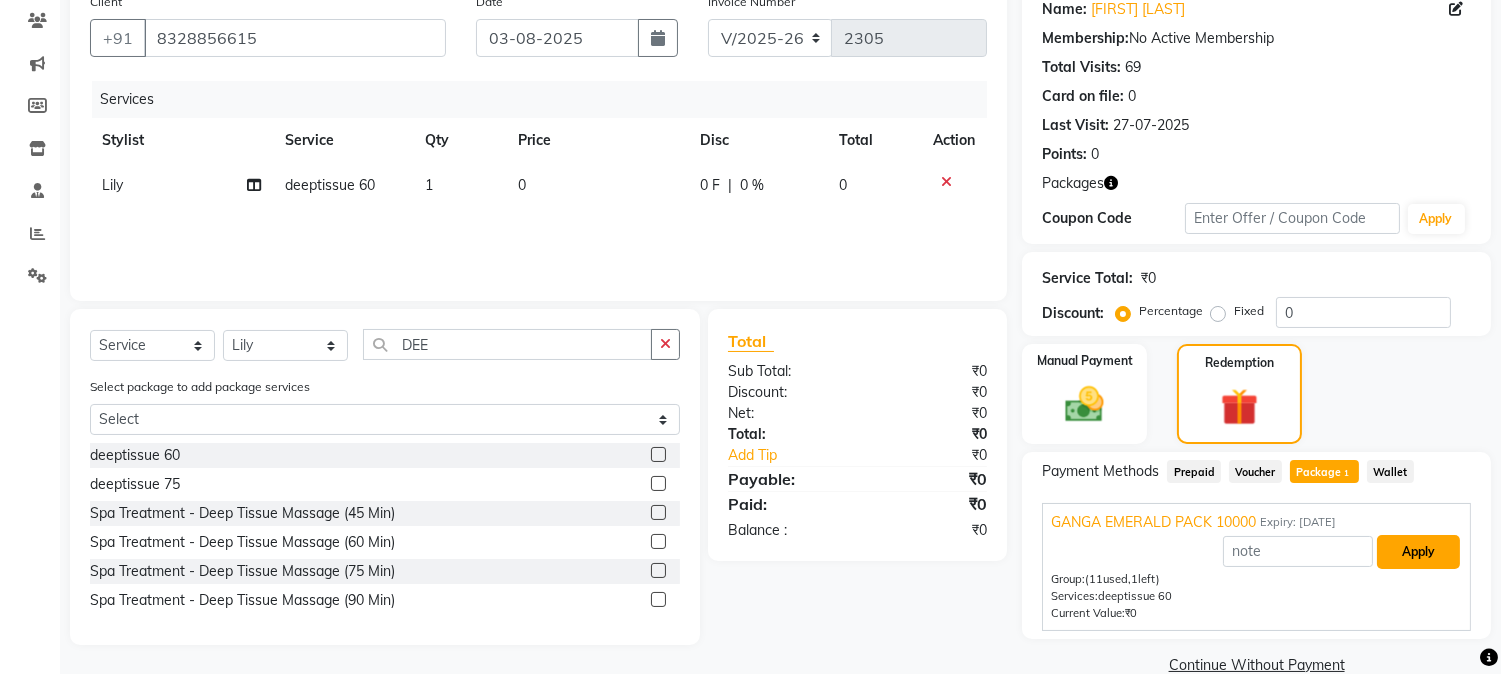 click on "Apply" at bounding box center (1418, 552) 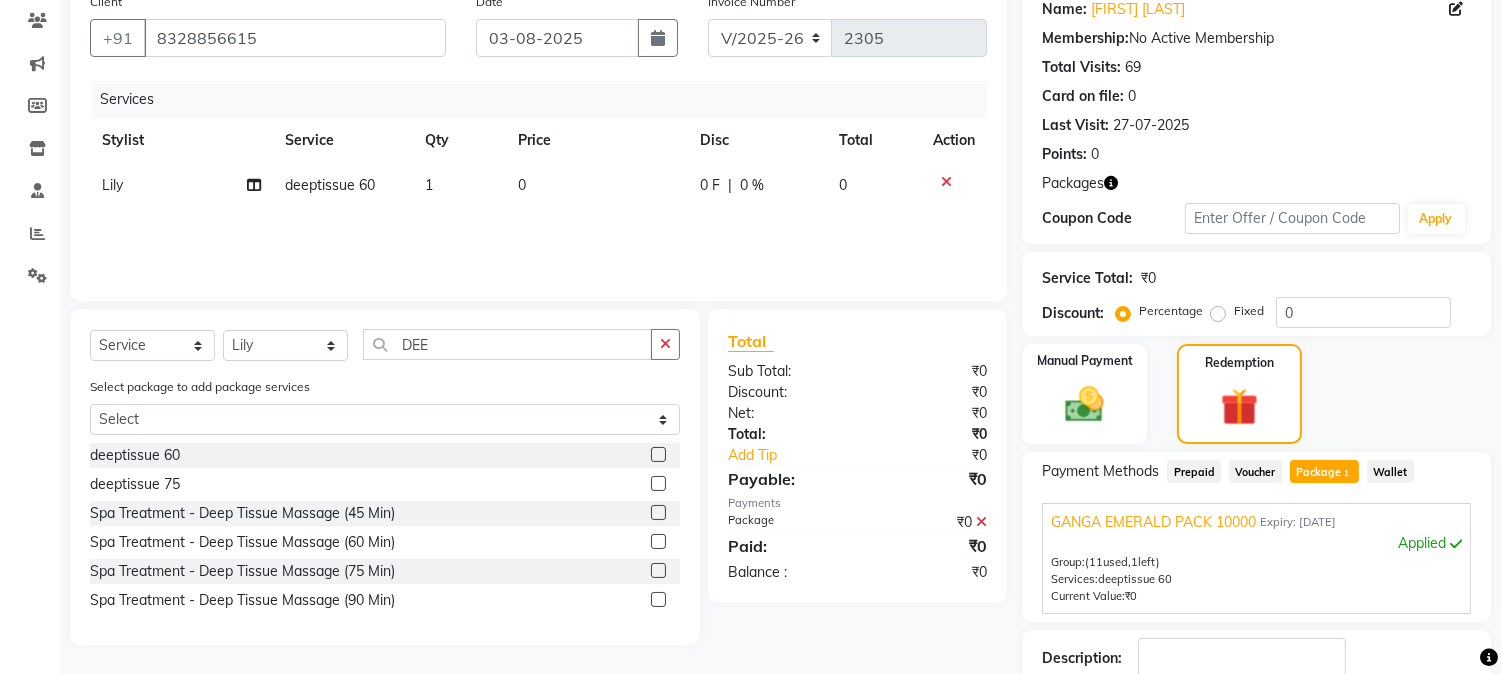 scroll, scrollTop: 297, scrollLeft: 0, axis: vertical 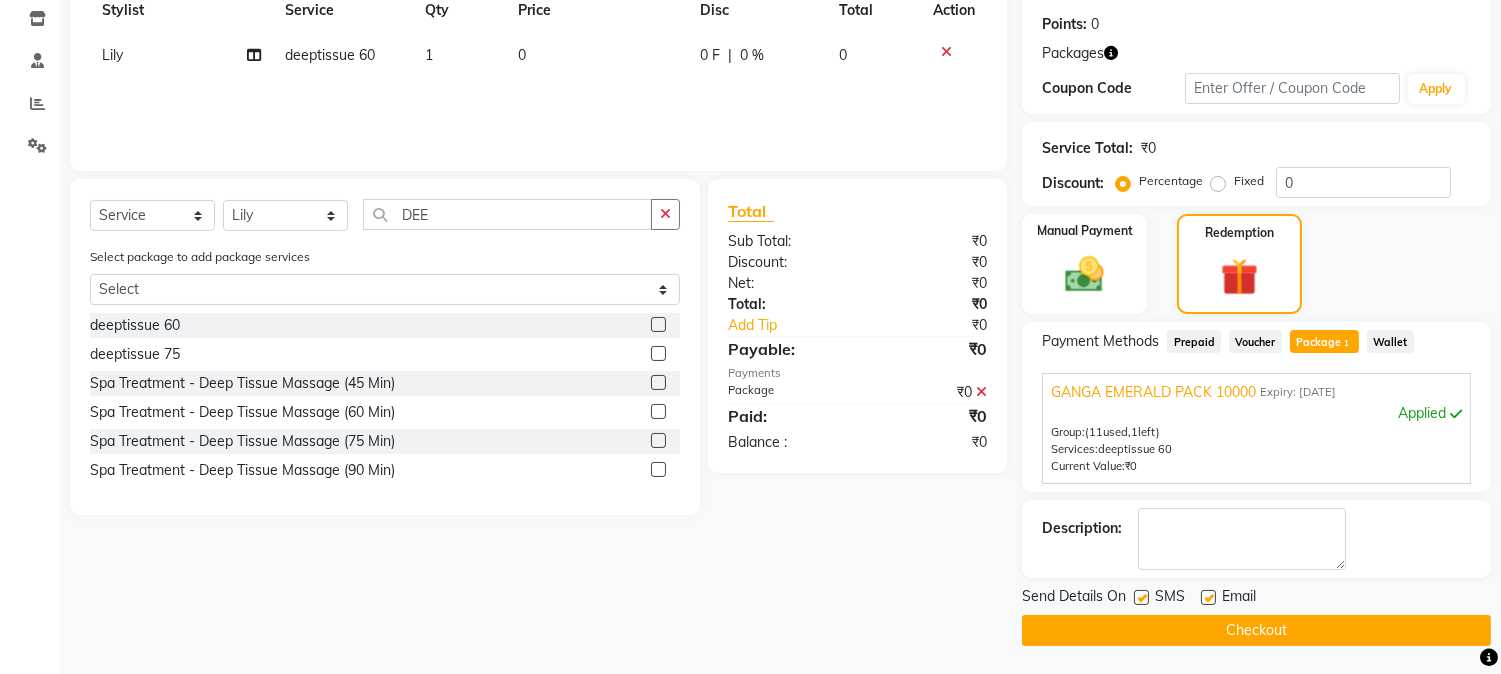 click on "Checkout" 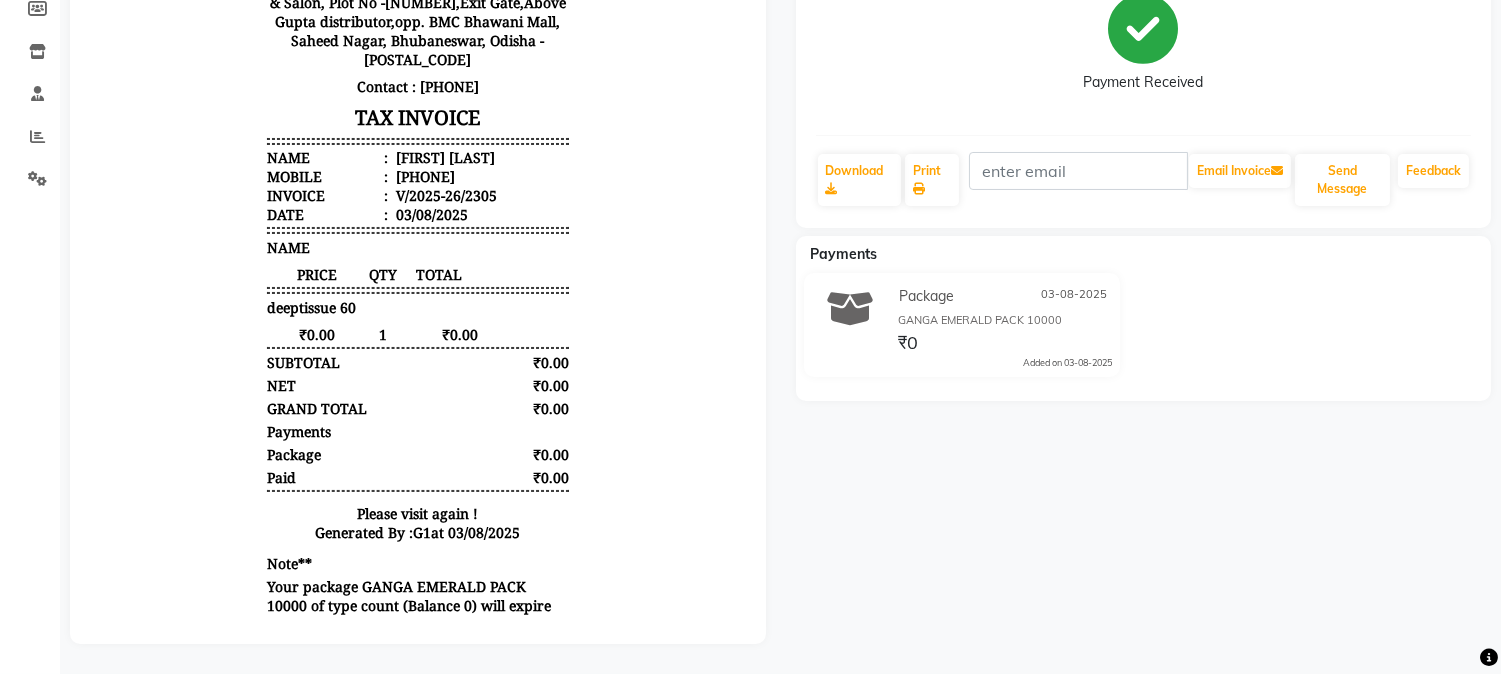 scroll, scrollTop: 168, scrollLeft: 0, axis: vertical 